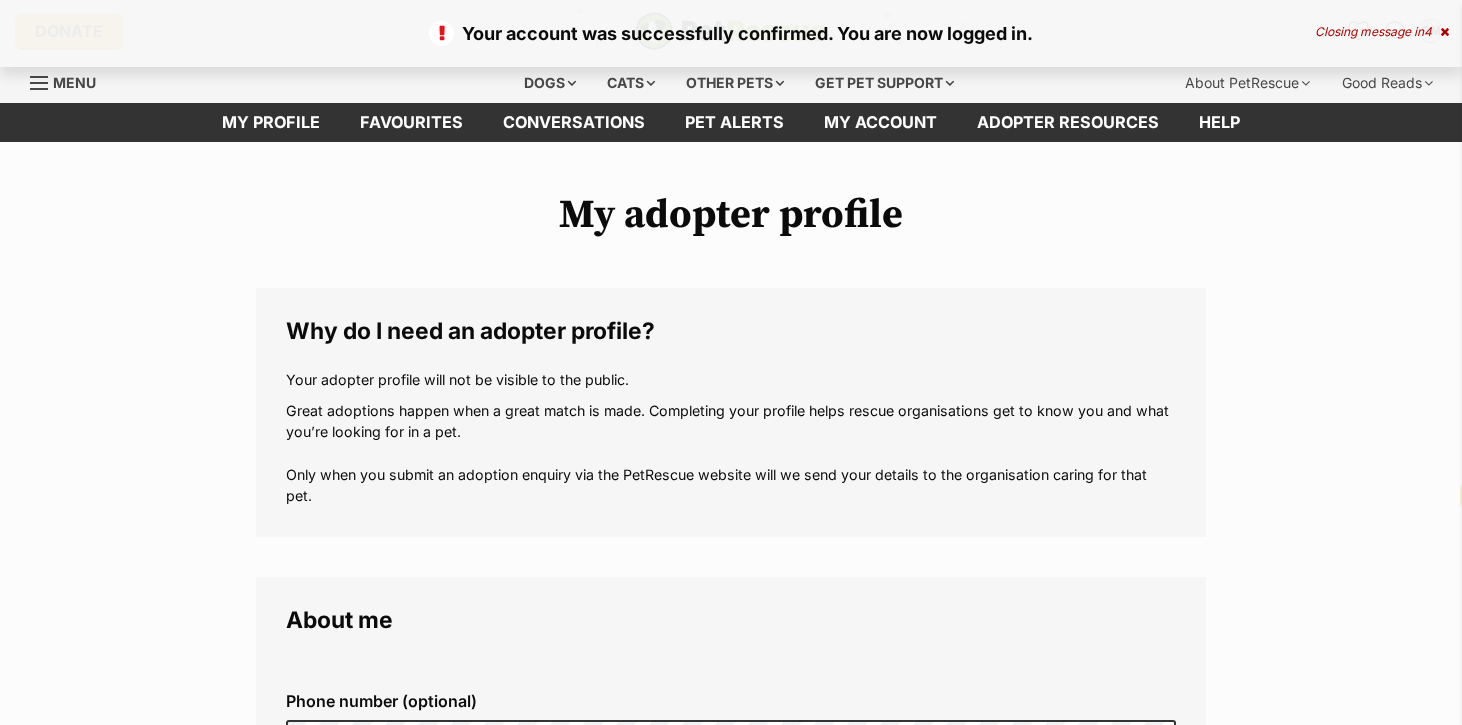 select on "en" 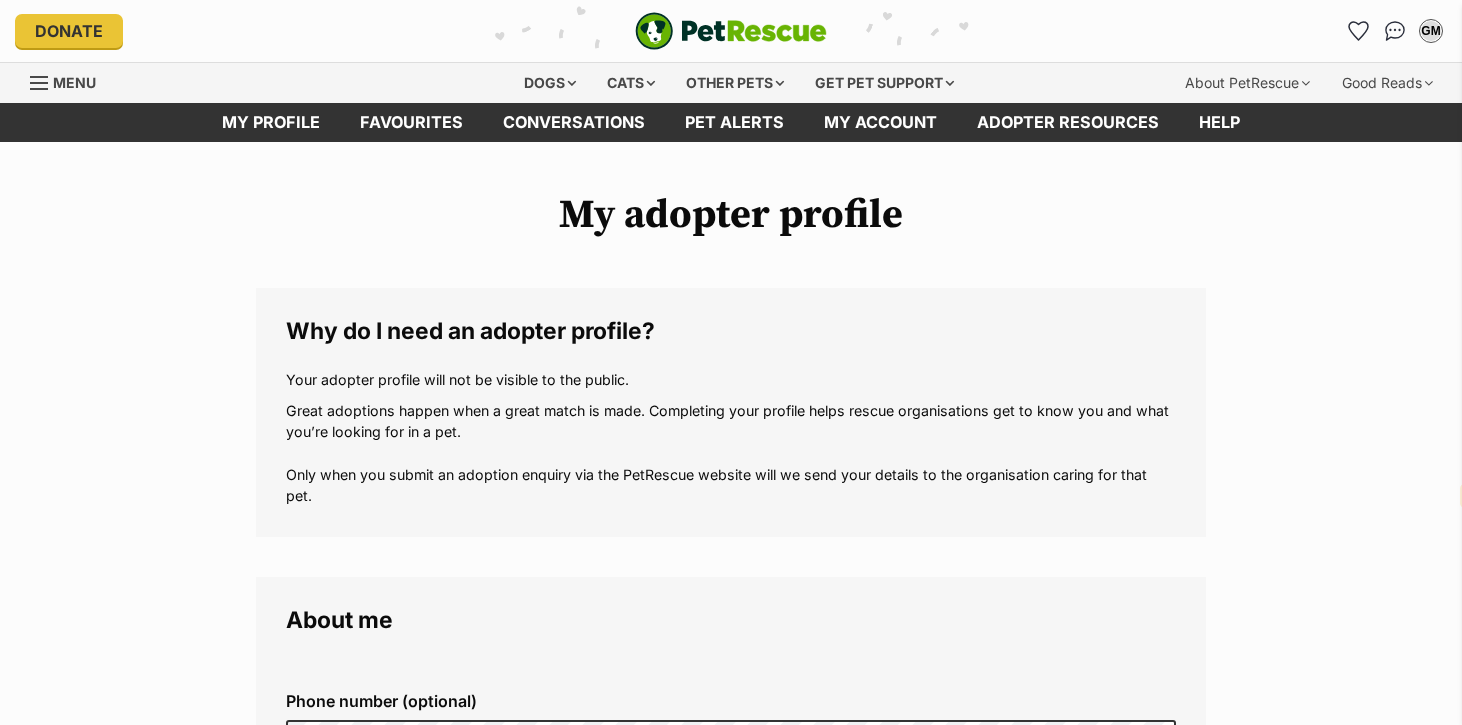 scroll, scrollTop: 0, scrollLeft: 0, axis: both 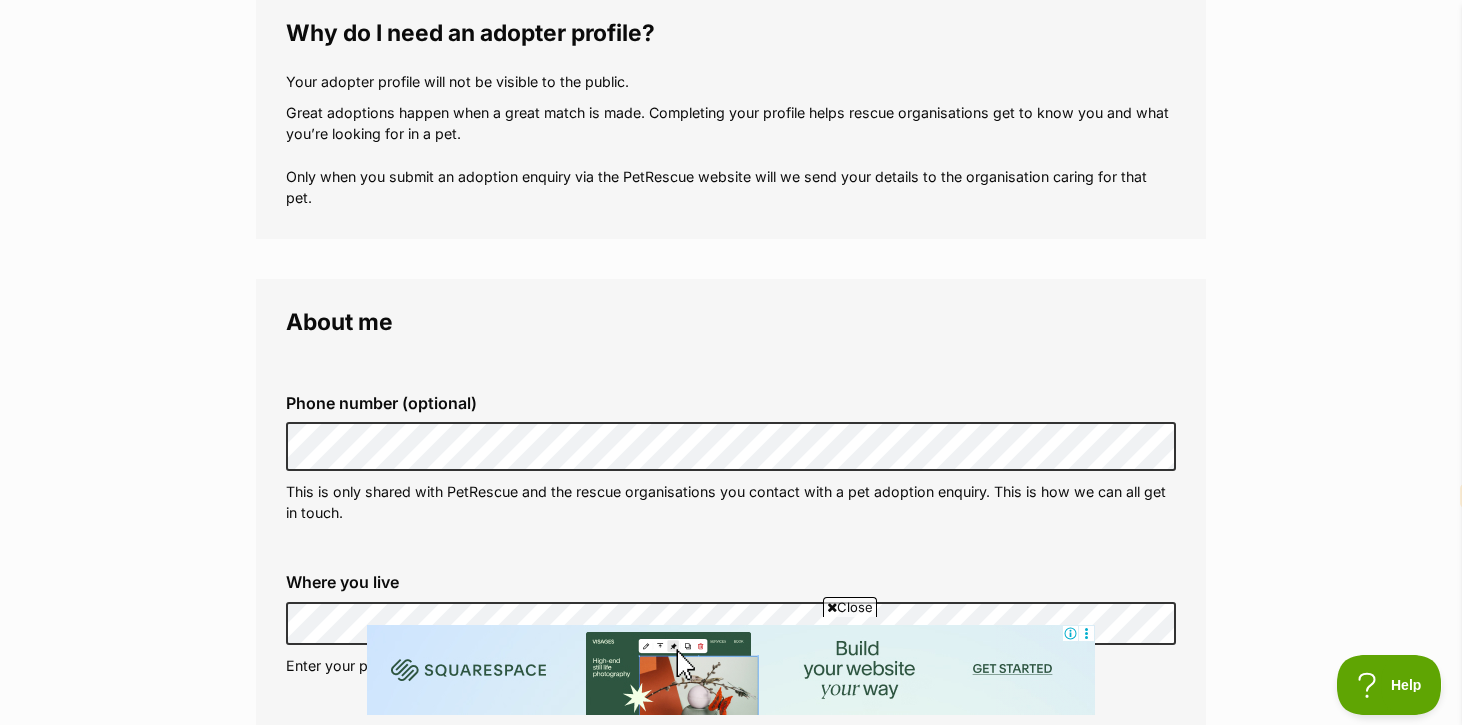 click on "Phone number (optional)
This is only shared with PetRescue and the rescue organisations you contact with a pet adoption enquiry. This is how we can all get in touch." at bounding box center (731, 458) 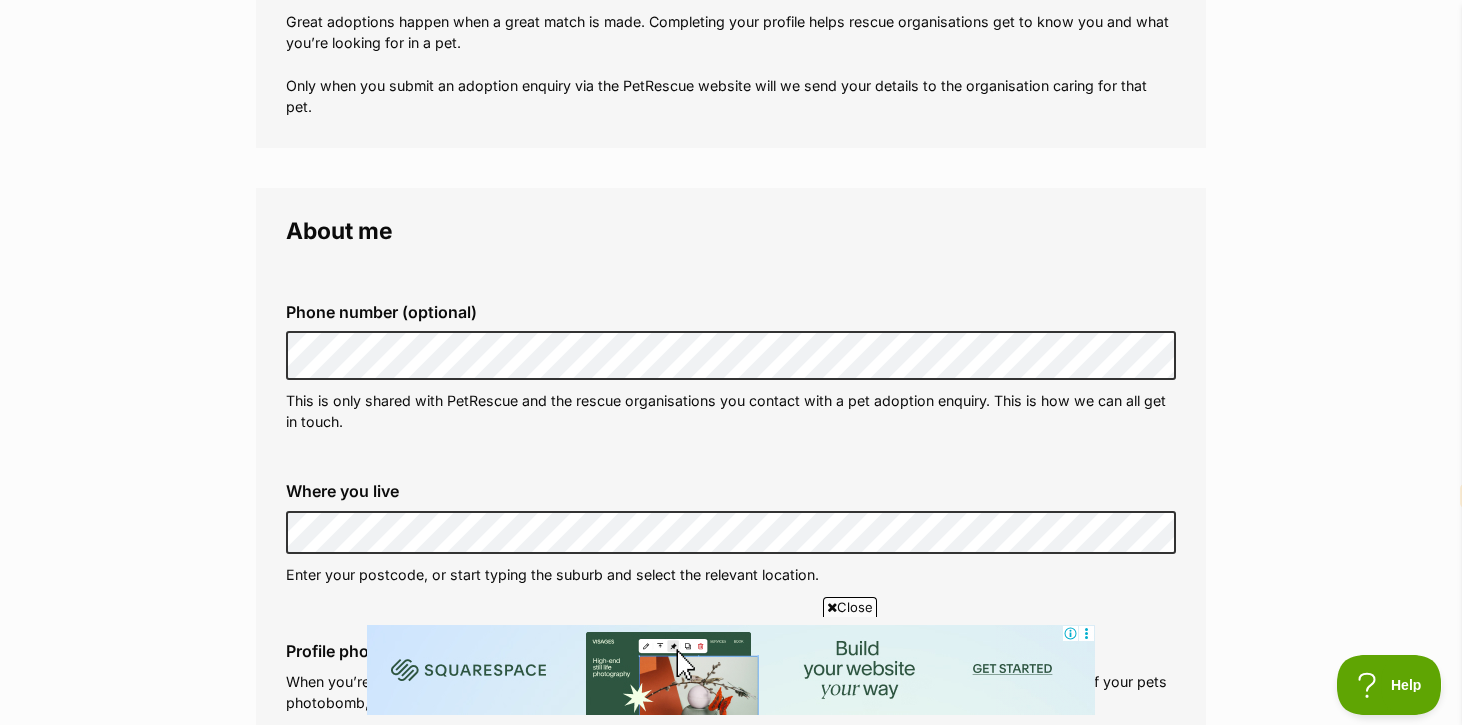scroll, scrollTop: 479, scrollLeft: 0, axis: vertical 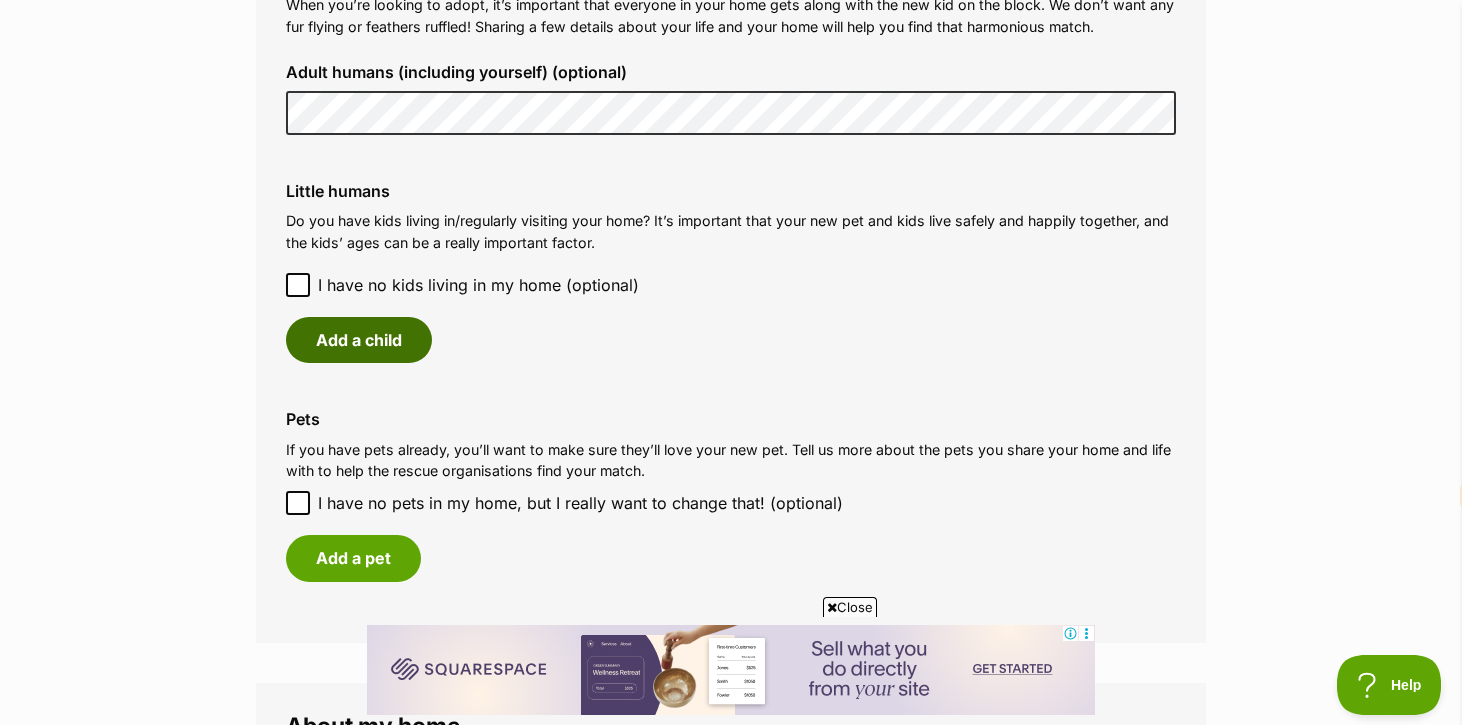 click on "Add a child" at bounding box center (359, 340) 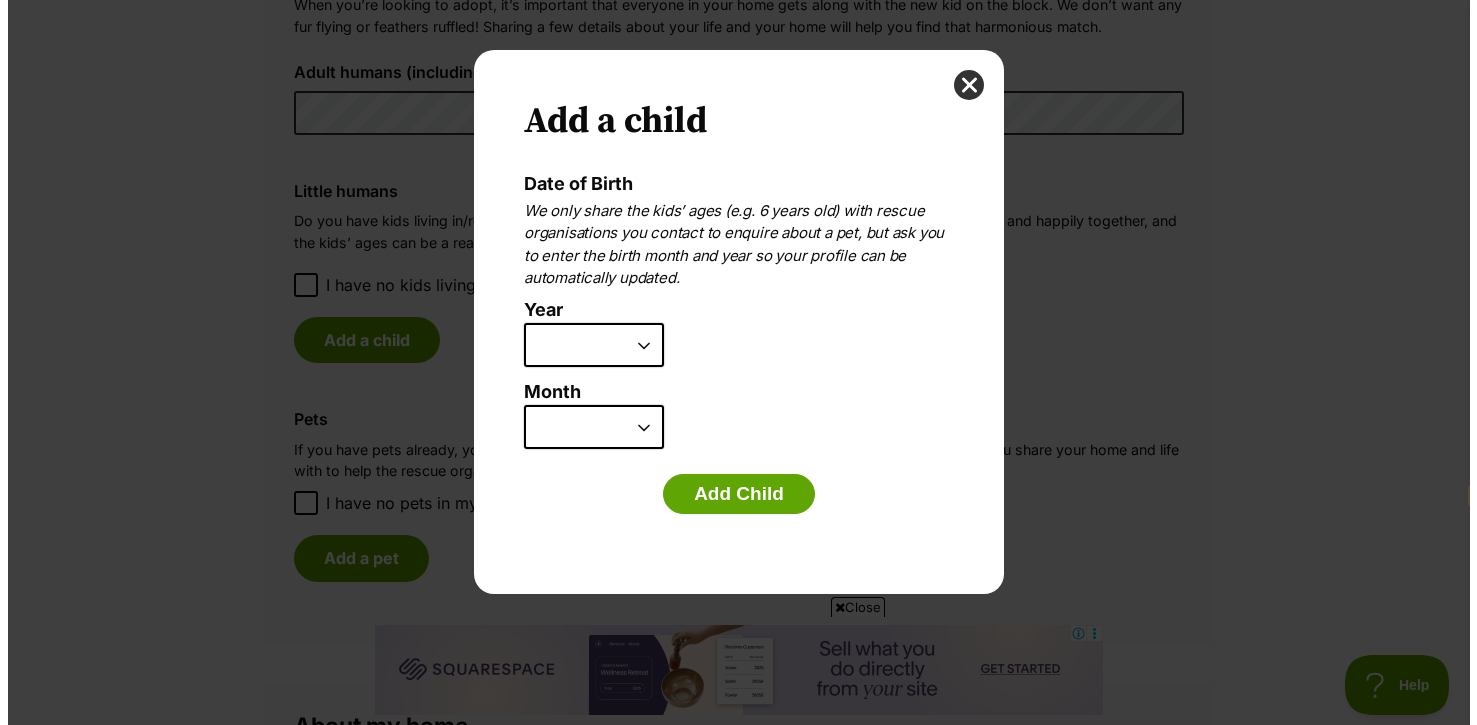 scroll, scrollTop: 0, scrollLeft: 0, axis: both 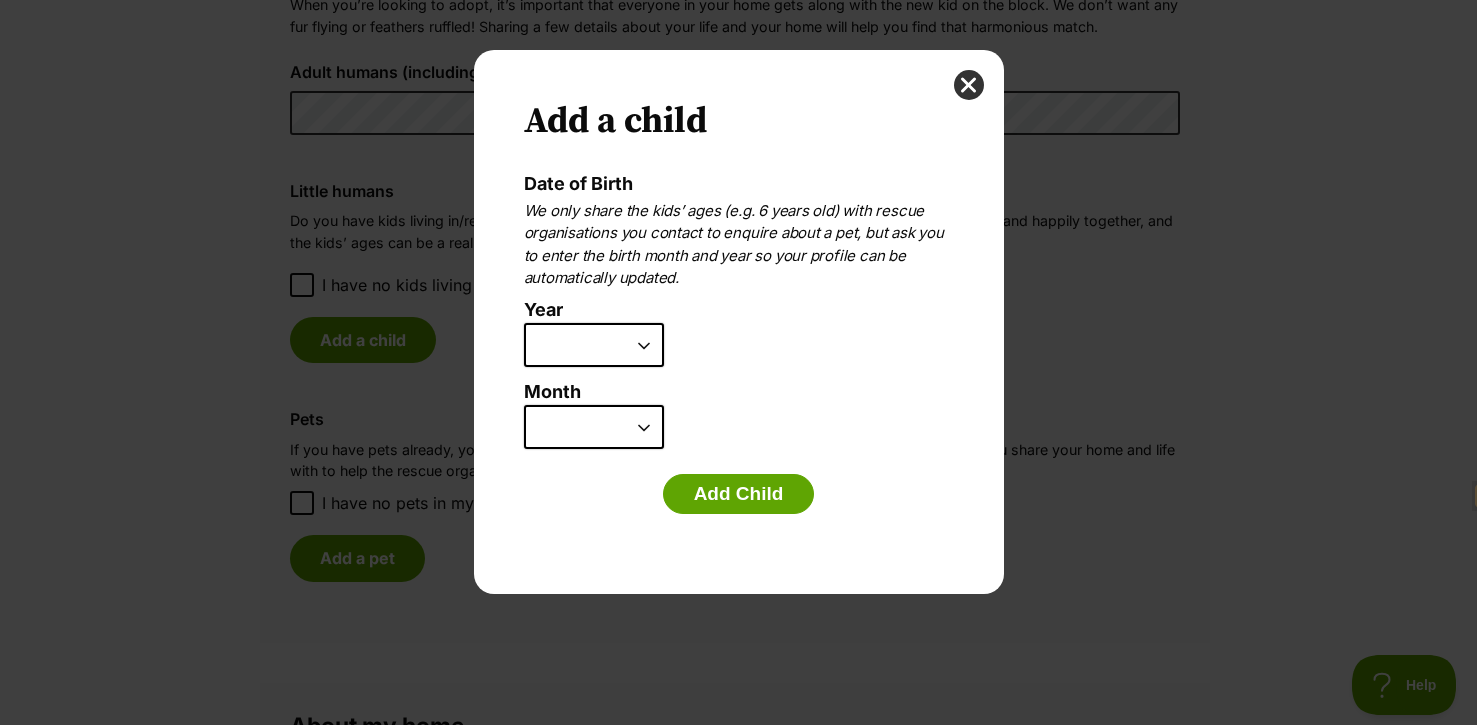click on "2025
2024
2023
2022
2021
2020
2019
2018
2017
2016
2015
2014
2013
2012
2011
2010
2009
2008
2007" at bounding box center (594, 345) 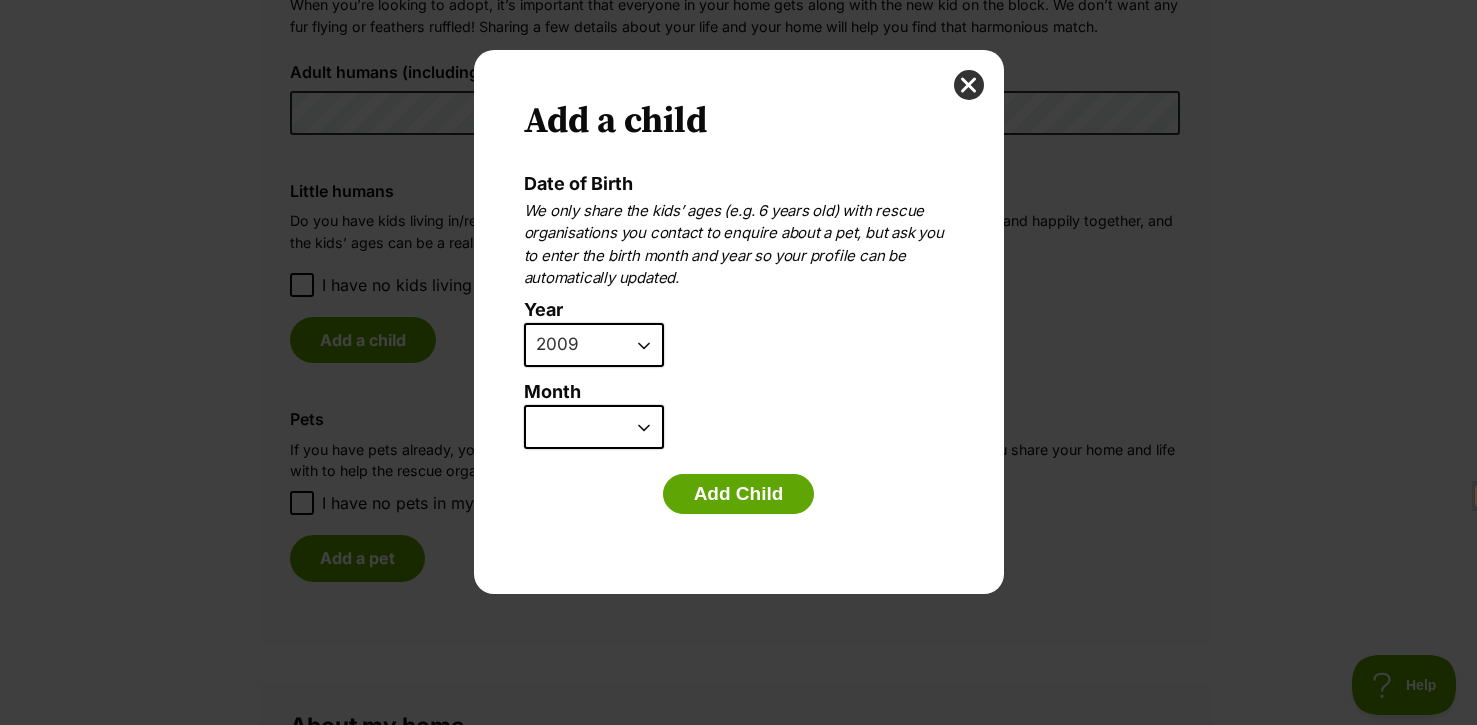 click on "January
February
March
April
May
June
July
August
September
October
November
December" at bounding box center [594, 427] 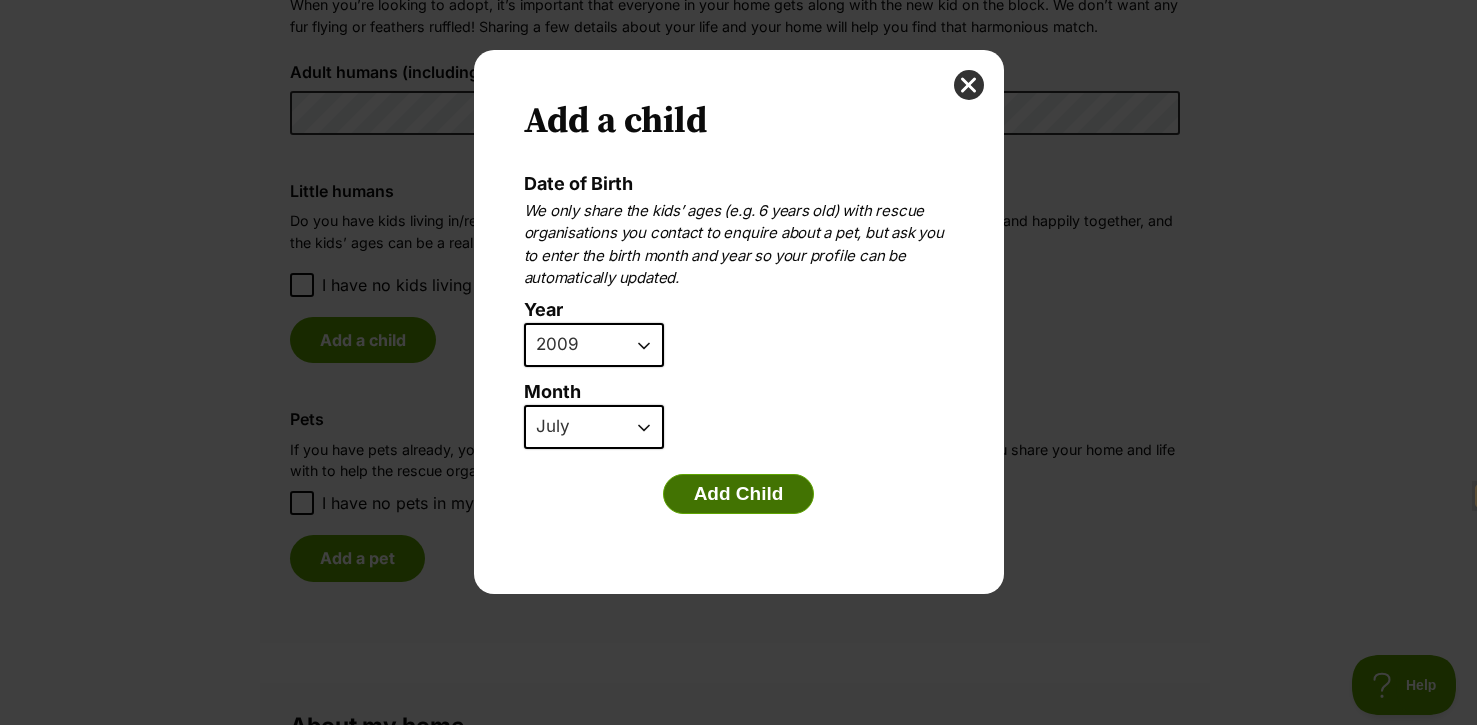 click on "Add Child" at bounding box center (739, 494) 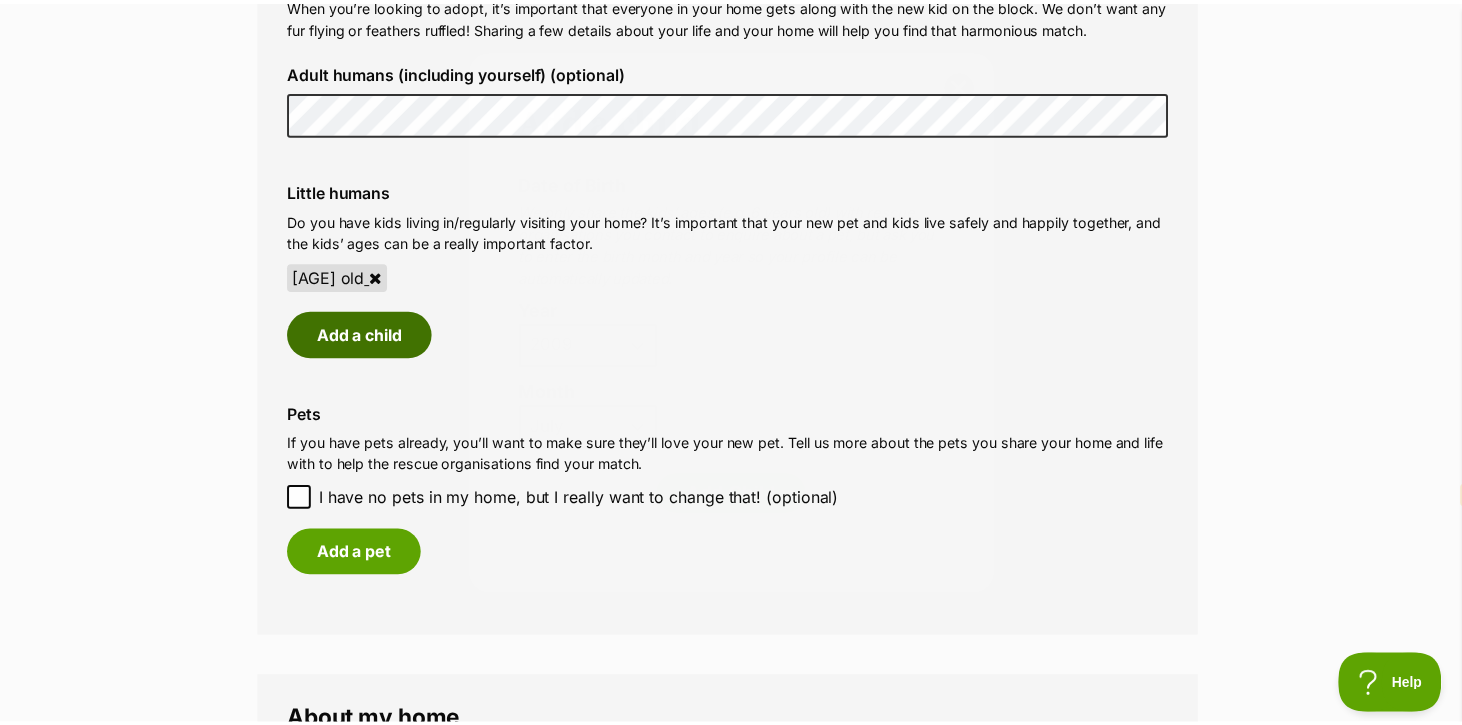 scroll, scrollTop: 1561, scrollLeft: 0, axis: vertical 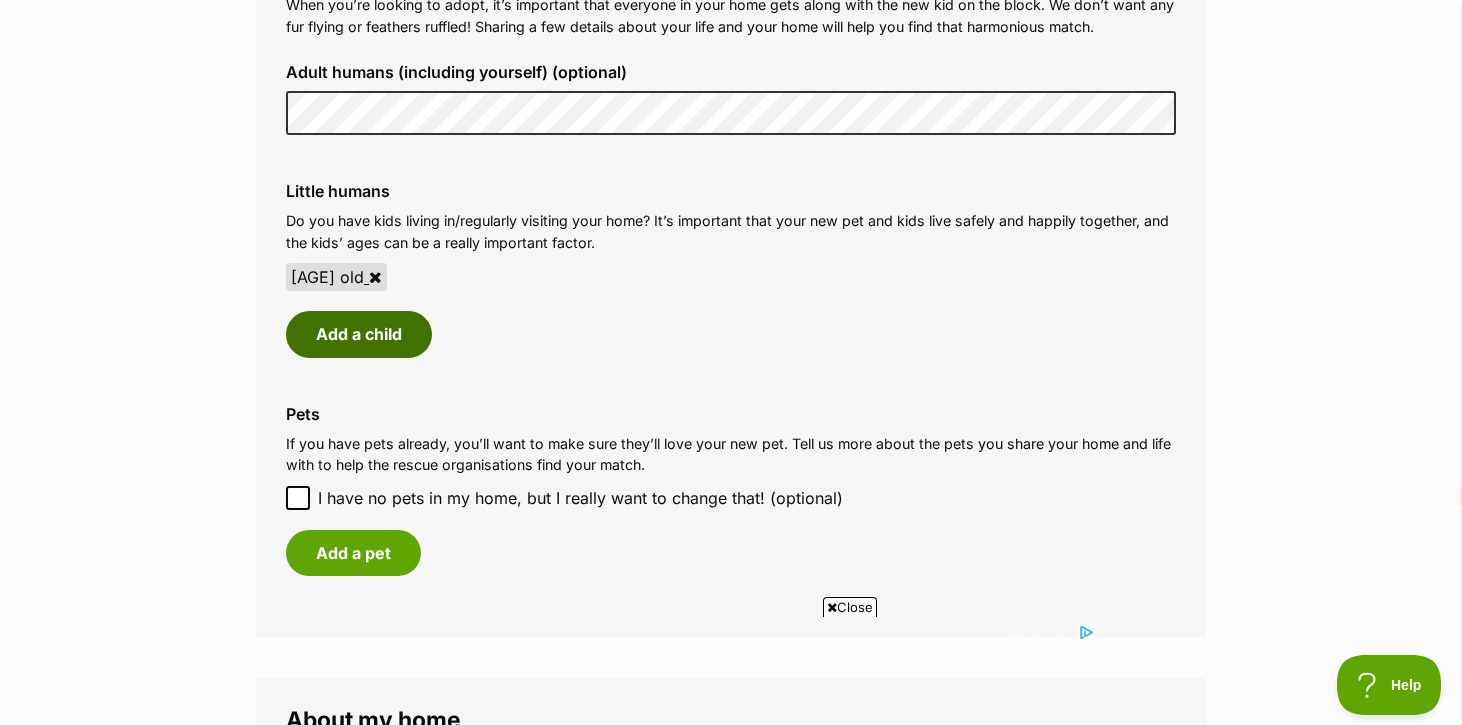 click on "Add a child" at bounding box center (359, 334) 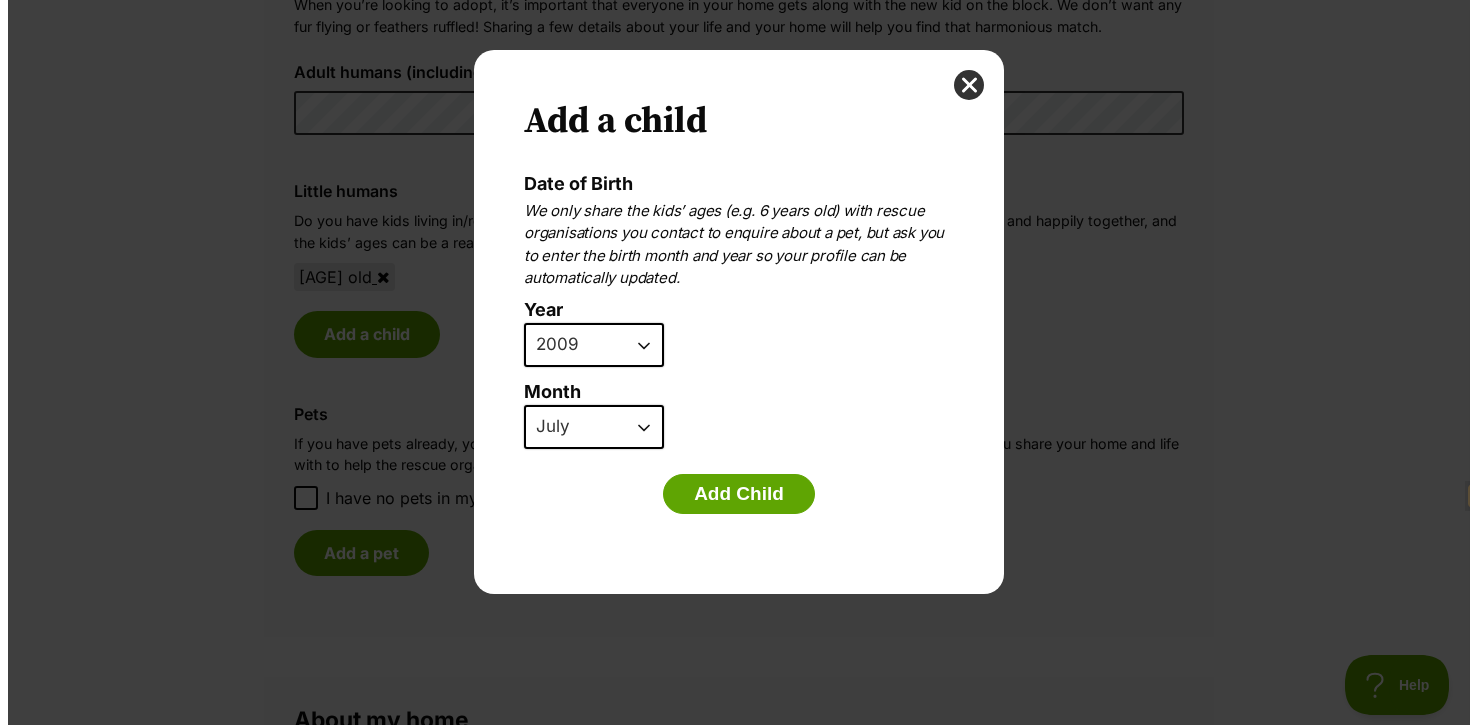 scroll, scrollTop: 0, scrollLeft: 0, axis: both 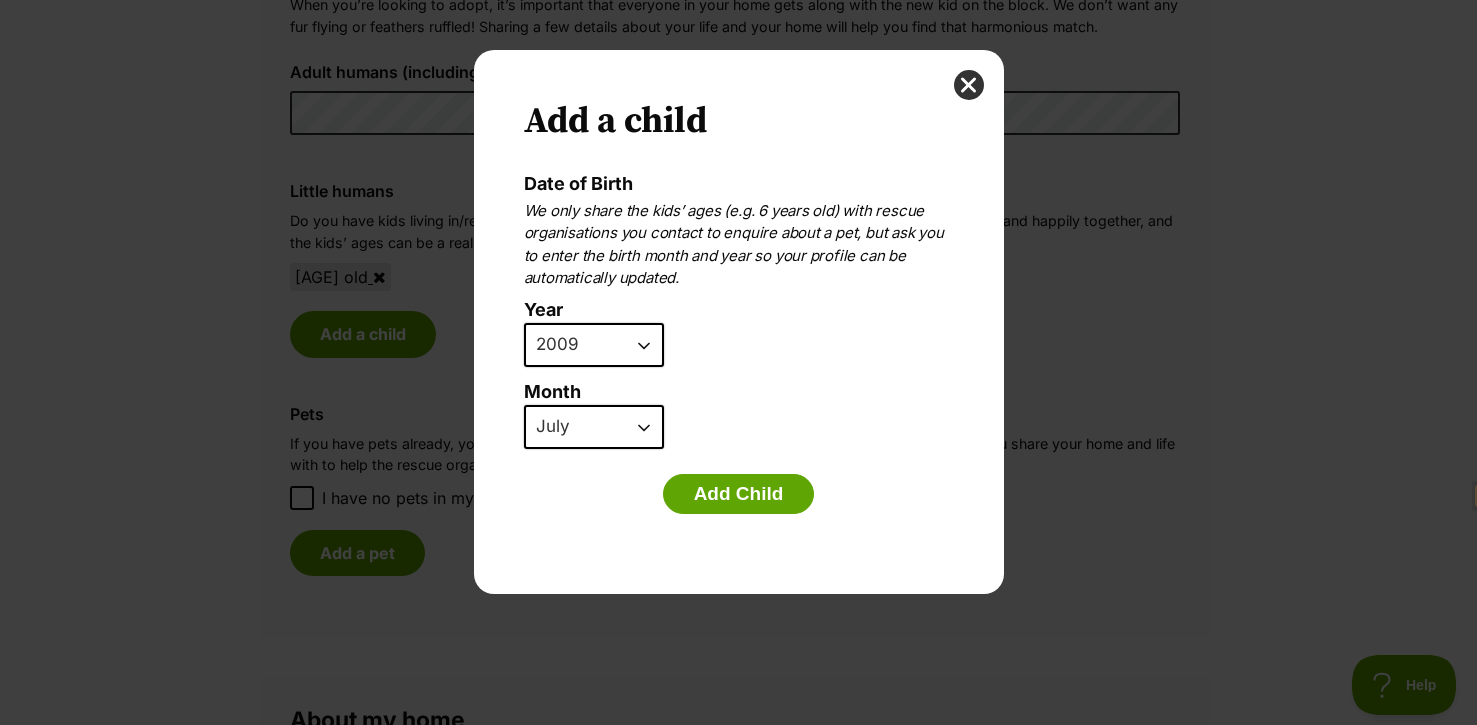 click on "2025
2024
2023
2022
2021
2020
2019
2018
2017
2016
2015
2014
2013
2012
2011
2010
2009
2008
2007" at bounding box center (594, 345) 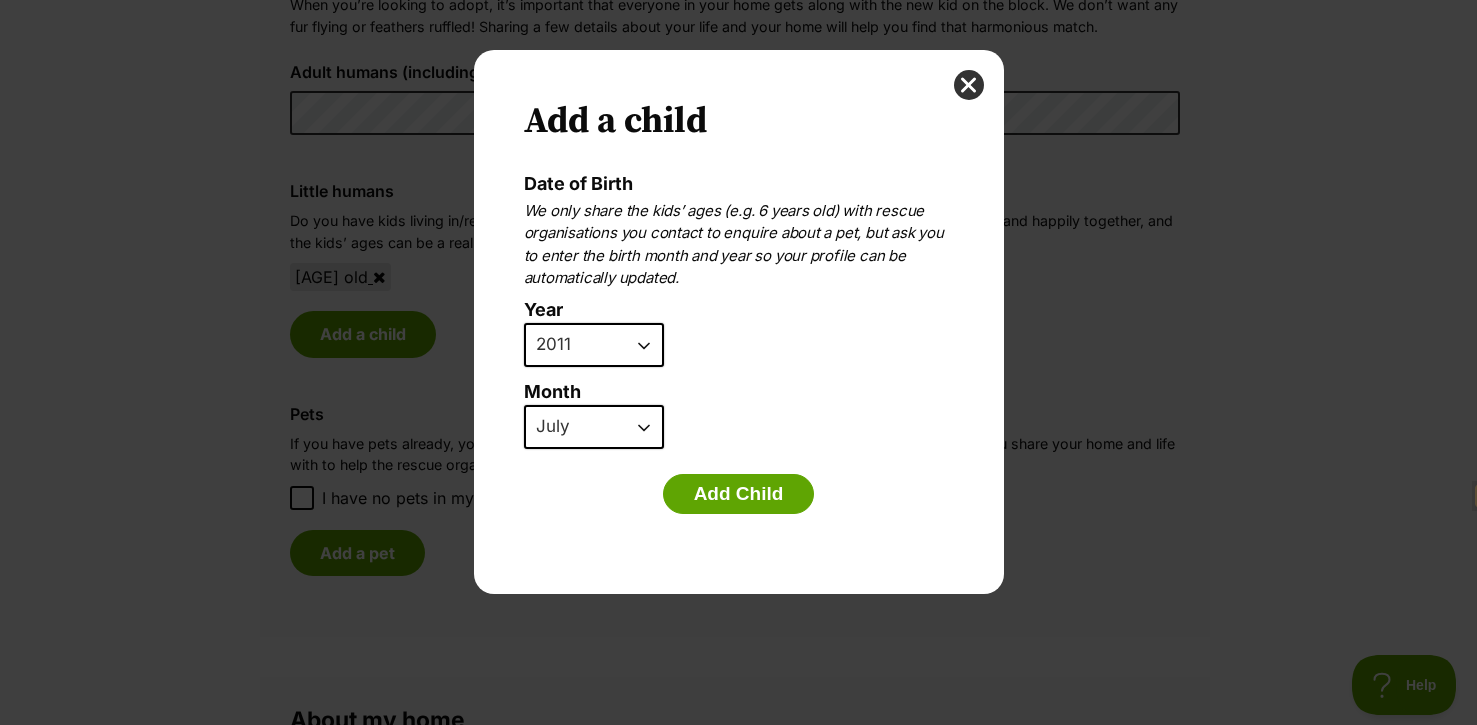 click on "January
February
March
April
May
June
July
August
September
October
November
December" at bounding box center [594, 427] 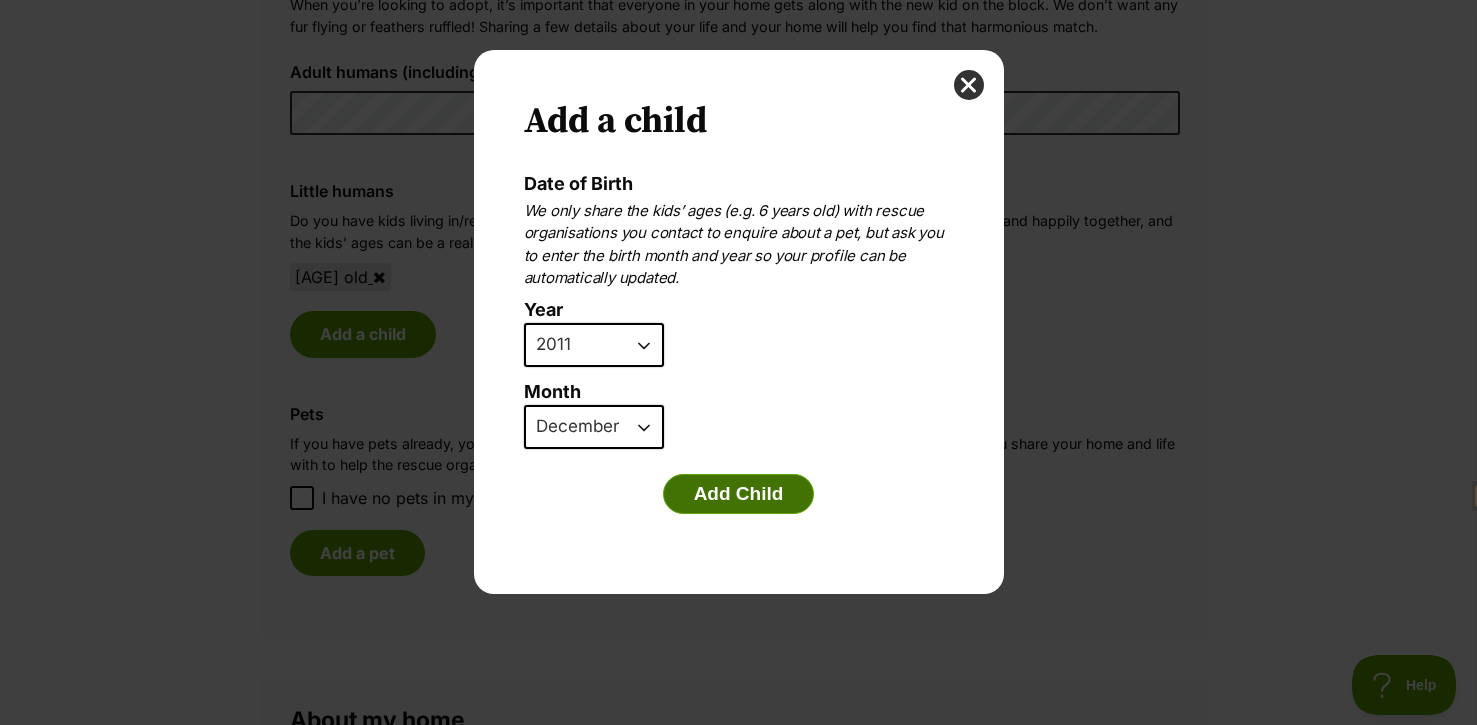click on "Add Child" at bounding box center [739, 494] 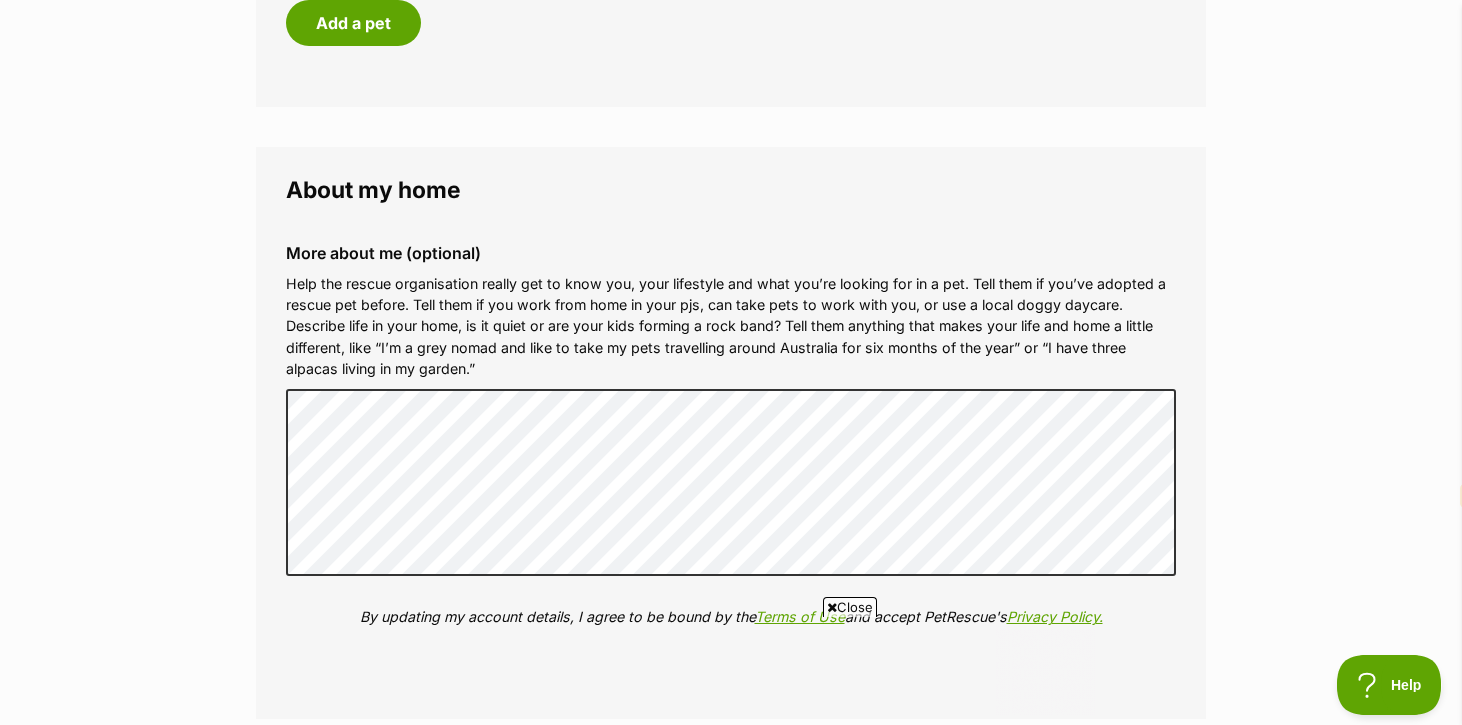 scroll, scrollTop: 0, scrollLeft: 0, axis: both 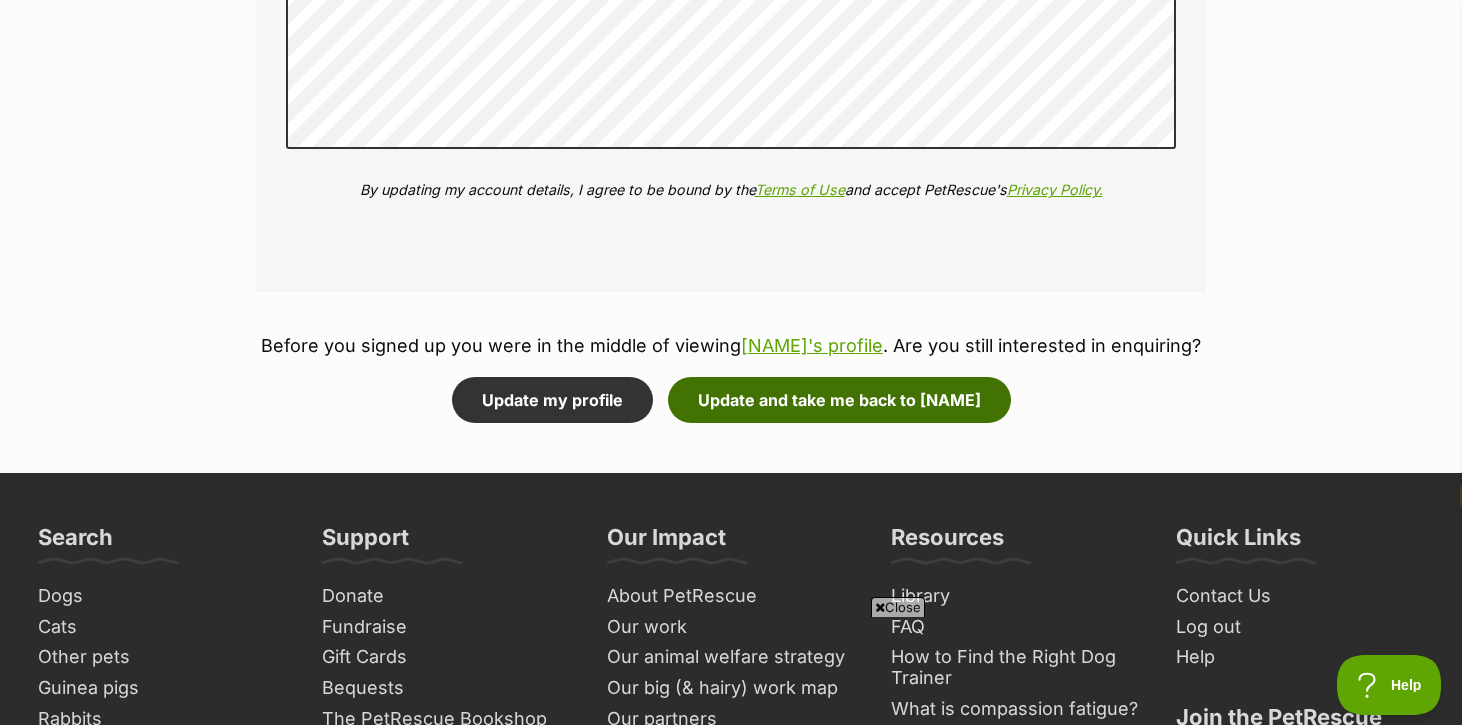 click on "Update and take me back to Tijo" at bounding box center [839, 400] 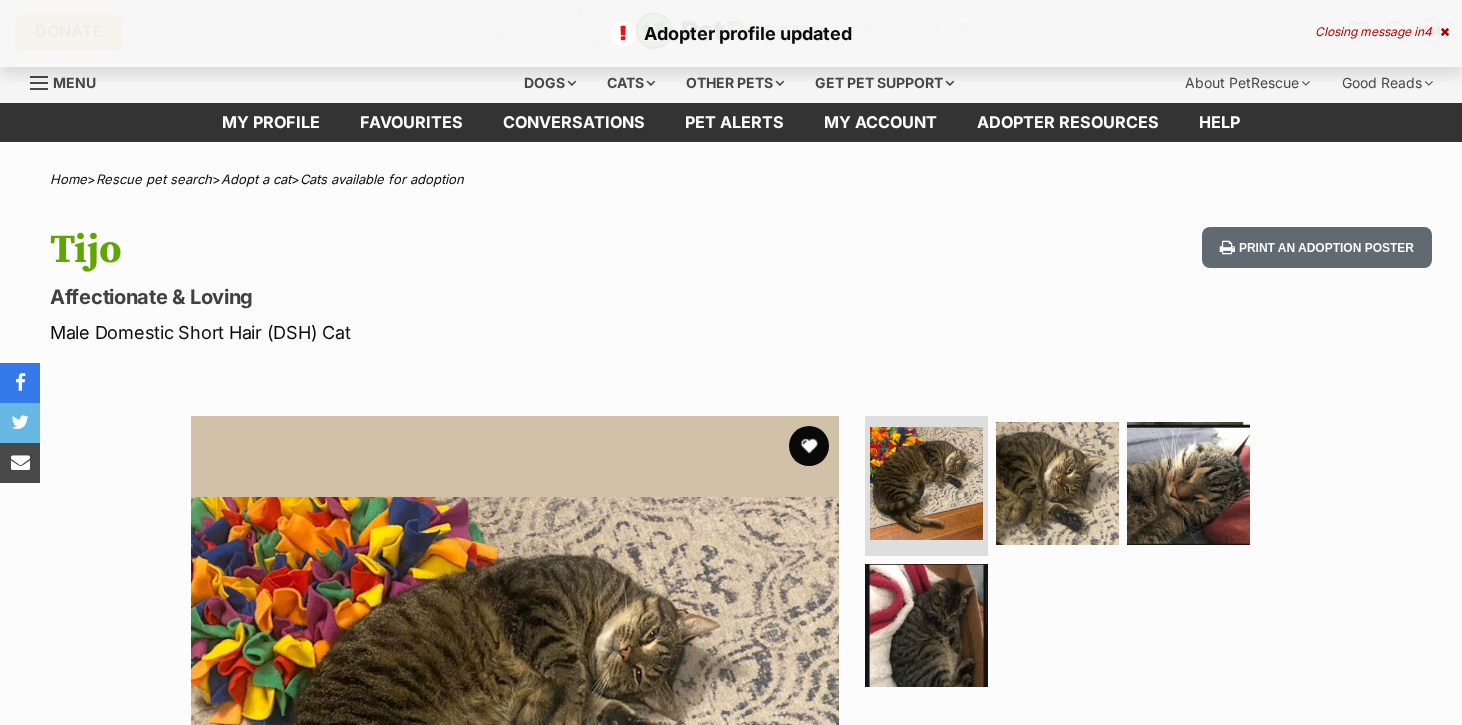 scroll, scrollTop: 98, scrollLeft: 0, axis: vertical 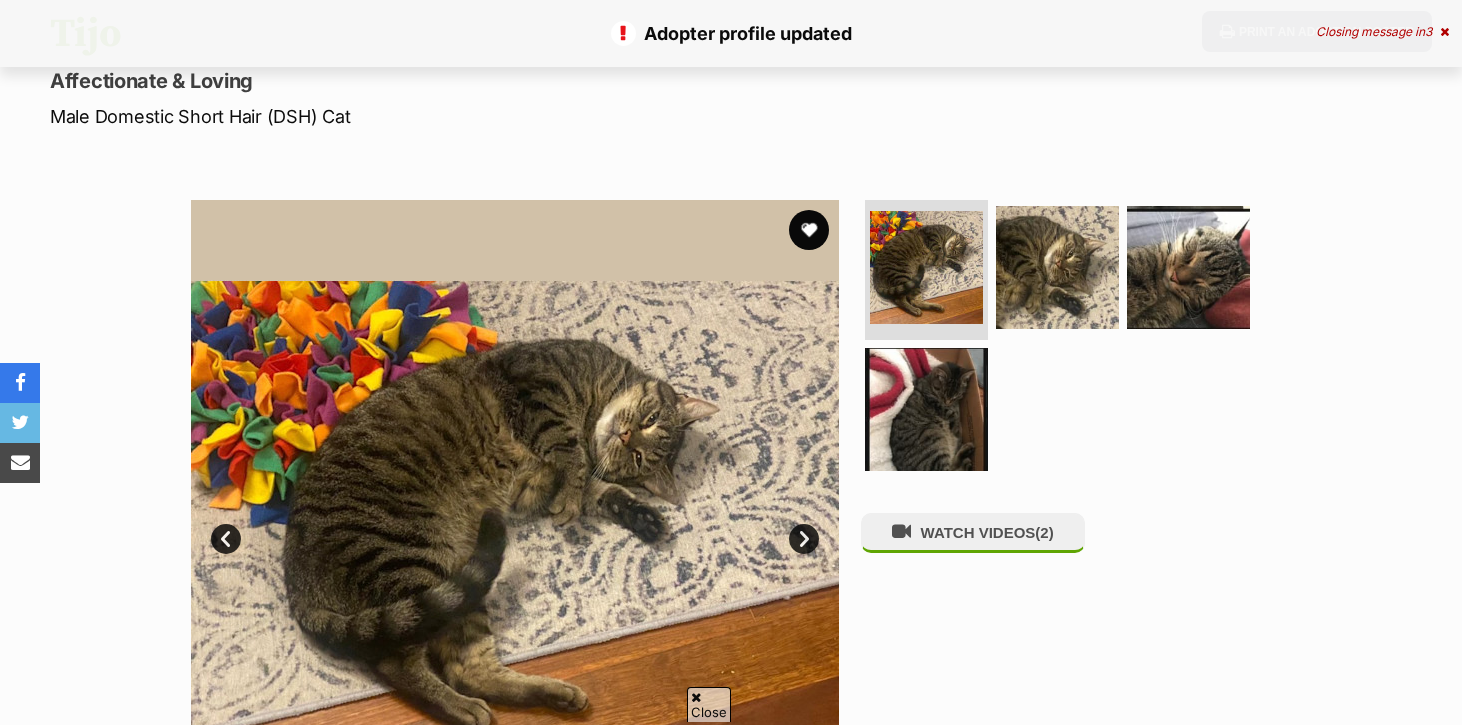 select on "en" 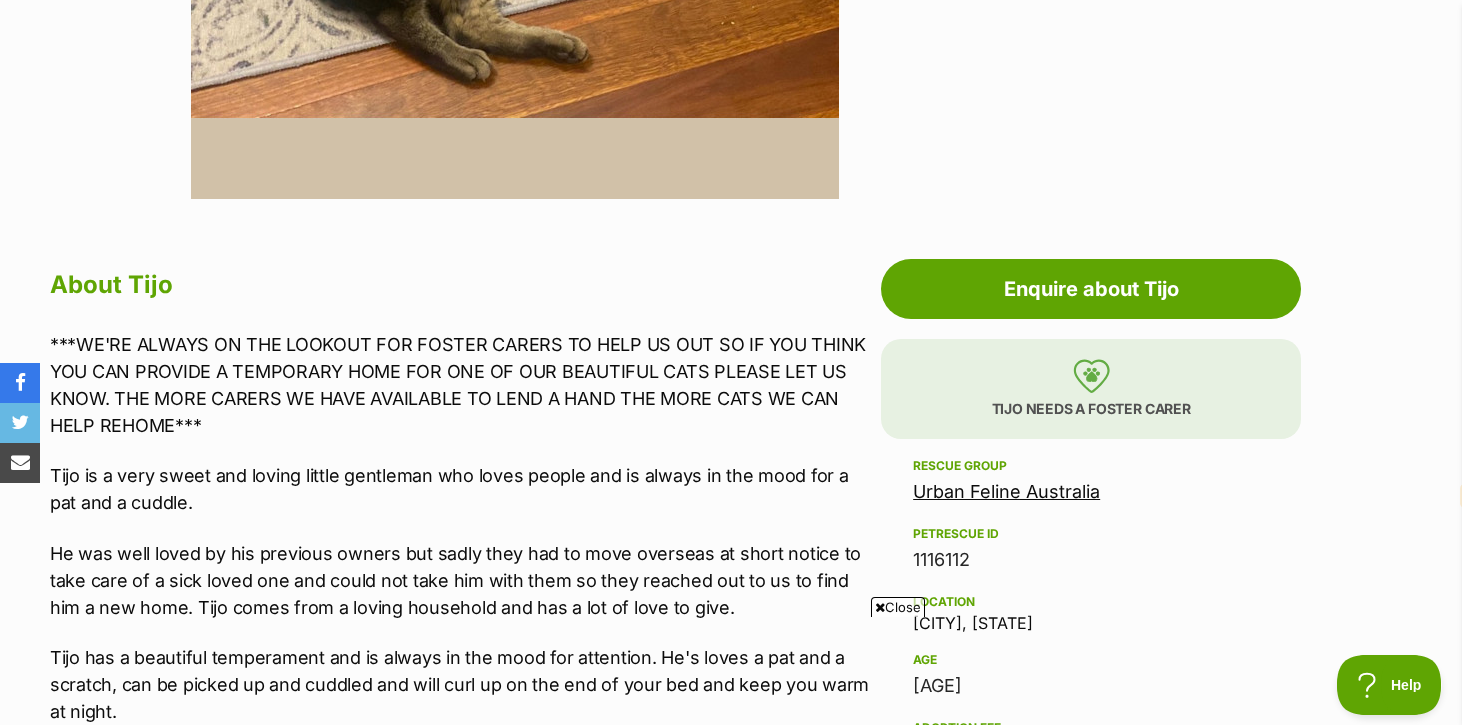 scroll, scrollTop: 861, scrollLeft: 0, axis: vertical 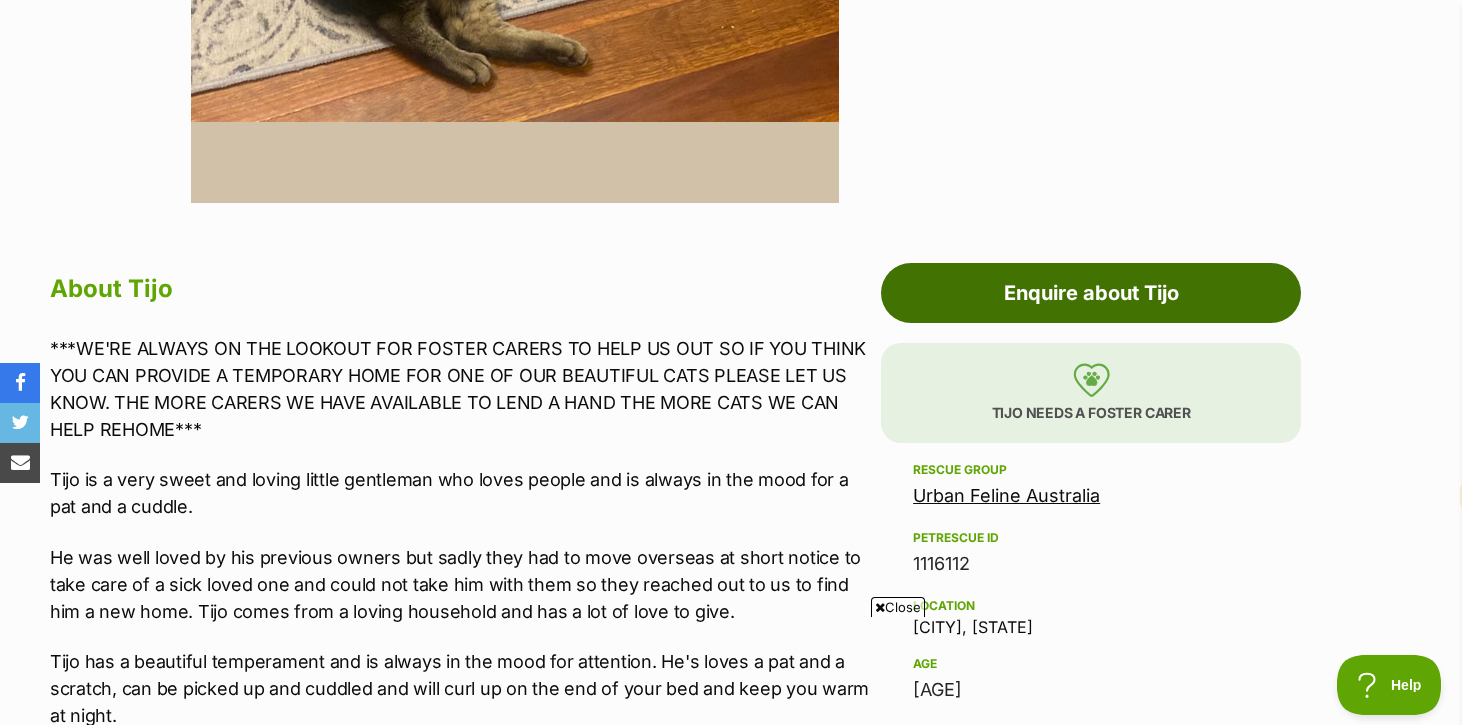 click on "Enquire about Tijo" at bounding box center (1091, 293) 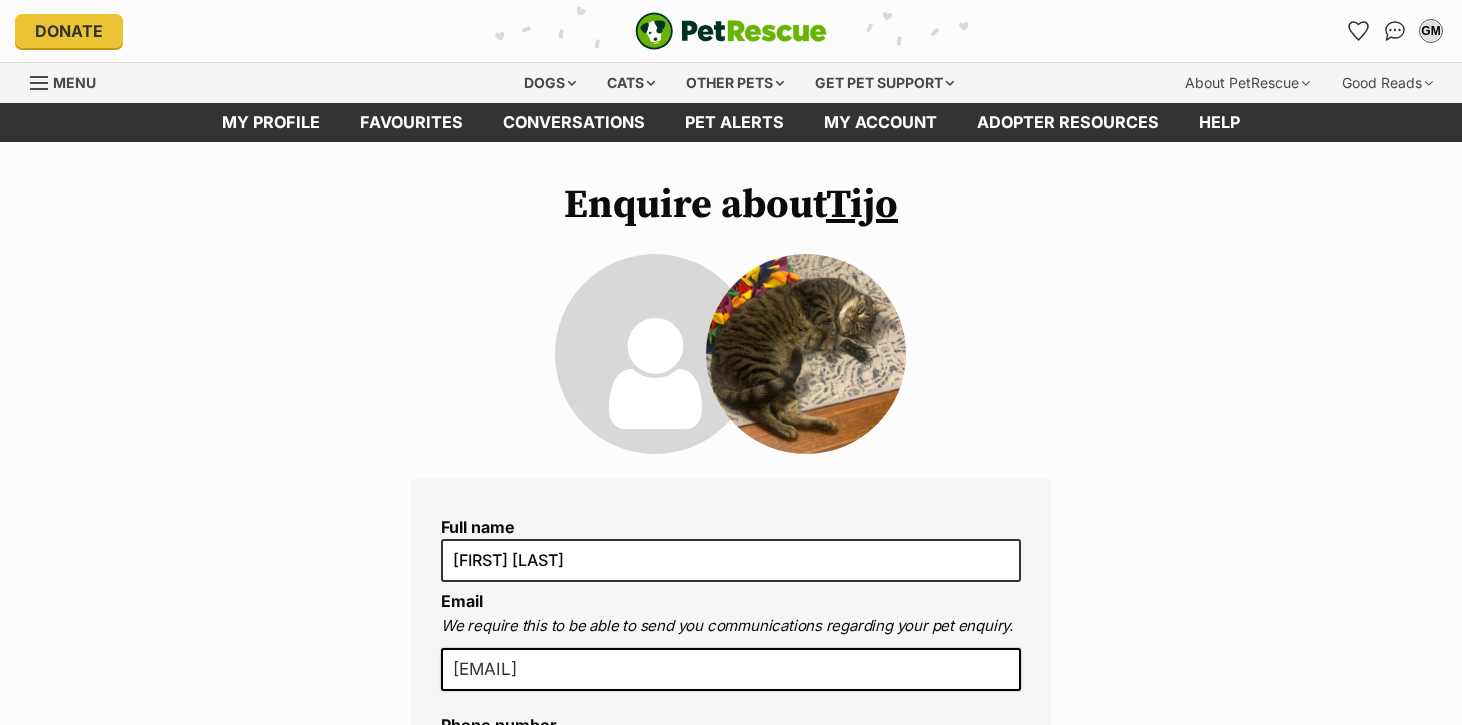 scroll, scrollTop: 0, scrollLeft: 0, axis: both 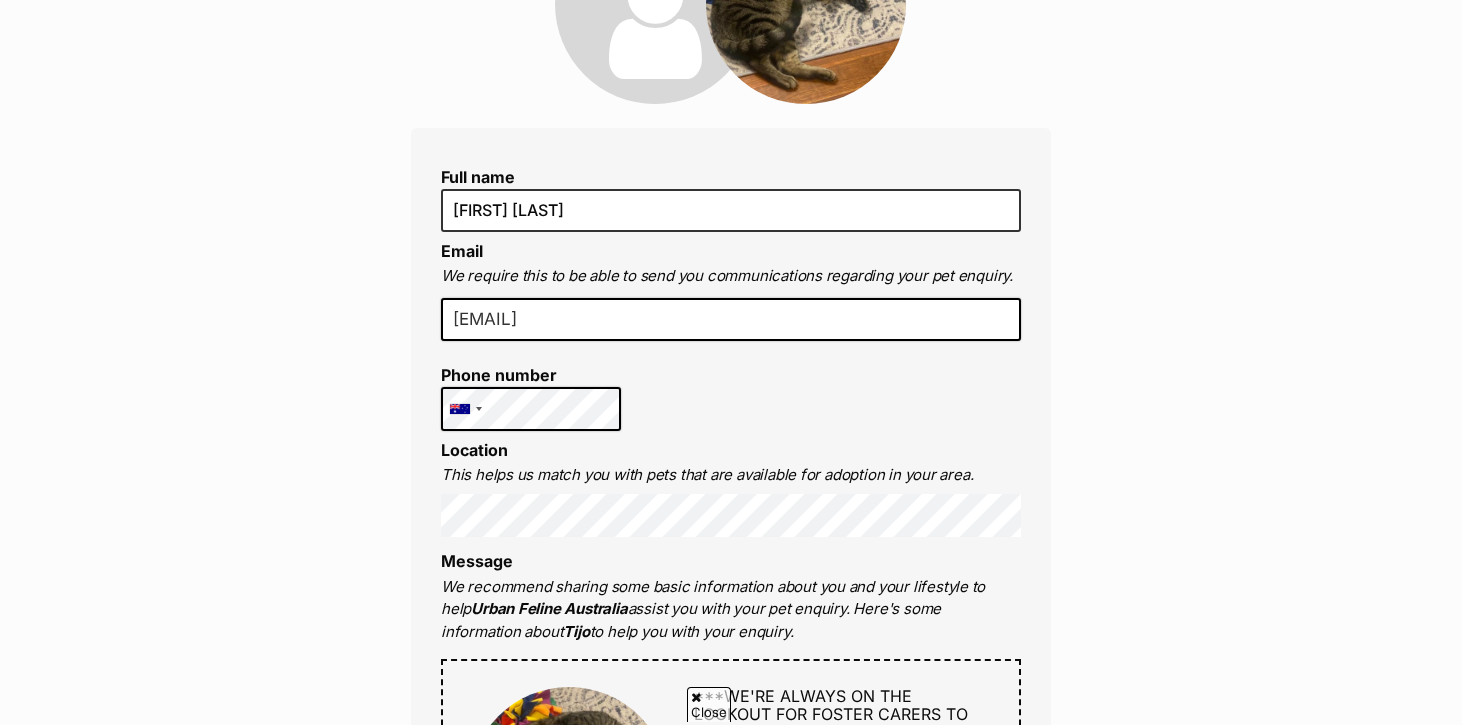 select on "en" 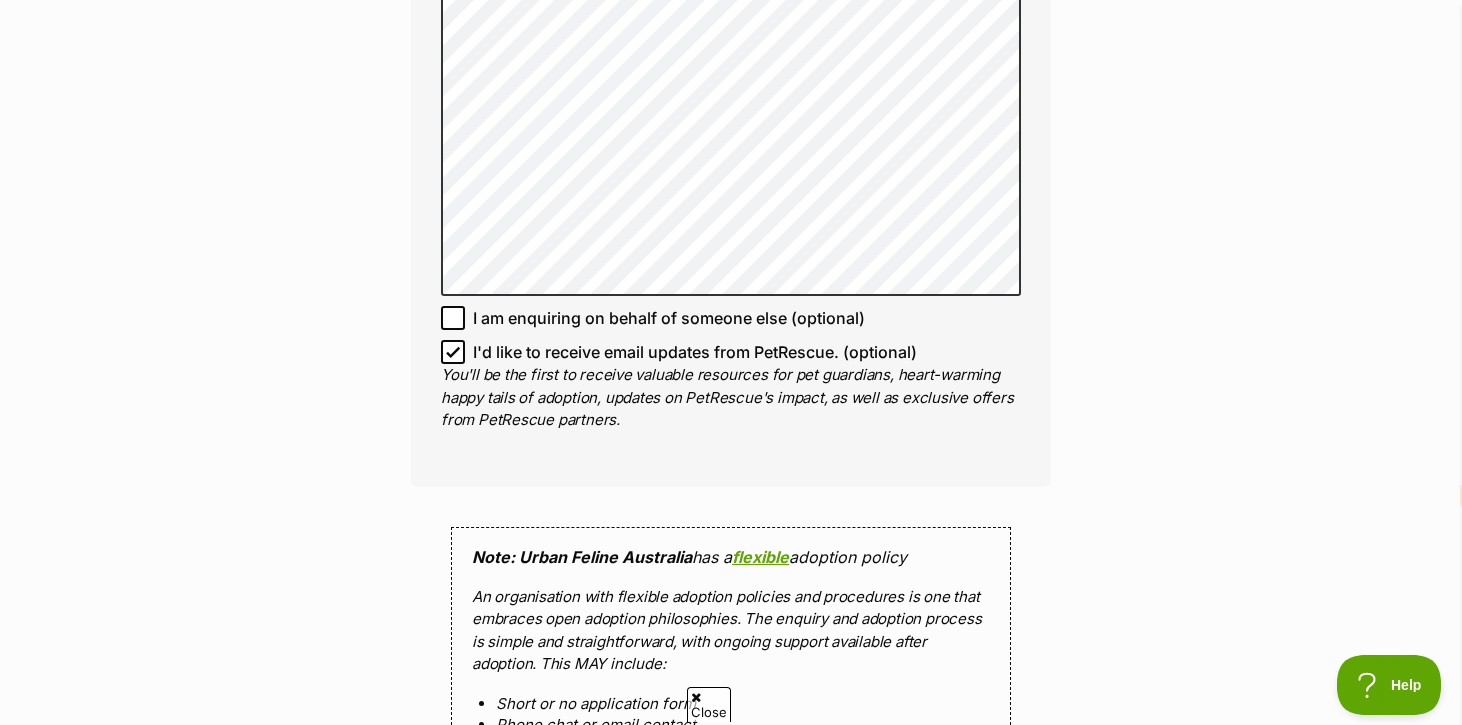 scroll, scrollTop: 1522, scrollLeft: 0, axis: vertical 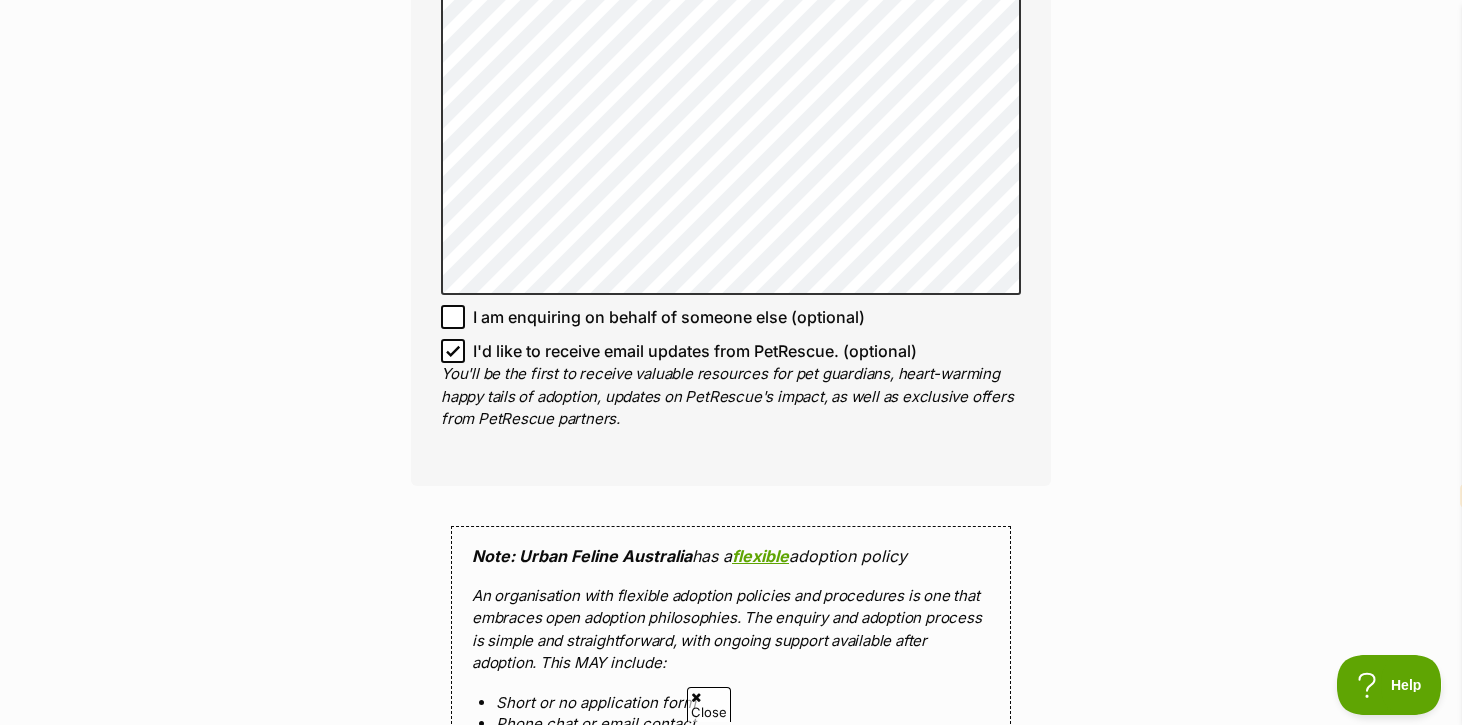 click 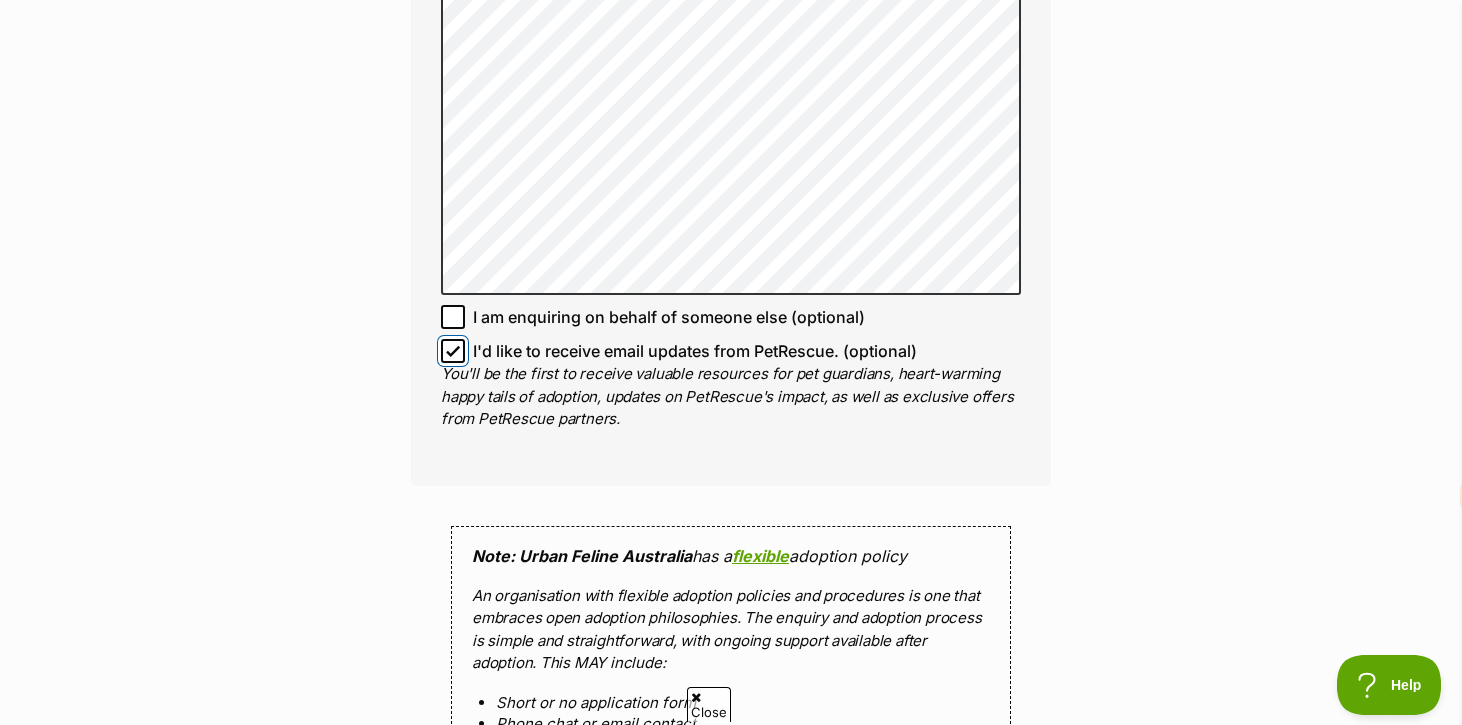click on "I'd like to receive email updates from PetRescue. (optional)" at bounding box center (453, 351) 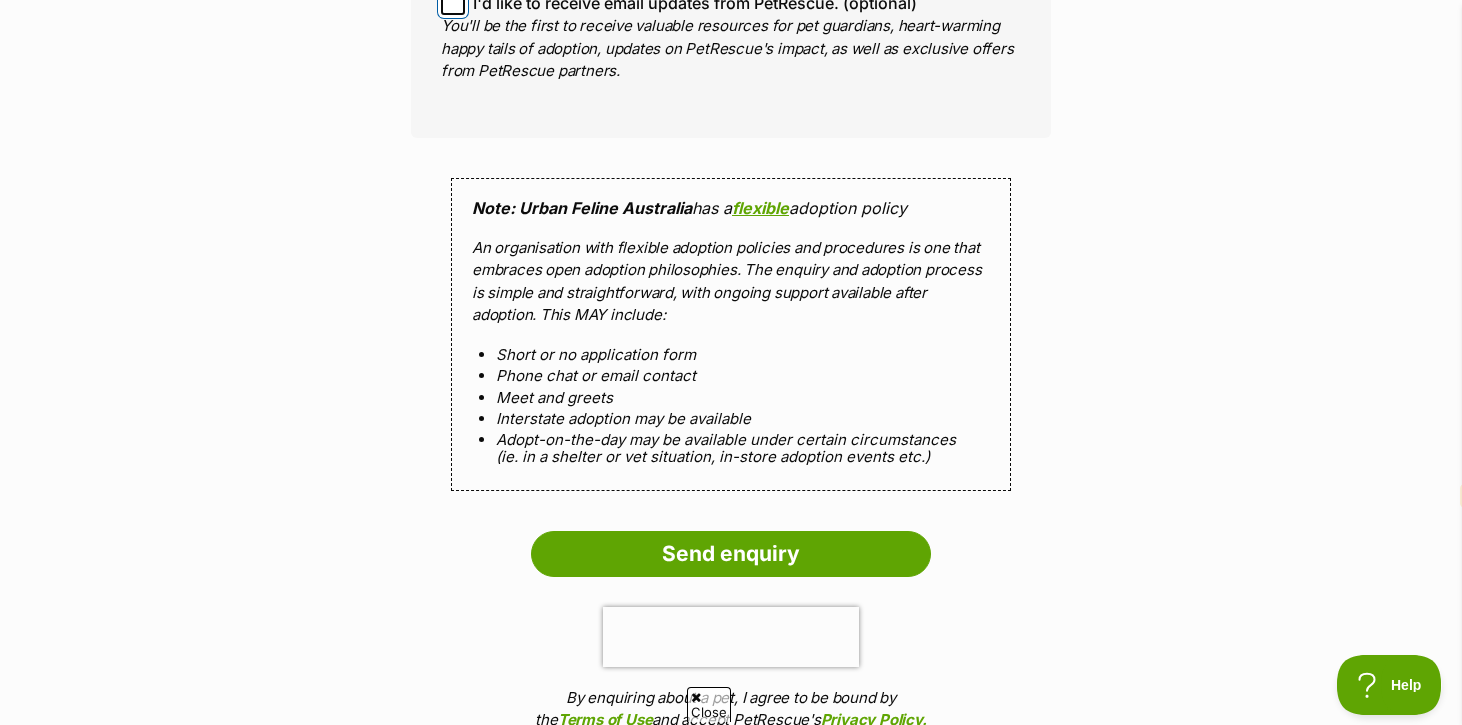 scroll, scrollTop: 1972, scrollLeft: 0, axis: vertical 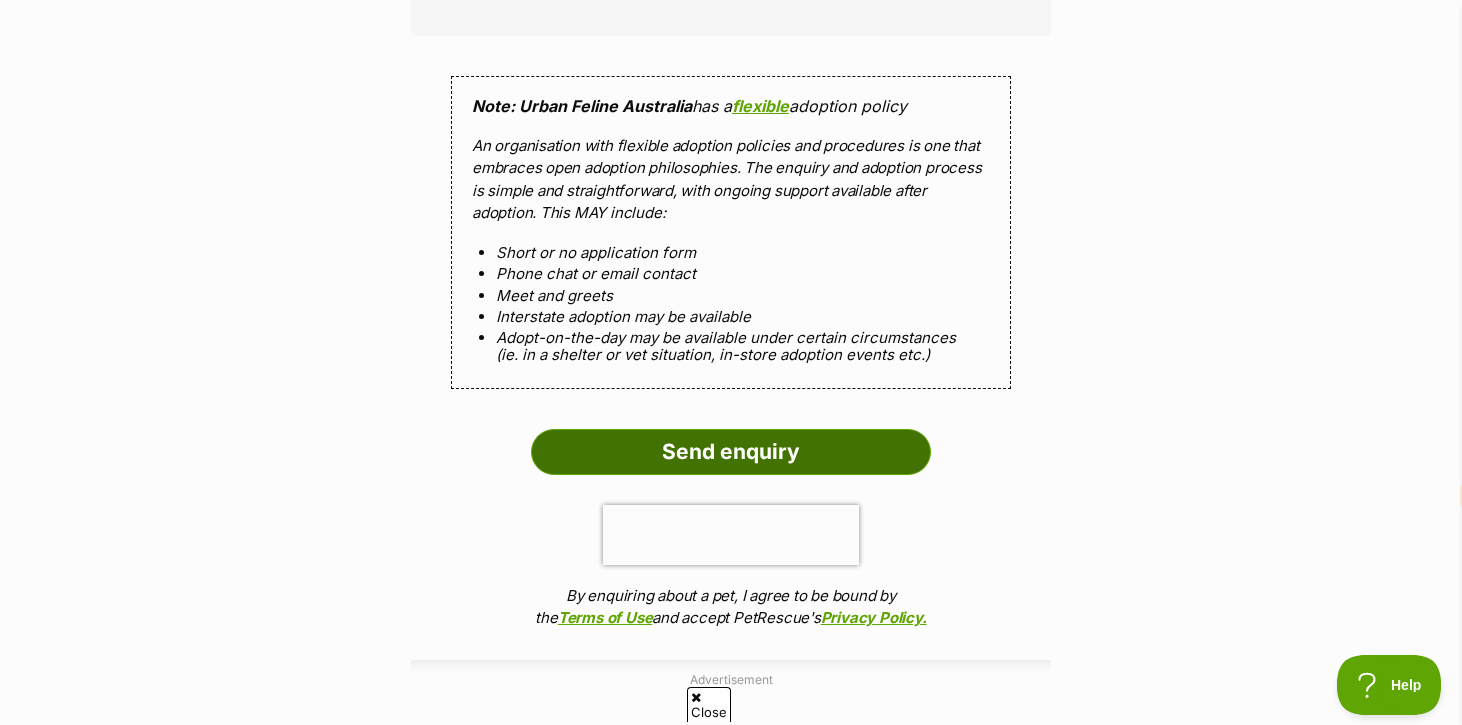 click on "Send enquiry" at bounding box center [731, 452] 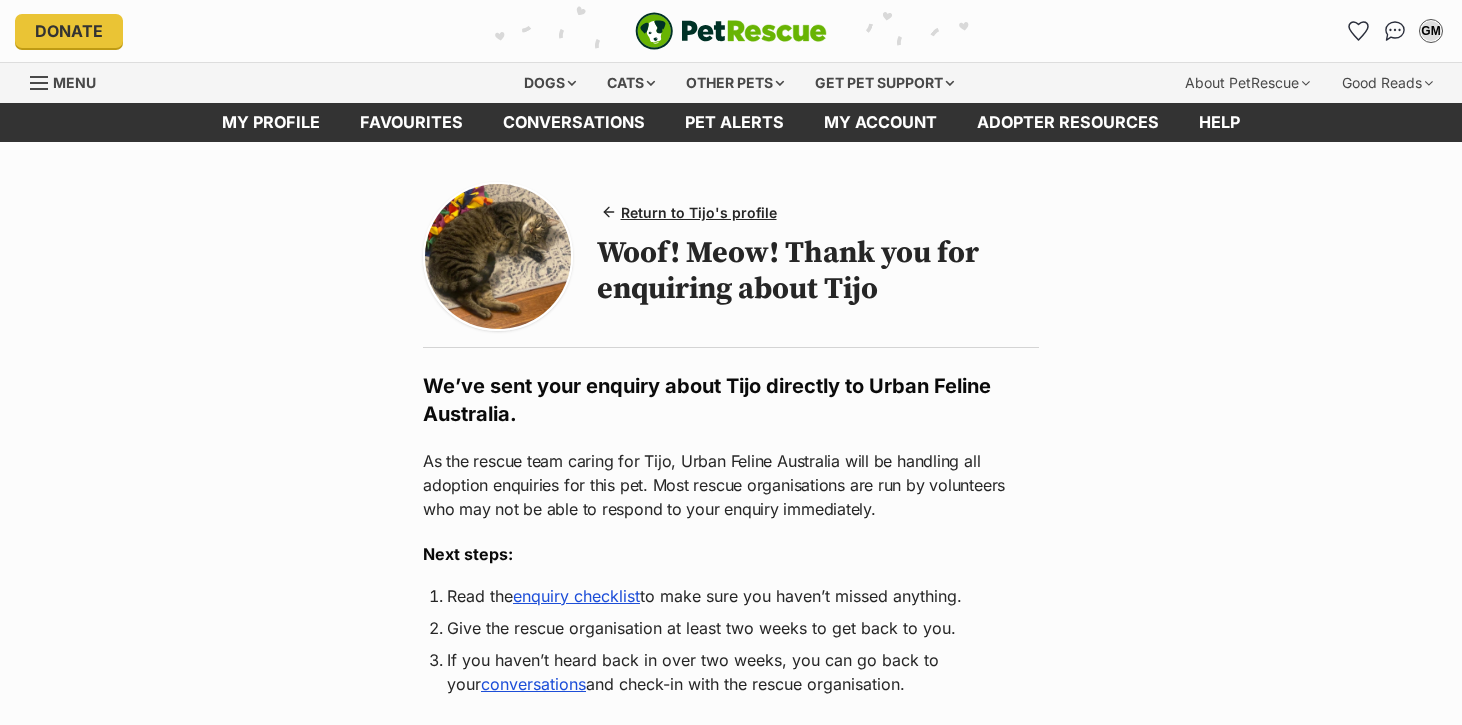 scroll, scrollTop: 0, scrollLeft: 0, axis: both 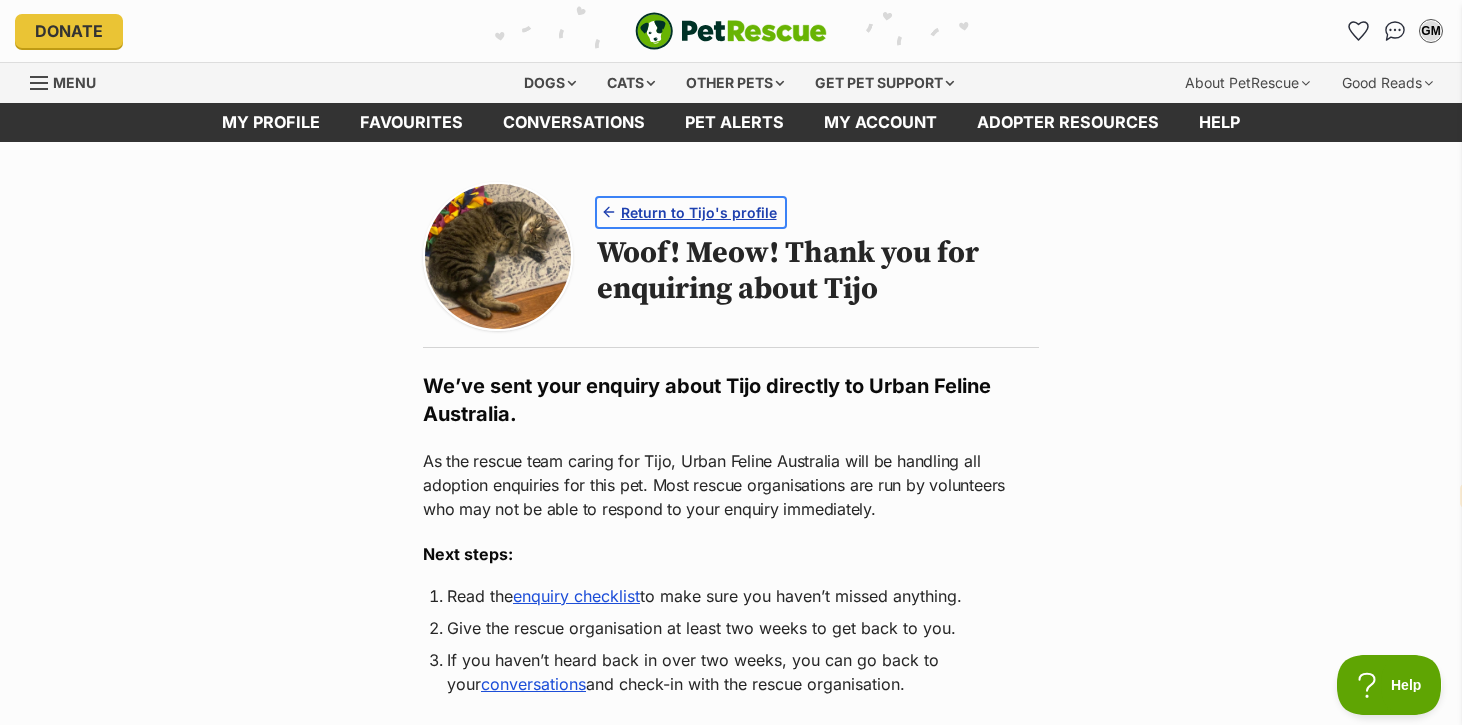 click on "Return to Tijo's profile" at bounding box center (699, 212) 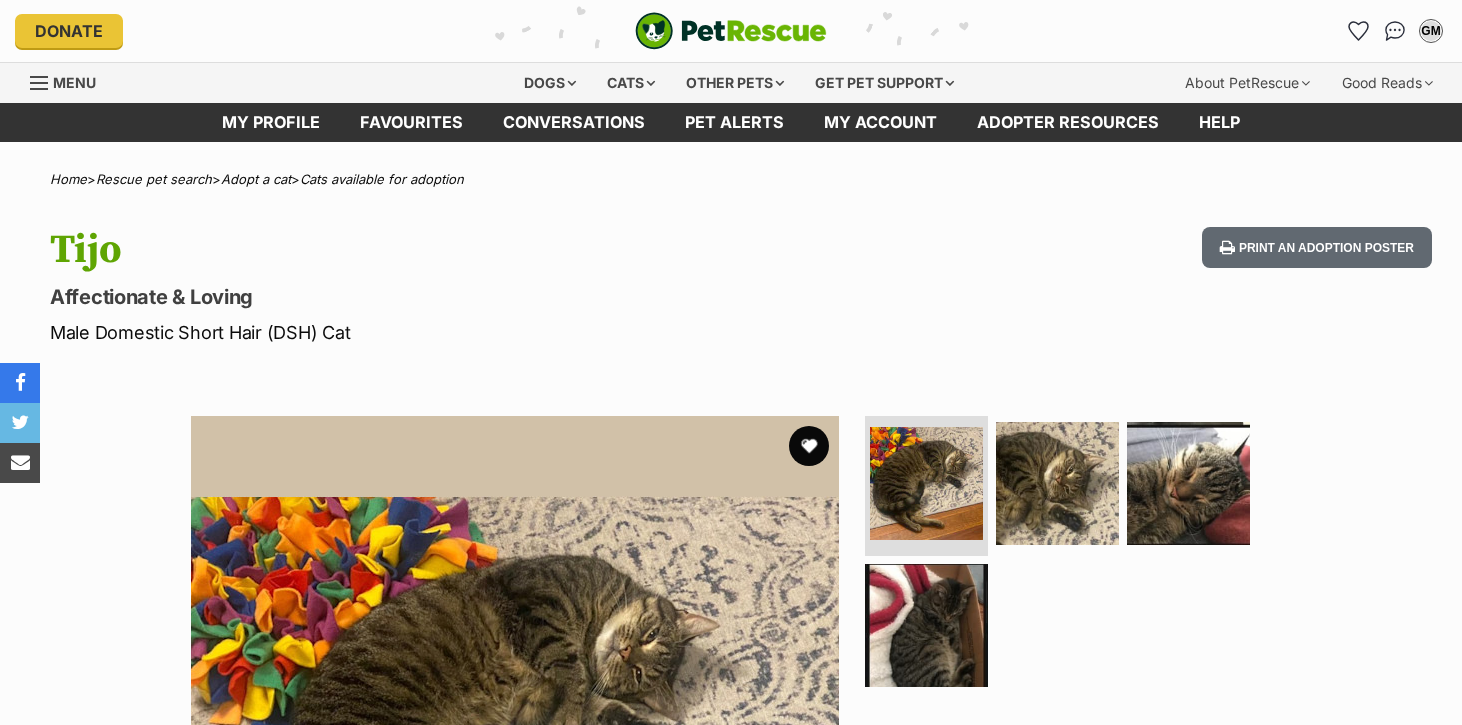 scroll, scrollTop: 0, scrollLeft: 0, axis: both 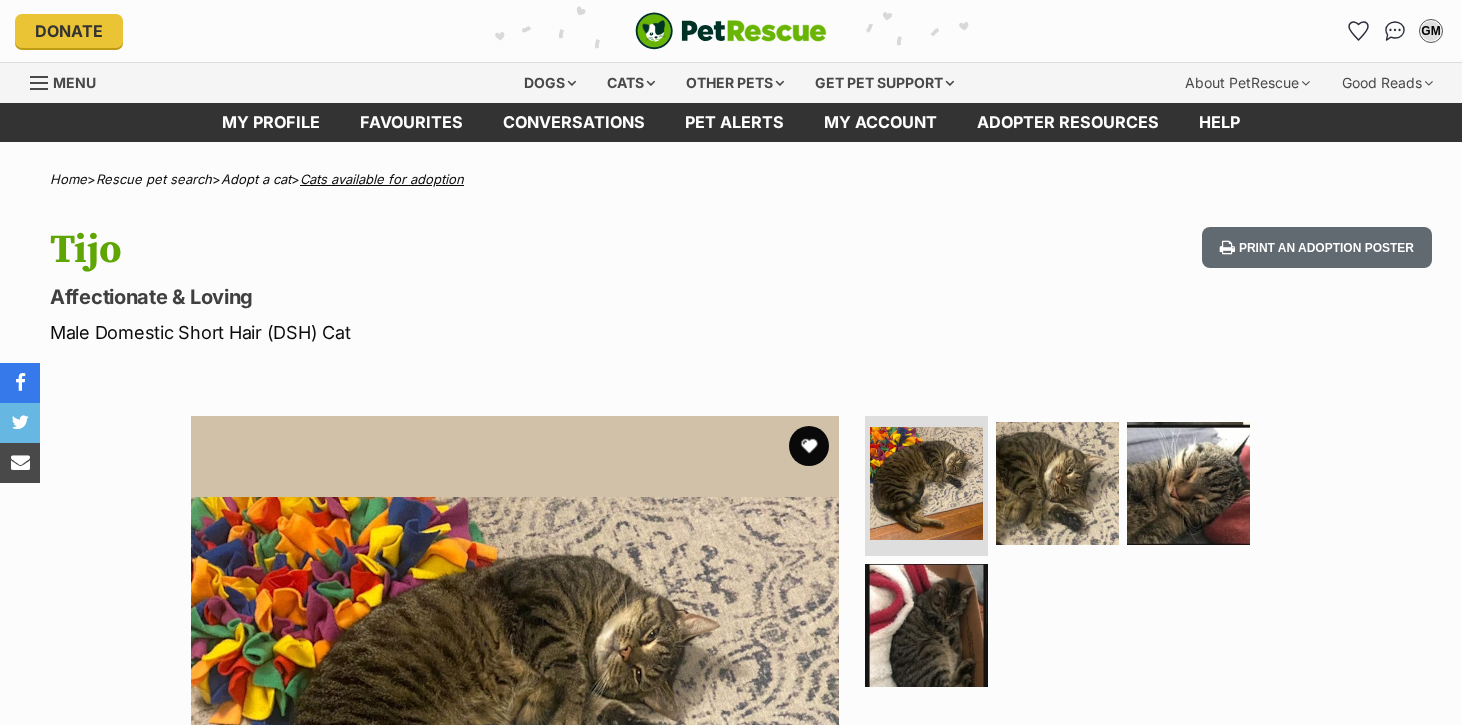 select on "en" 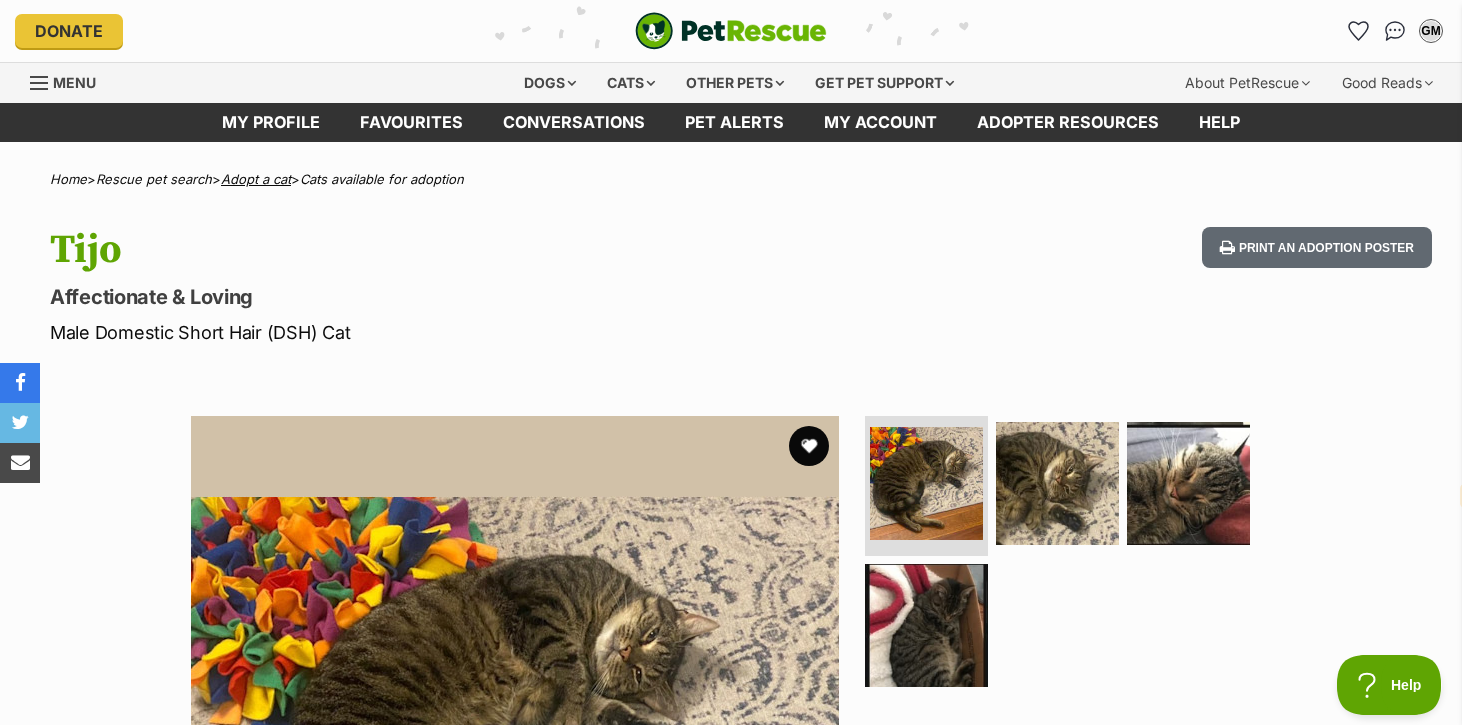 scroll, scrollTop: 0, scrollLeft: 0, axis: both 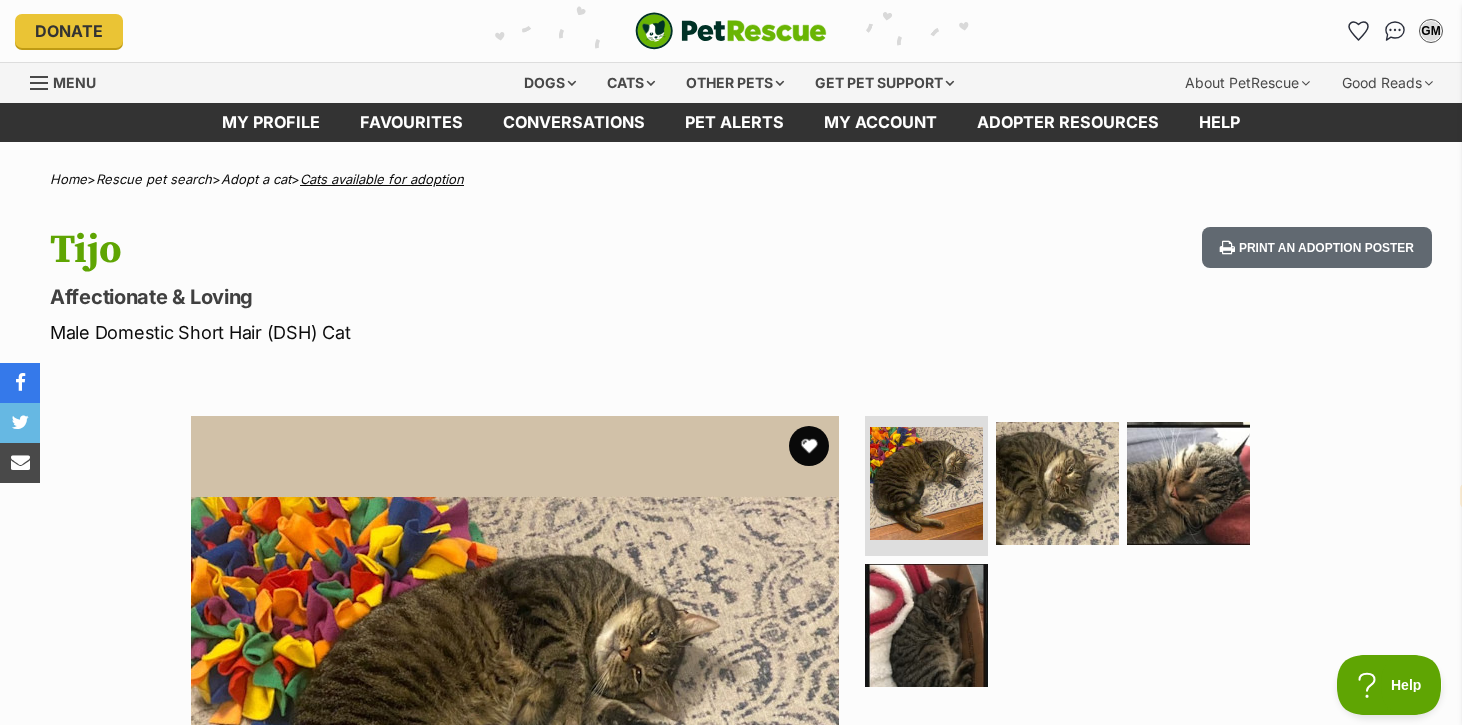 click on "Cats available for adoption" at bounding box center [382, 179] 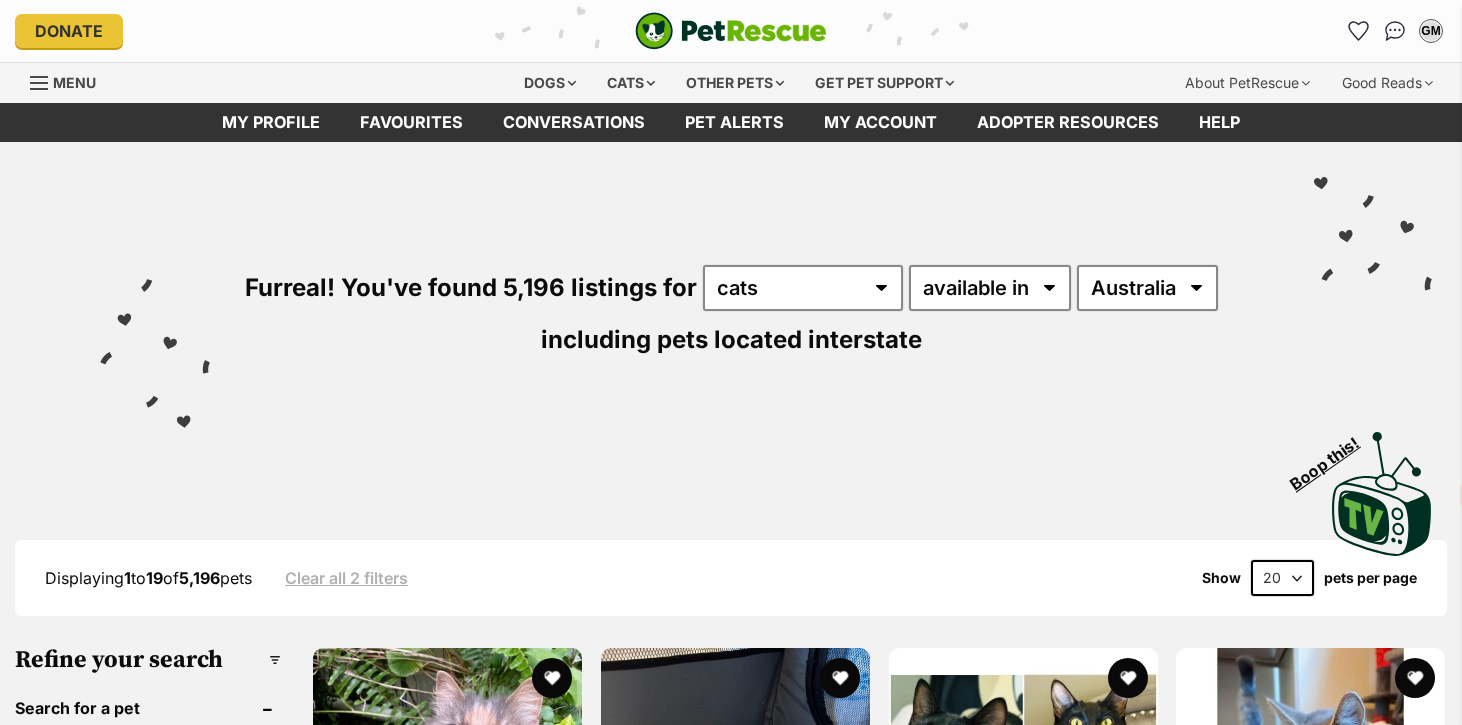 select on "en" 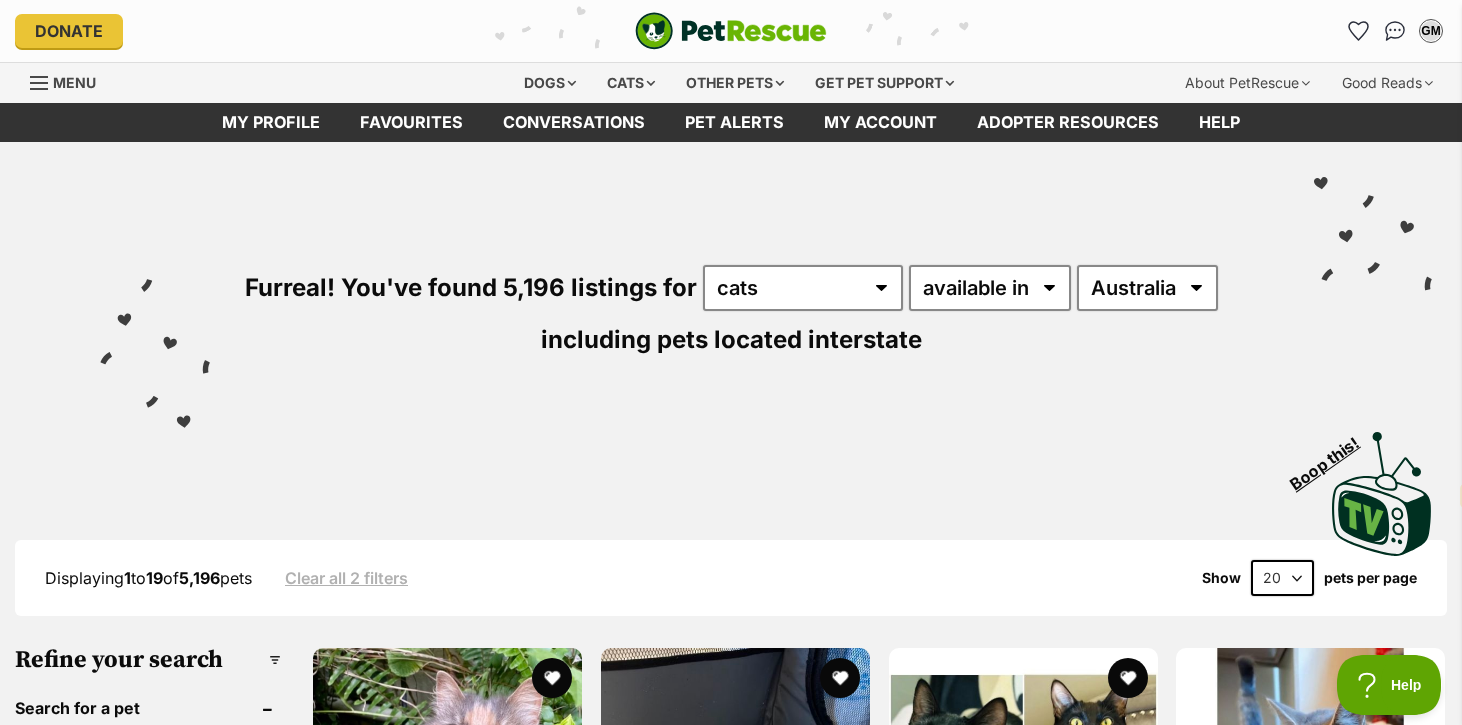 scroll, scrollTop: 0, scrollLeft: 0, axis: both 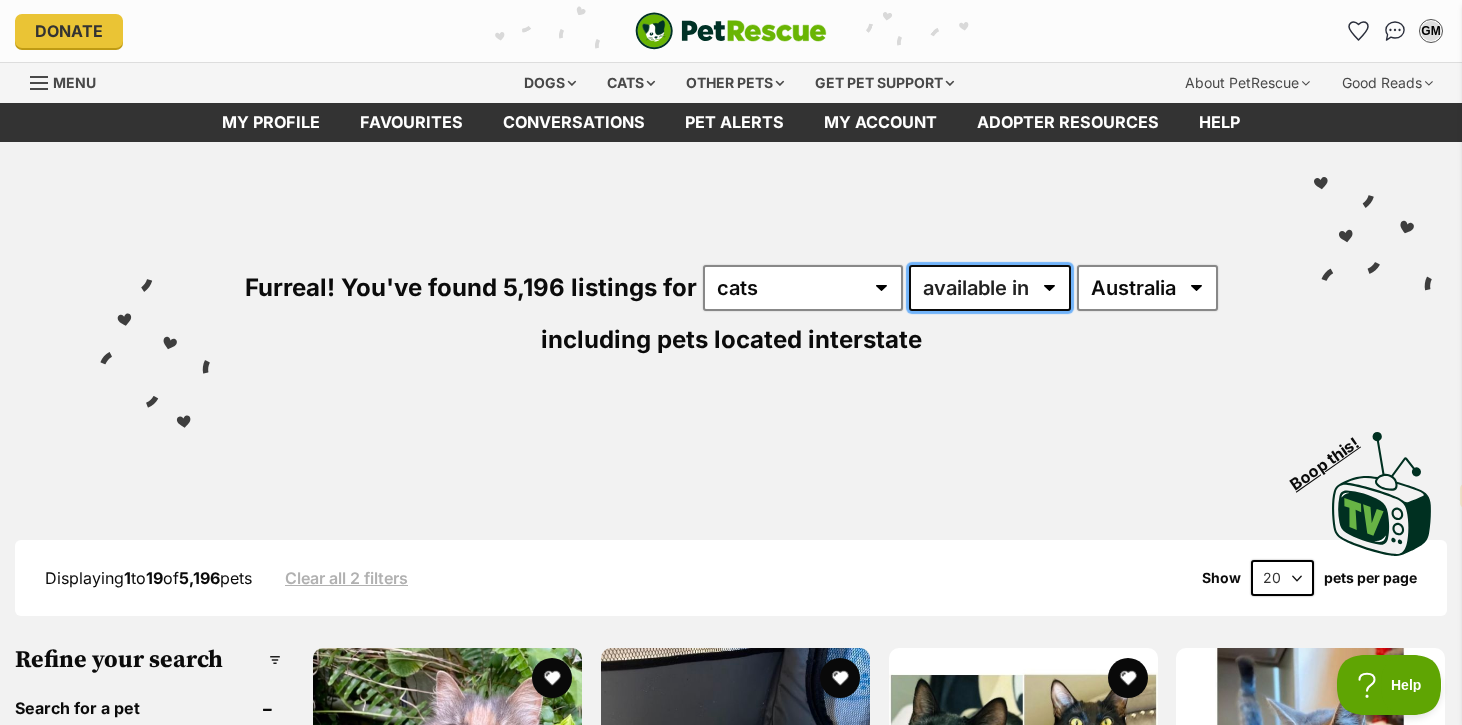 click on "available in
located in" at bounding box center (990, 288) 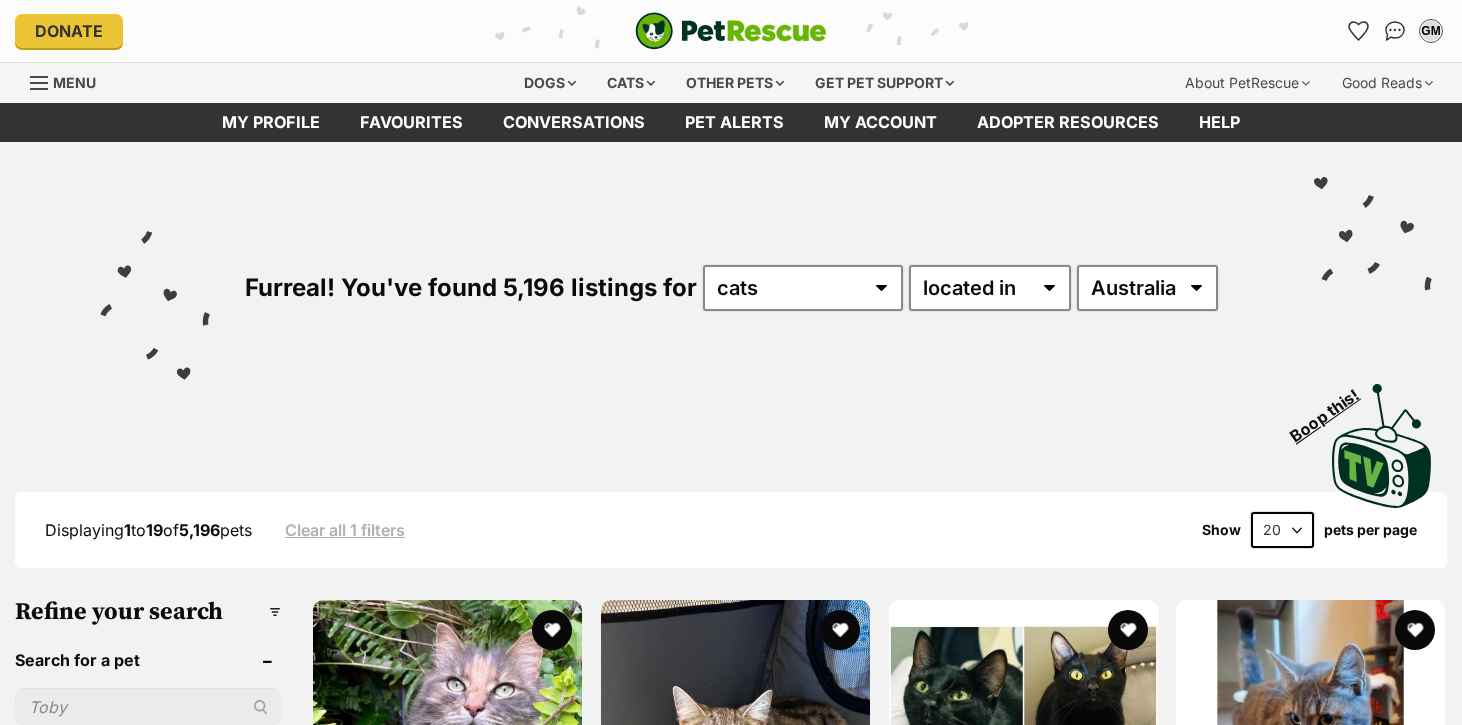 click on "Australia
ACT
NSW
NT
QLD
SA
TAS
VIC
WA" at bounding box center (1147, 288) 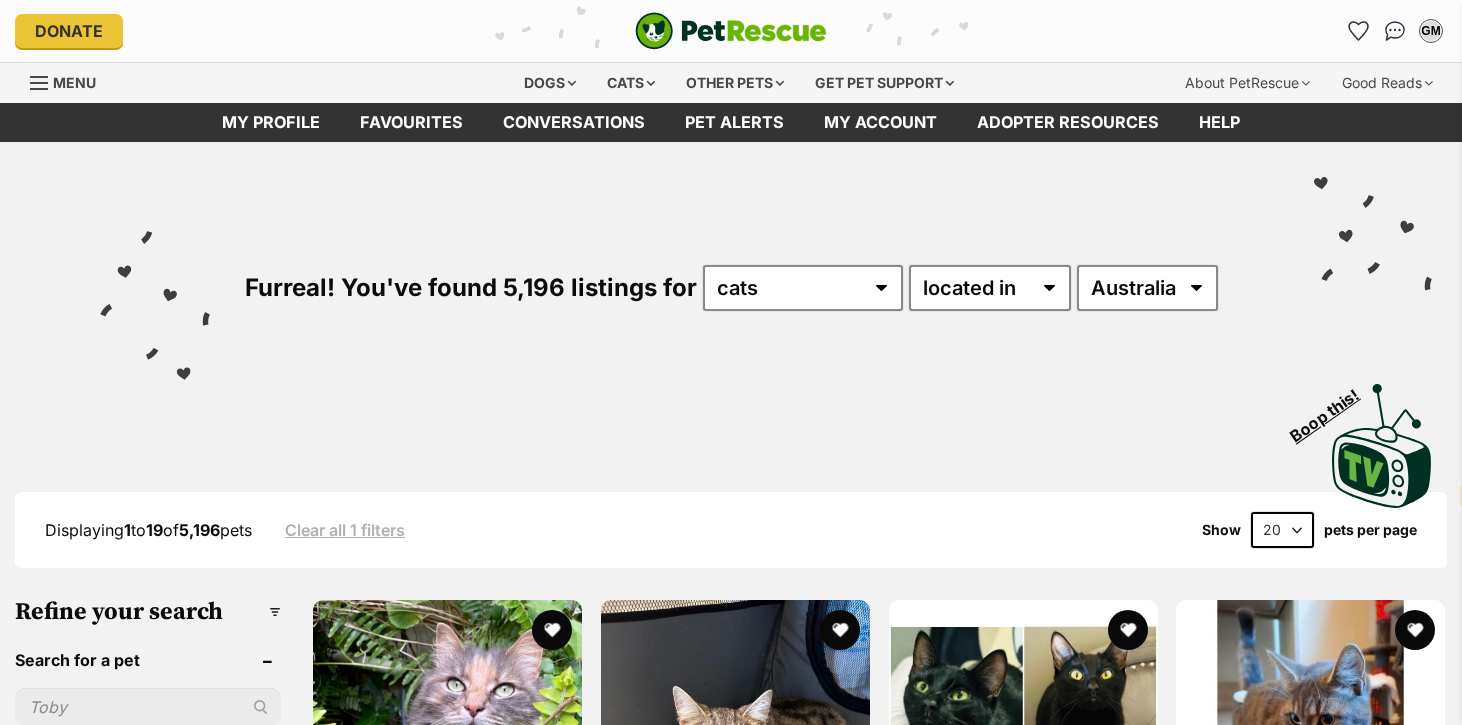 scroll, scrollTop: 0, scrollLeft: 0, axis: both 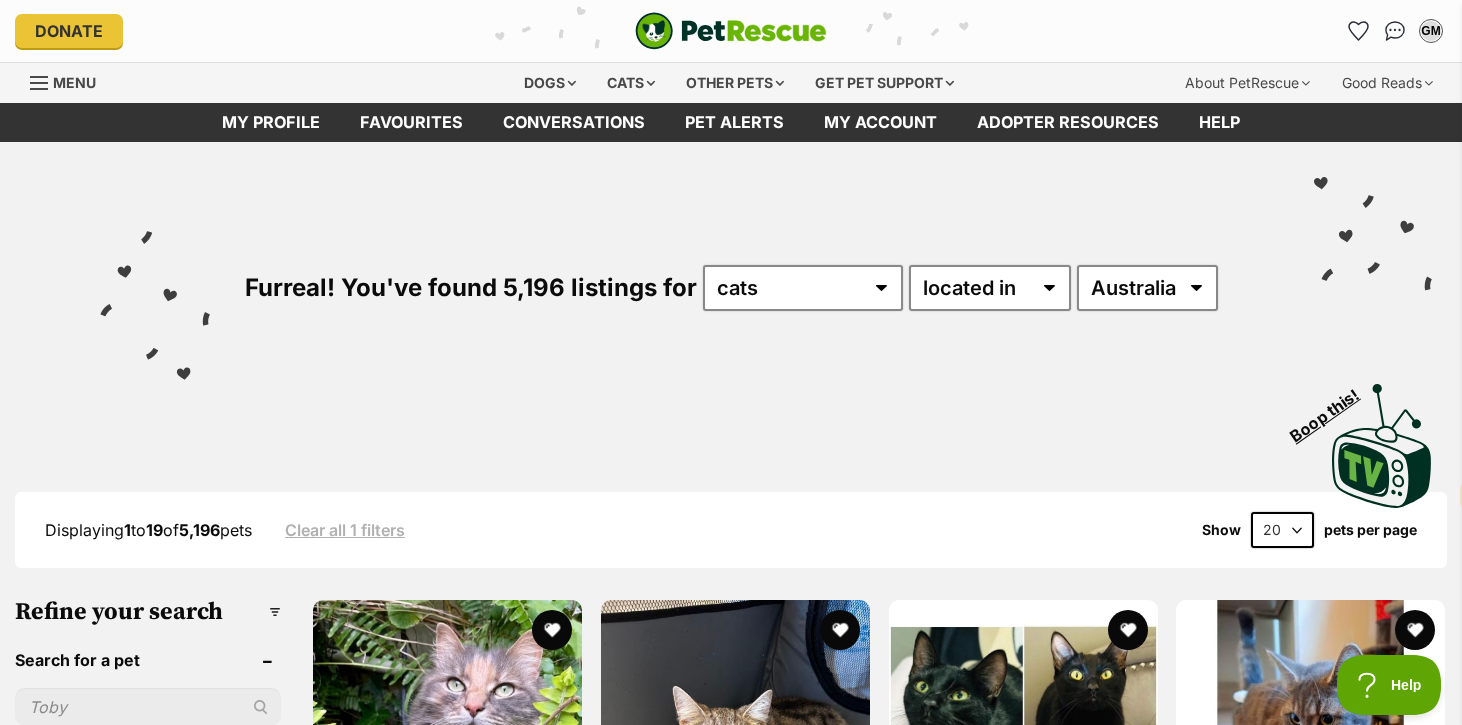 select on "VIC" 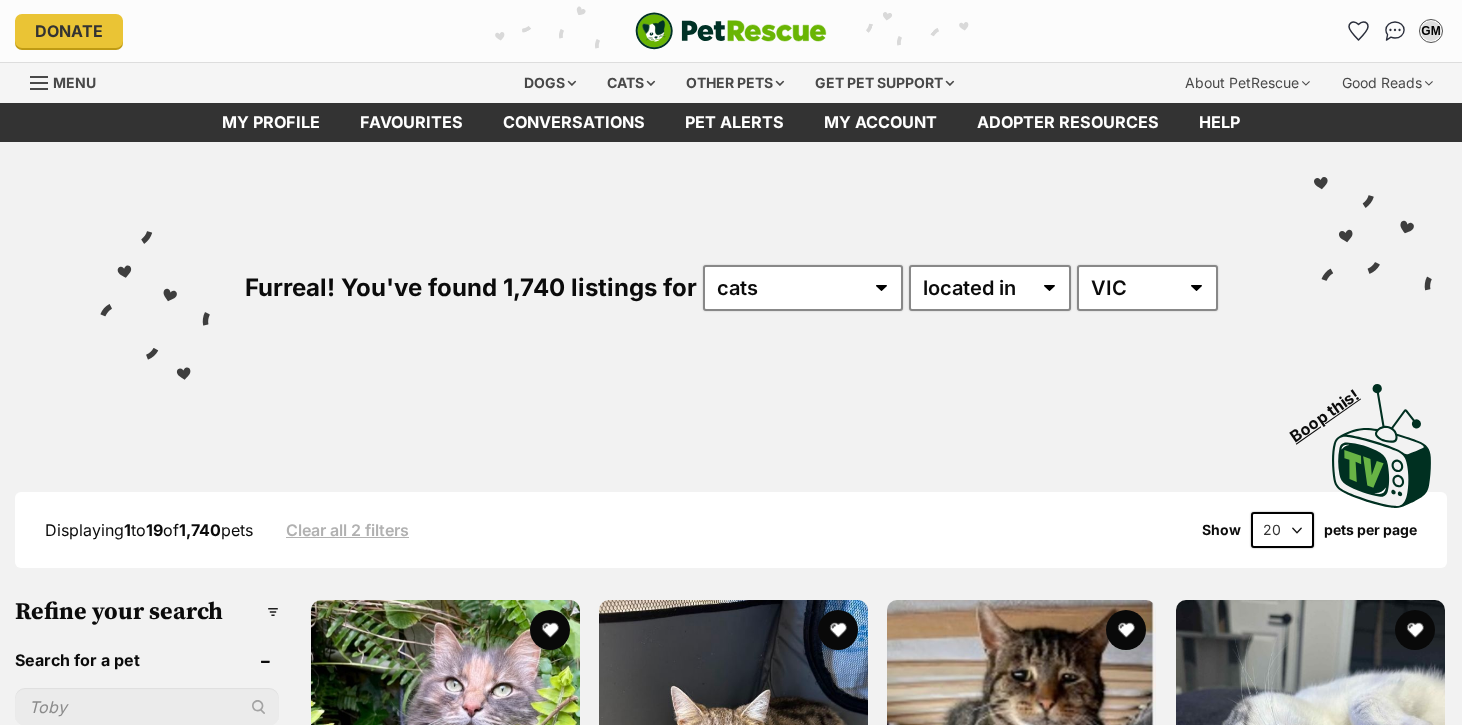 scroll, scrollTop: 0, scrollLeft: 0, axis: both 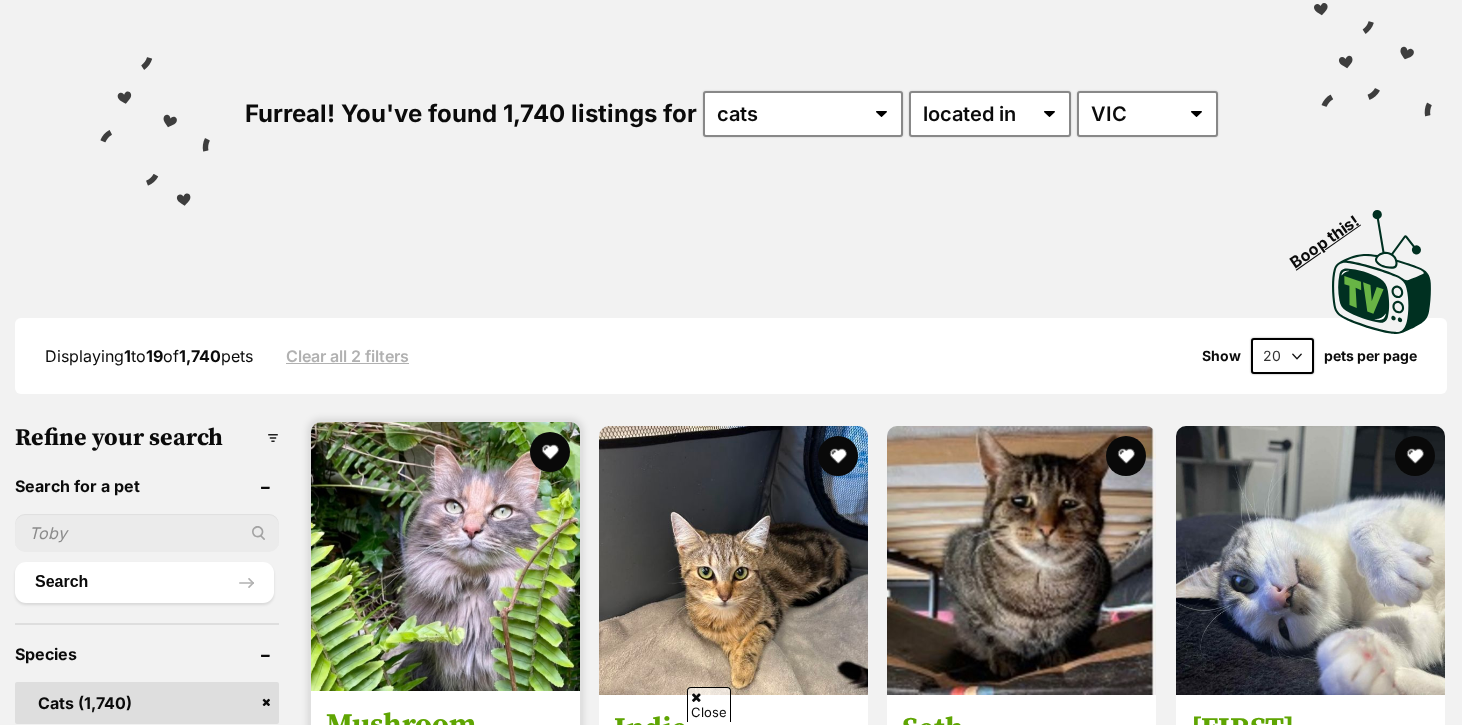 select on "en" 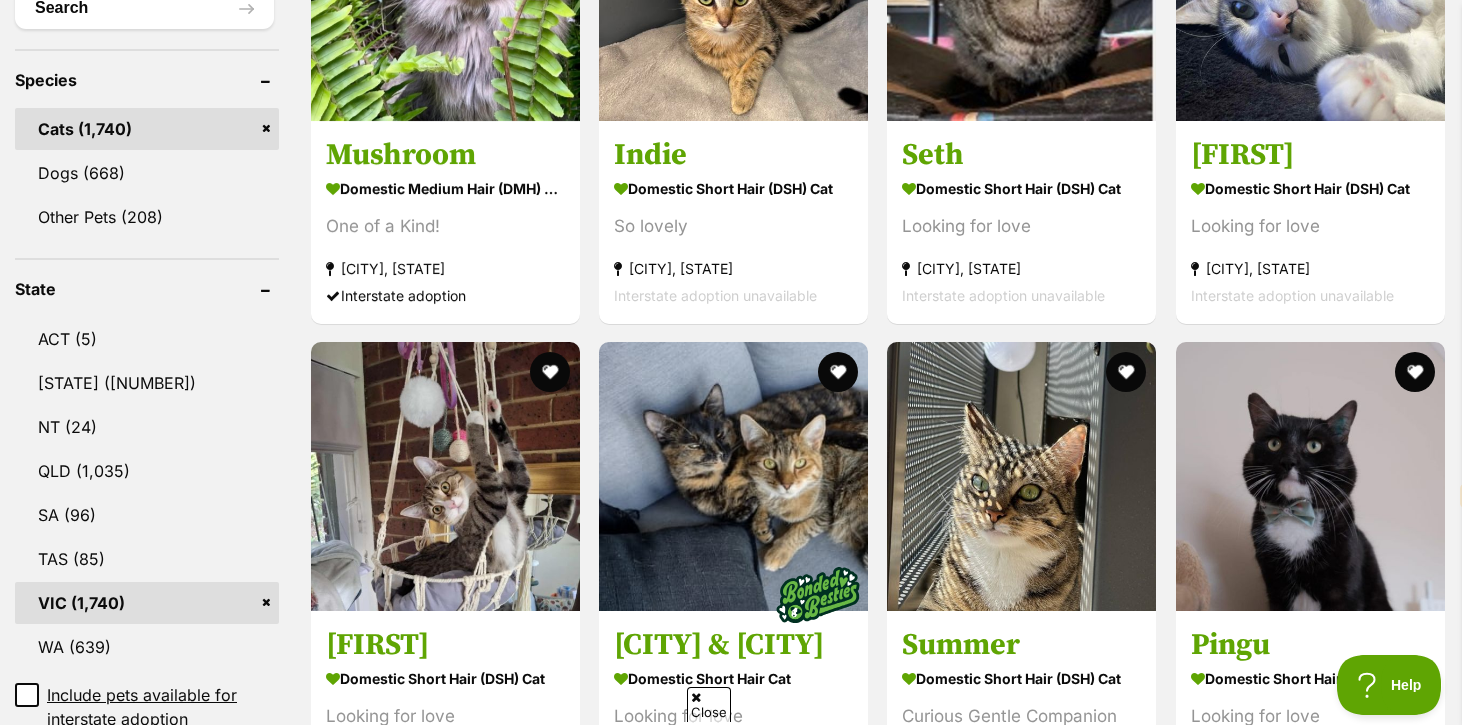 scroll, scrollTop: 791, scrollLeft: 0, axis: vertical 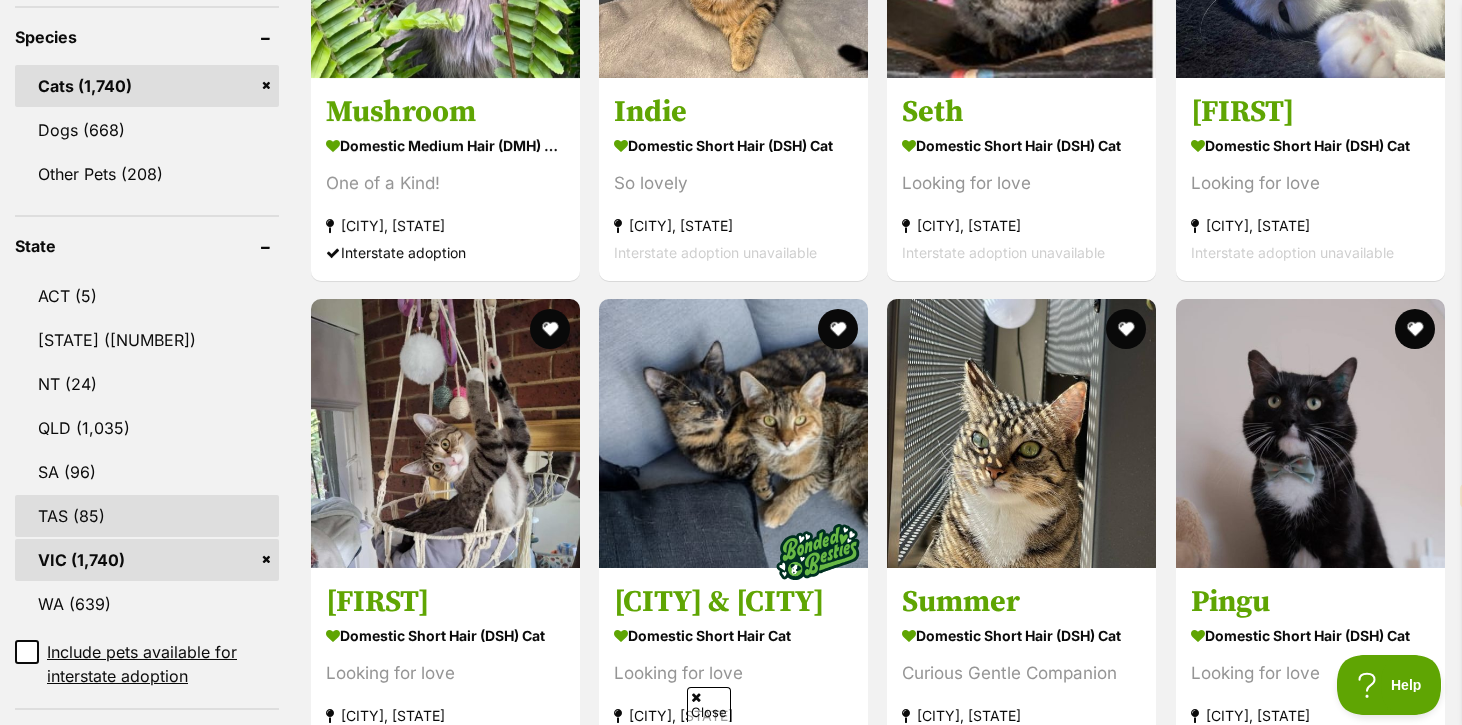 click on "TAS (85)" at bounding box center (147, 516) 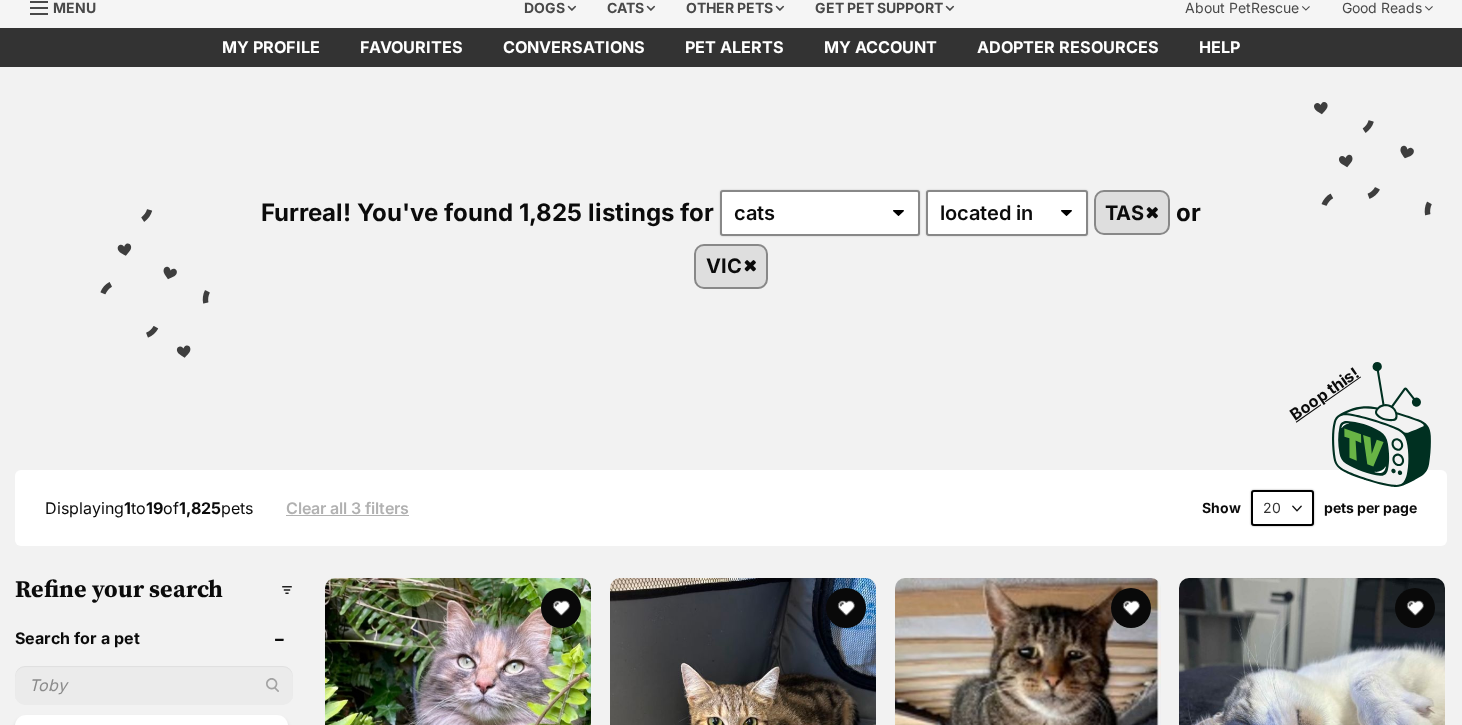 select on "en" 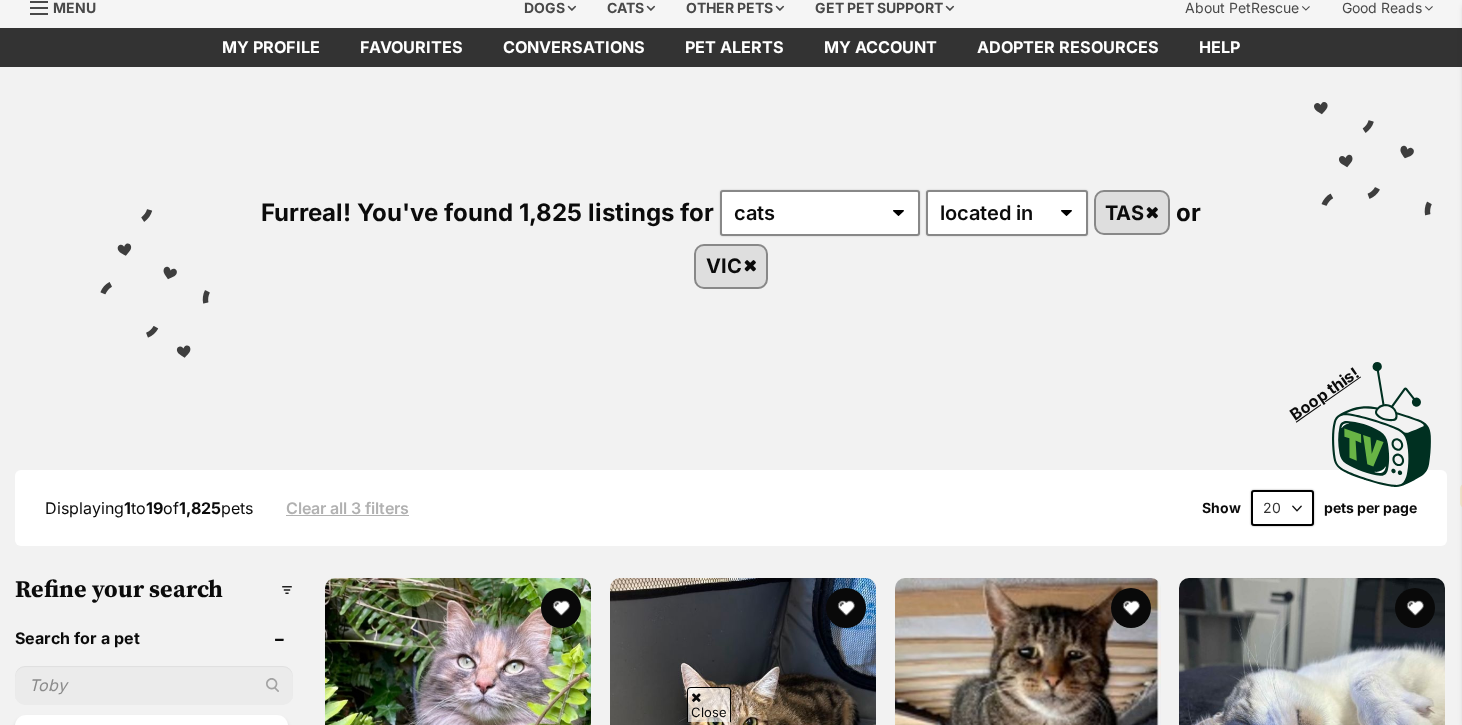 scroll, scrollTop: 369, scrollLeft: 0, axis: vertical 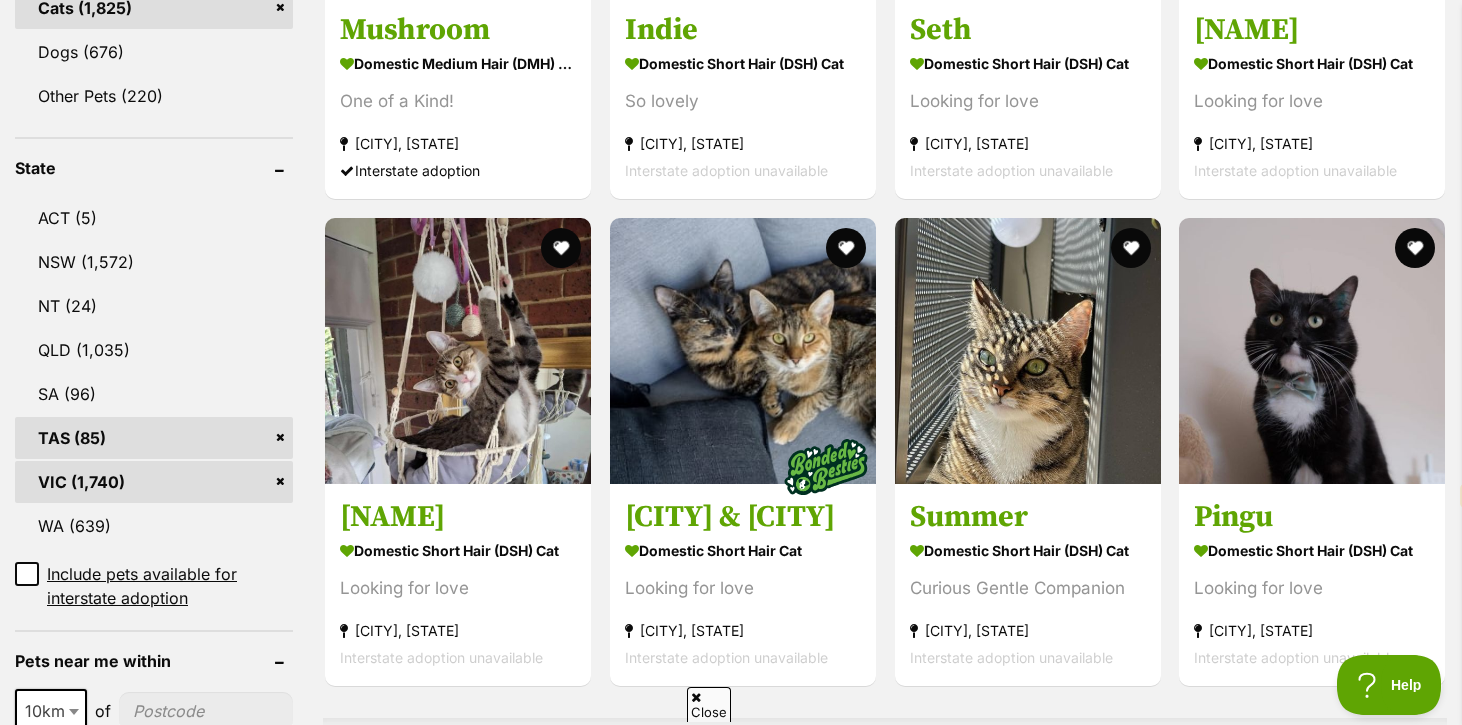 click on "TAS (85)" at bounding box center [154, 438] 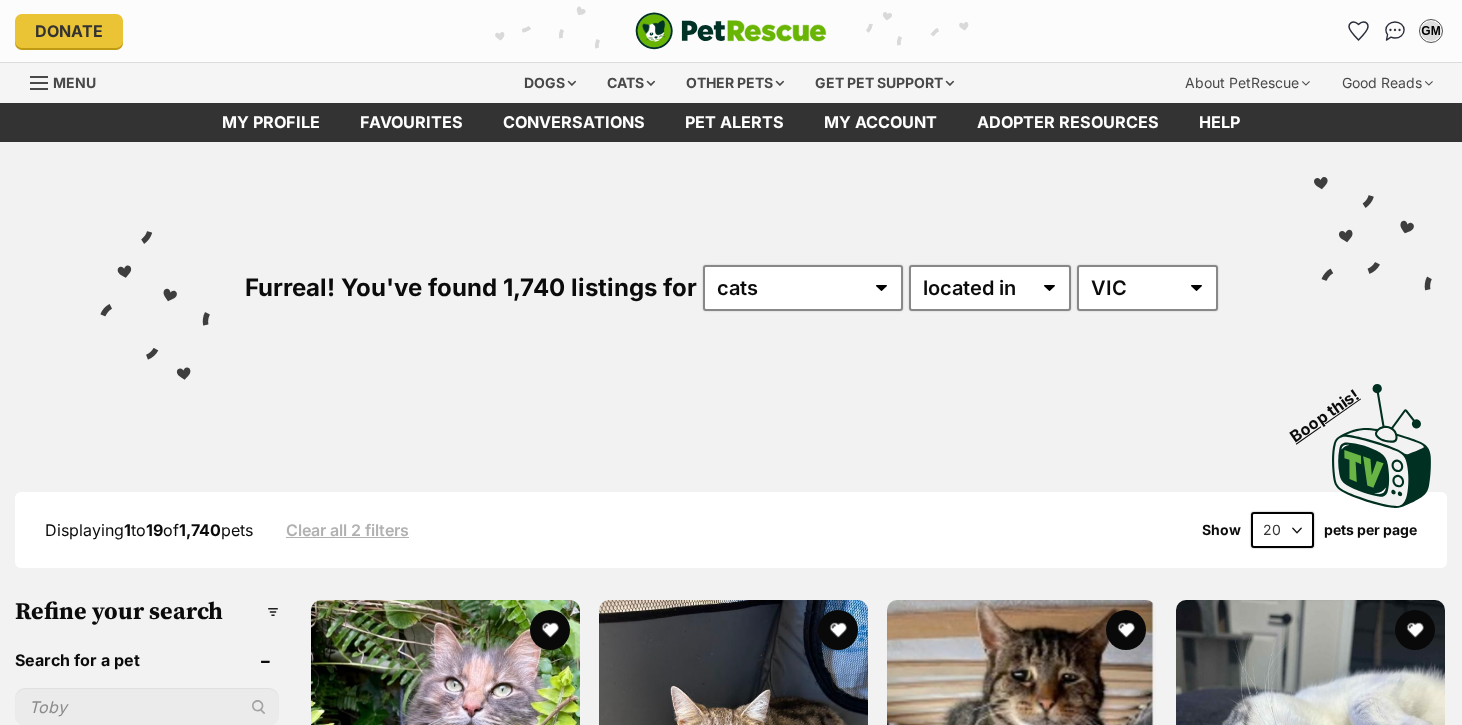 scroll, scrollTop: 634, scrollLeft: 0, axis: vertical 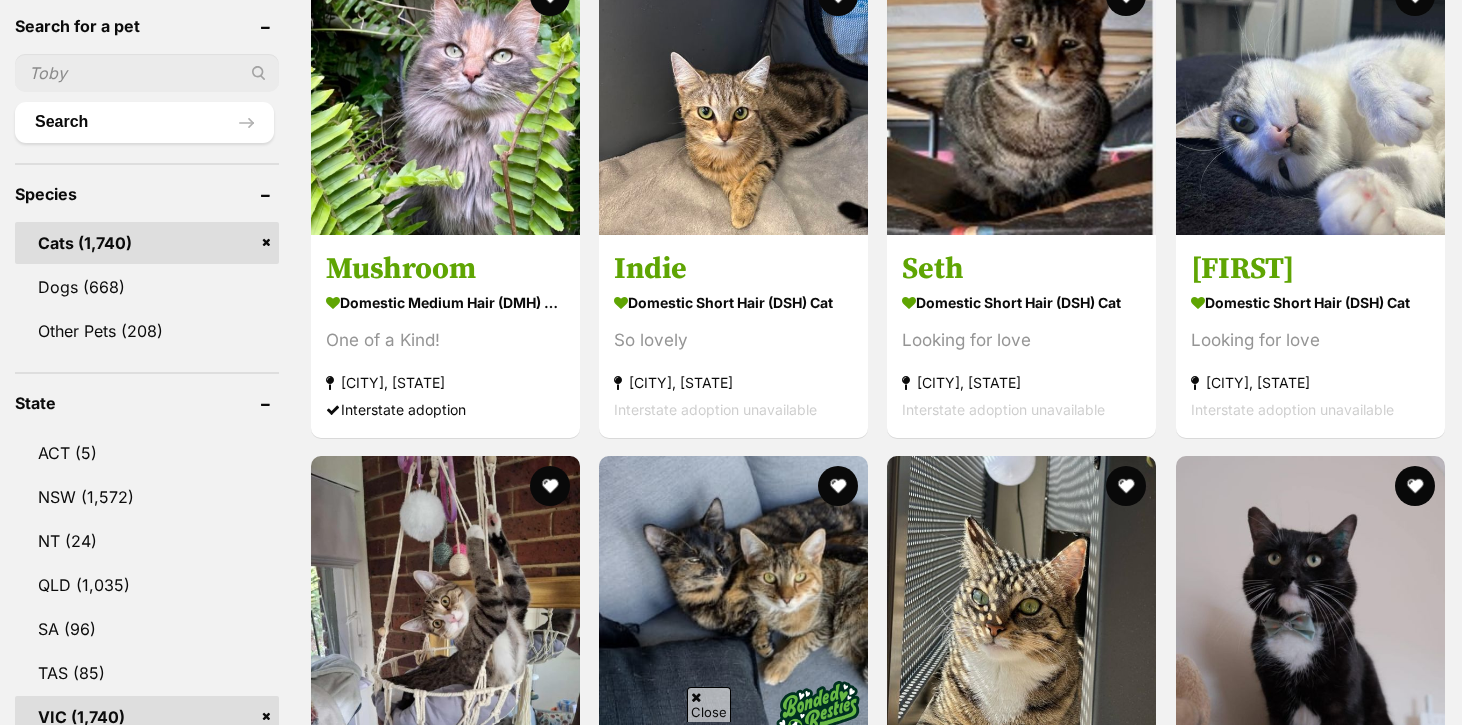 select on "en" 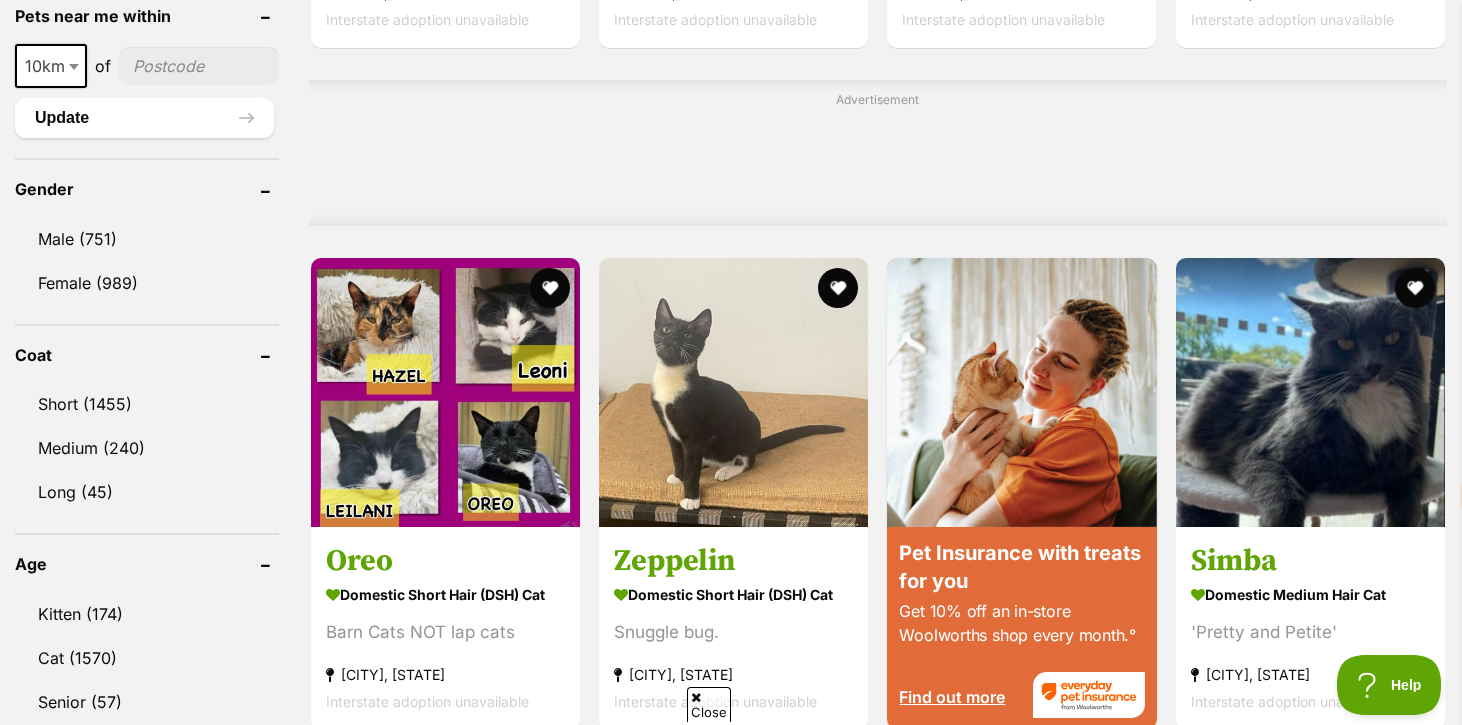 scroll, scrollTop: 1540, scrollLeft: 0, axis: vertical 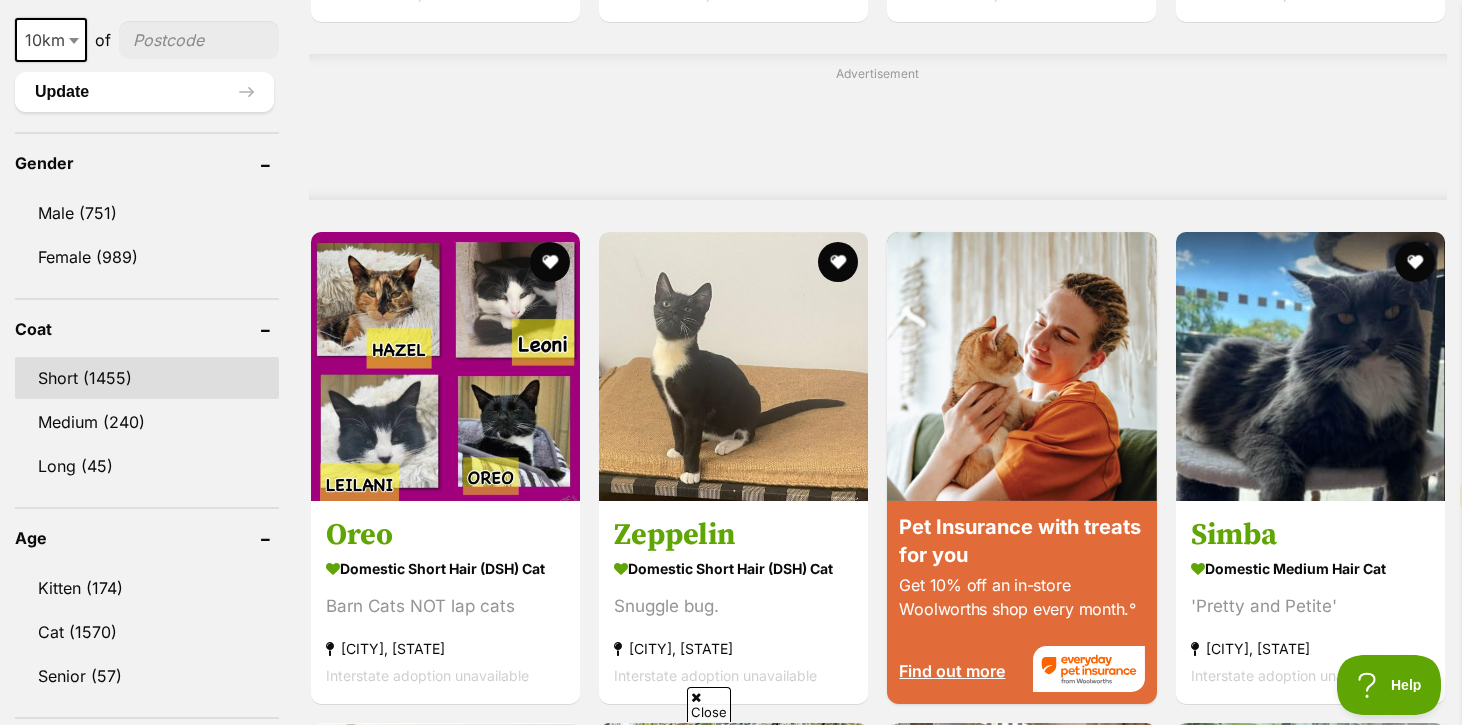 click on "Short (1455)" at bounding box center [147, 378] 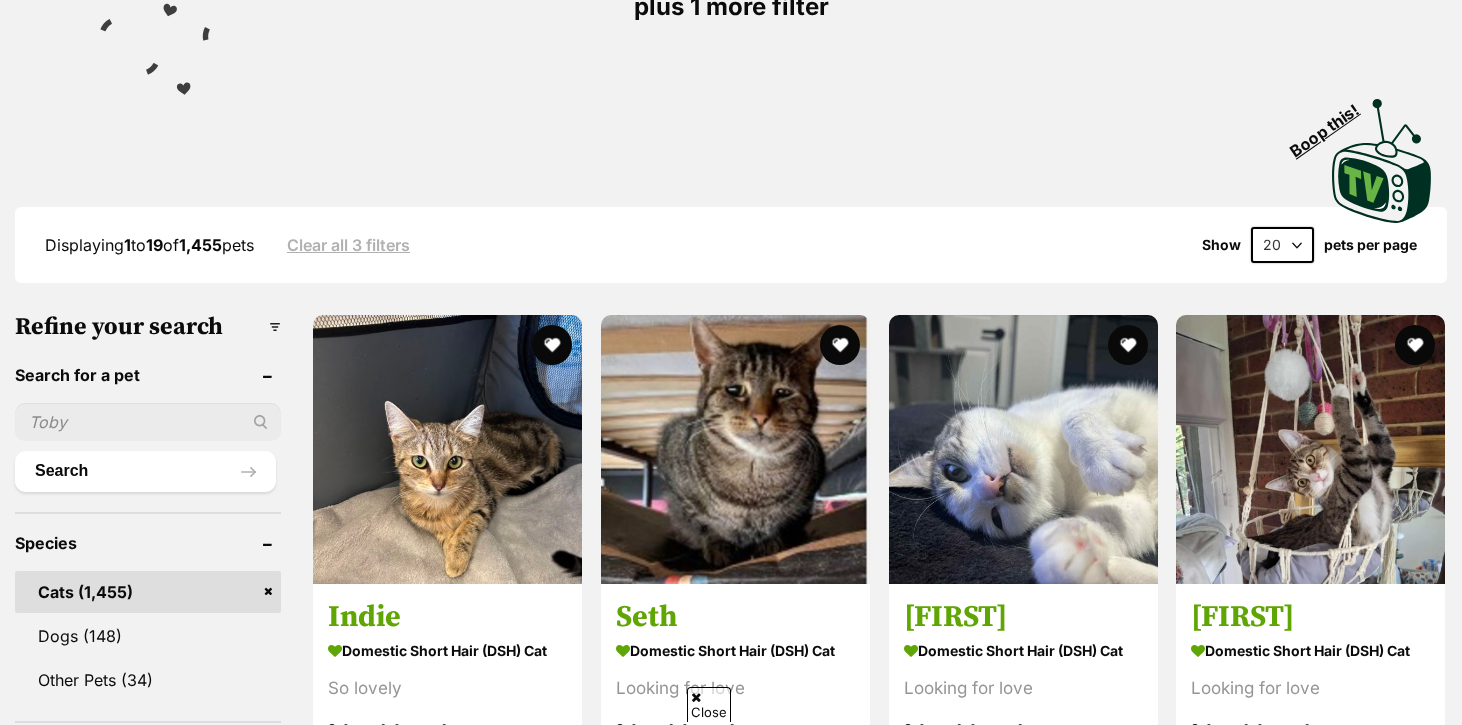 scroll, scrollTop: 333, scrollLeft: 0, axis: vertical 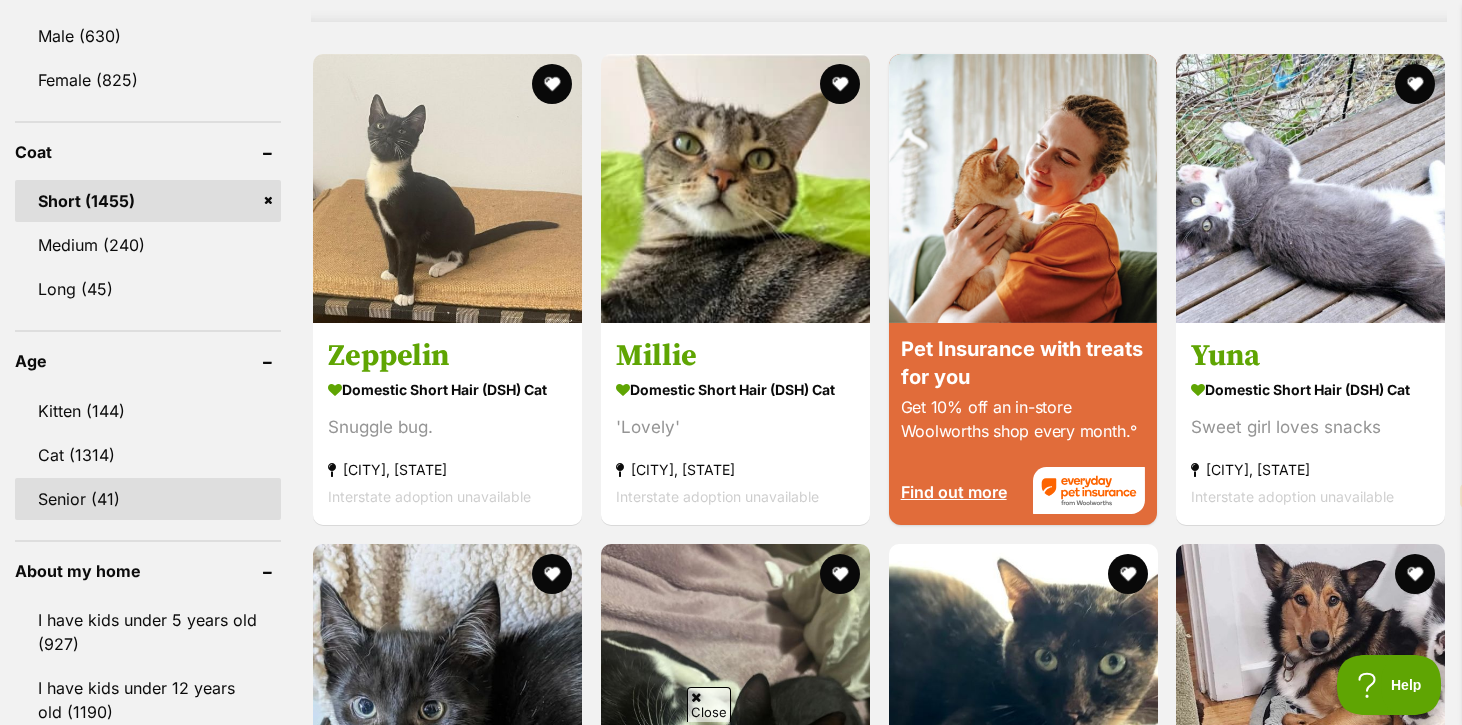 click on "Senior (41)" at bounding box center (148, 499) 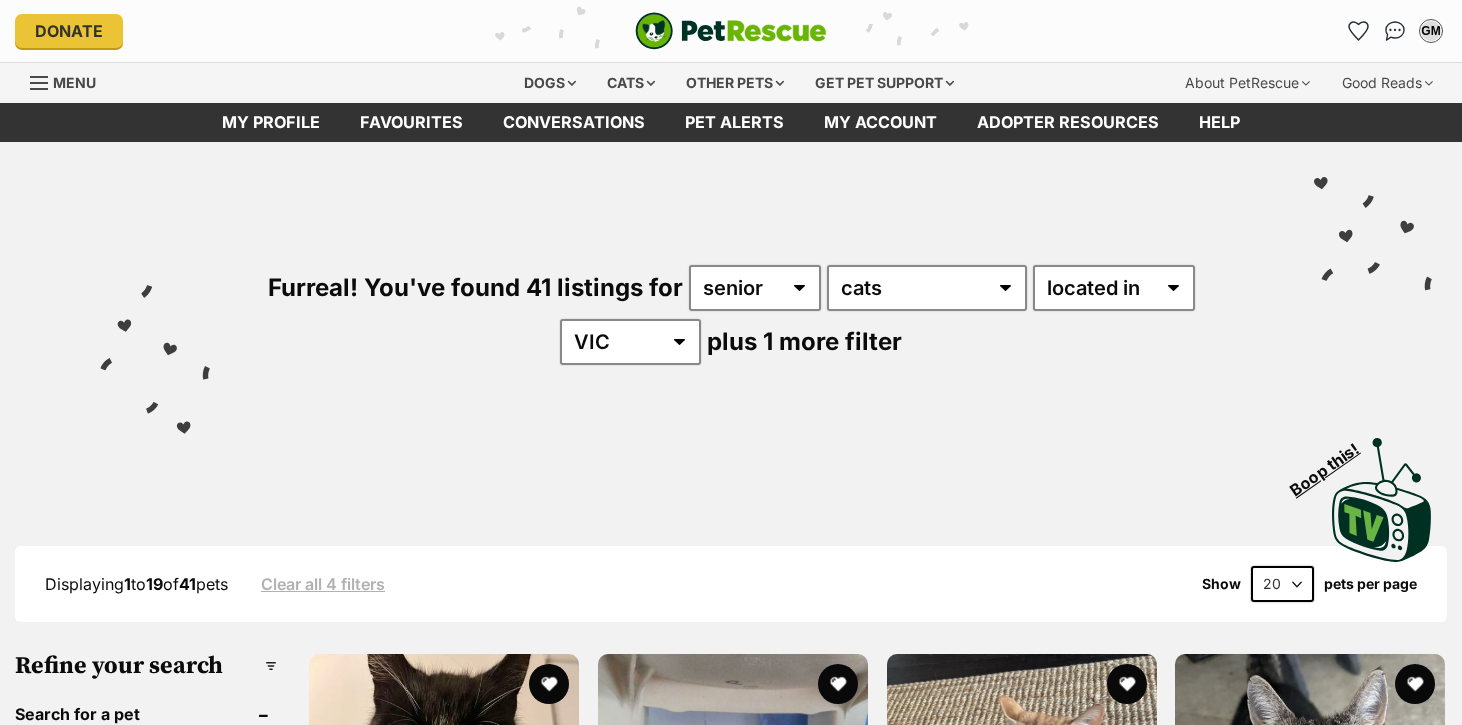 scroll, scrollTop: 0, scrollLeft: 0, axis: both 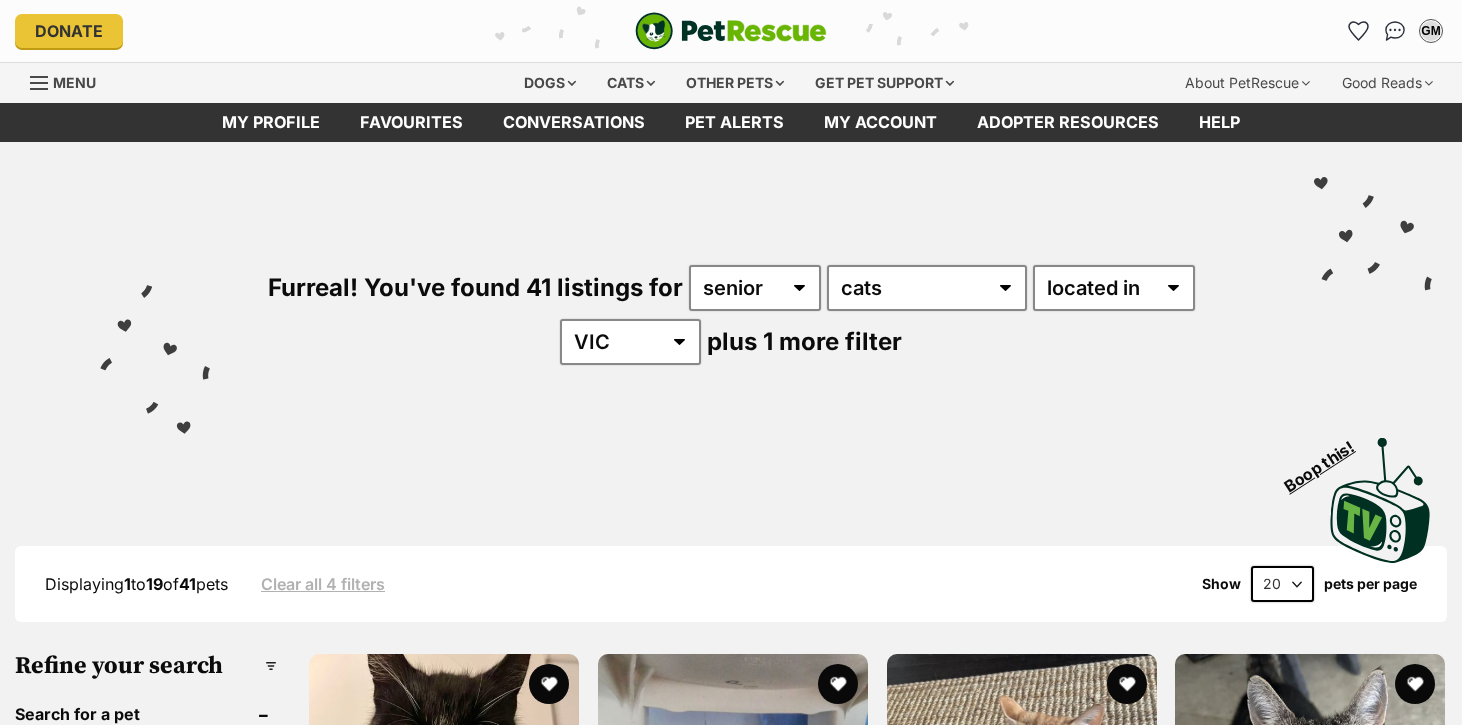 select on "en" 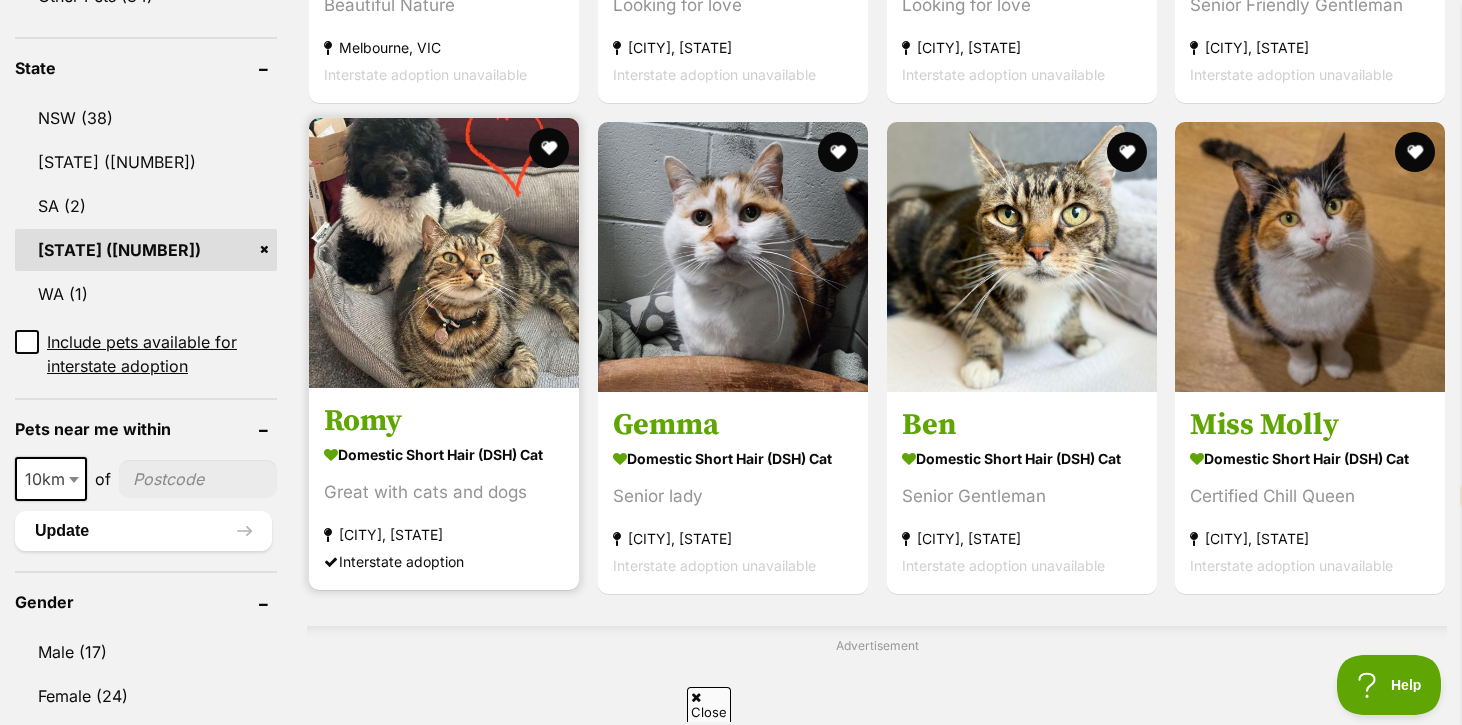 scroll, scrollTop: 1043, scrollLeft: 0, axis: vertical 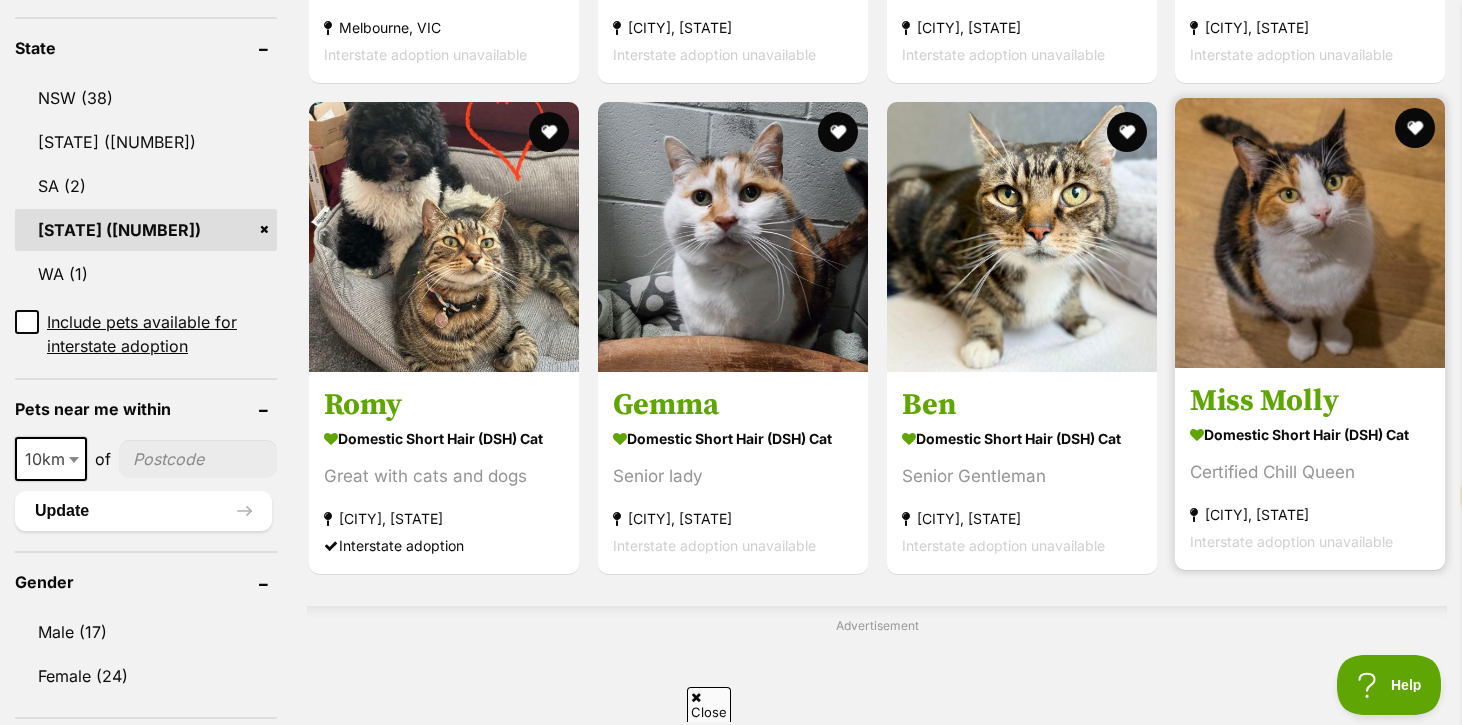 click on "Miss Molly" at bounding box center [1310, 401] 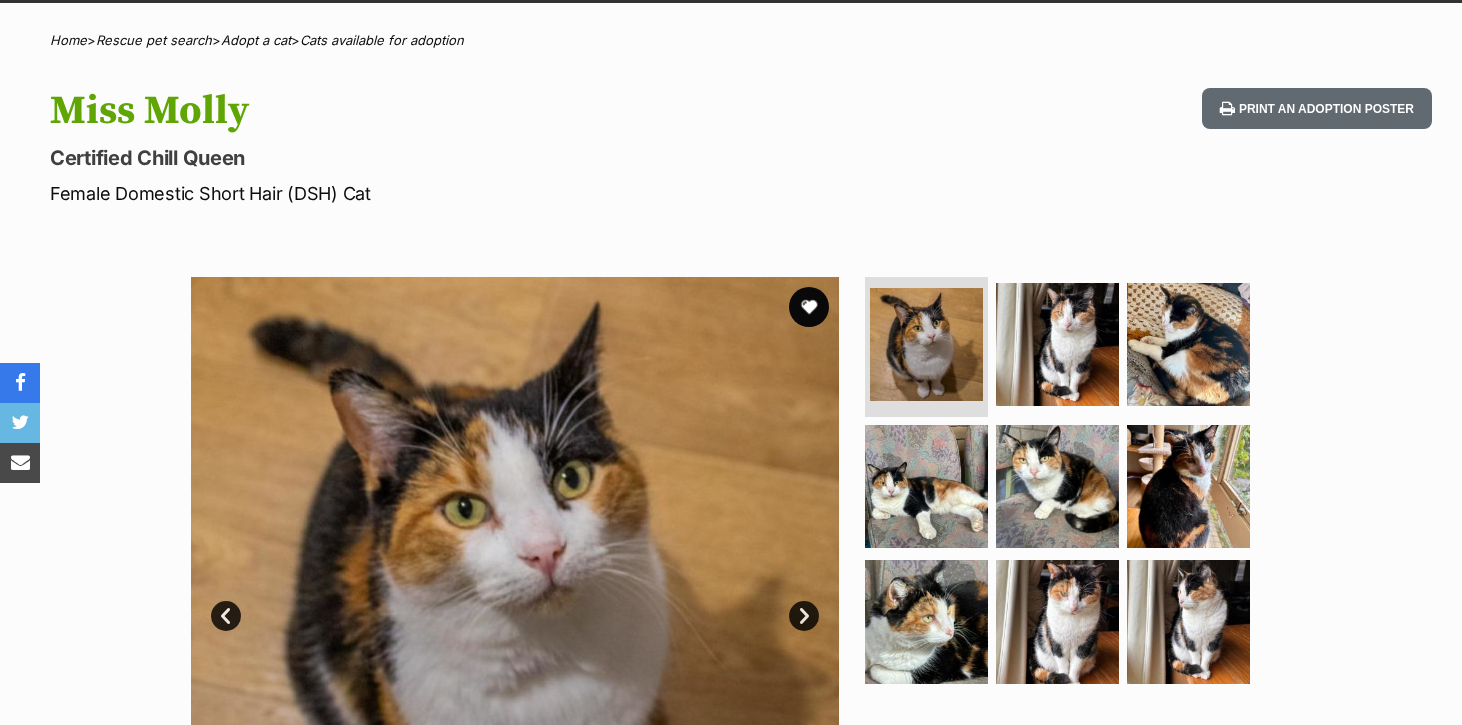 select on "en" 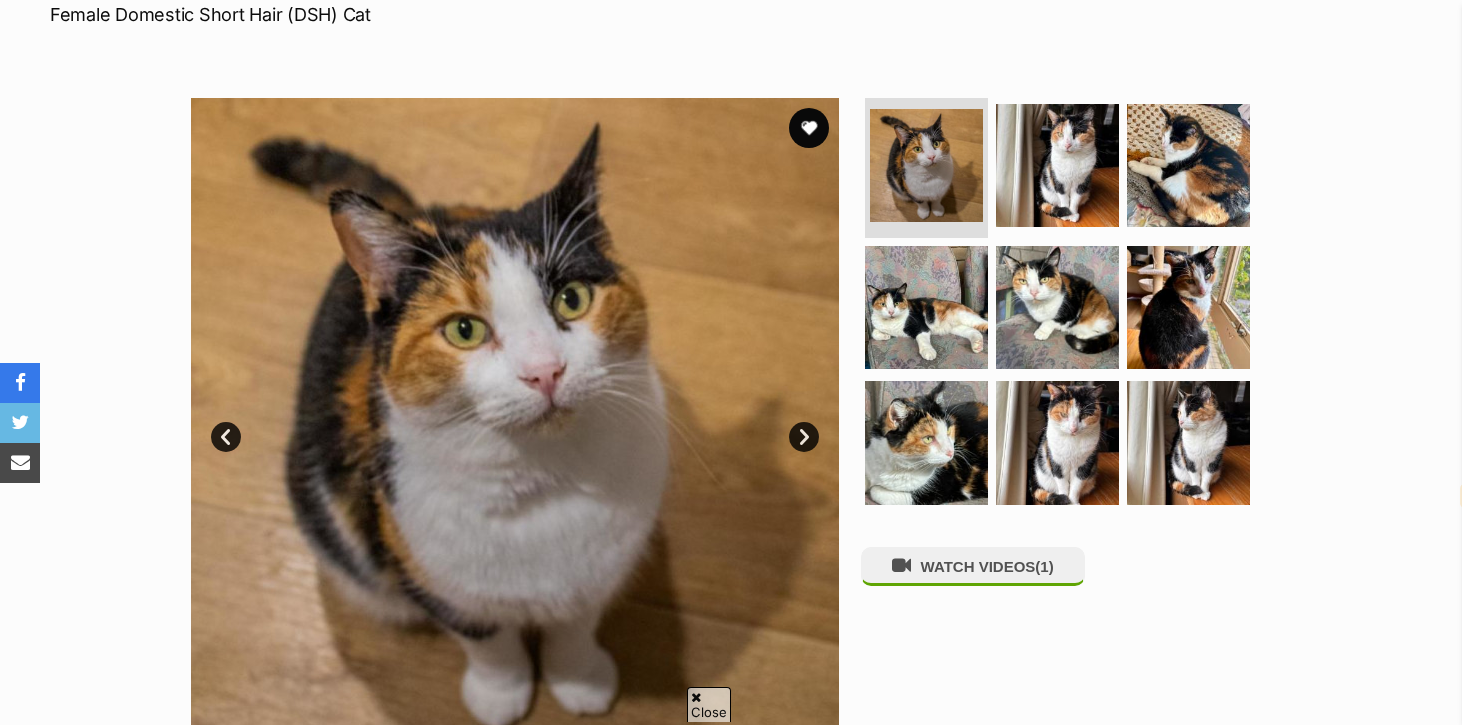 scroll, scrollTop: 0, scrollLeft: 0, axis: both 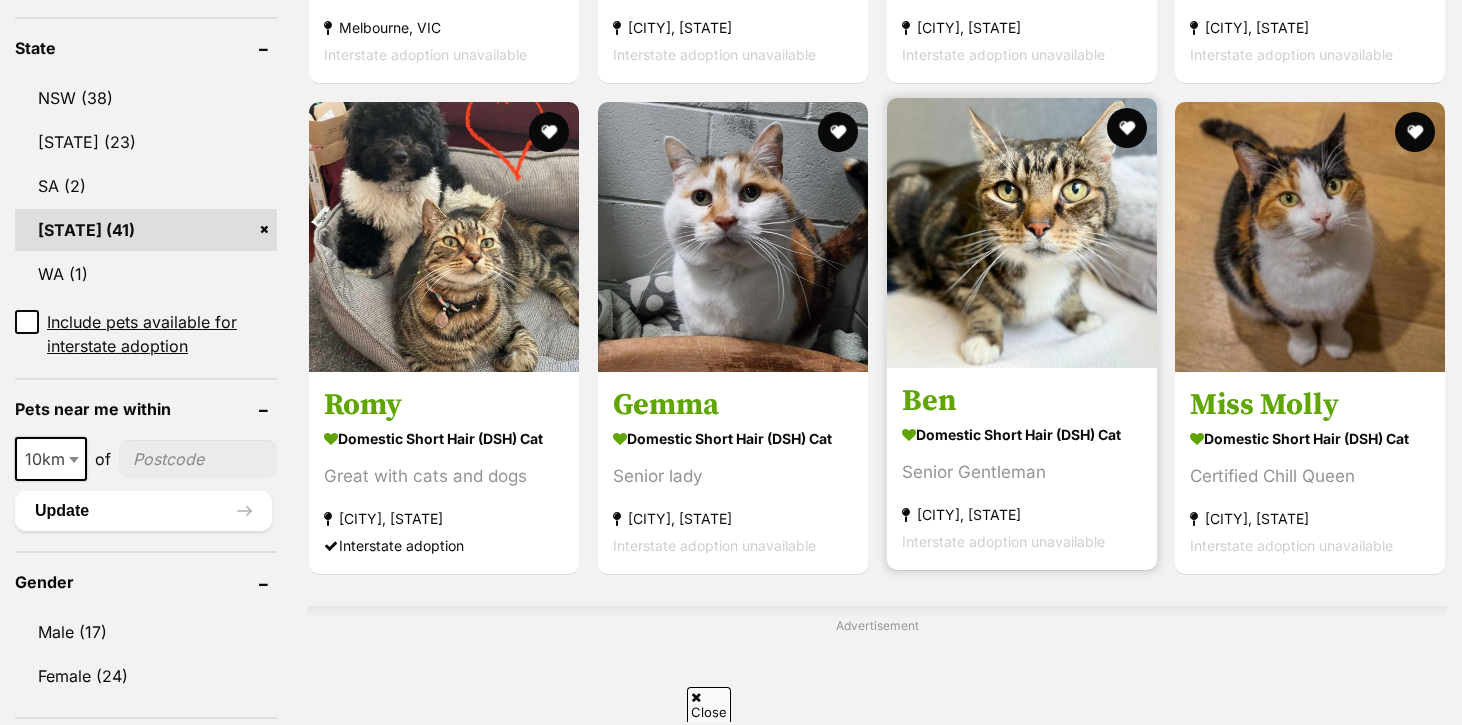 select on "en" 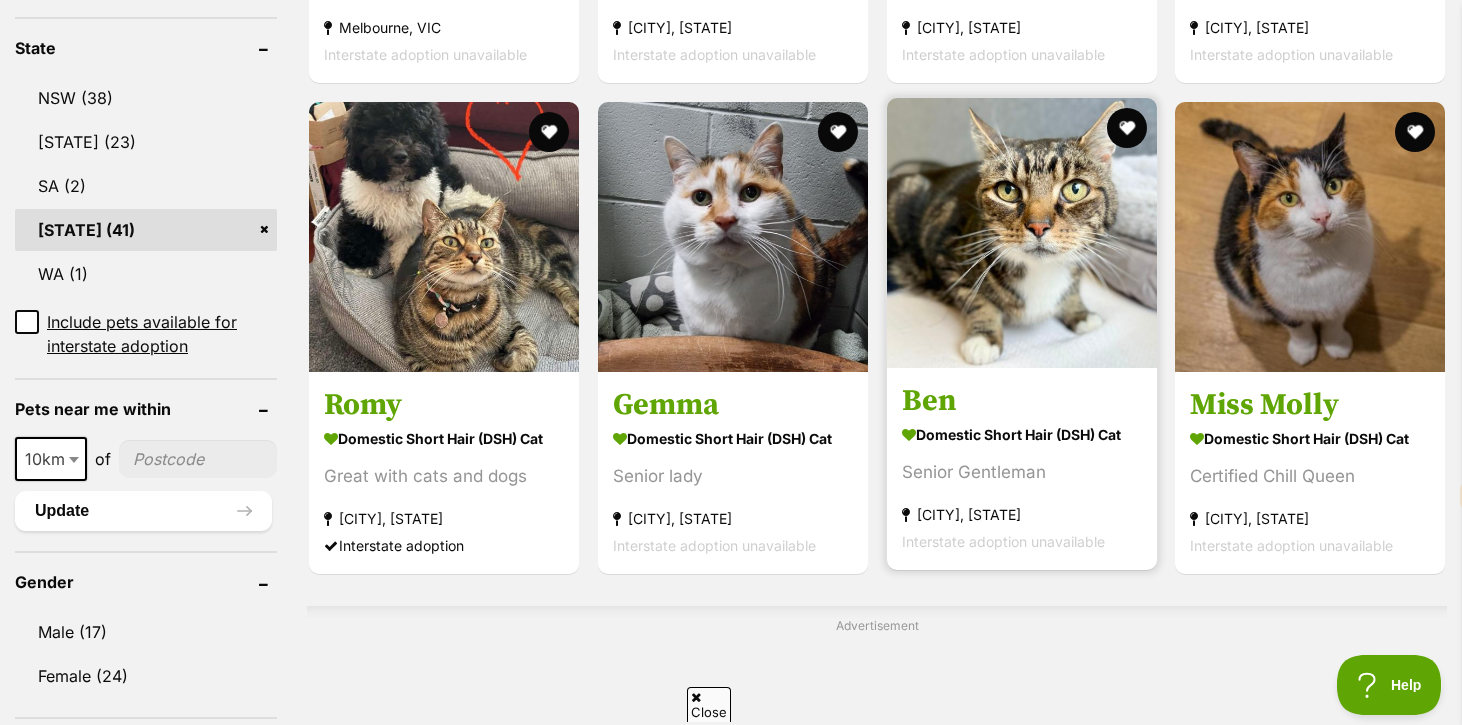 scroll, scrollTop: 0, scrollLeft: 0, axis: both 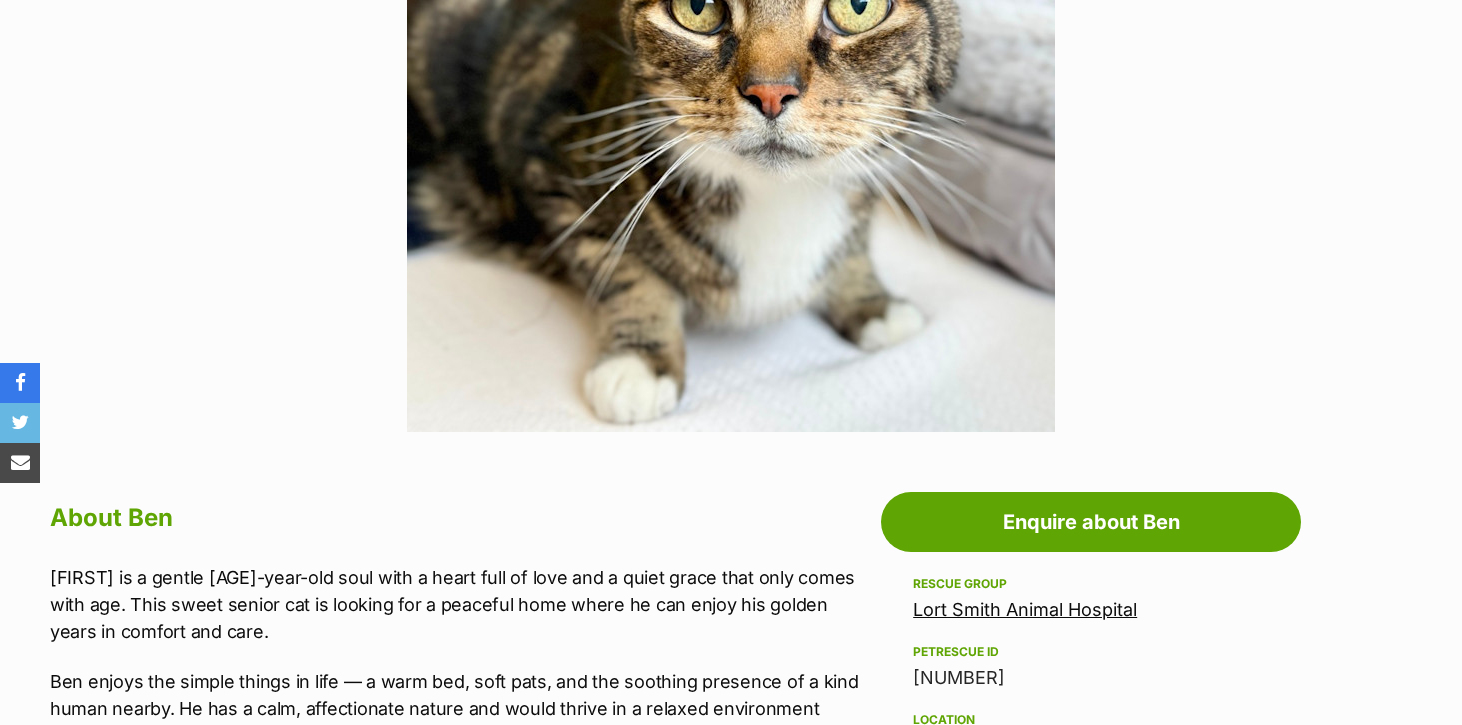 select on "en" 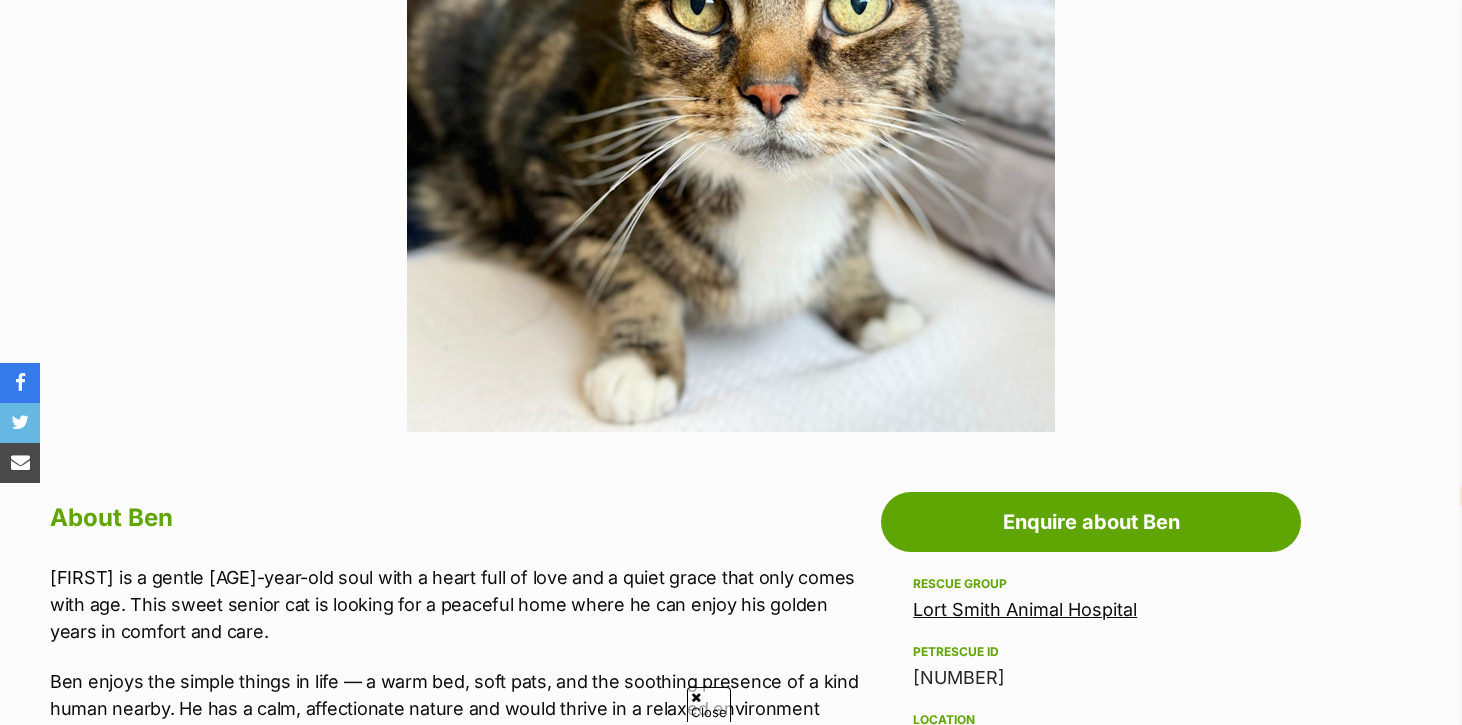 scroll, scrollTop: 634, scrollLeft: 0, axis: vertical 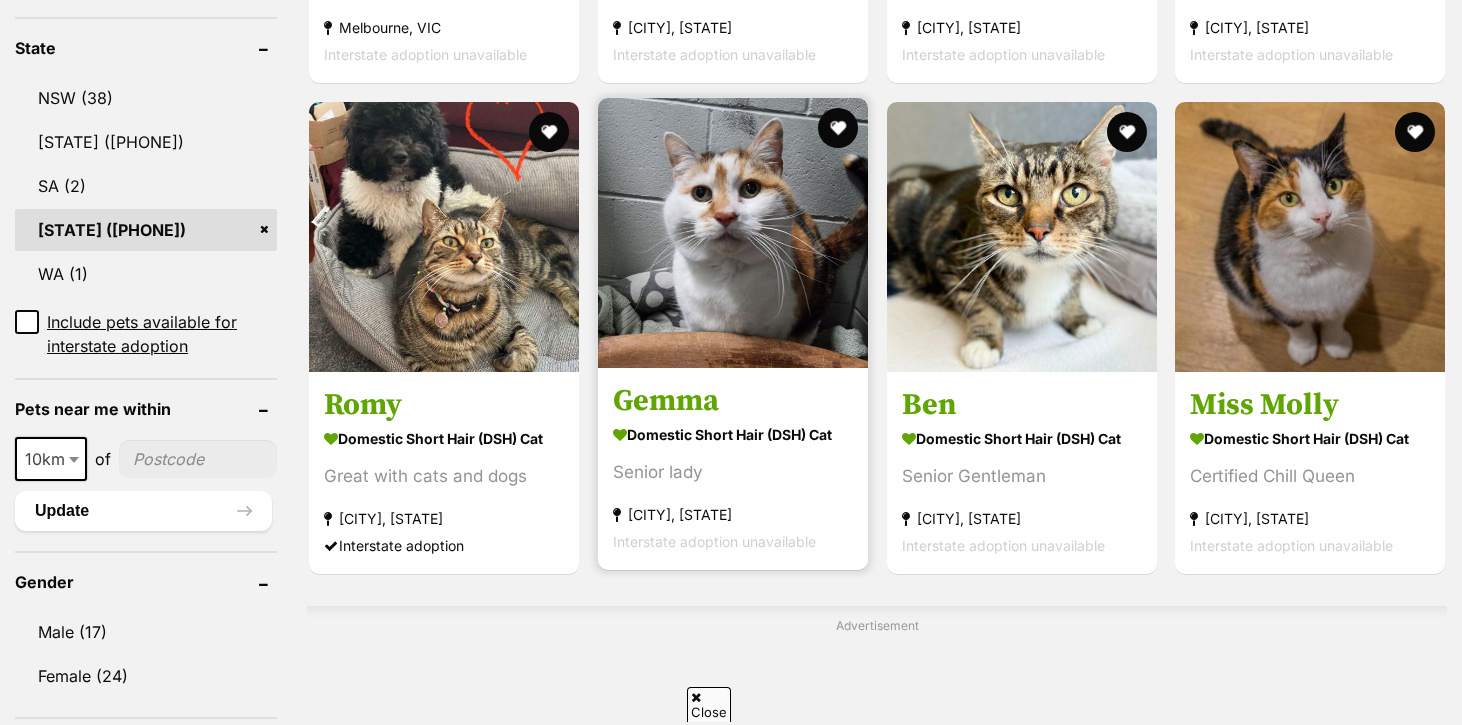 select on "en" 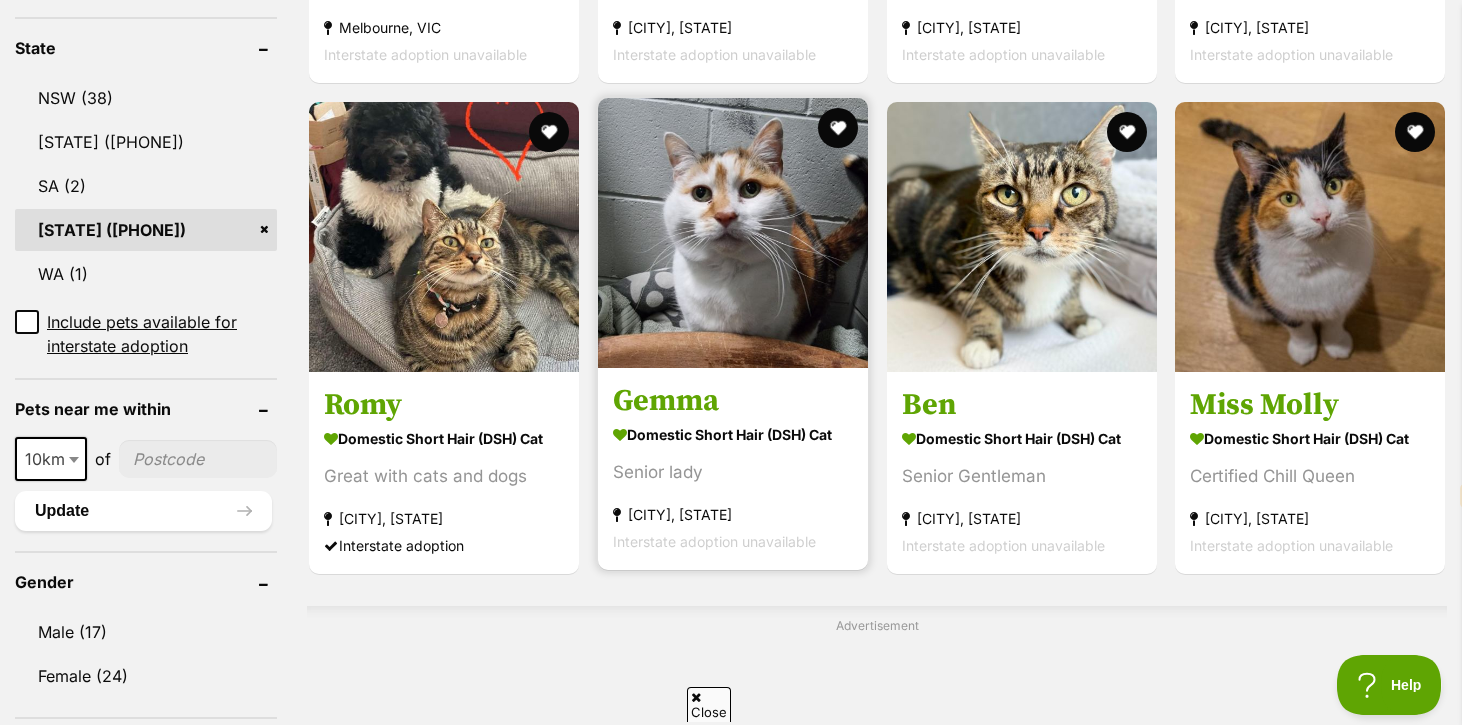 scroll, scrollTop: 0, scrollLeft: 0, axis: both 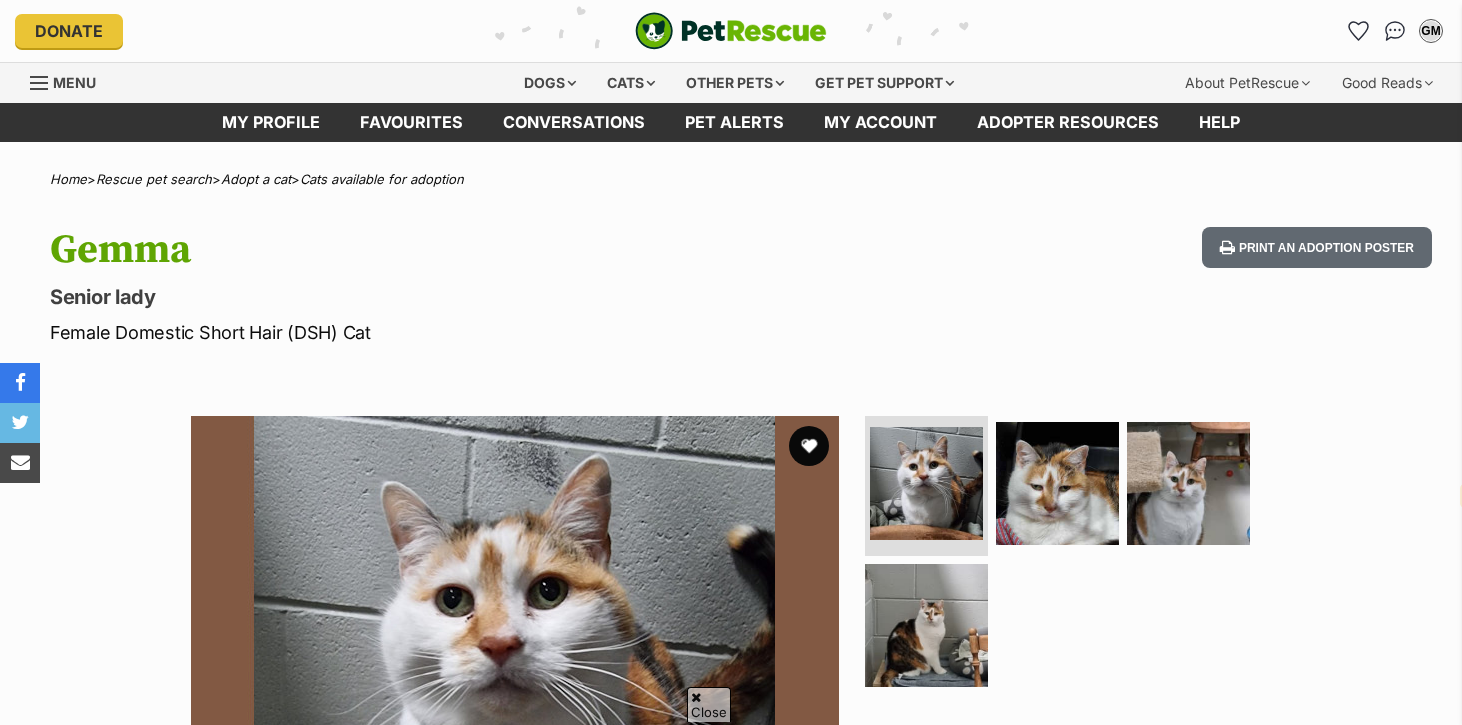 select on "en" 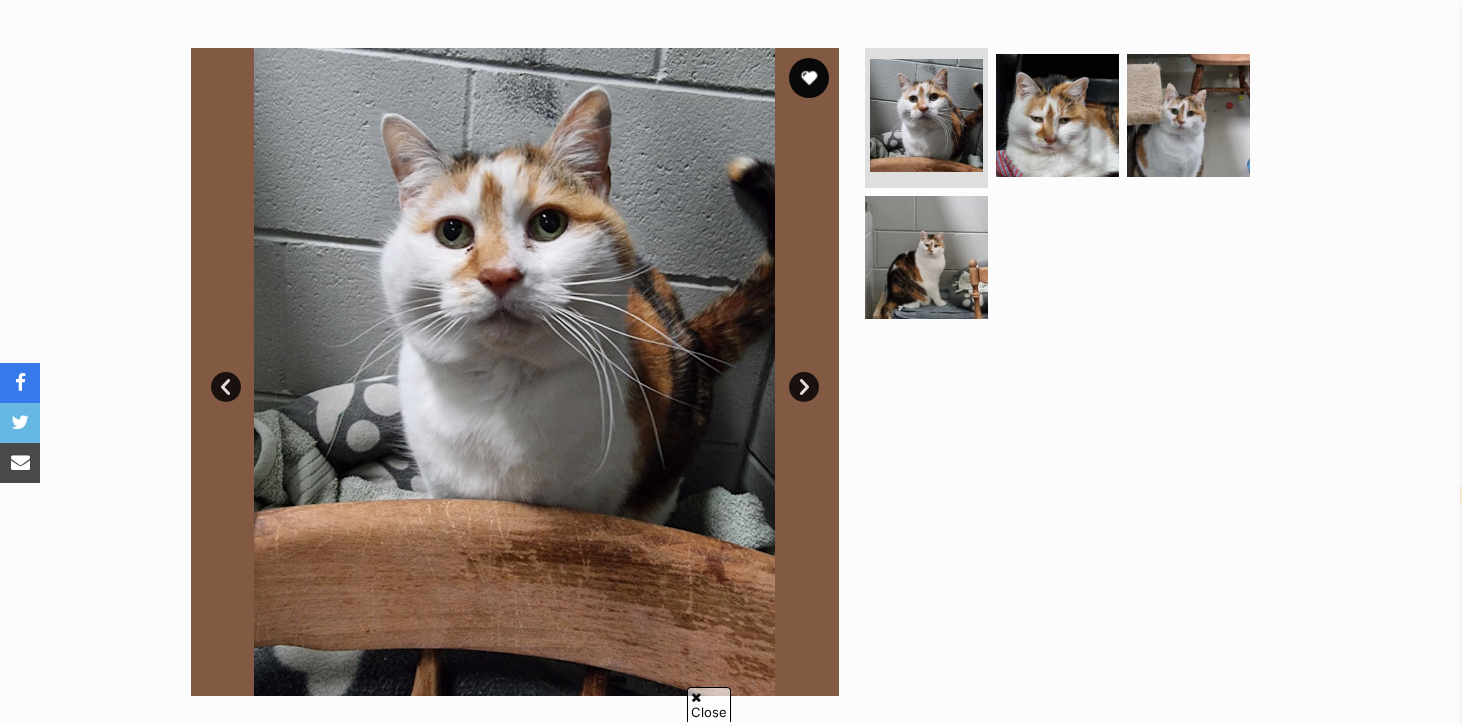 scroll, scrollTop: 0, scrollLeft: 0, axis: both 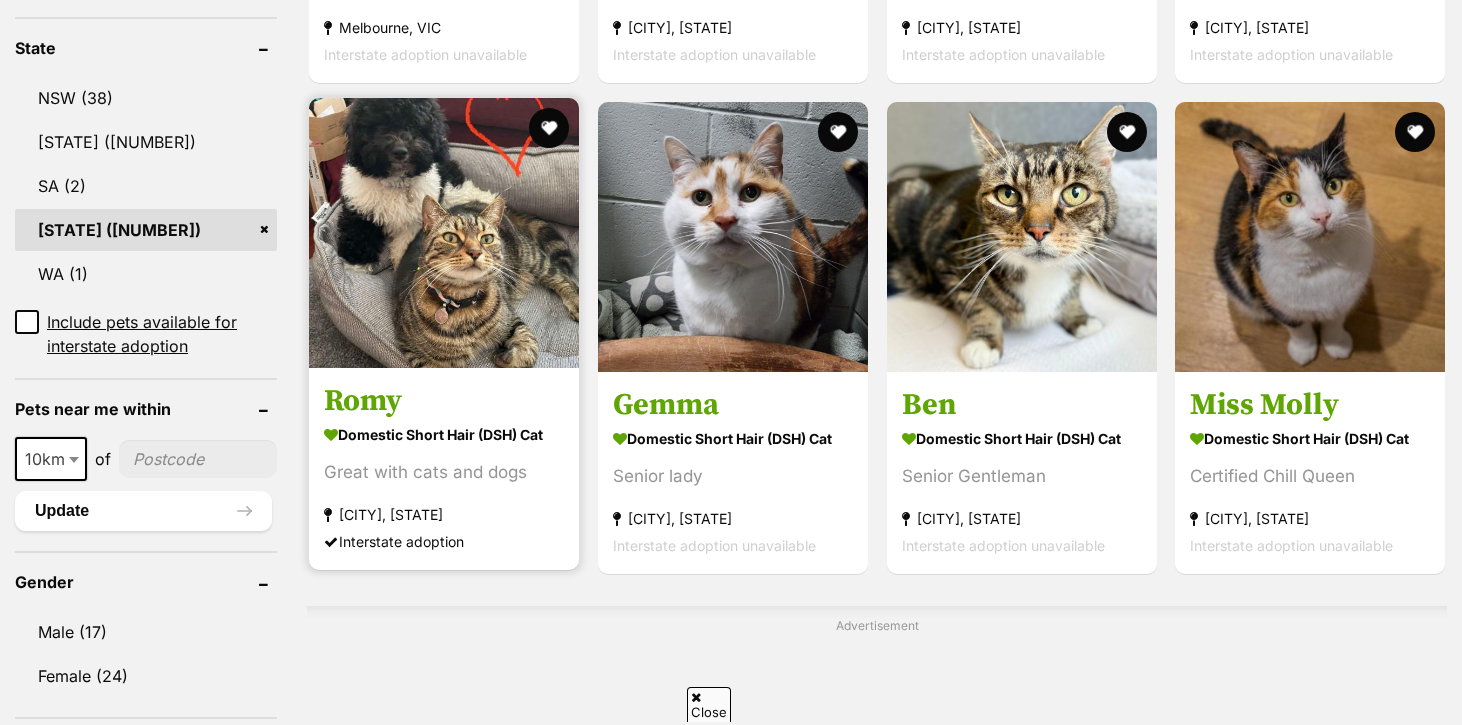 select on "en" 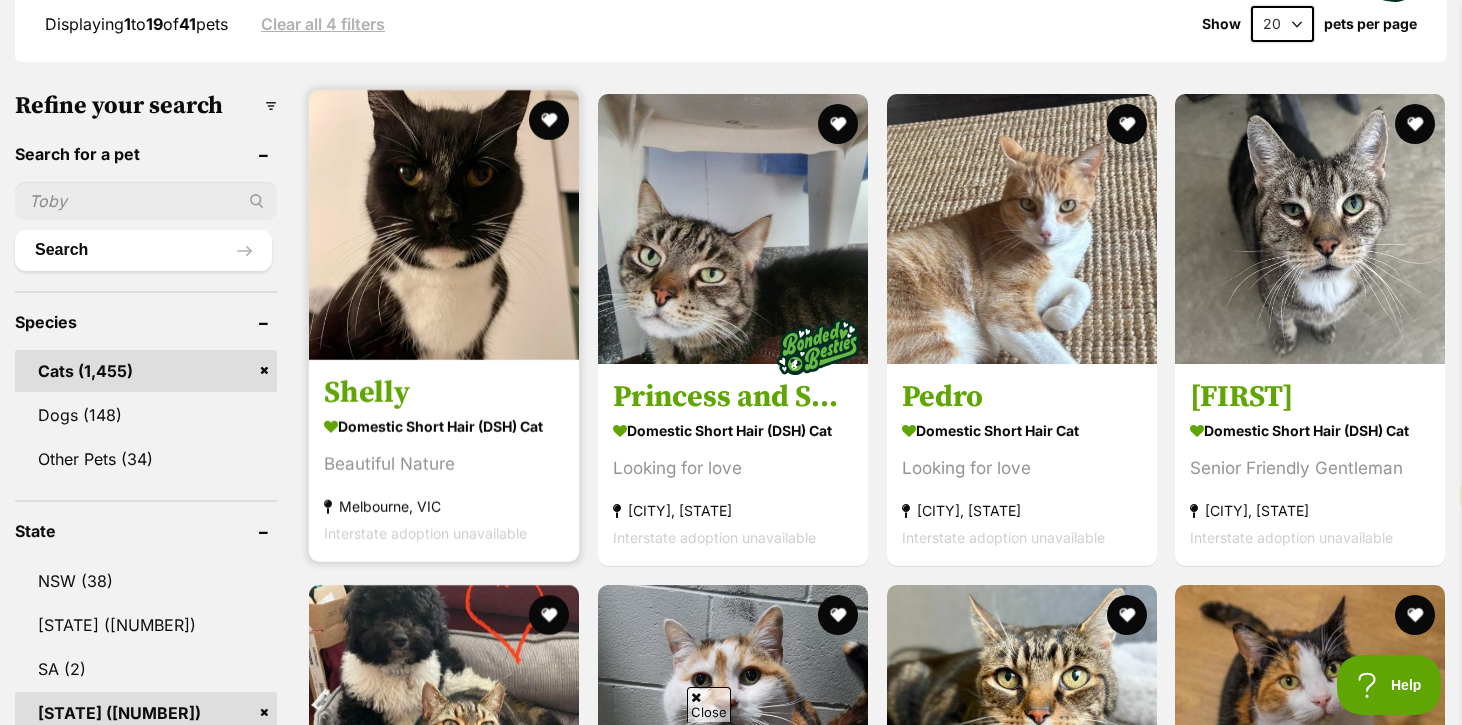 scroll, scrollTop: 620, scrollLeft: 0, axis: vertical 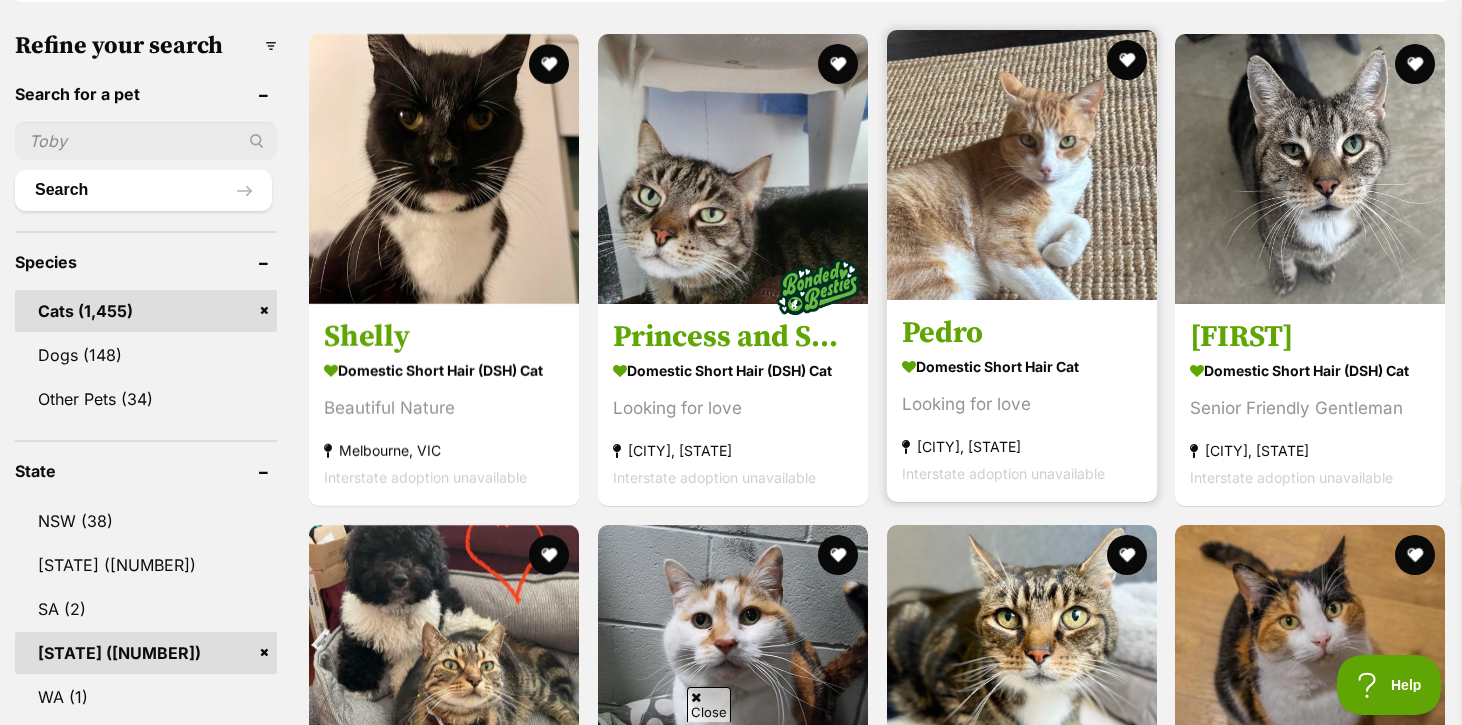 click on "Pedro" at bounding box center (1022, 333) 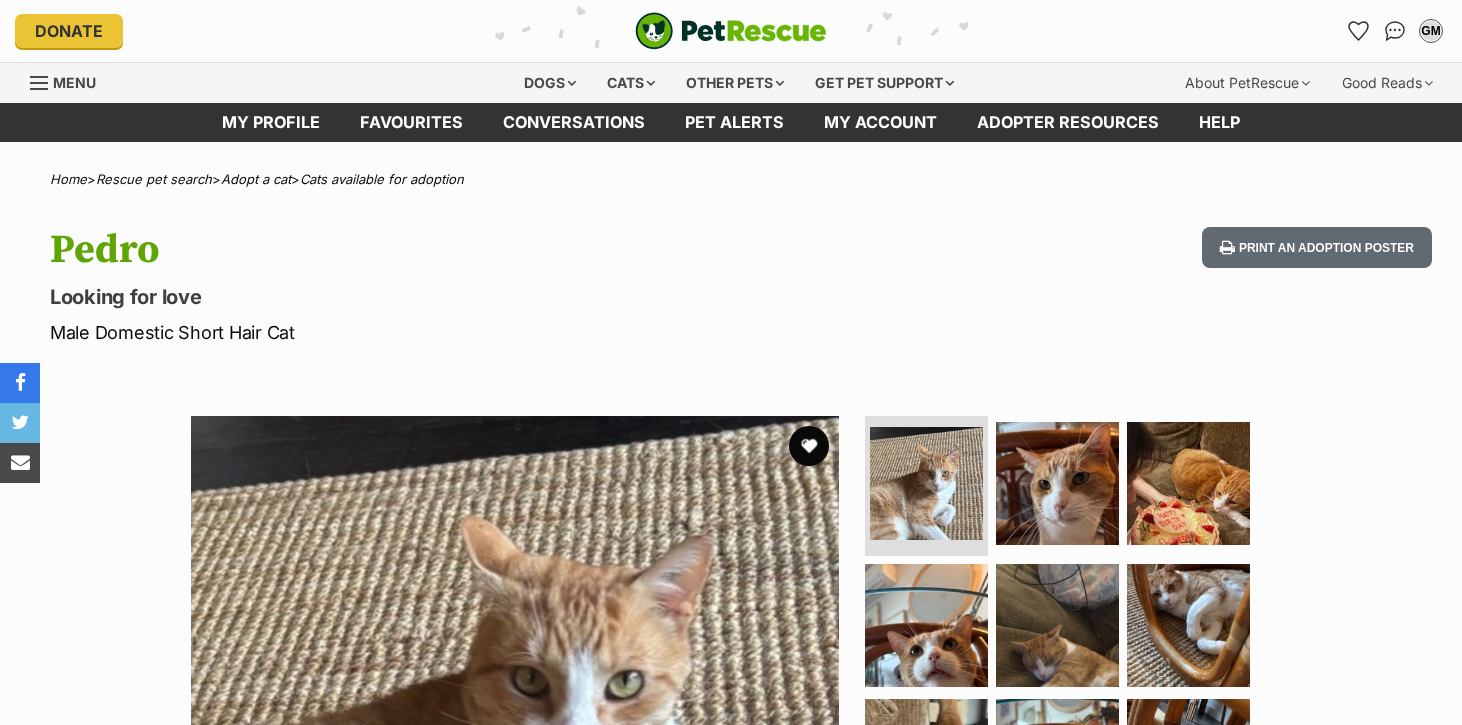 scroll, scrollTop: 0, scrollLeft: 0, axis: both 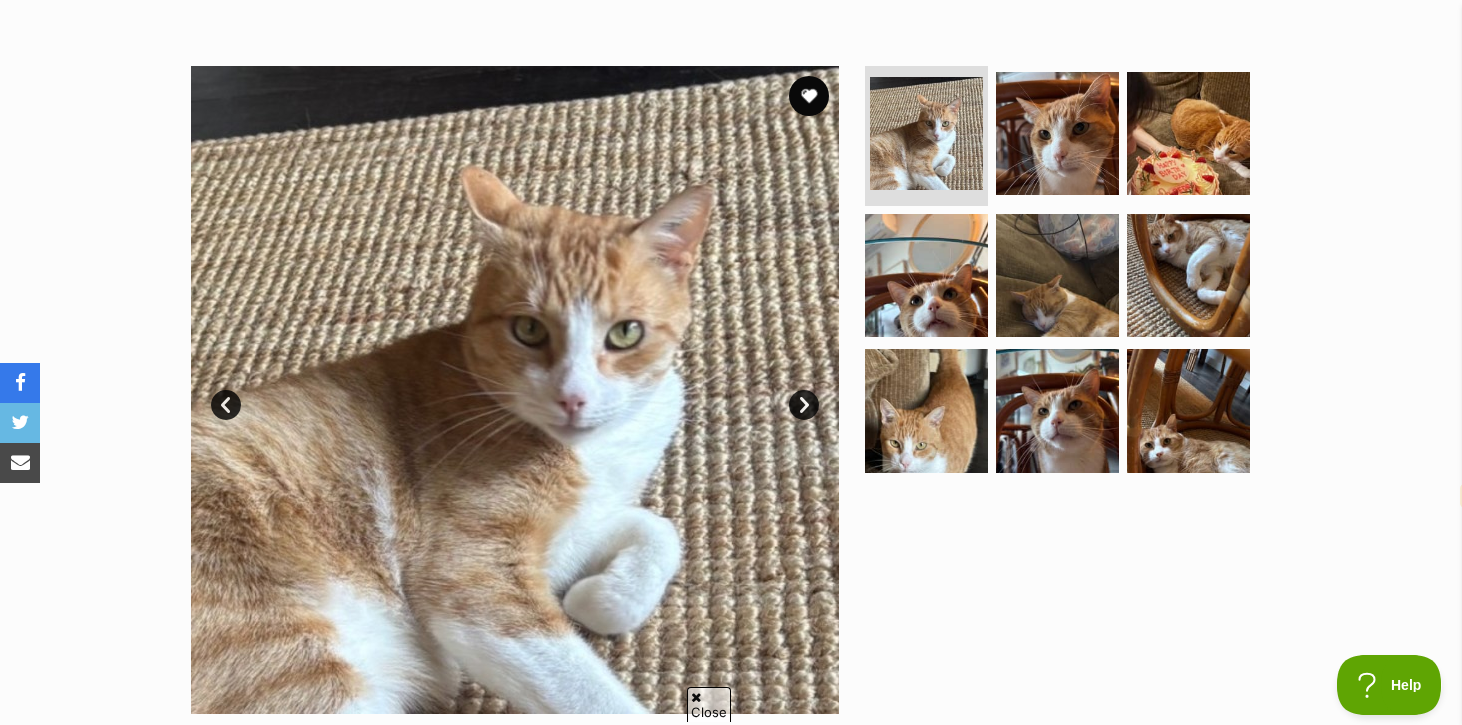 click on "Next" at bounding box center [804, 405] 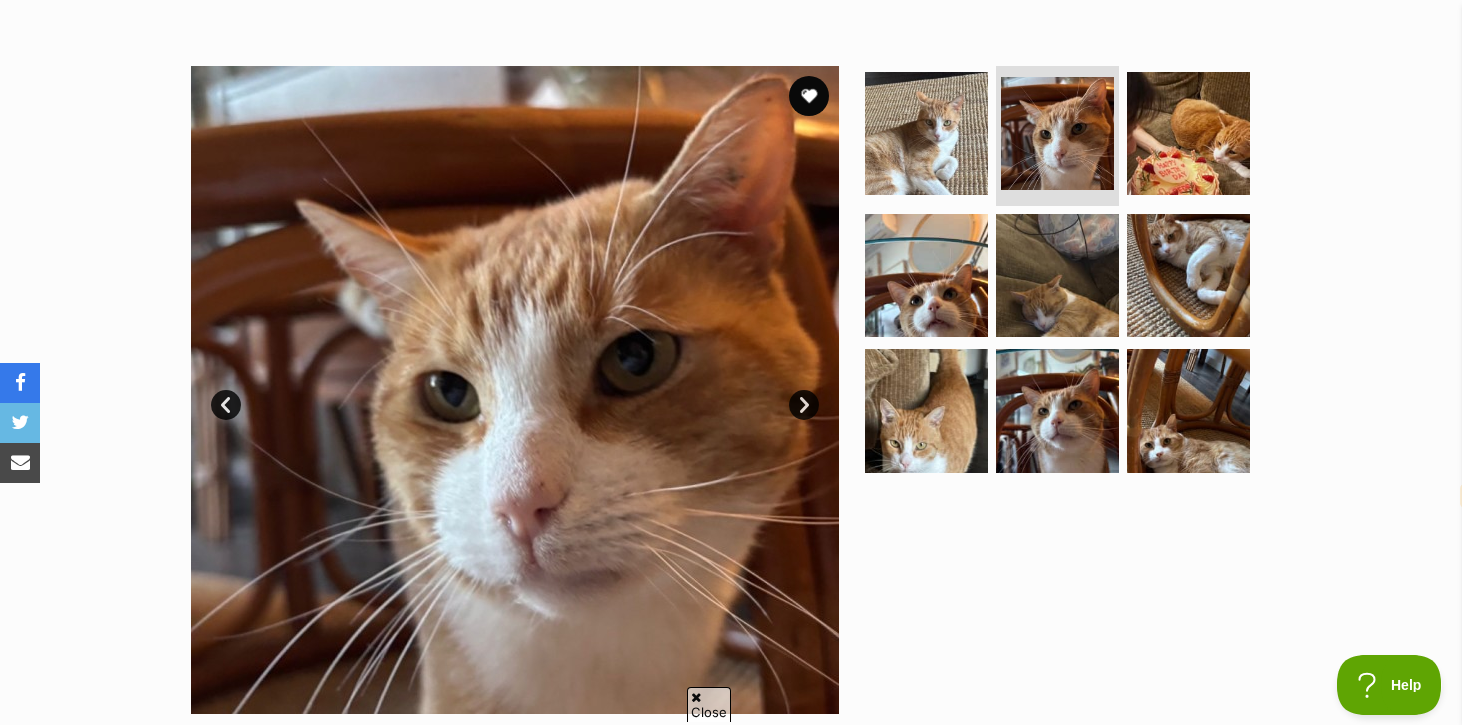 click on "Next" at bounding box center [804, 405] 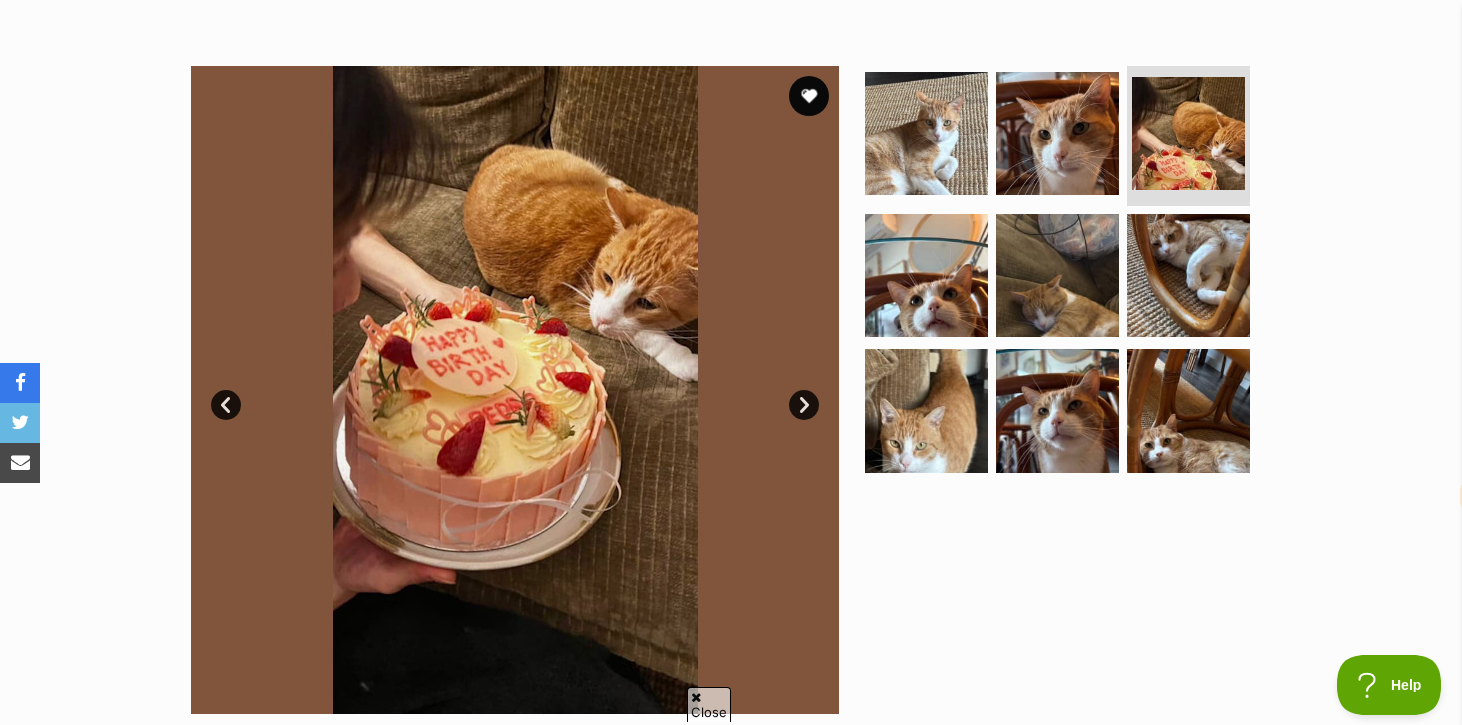 click on "Next" at bounding box center (804, 405) 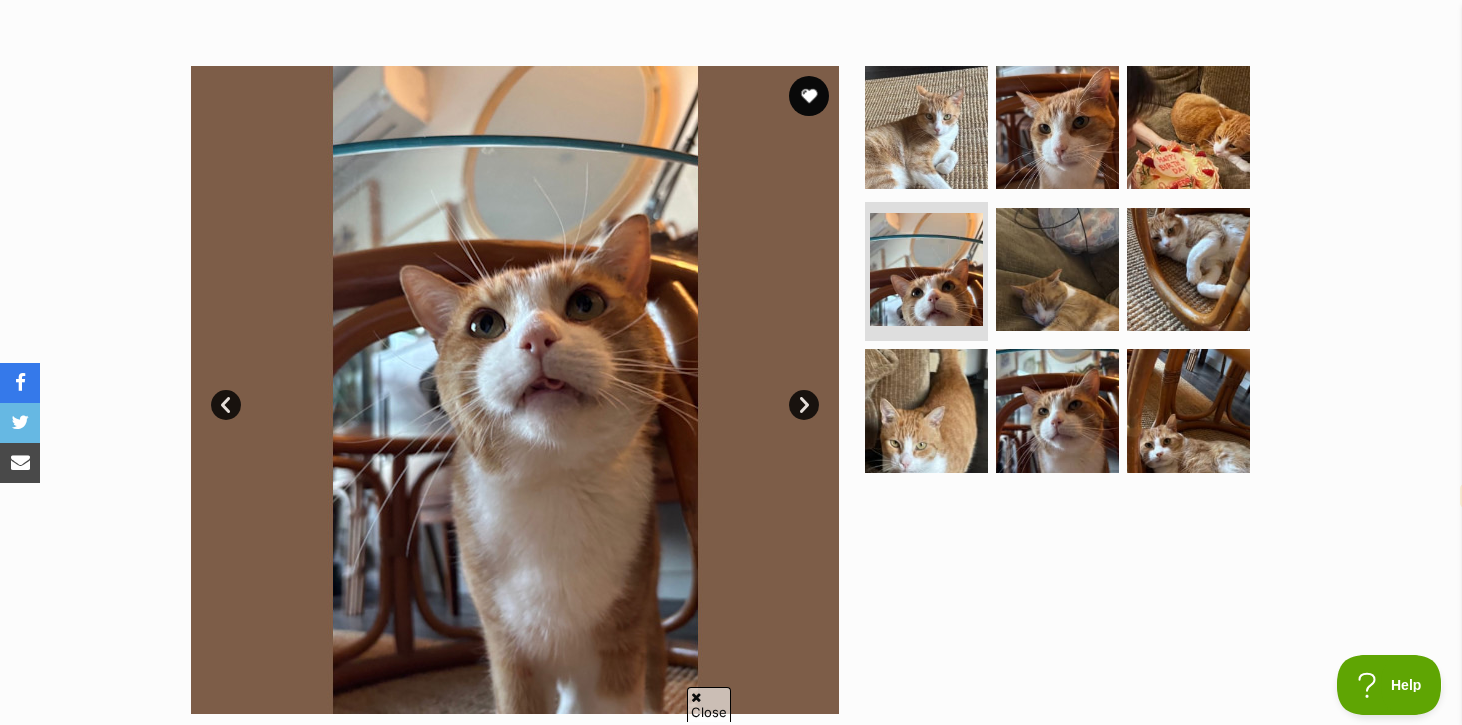 click on "Next" at bounding box center (804, 405) 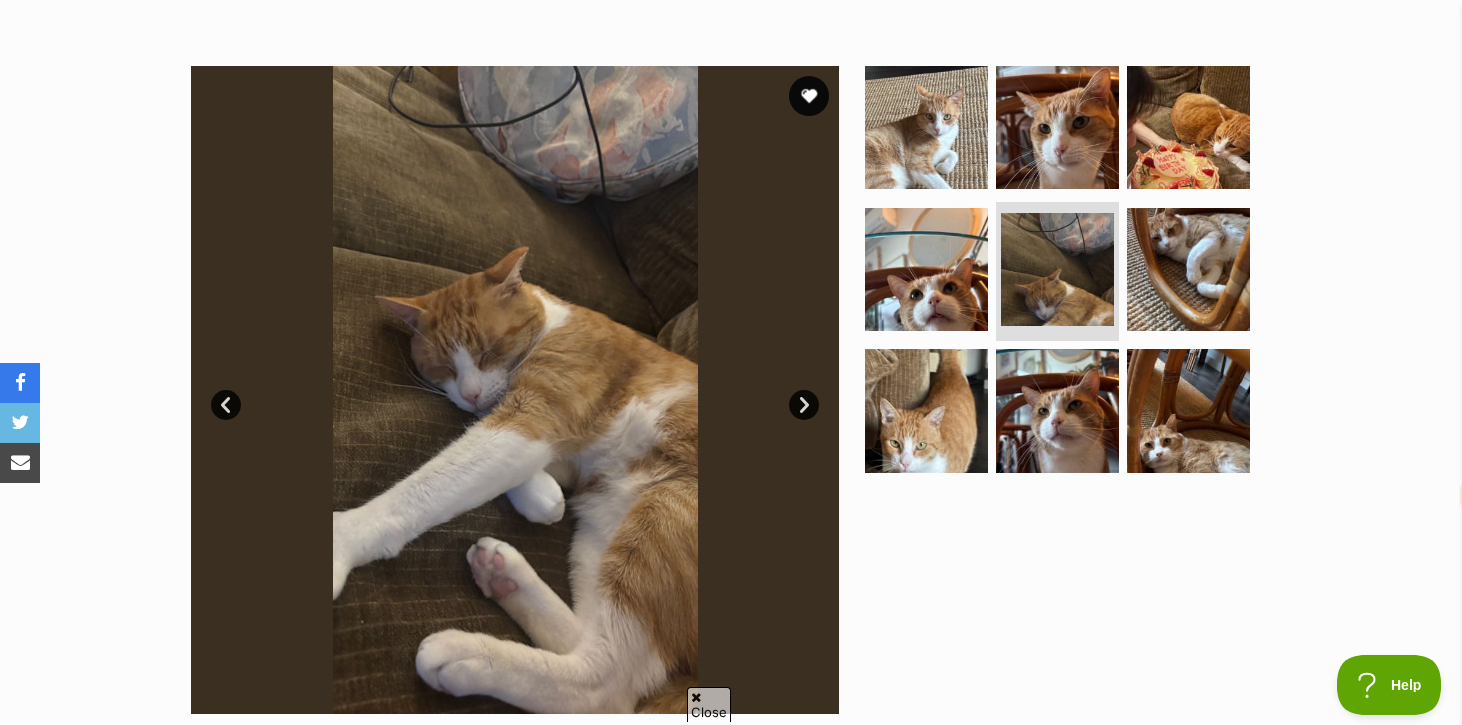 click on "Next" at bounding box center (804, 405) 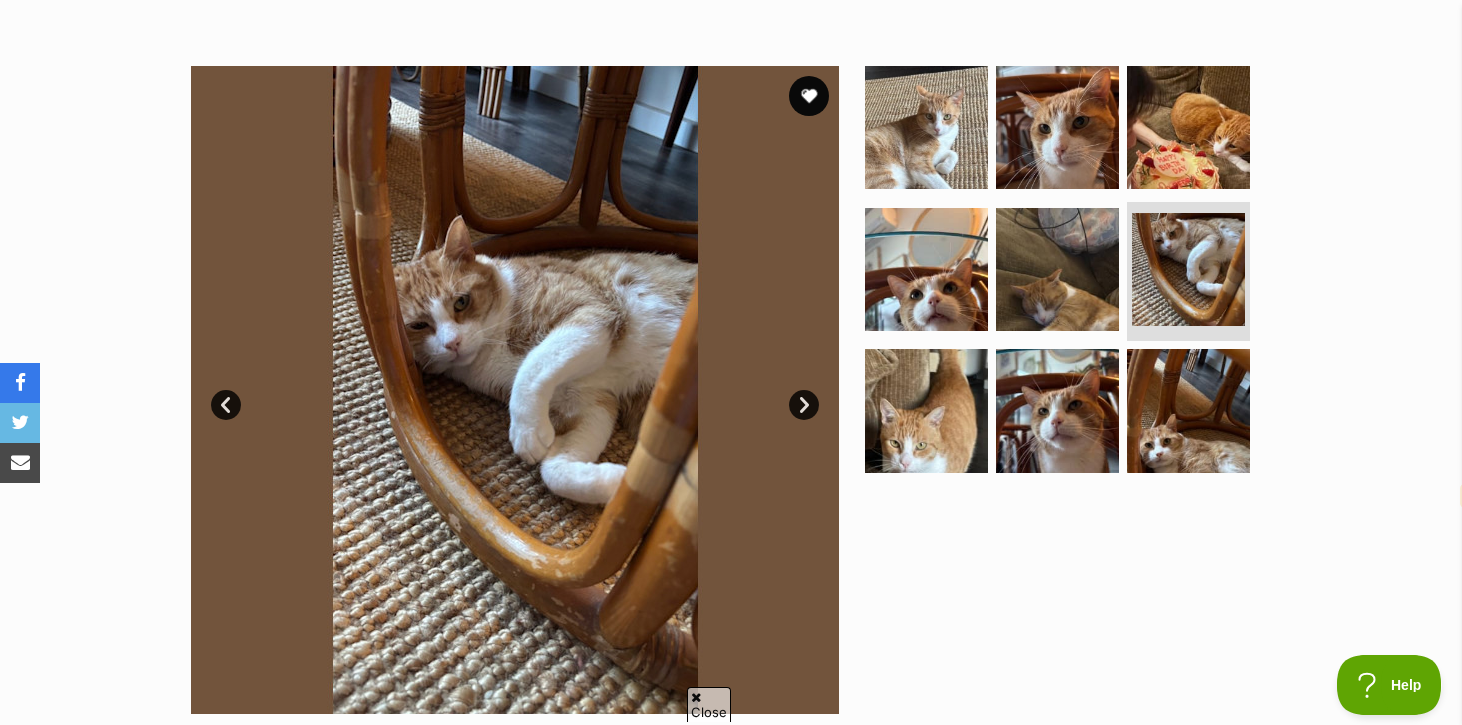 click on "Next" at bounding box center [804, 405] 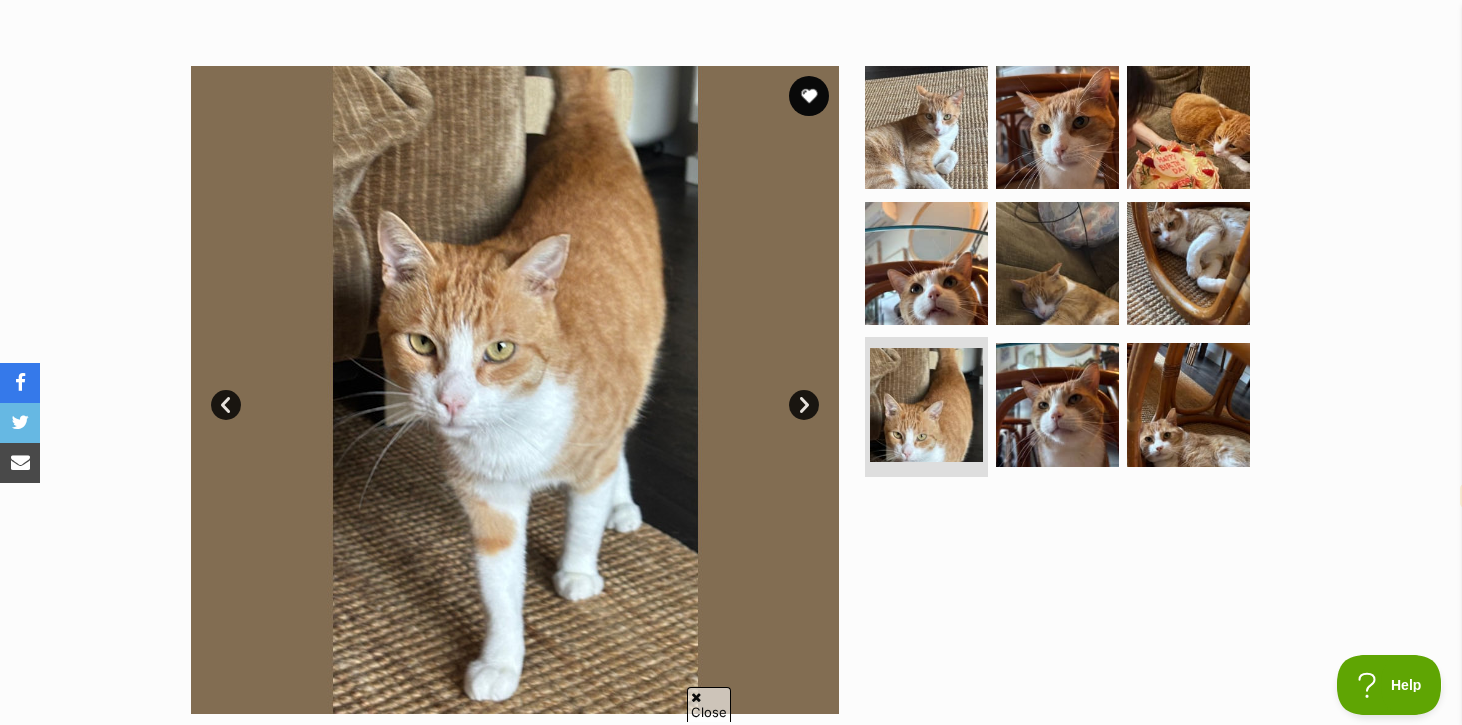 click on "Next" at bounding box center (804, 405) 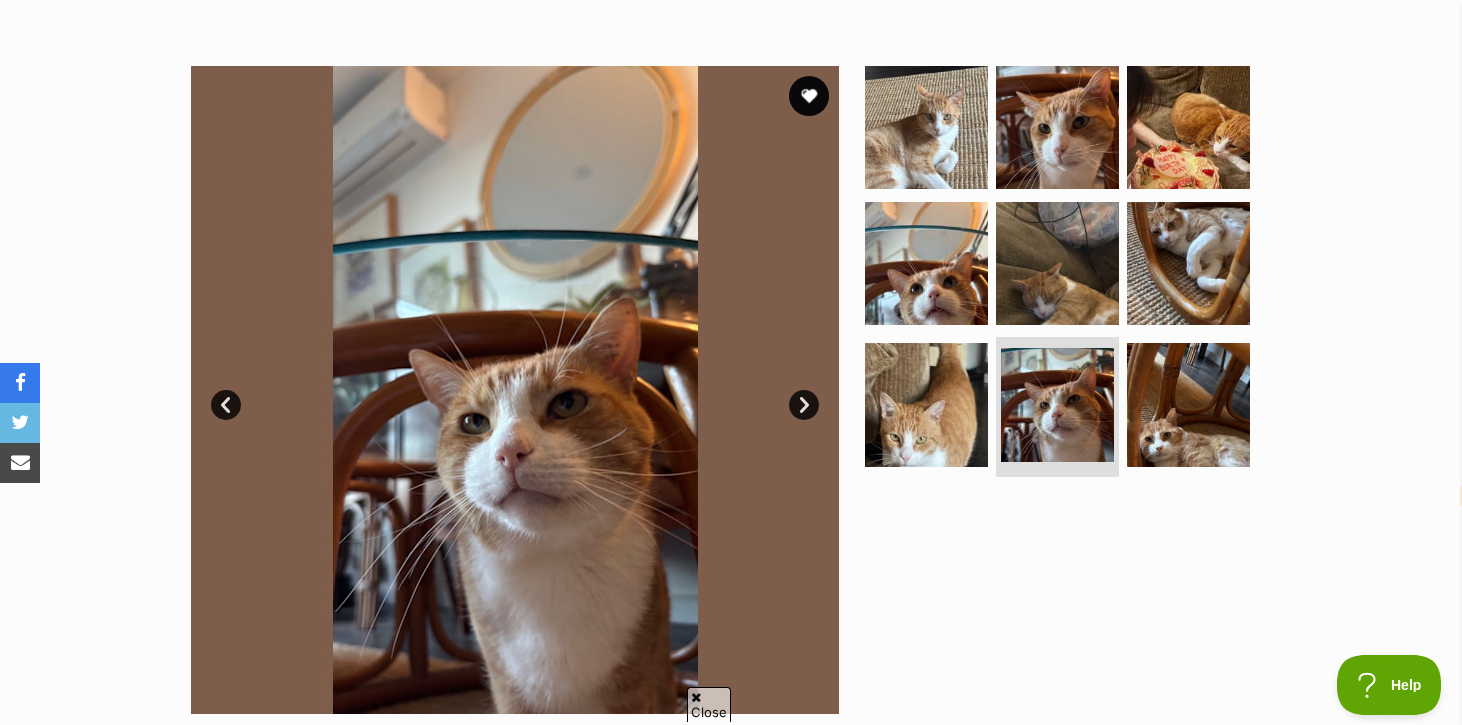 click on "Next" at bounding box center (804, 405) 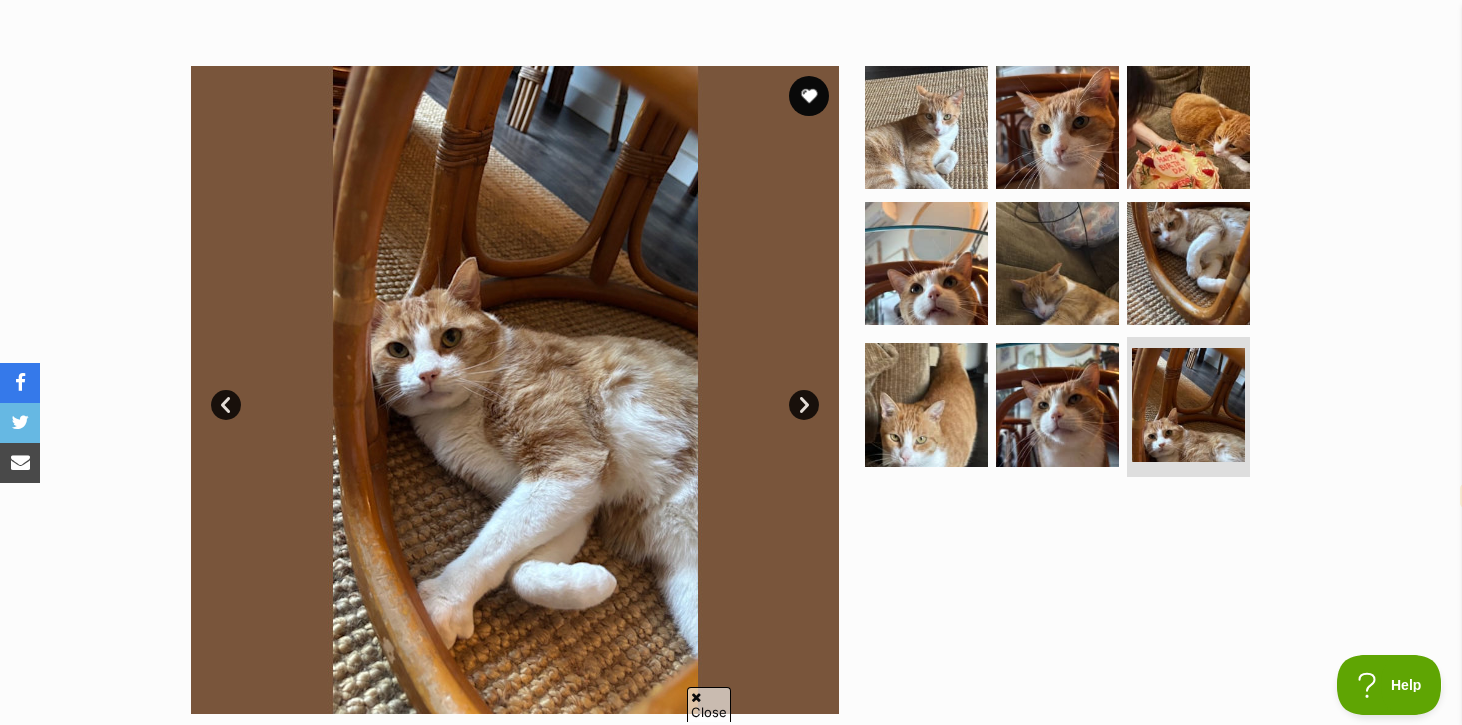 click on "Next" at bounding box center (804, 405) 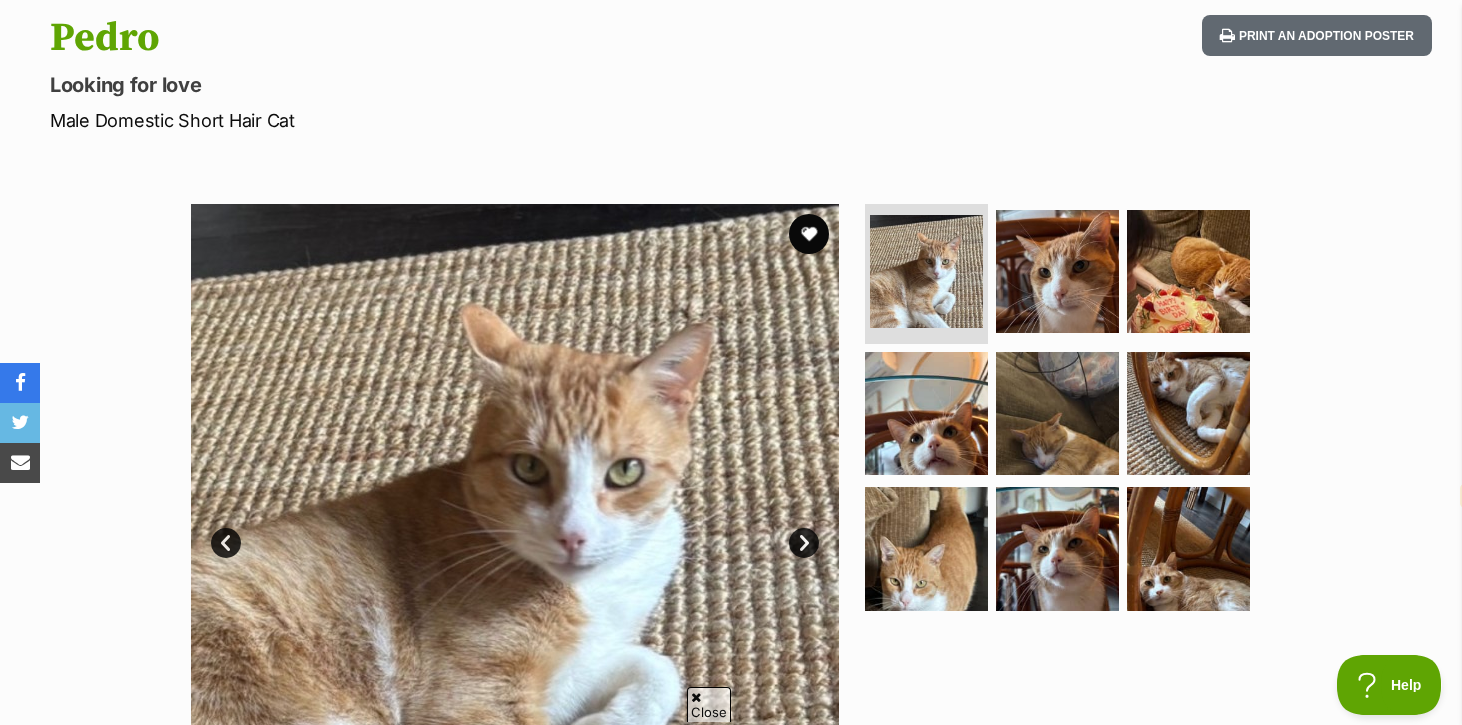 scroll, scrollTop: 0, scrollLeft: 0, axis: both 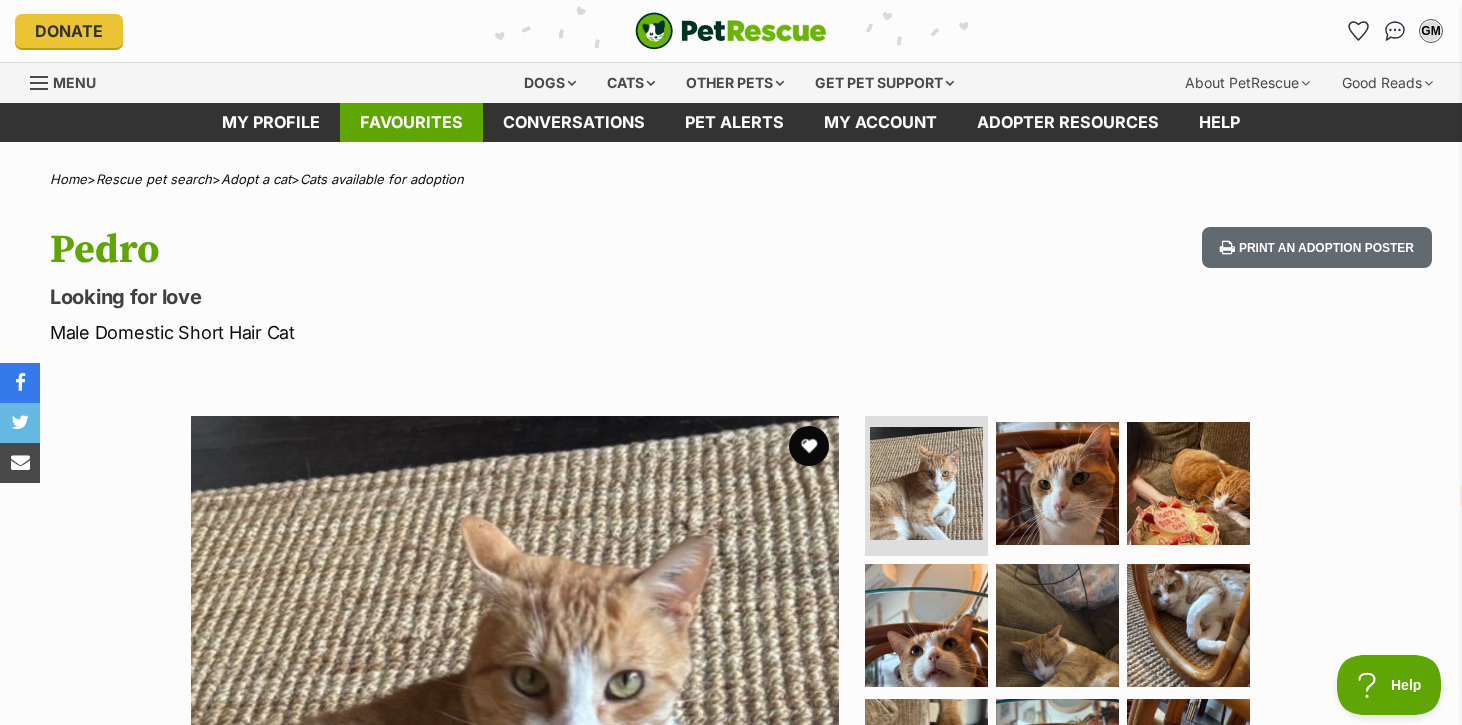 click on "Favourites" at bounding box center (411, 122) 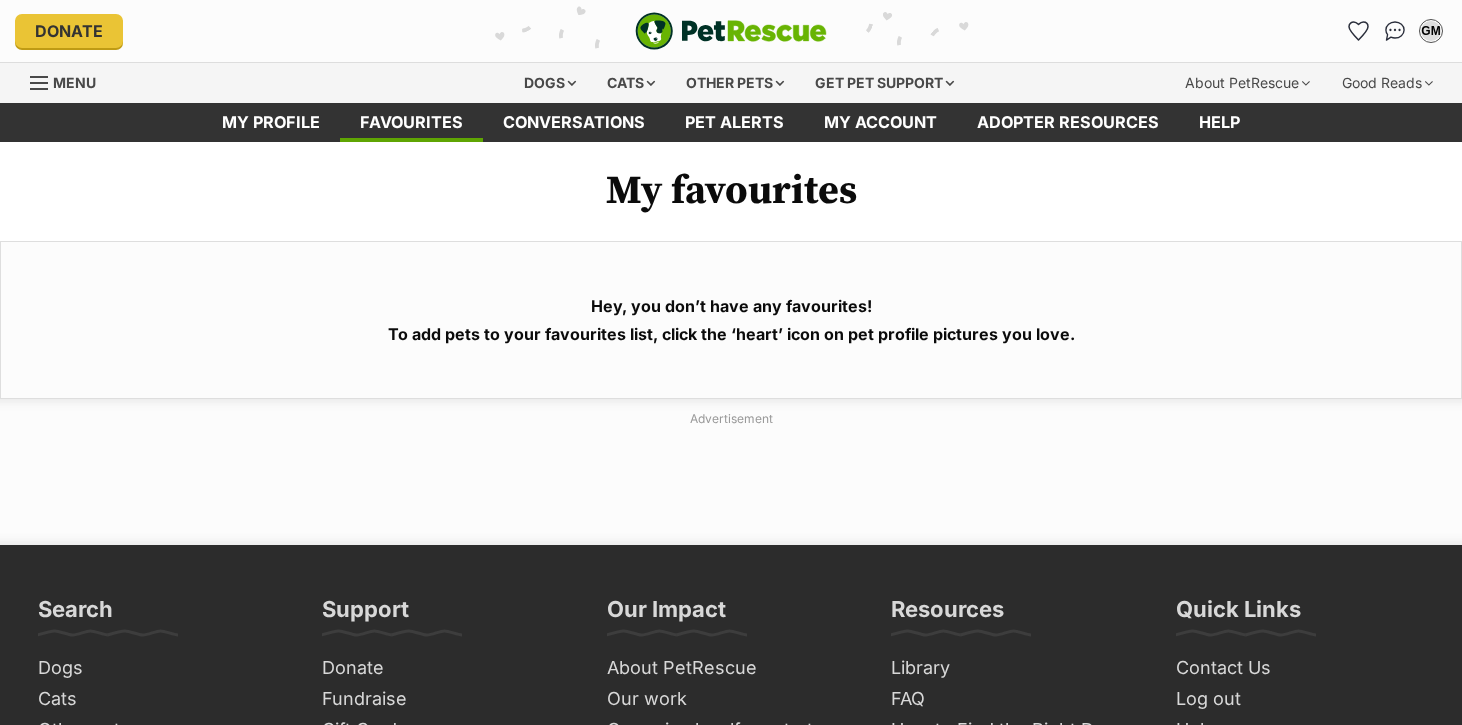 scroll, scrollTop: 0, scrollLeft: 0, axis: both 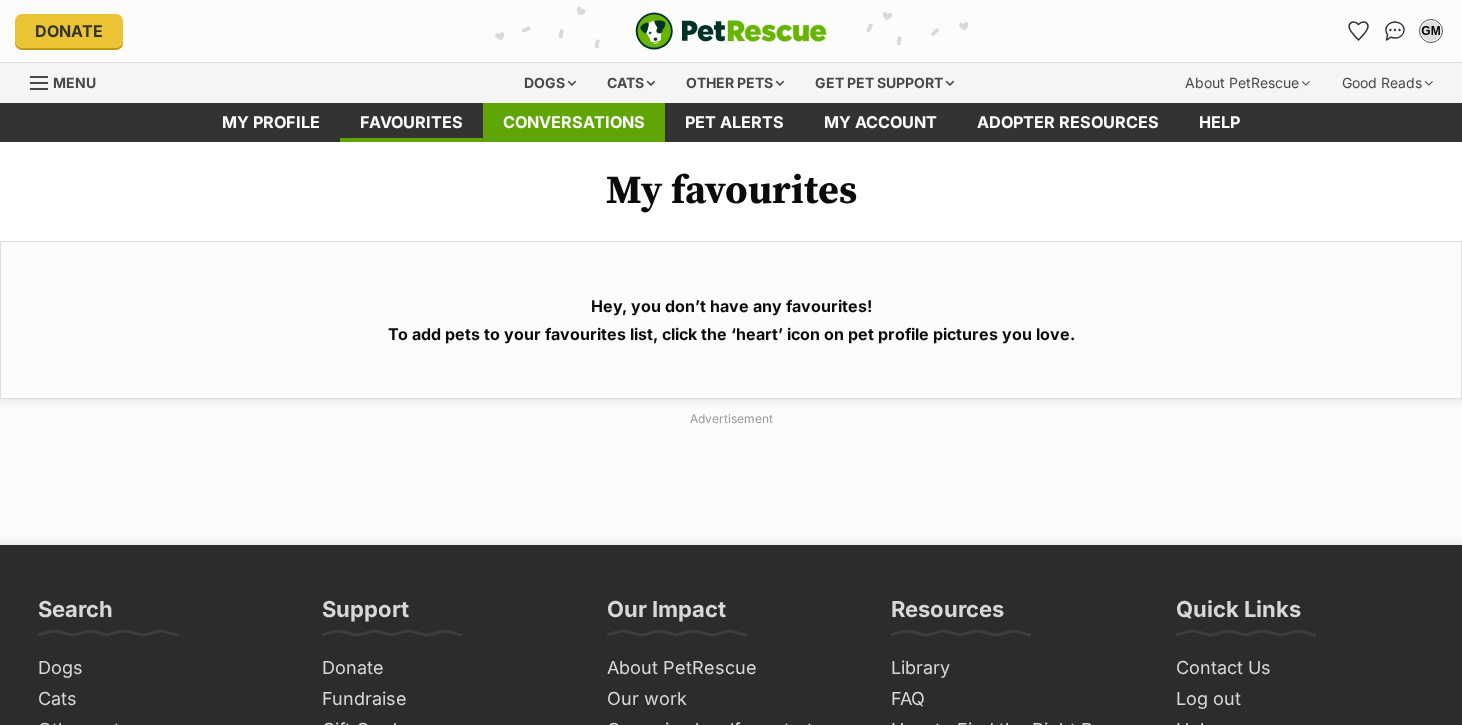 click on "Conversations" at bounding box center [574, 122] 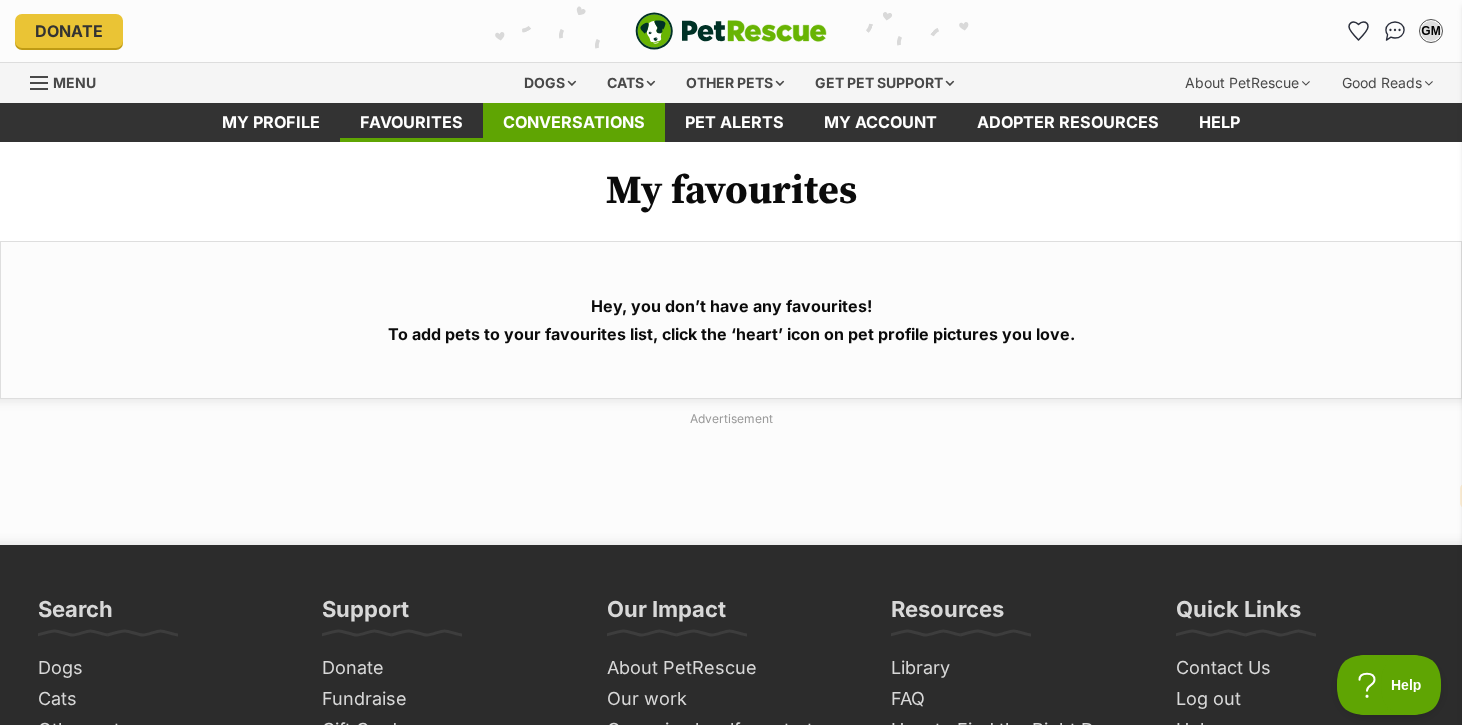 scroll, scrollTop: 0, scrollLeft: 0, axis: both 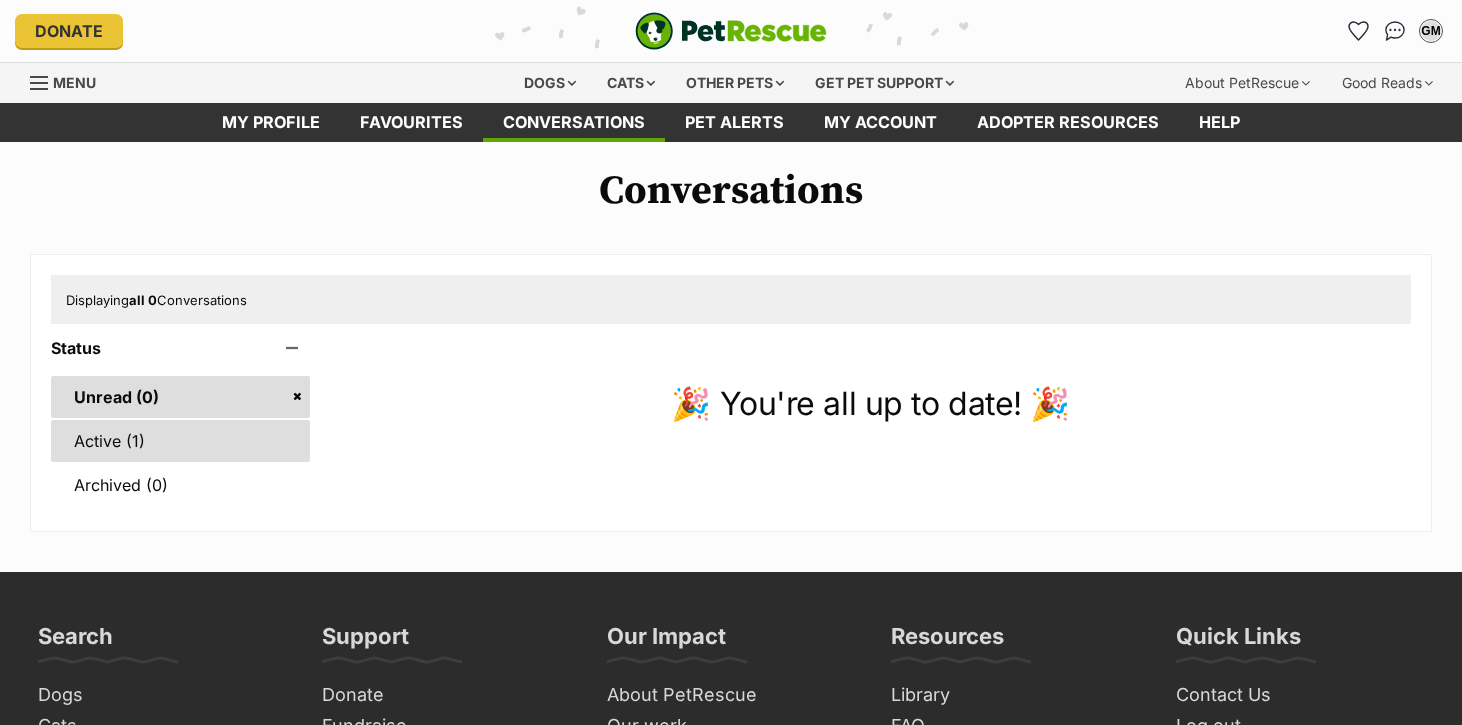 click on "Active (1)" at bounding box center [180, 441] 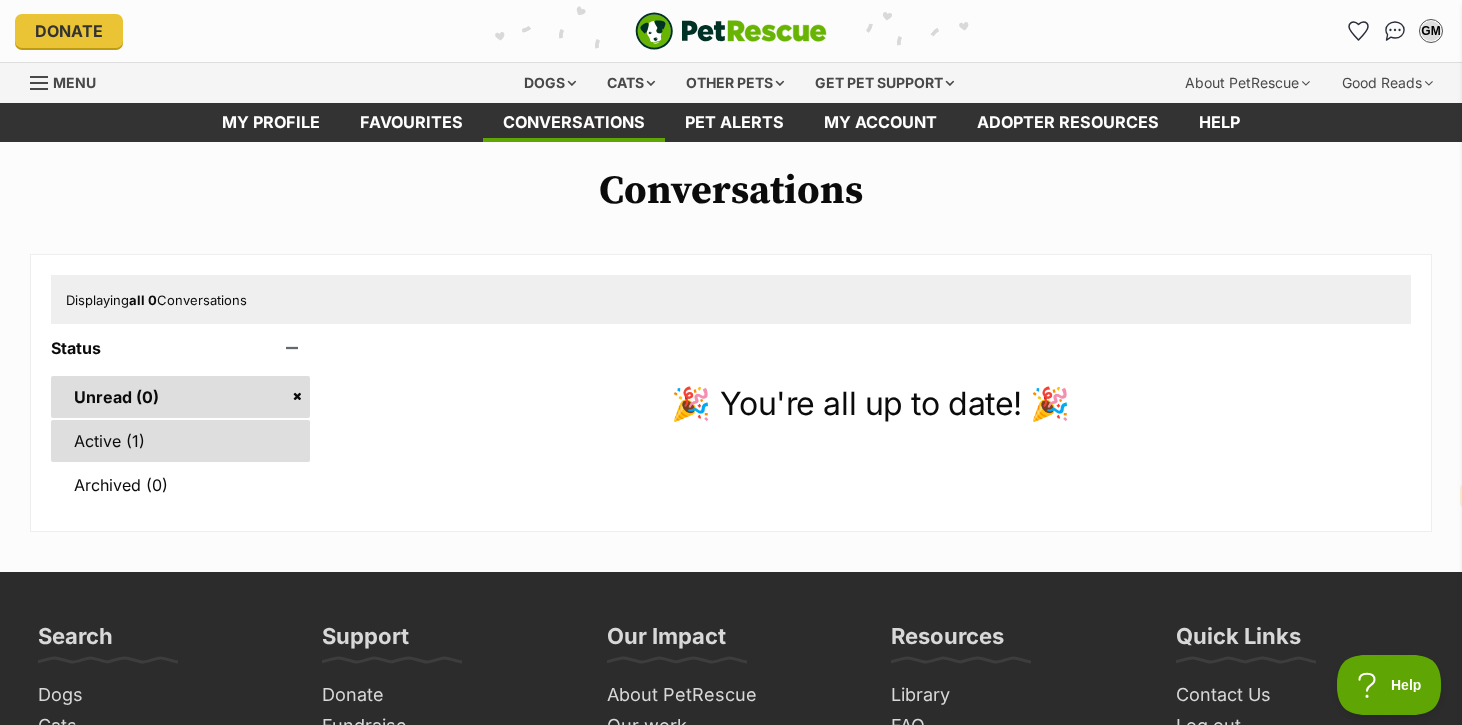 scroll, scrollTop: 0, scrollLeft: 0, axis: both 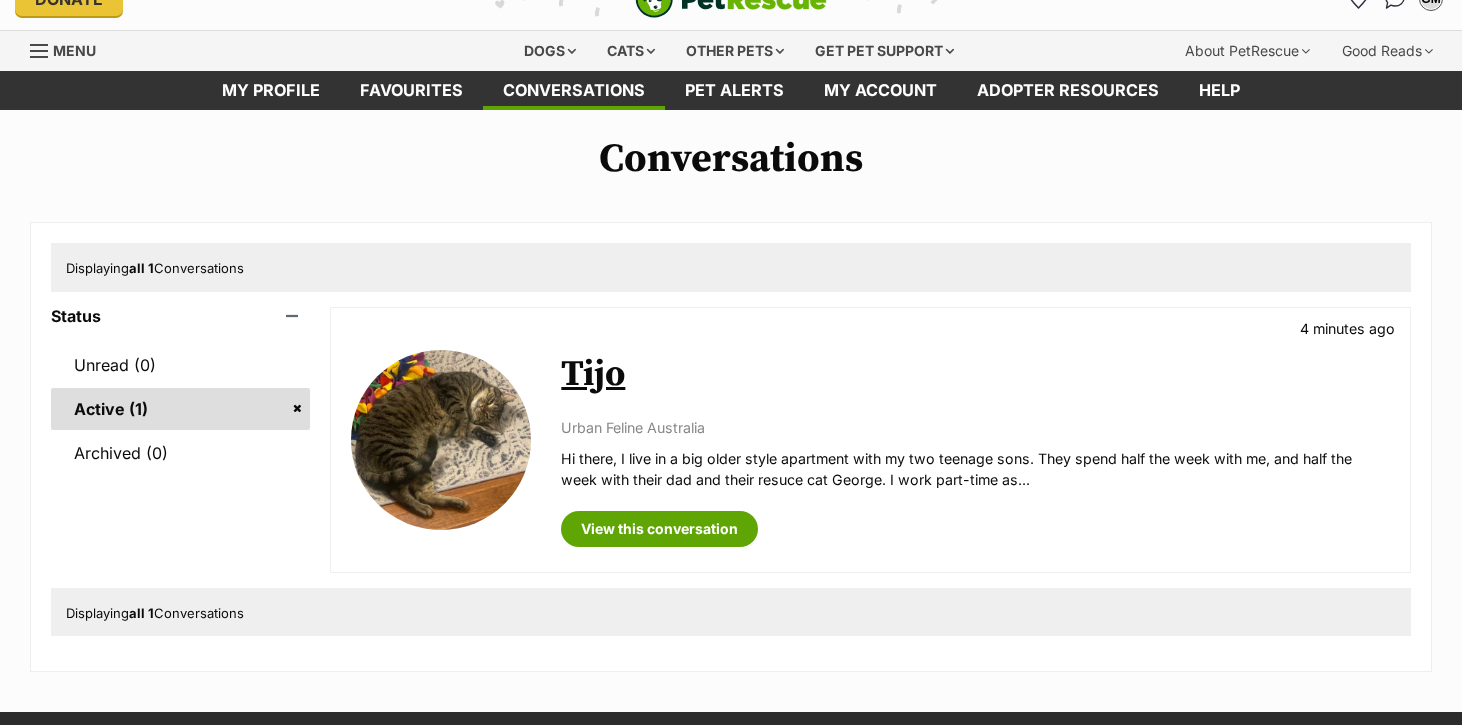 select on "en" 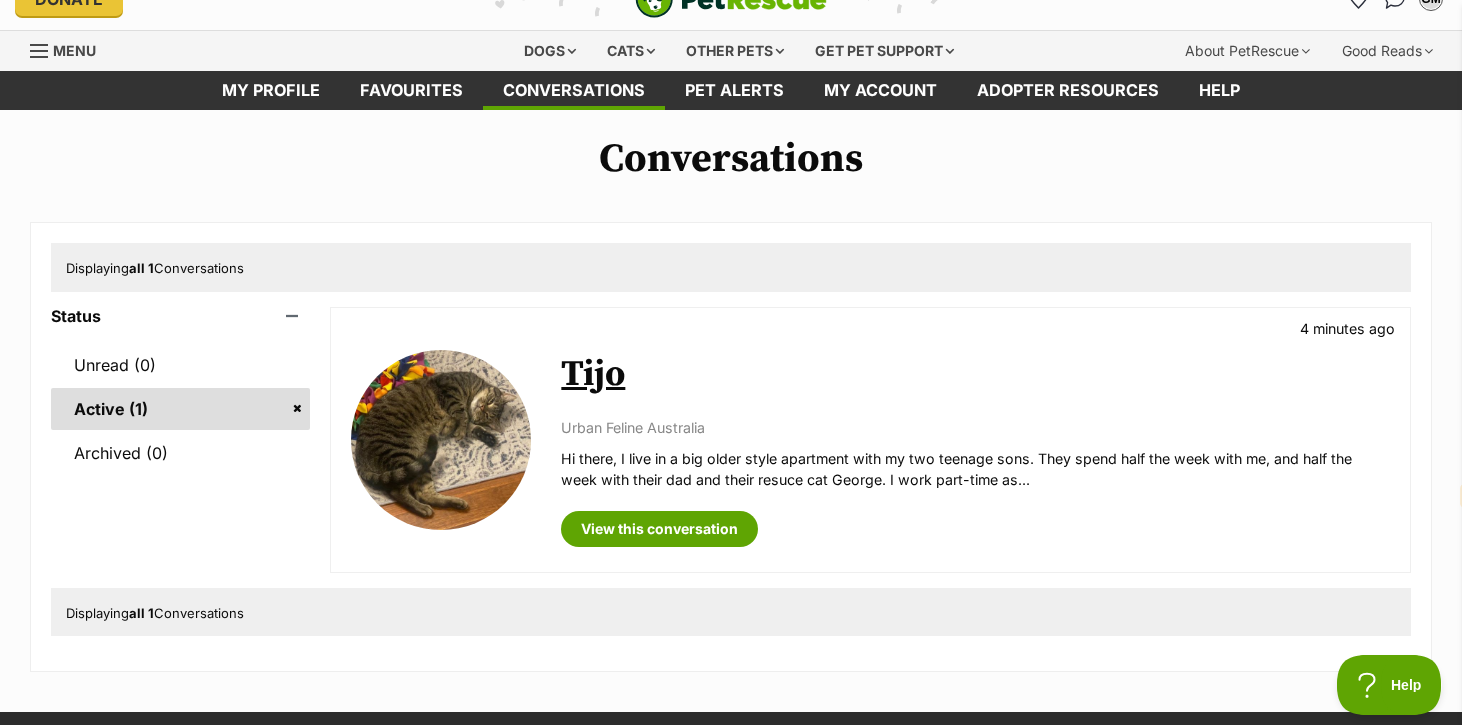 scroll, scrollTop: 0, scrollLeft: 0, axis: both 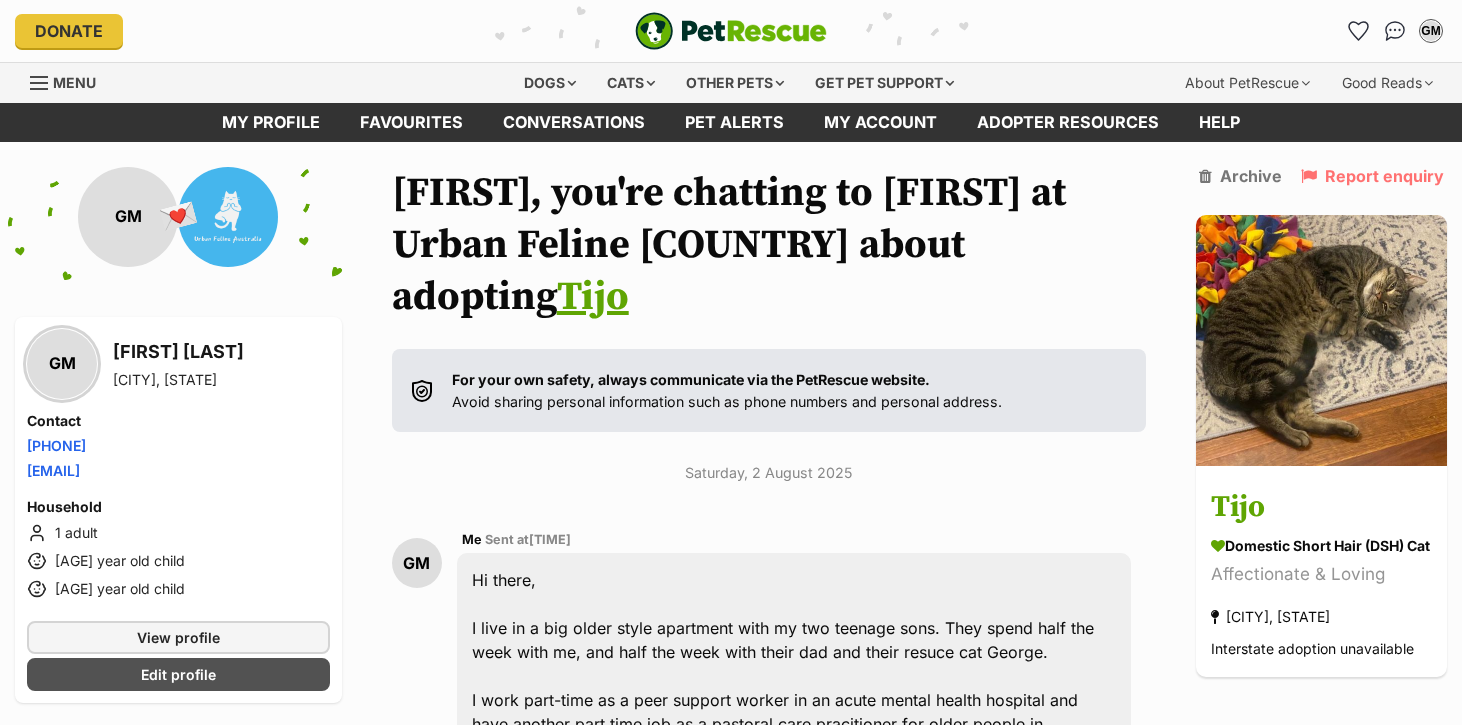 select on "en" 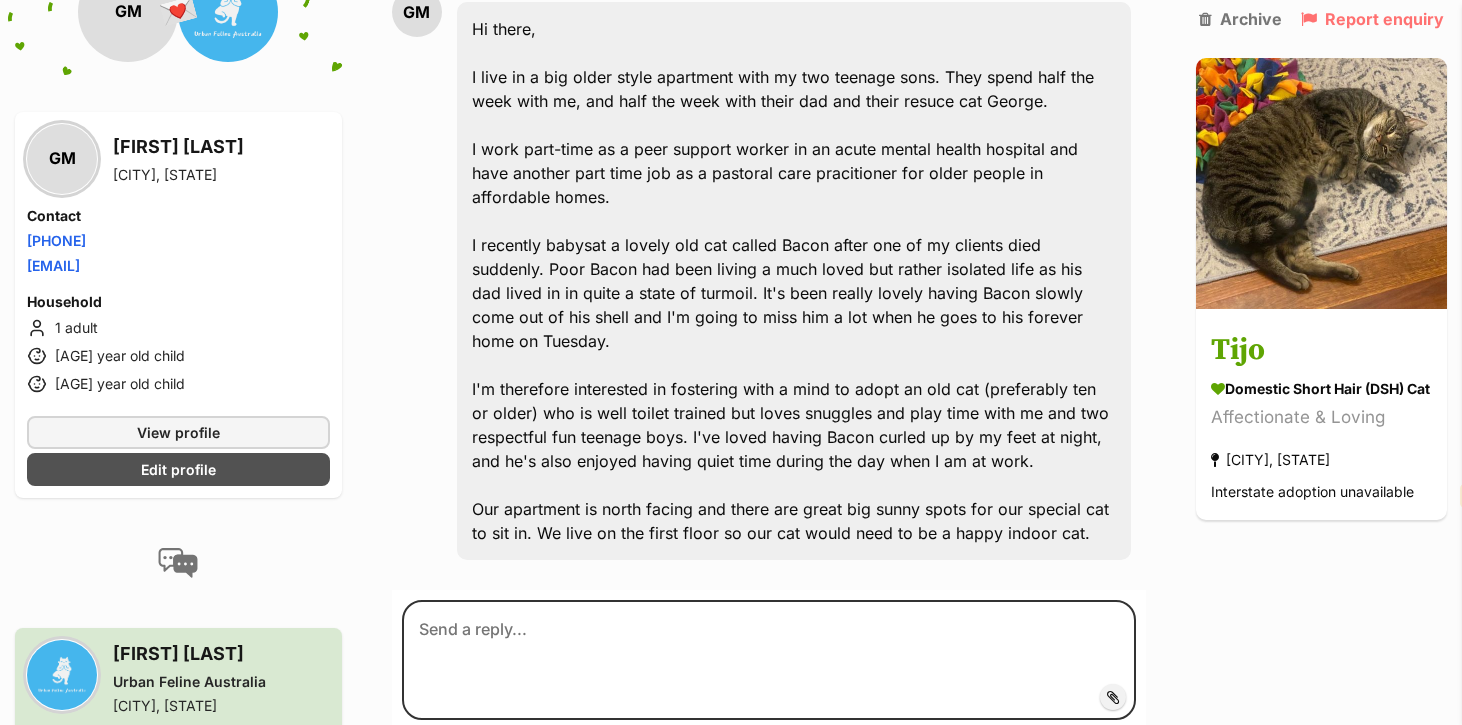 scroll, scrollTop: 118, scrollLeft: 0, axis: vertical 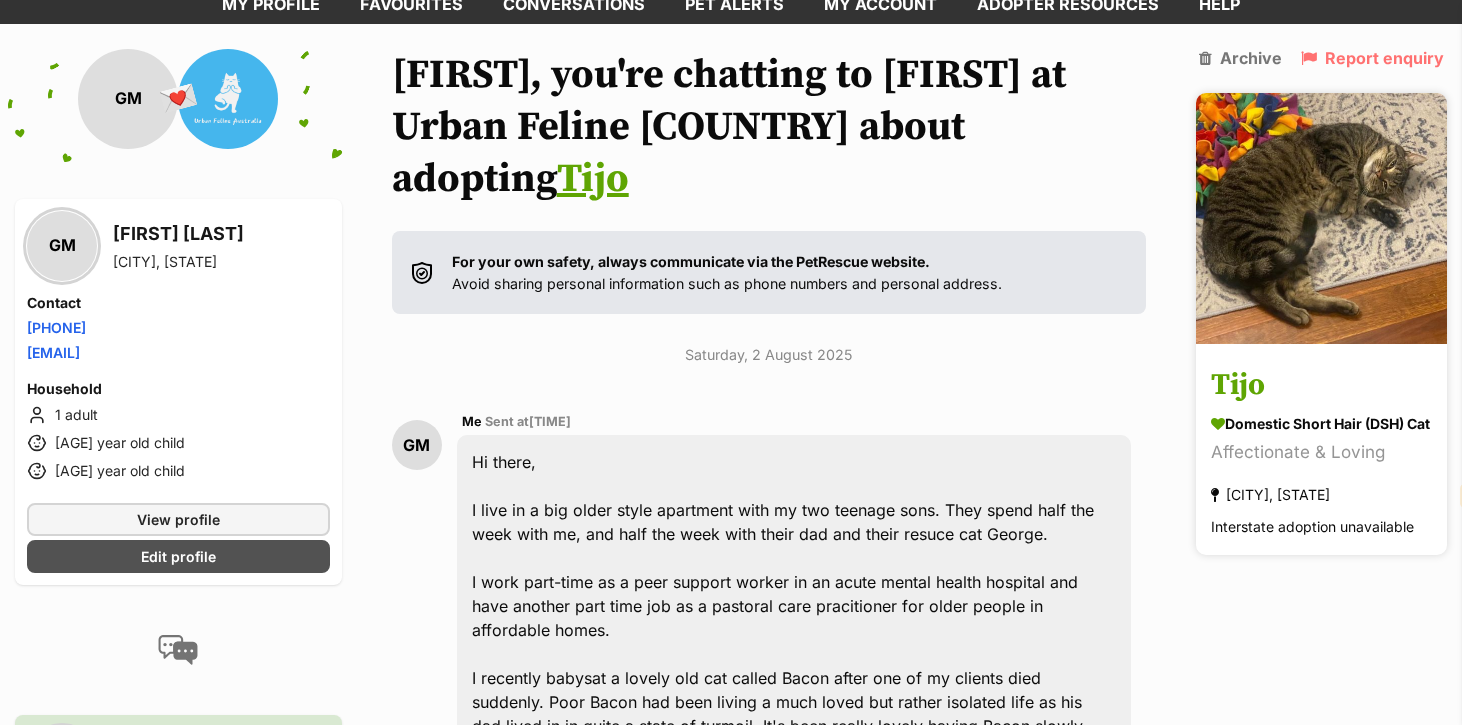 click at bounding box center [1321, 218] 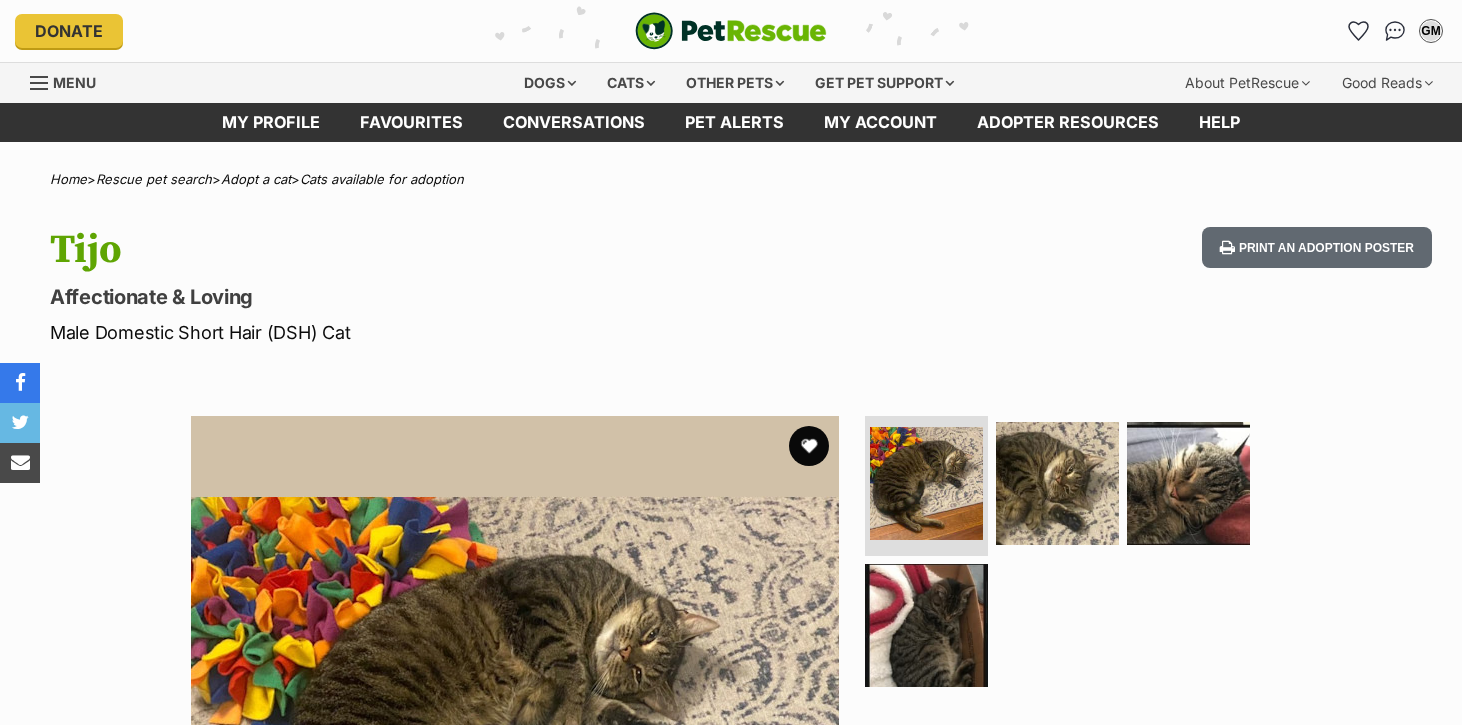 scroll, scrollTop: 0, scrollLeft: 0, axis: both 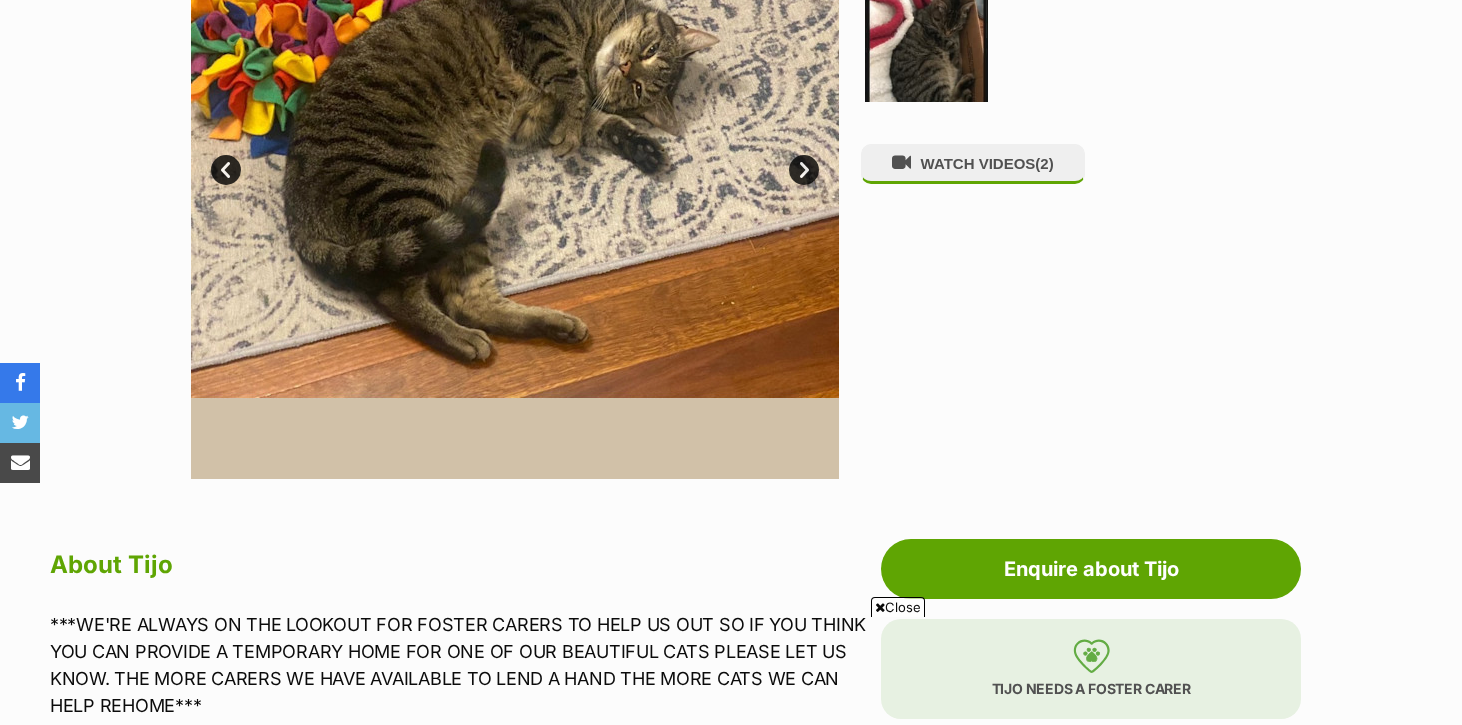 select on "en" 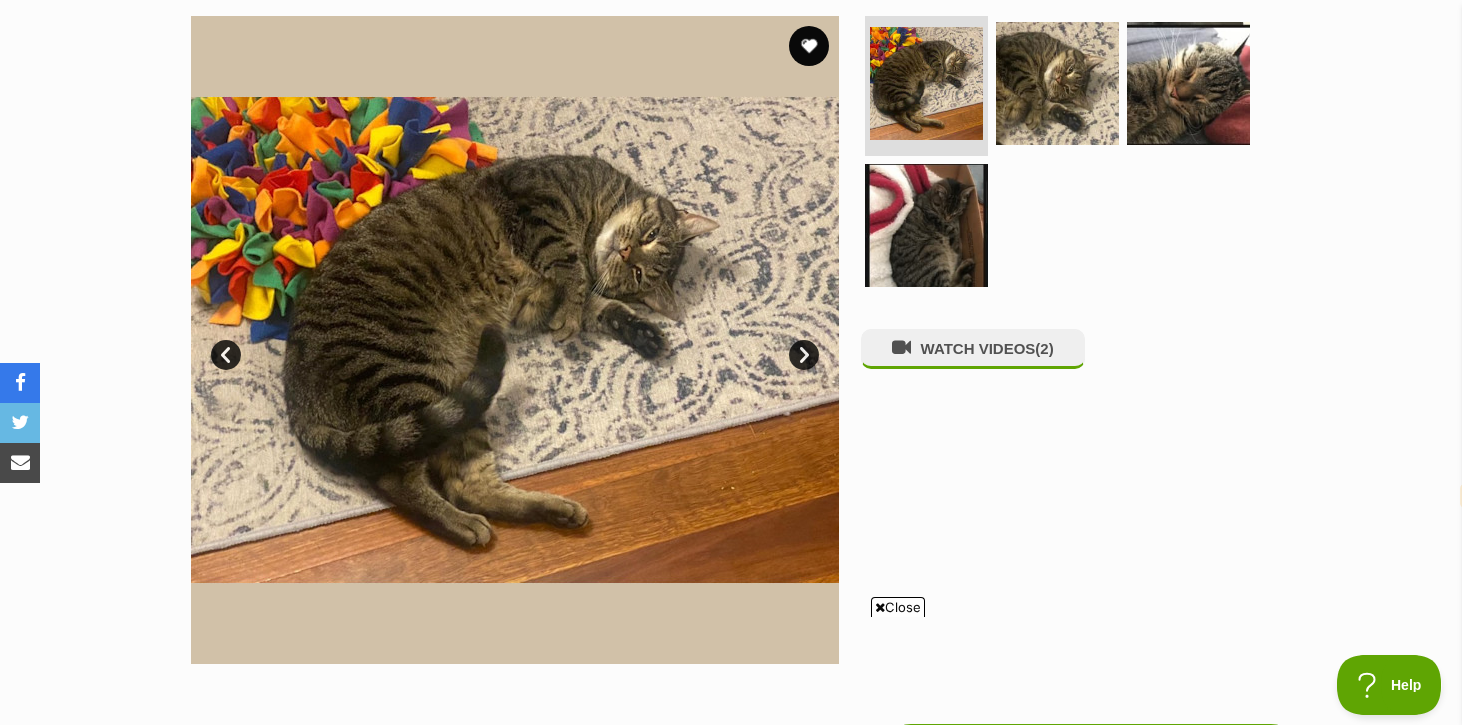 scroll, scrollTop: 398, scrollLeft: 0, axis: vertical 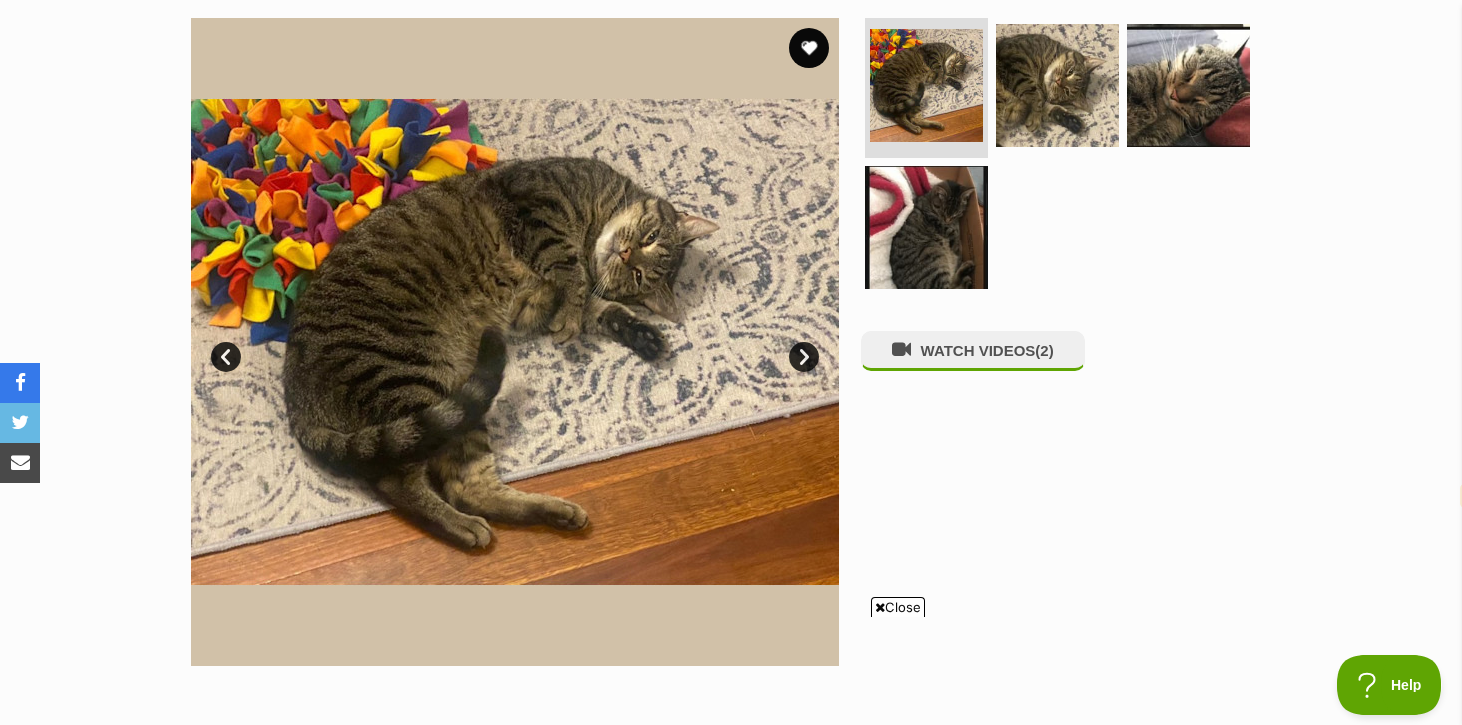 click on "Next" at bounding box center (804, 357) 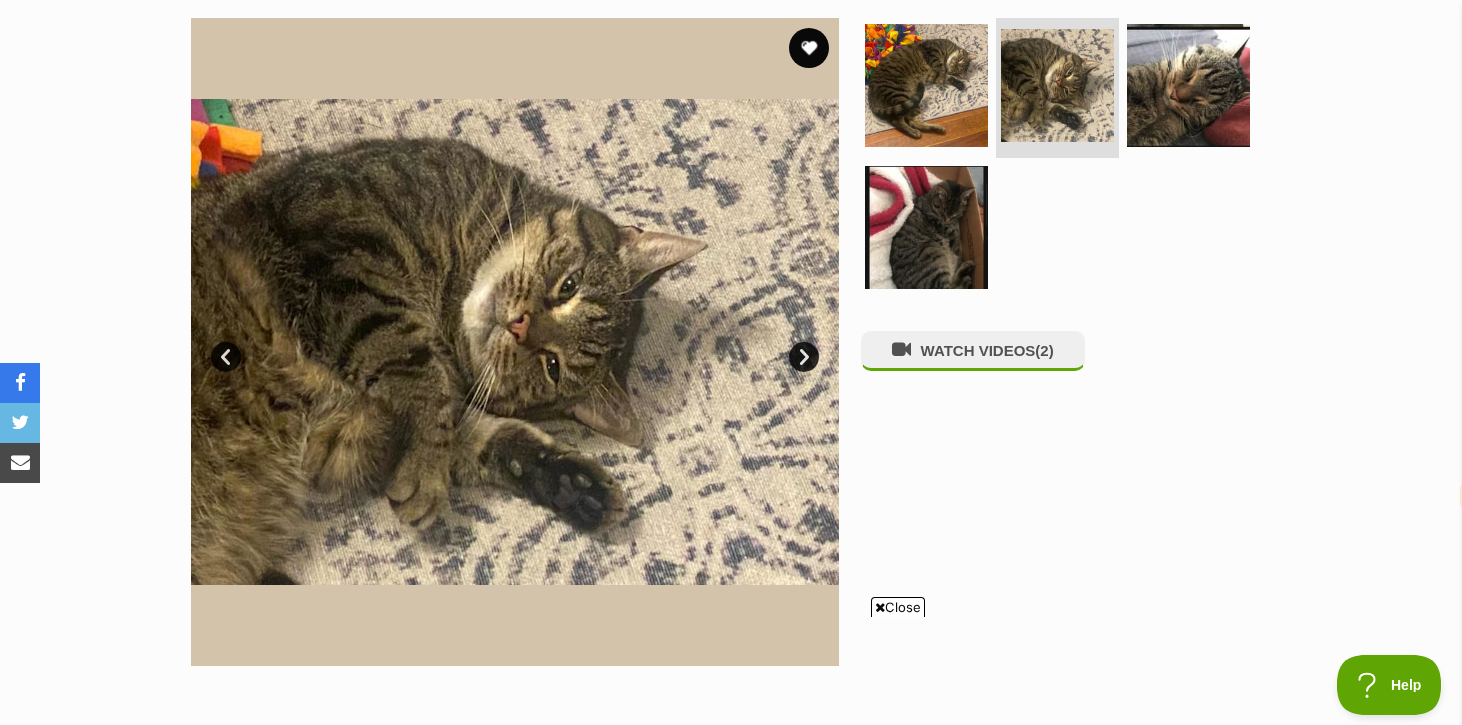click on "Next" at bounding box center [804, 357] 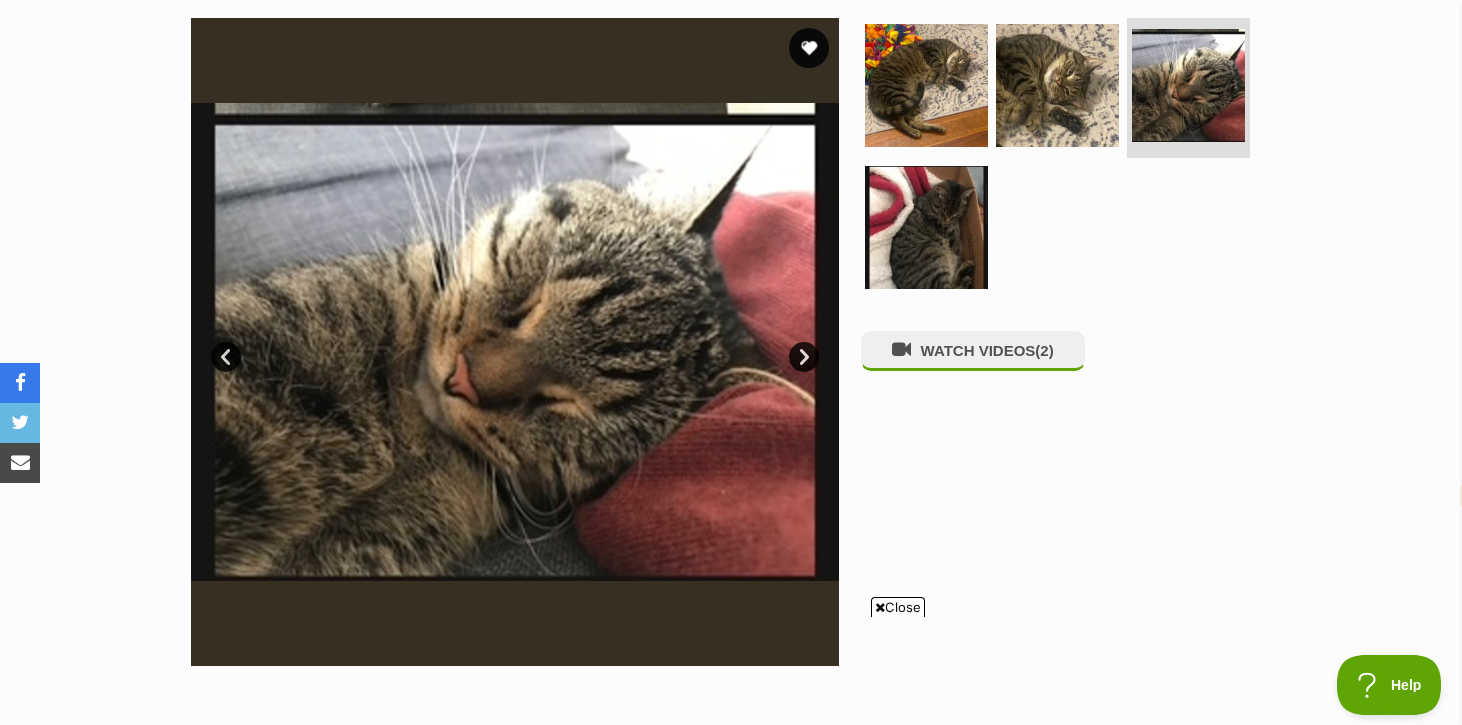 click on "Next" at bounding box center [804, 357] 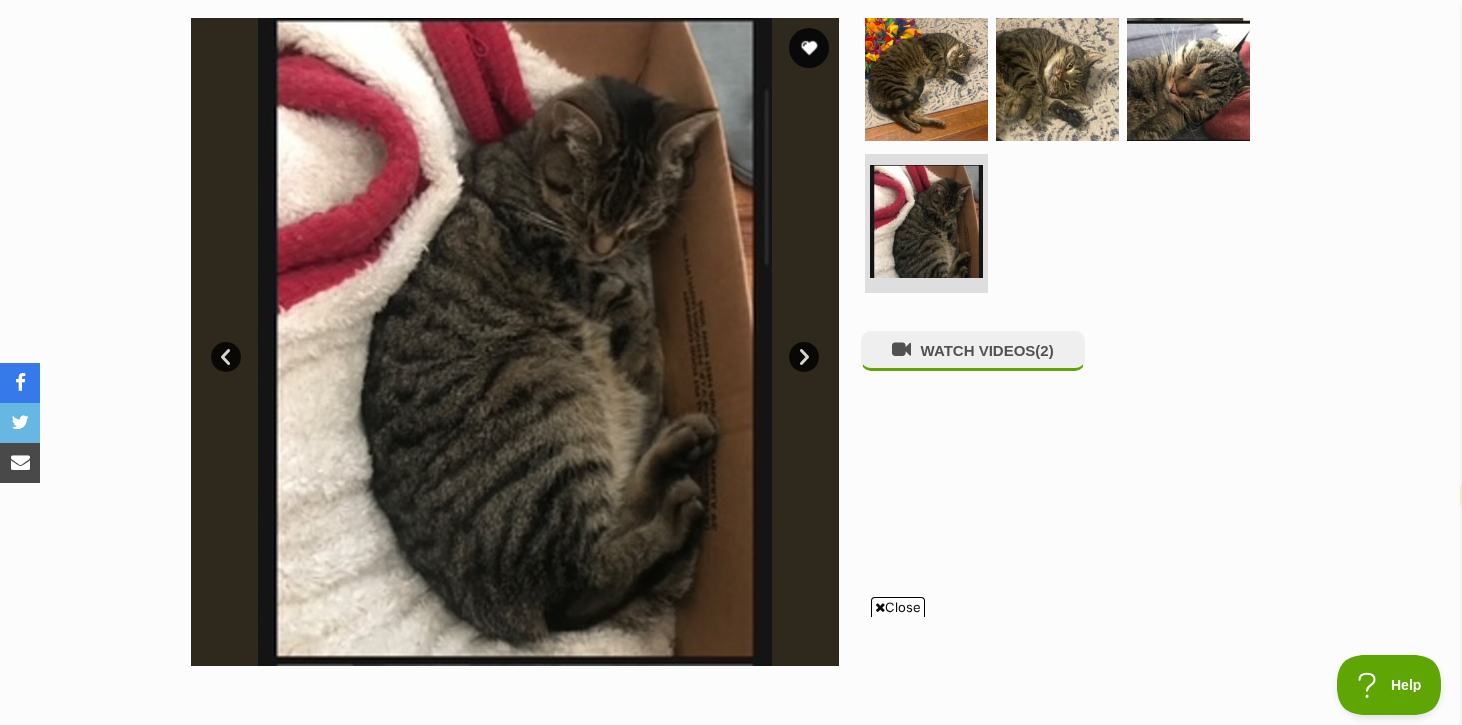 click on "Next" at bounding box center (804, 357) 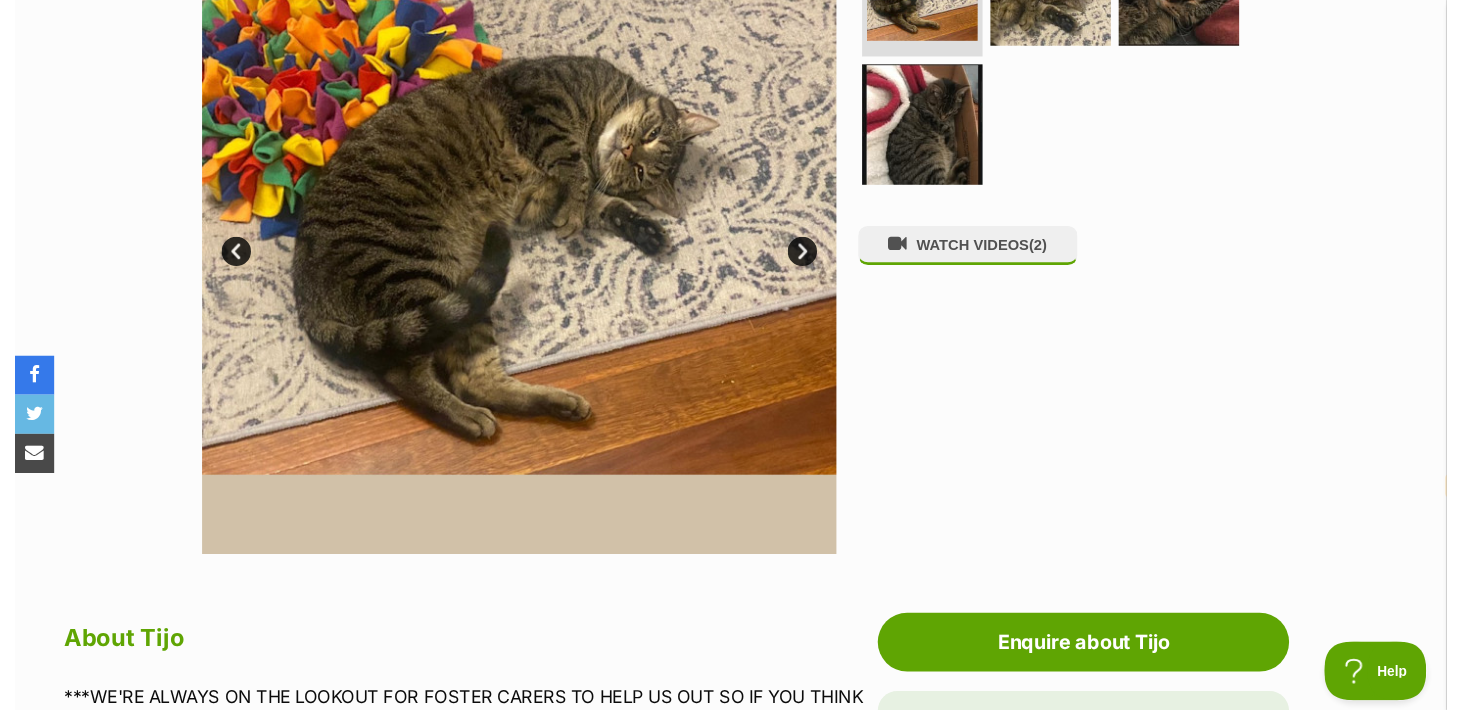 scroll, scrollTop: 0, scrollLeft: 0, axis: both 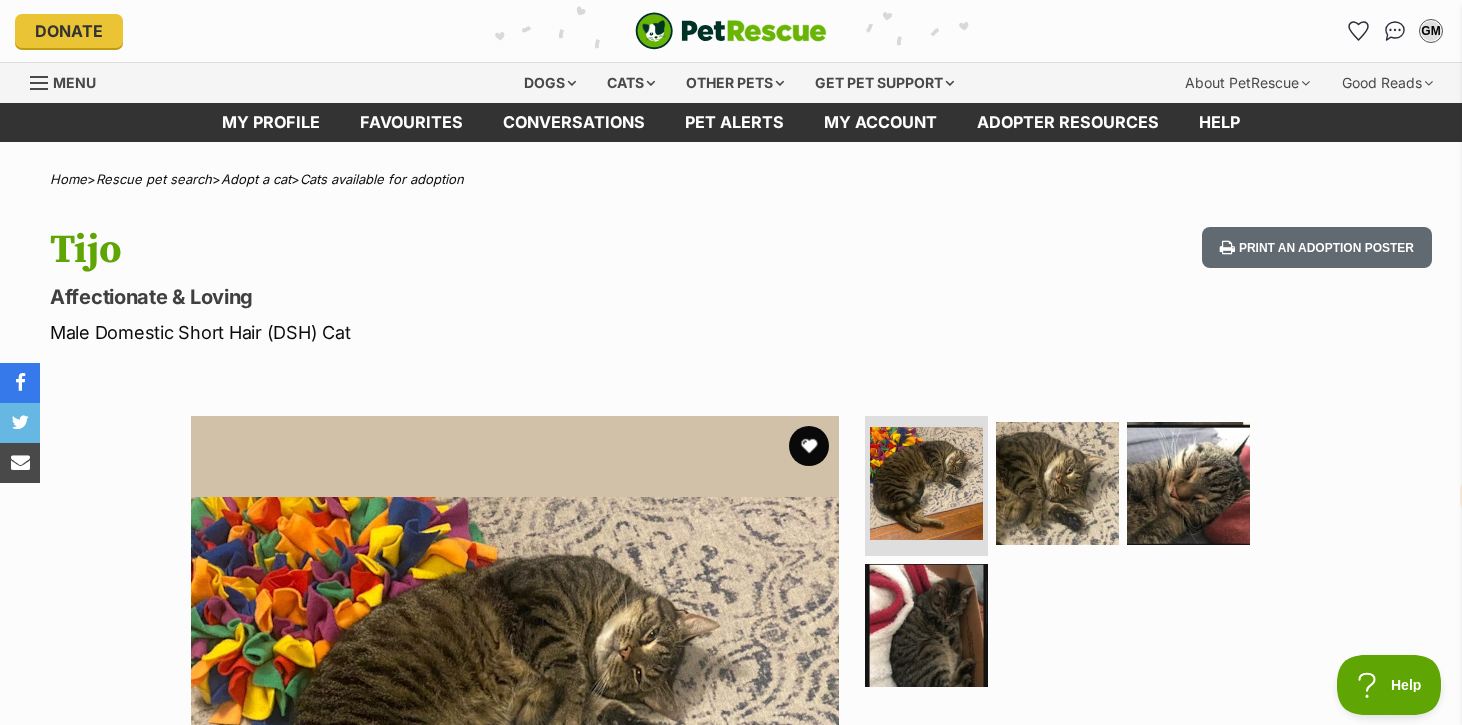 click on "Menu" at bounding box center (74, 82) 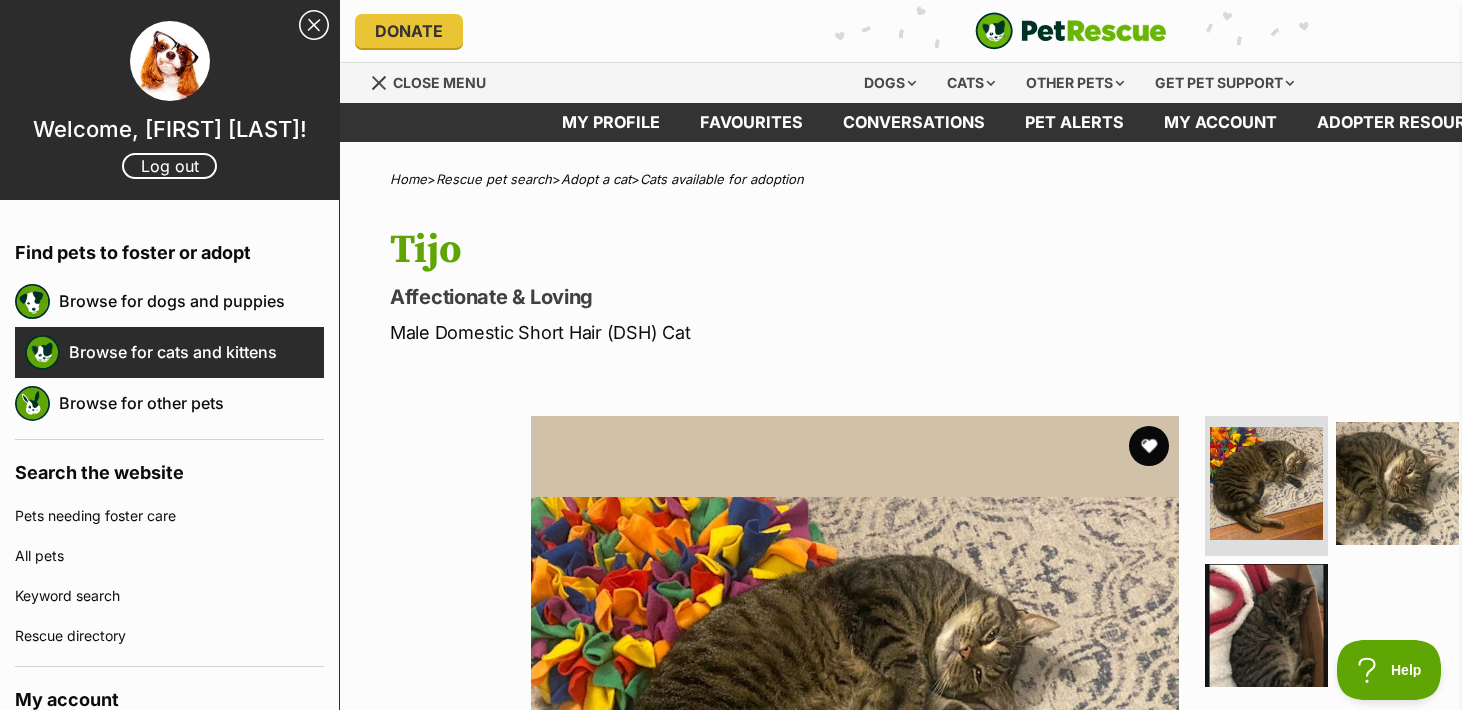 click on "Browse for cats and kittens" at bounding box center (196, 352) 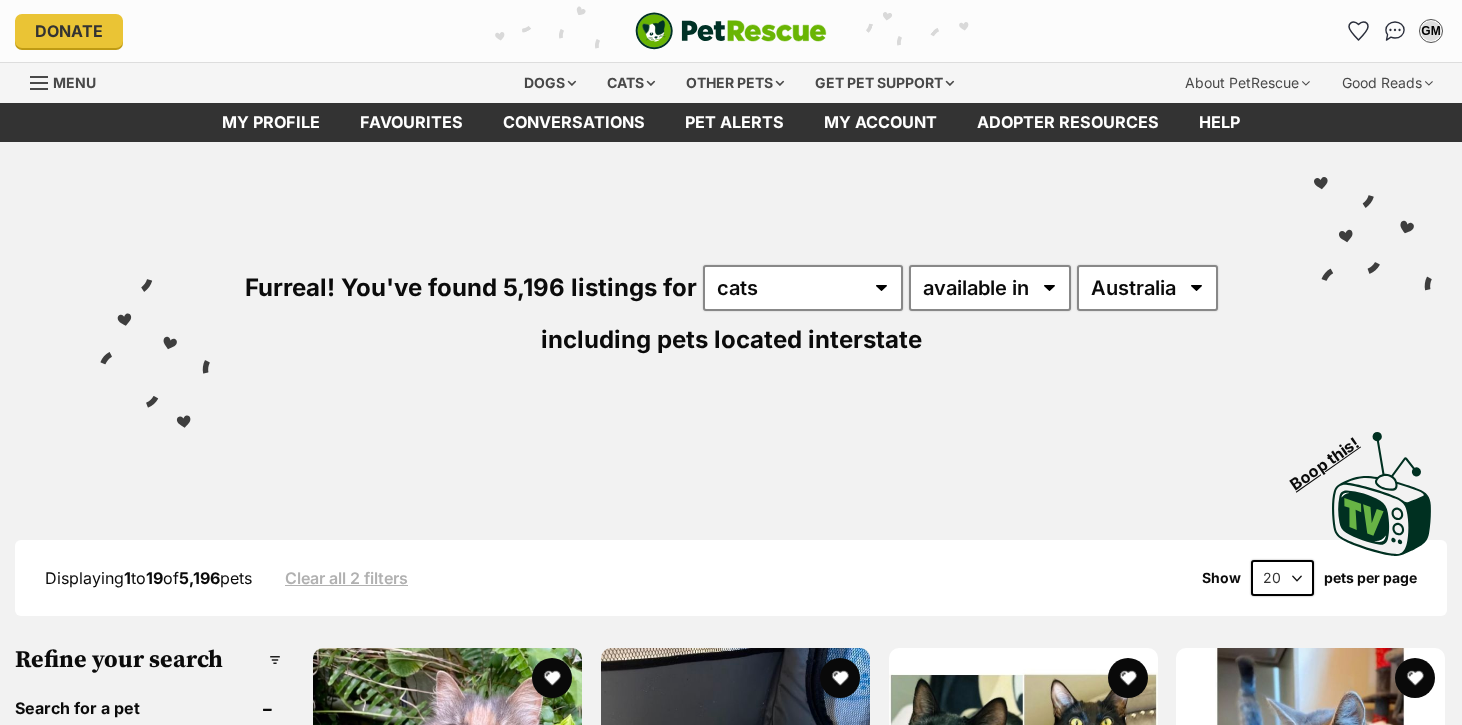 scroll, scrollTop: 0, scrollLeft: 0, axis: both 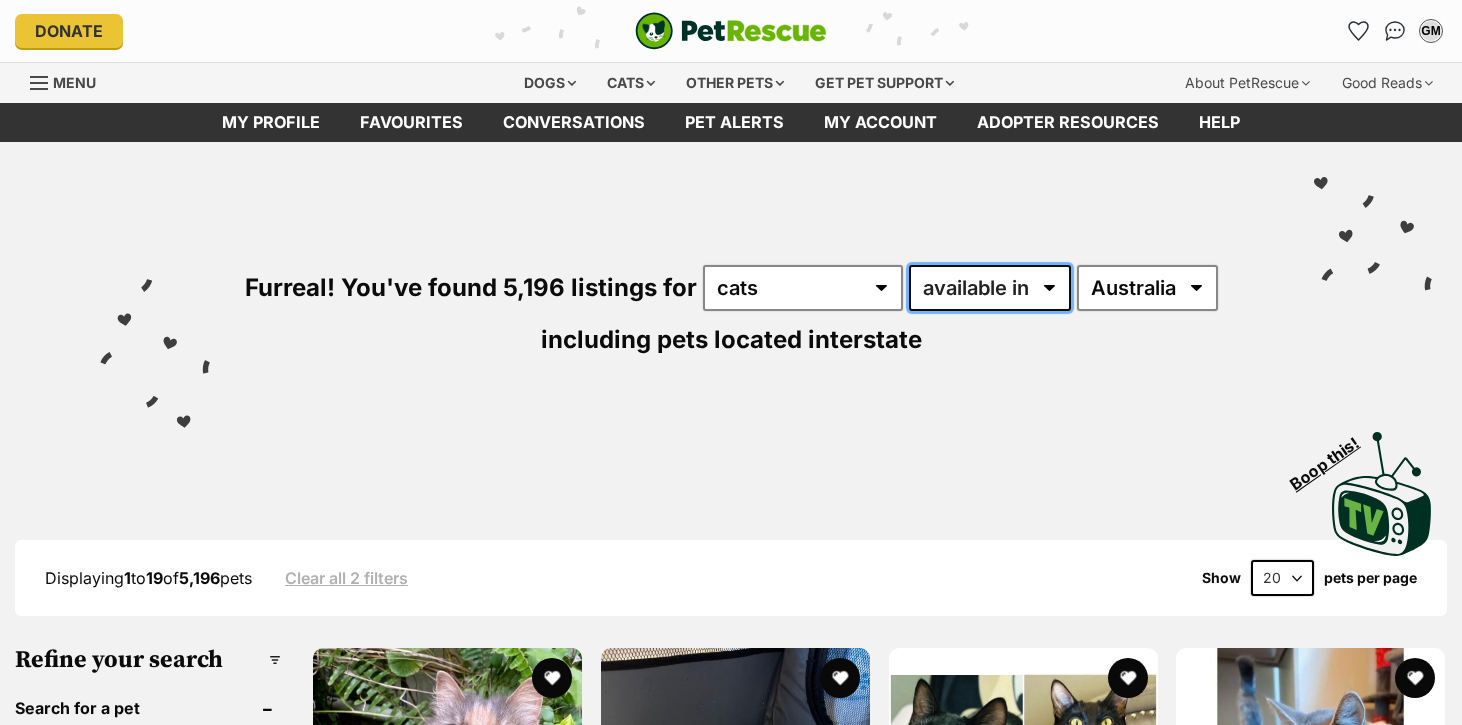 click on "available in
located in" at bounding box center [990, 288] 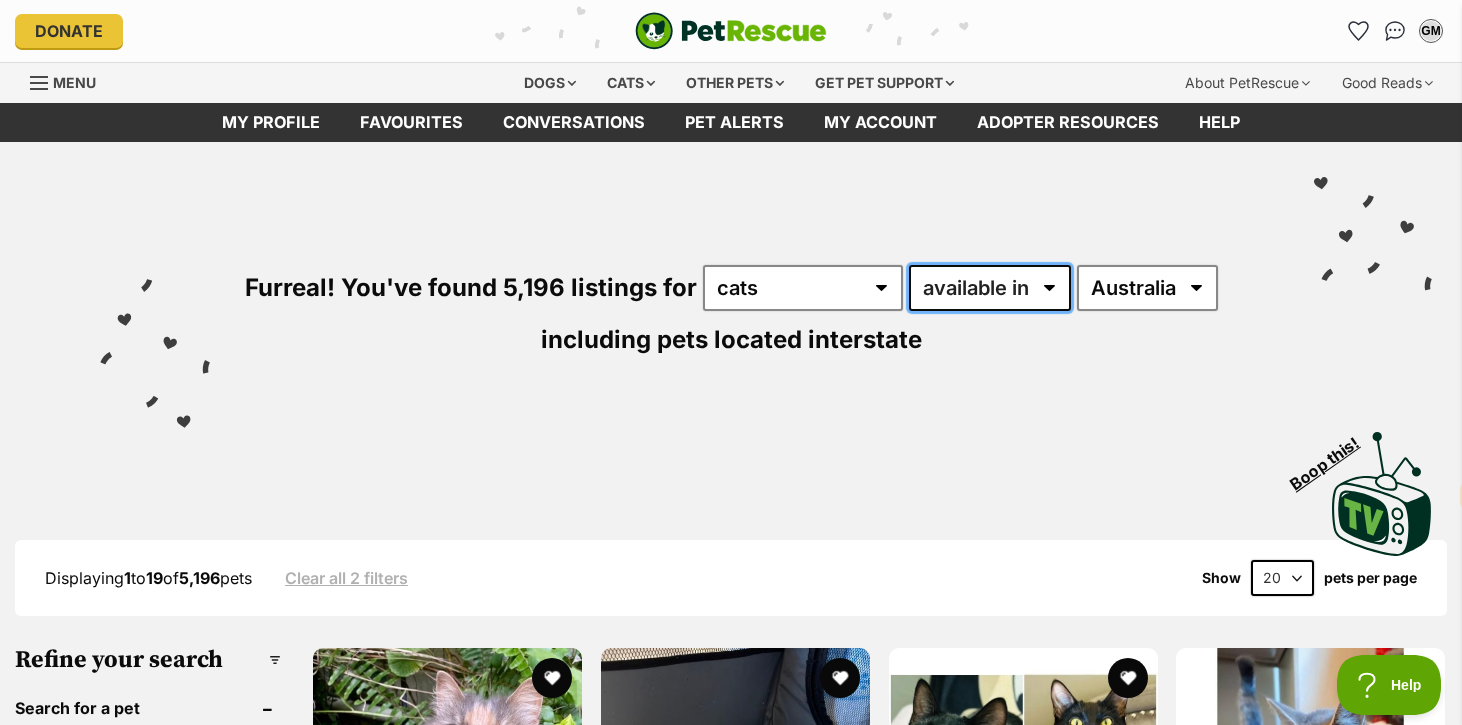 scroll, scrollTop: 0, scrollLeft: 0, axis: both 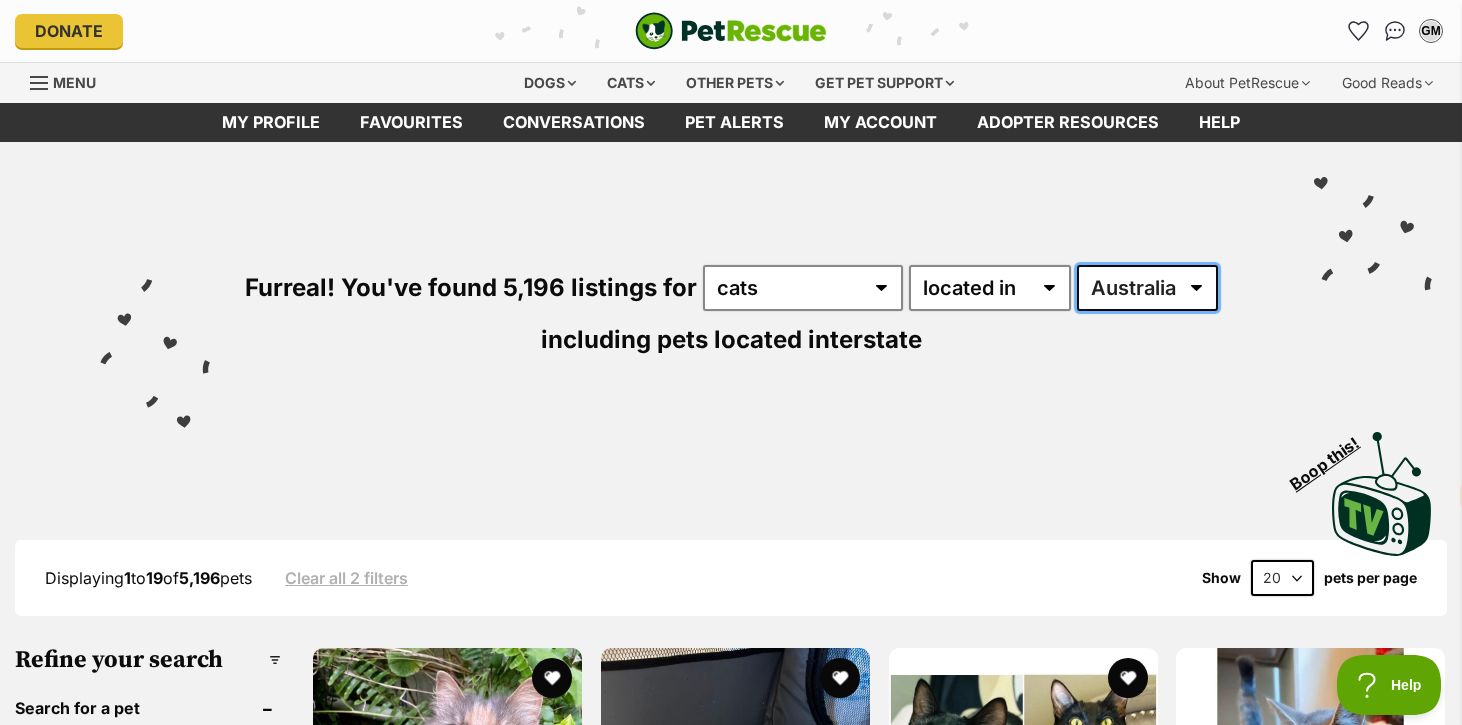 click on "Australia
ACT
NSW
NT
QLD
SA
TAS
VIC
WA" at bounding box center (1147, 288) 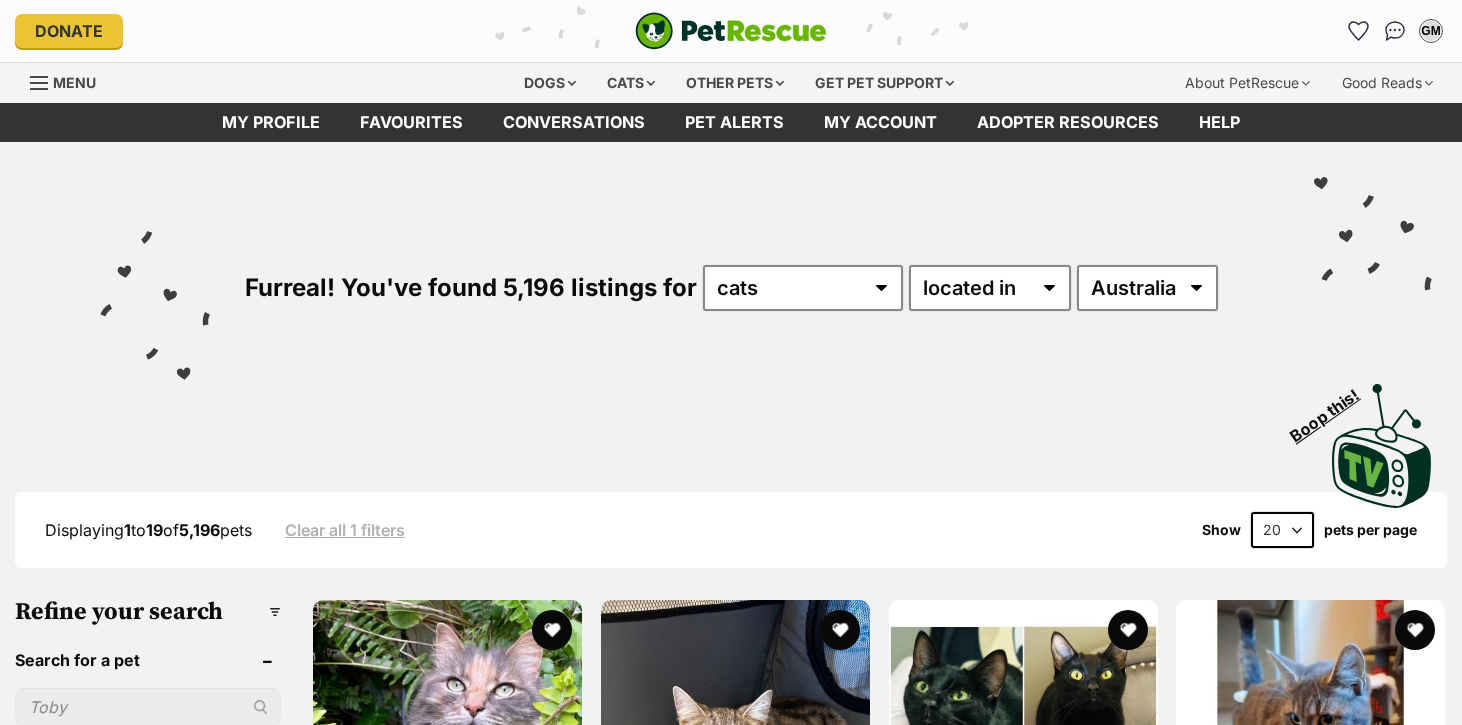 scroll, scrollTop: 0, scrollLeft: 0, axis: both 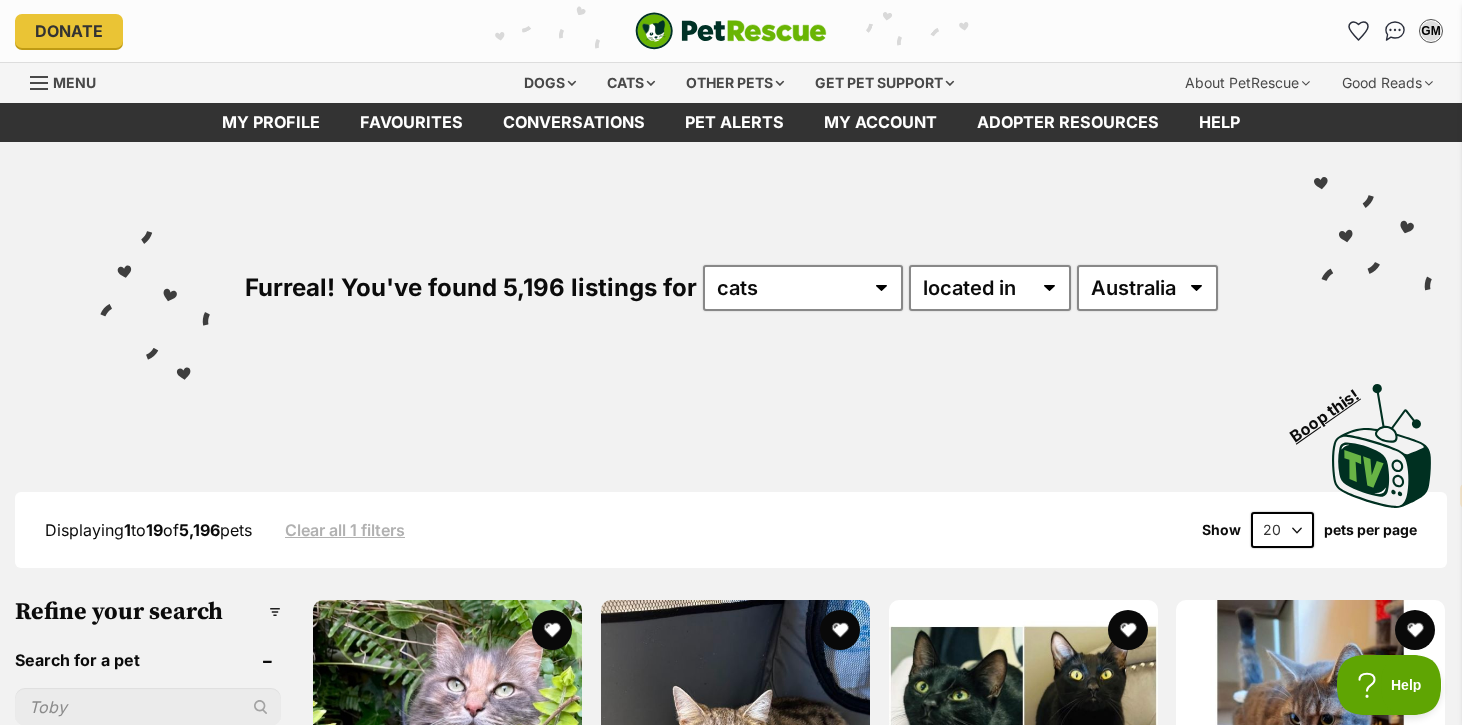select on "VIC" 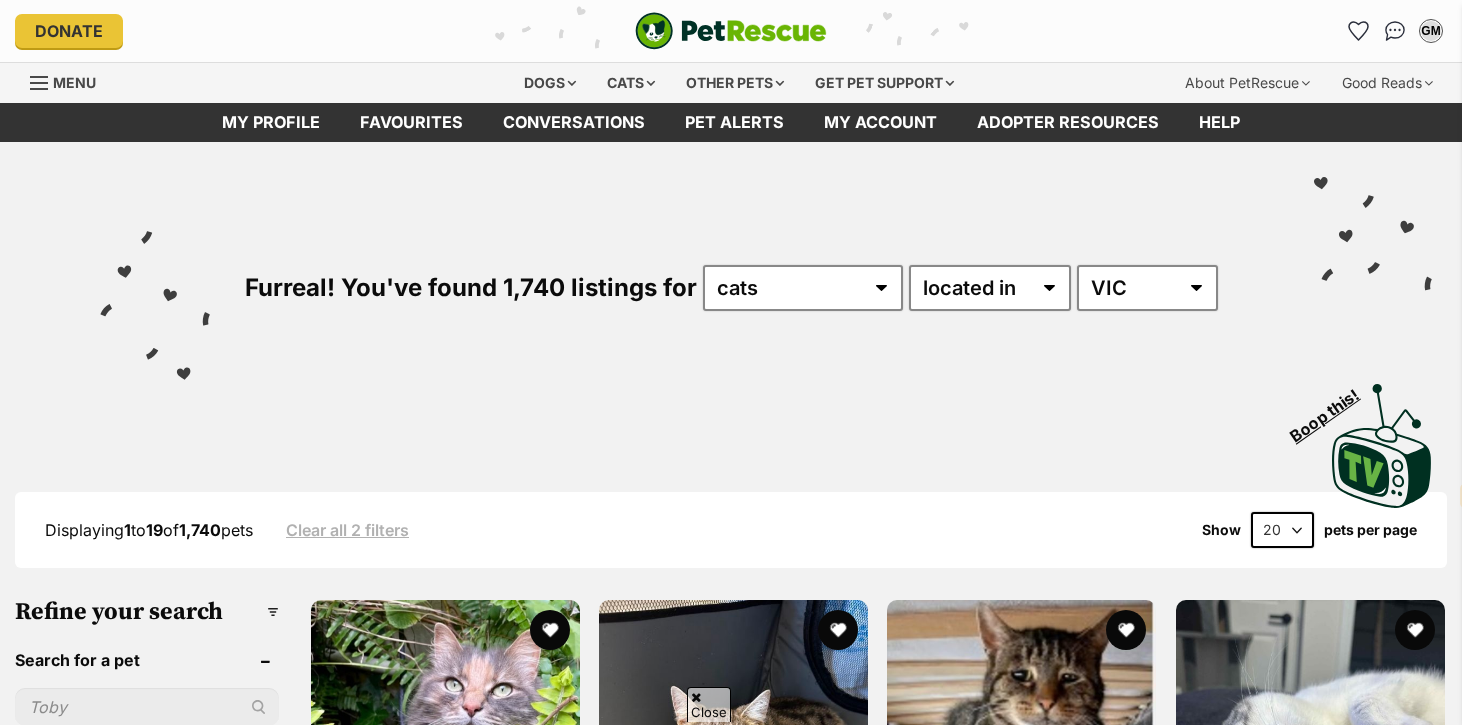 select on "en" 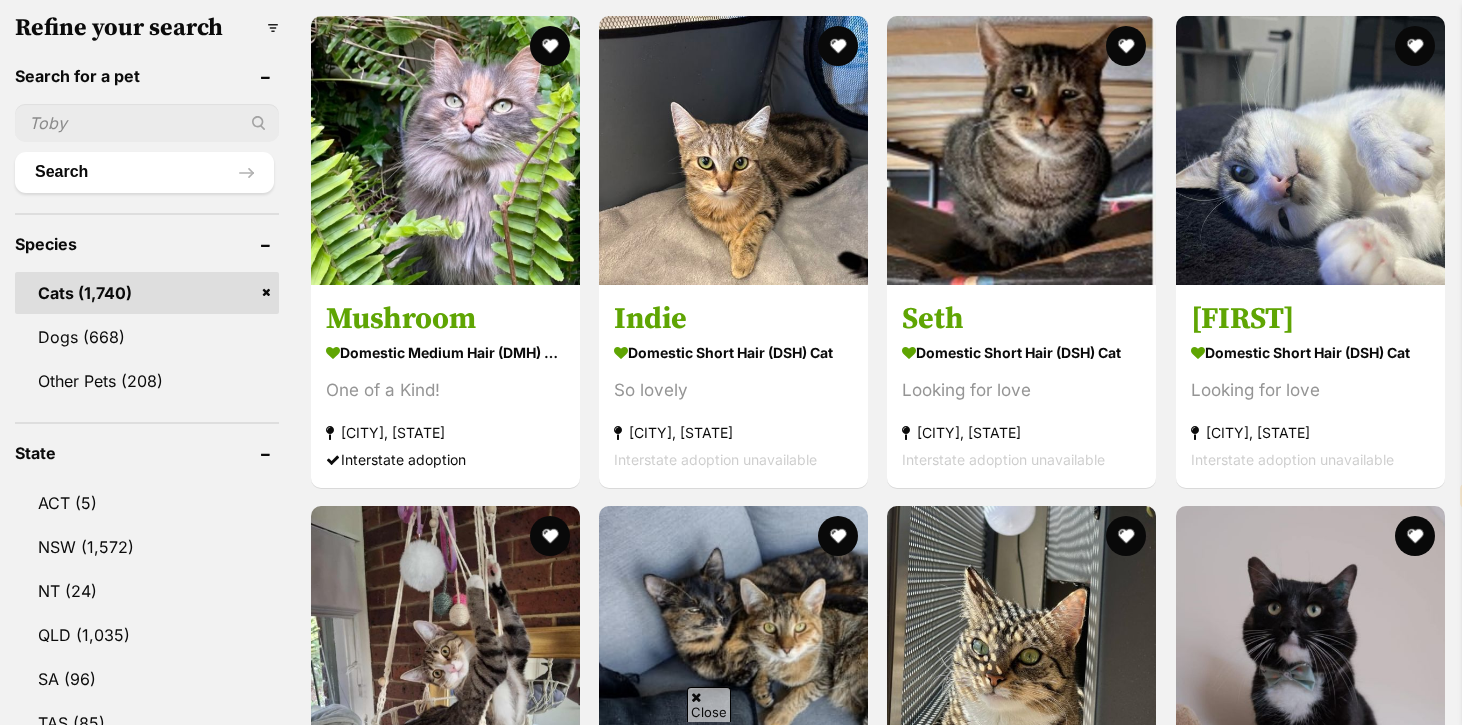 scroll, scrollTop: 0, scrollLeft: 0, axis: both 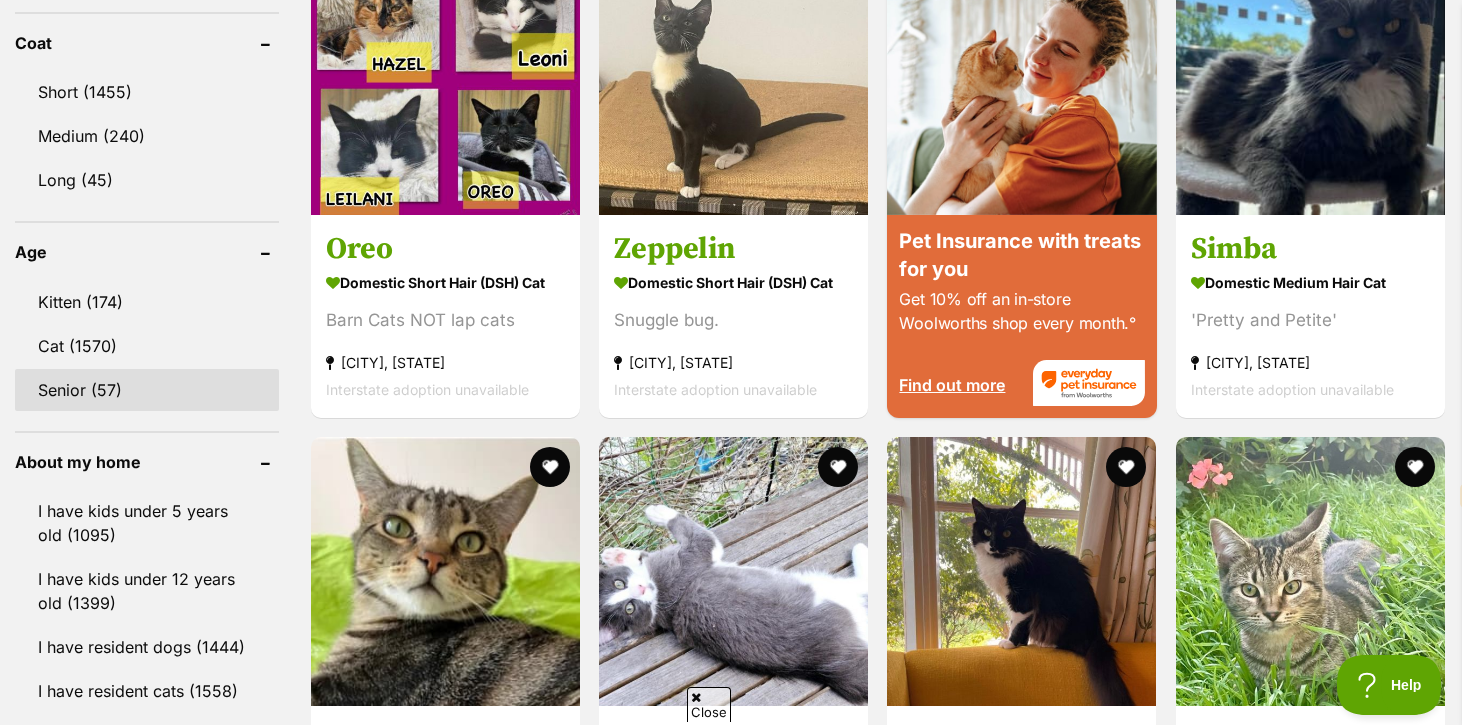 click on "Senior (57)" at bounding box center [147, 390] 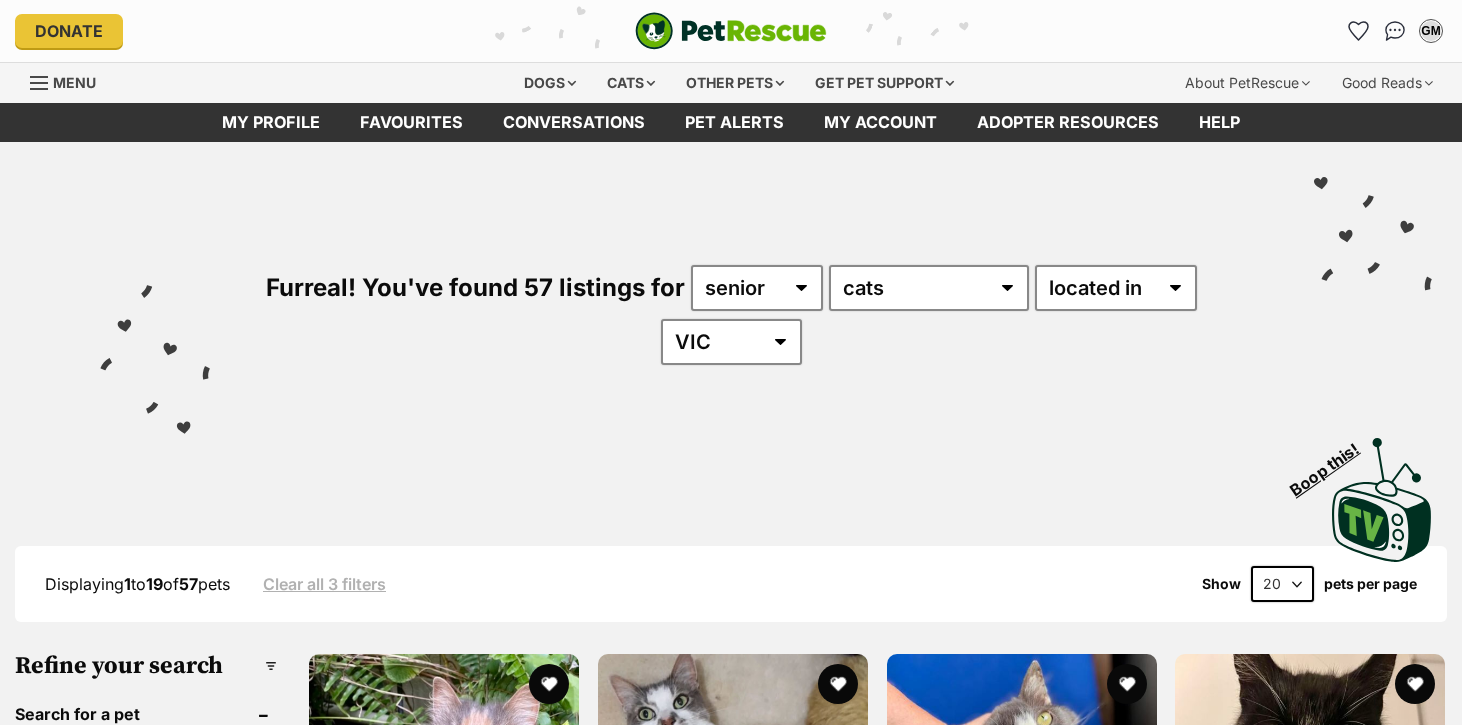 scroll, scrollTop: 0, scrollLeft: 0, axis: both 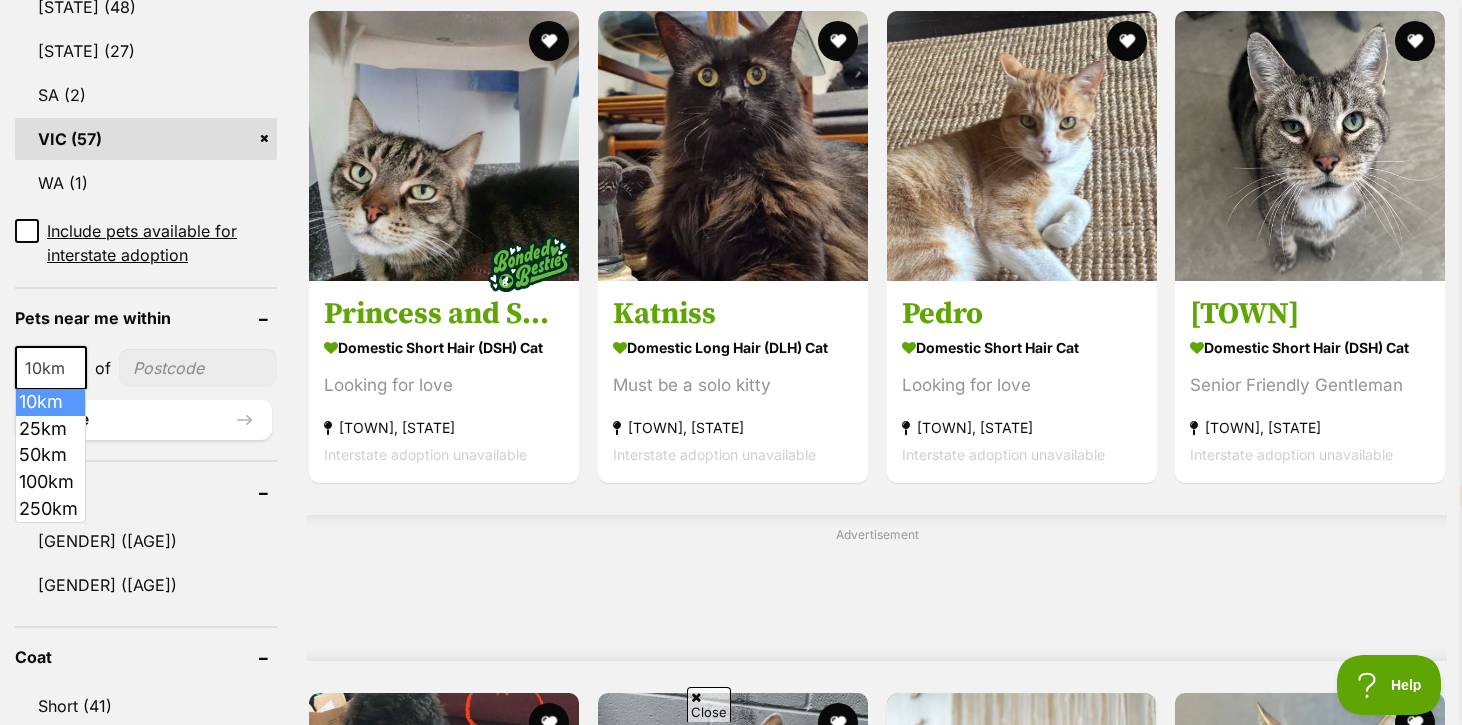 click at bounding box center (74, 369) 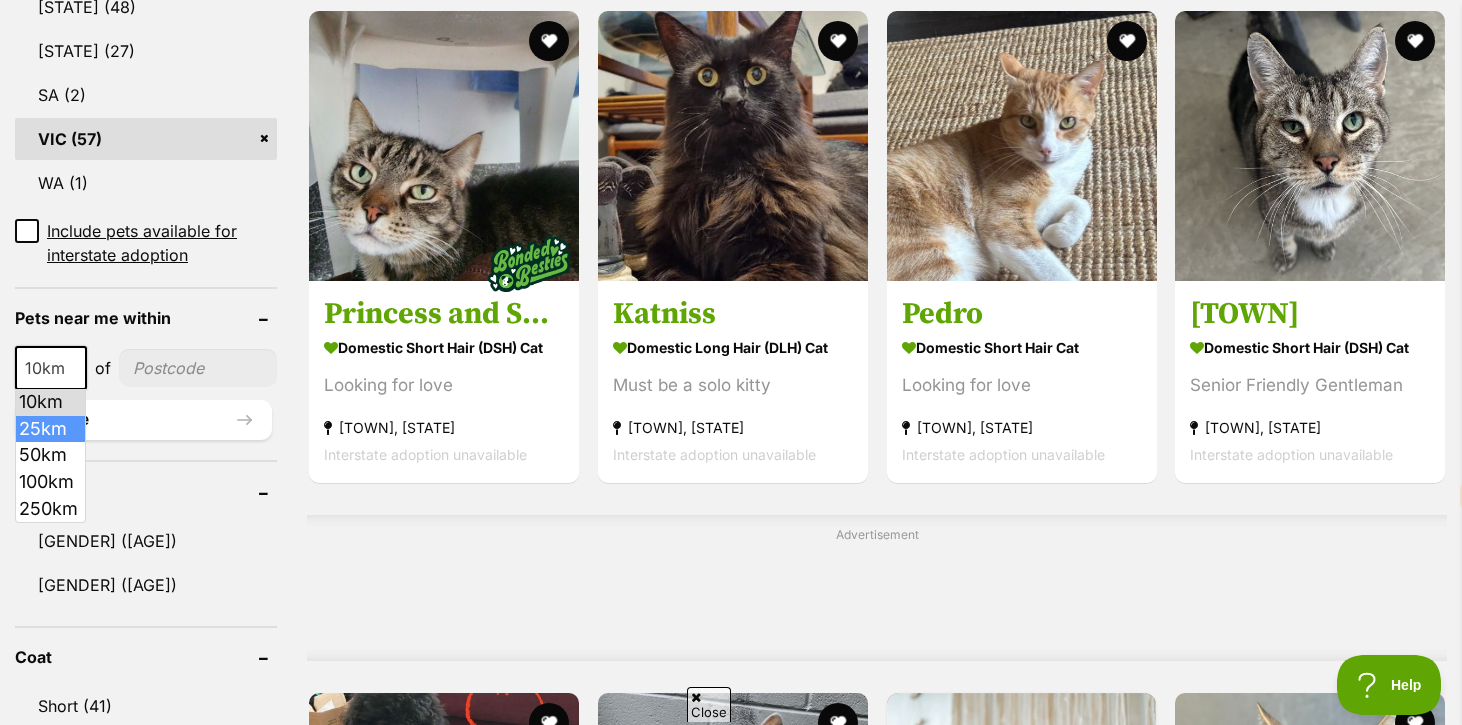 select on "25" 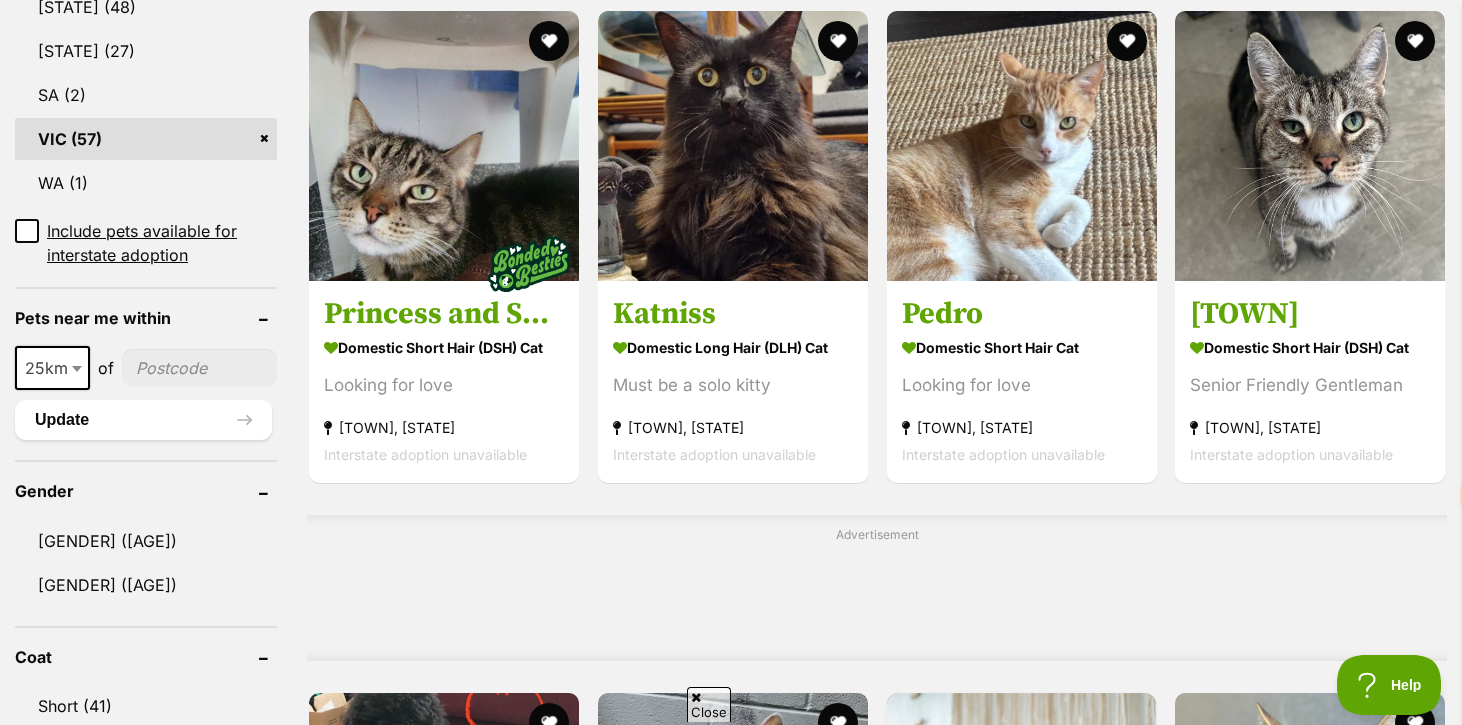 click at bounding box center (199, 368) 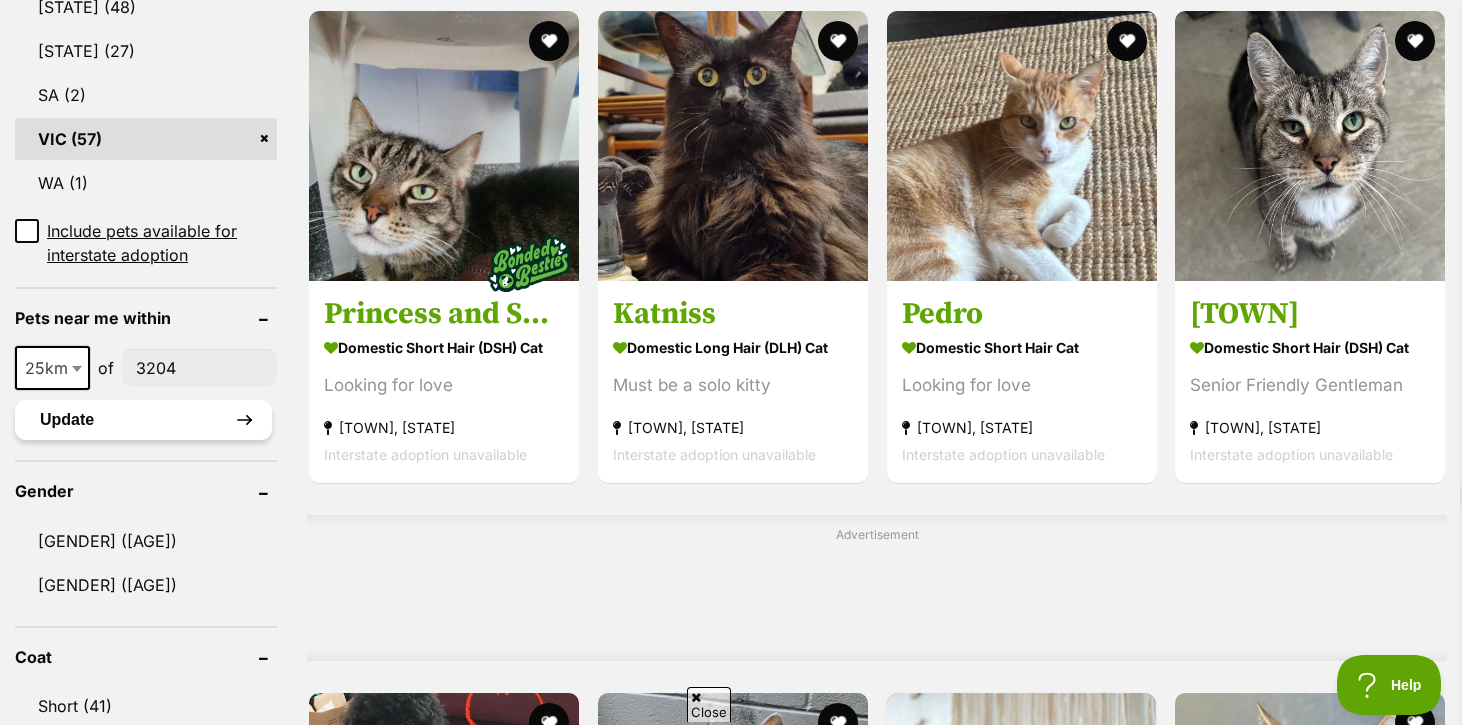type on "3204" 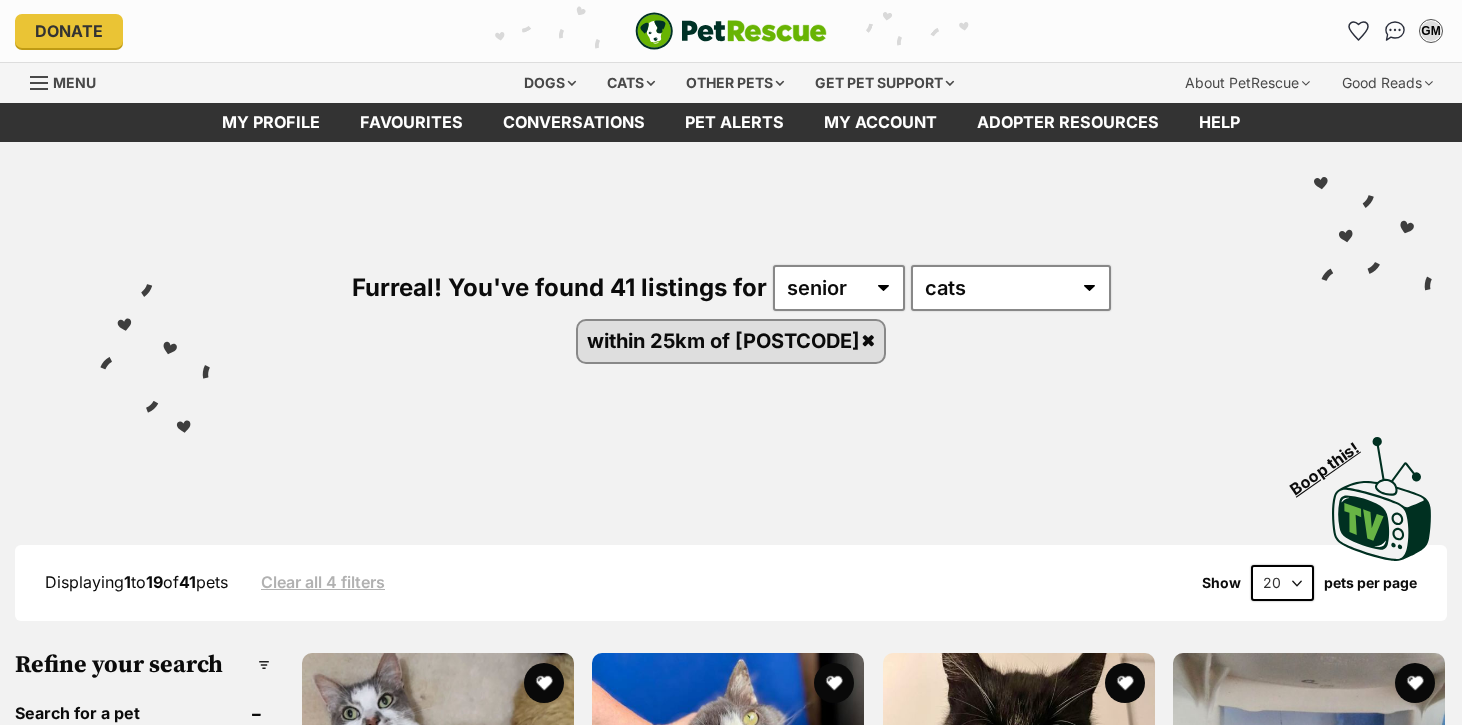 scroll, scrollTop: 0, scrollLeft: 0, axis: both 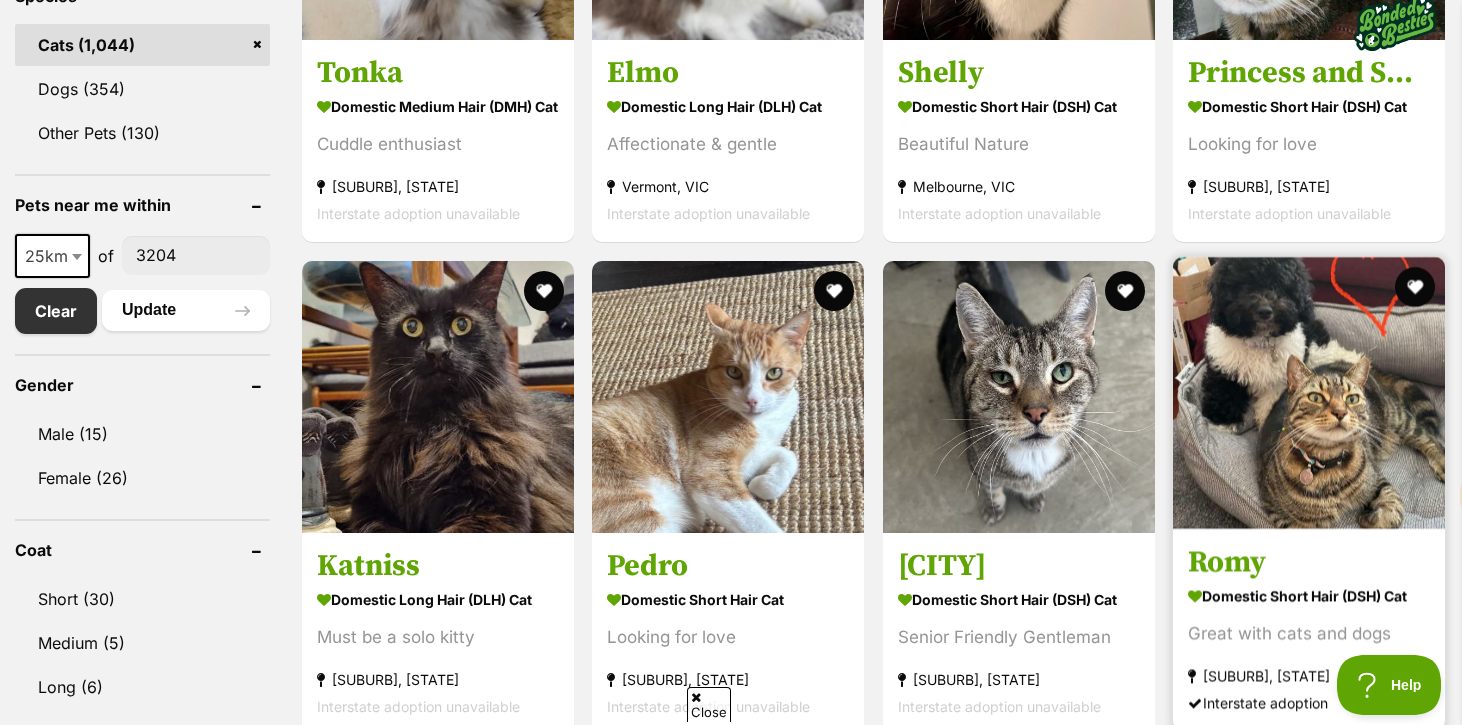 click on "Romy" at bounding box center (1309, 562) 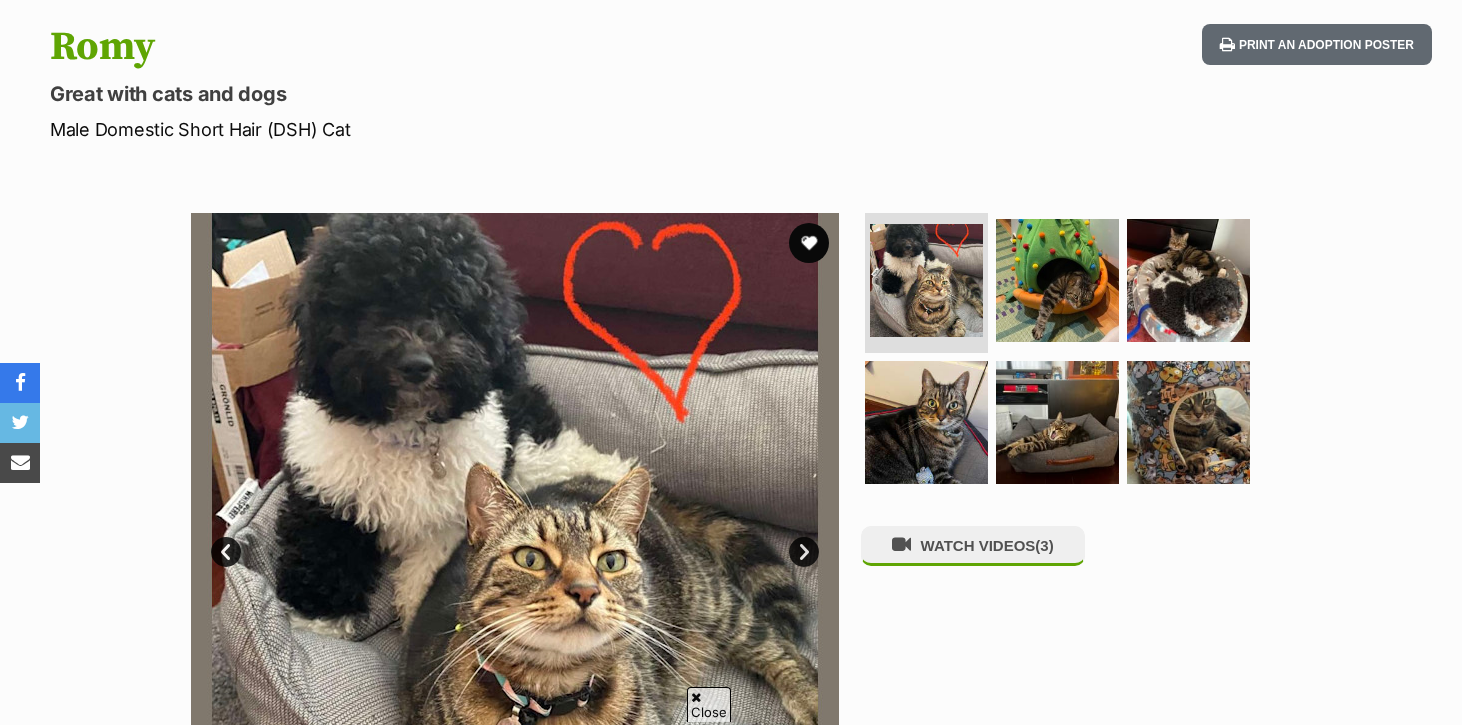 scroll, scrollTop: 204, scrollLeft: 0, axis: vertical 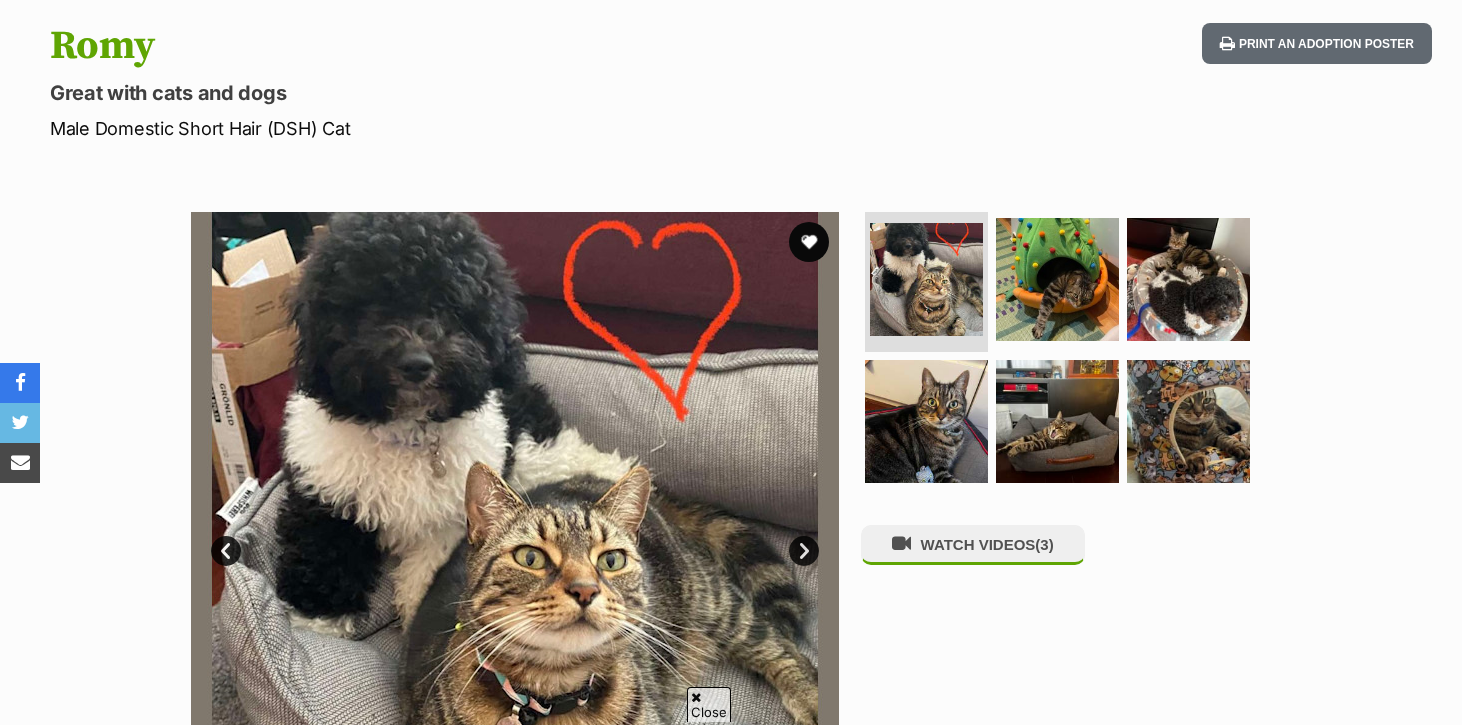 select on "en" 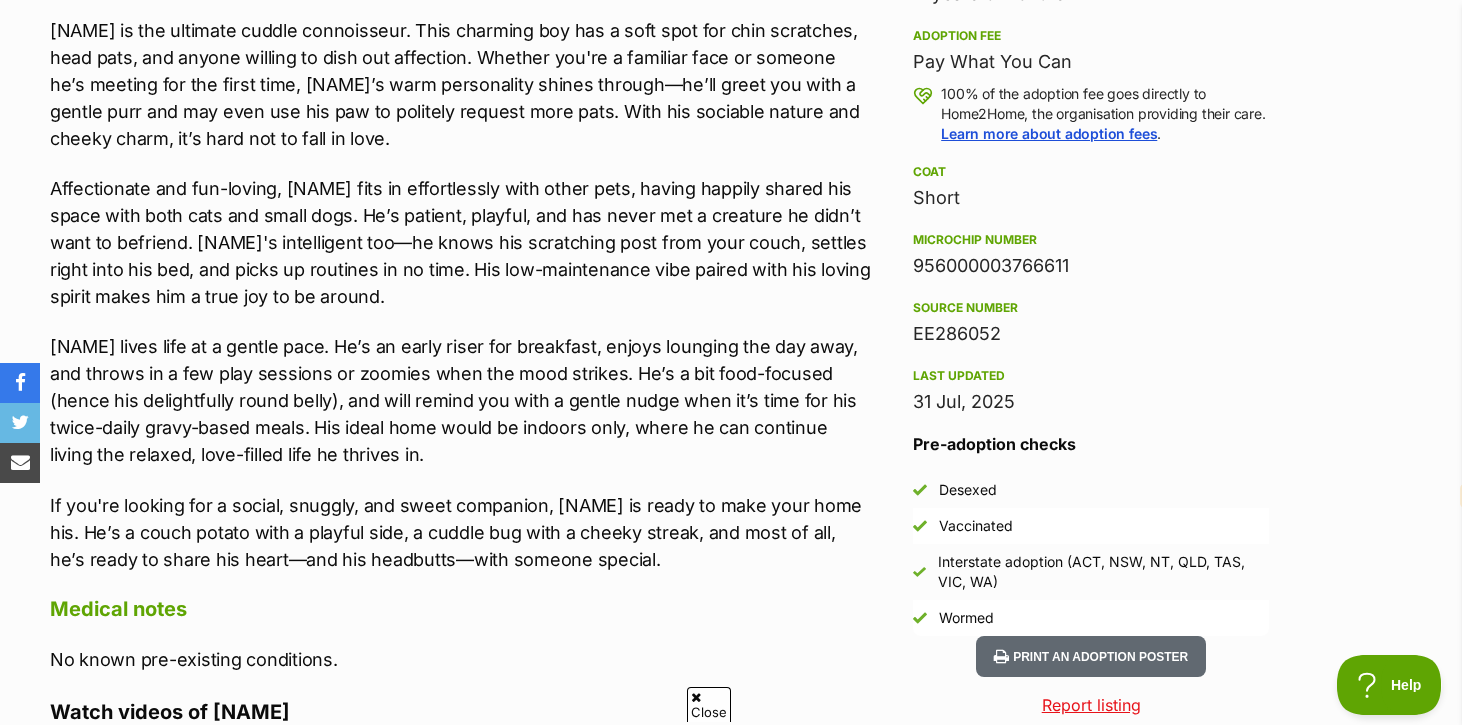 scroll, scrollTop: 1457, scrollLeft: 0, axis: vertical 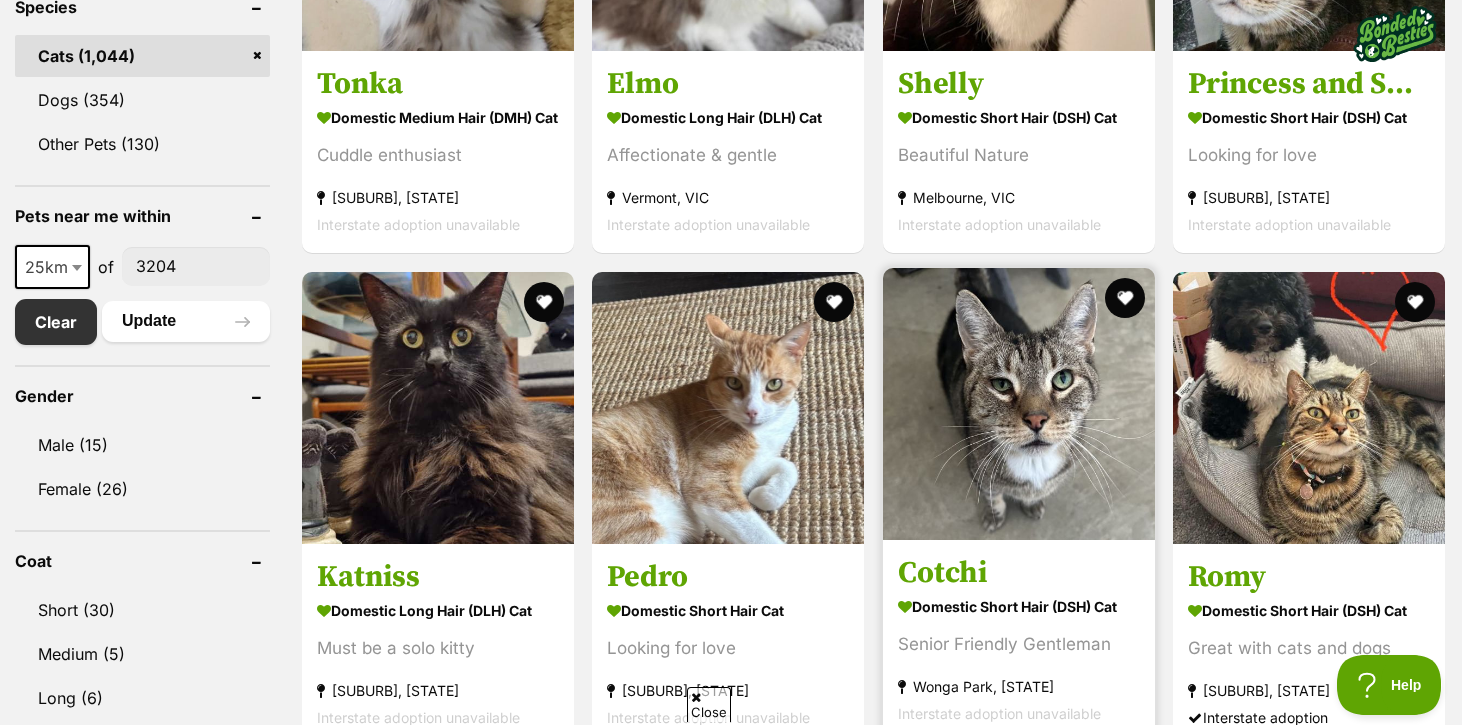 click on "Cotchi" at bounding box center [1019, 573] 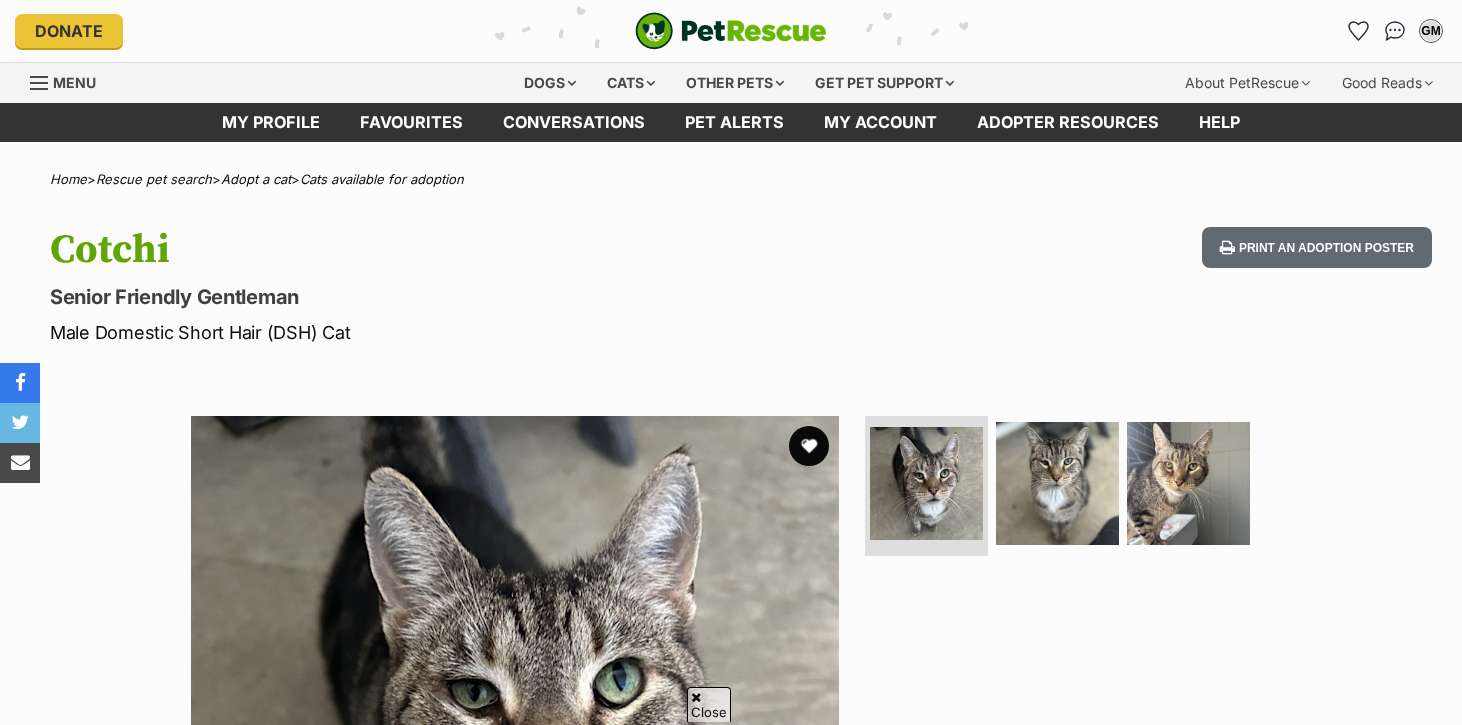 scroll, scrollTop: 380, scrollLeft: 0, axis: vertical 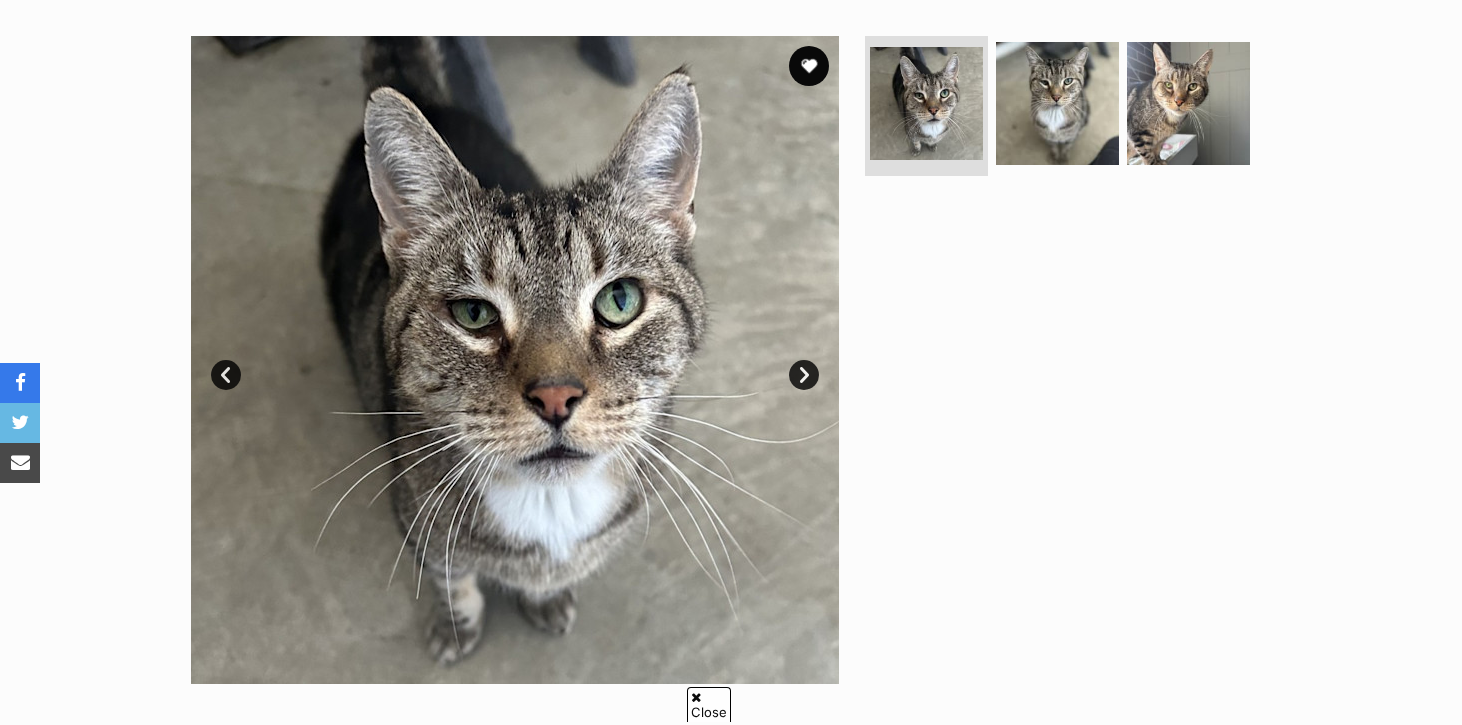 select on "en" 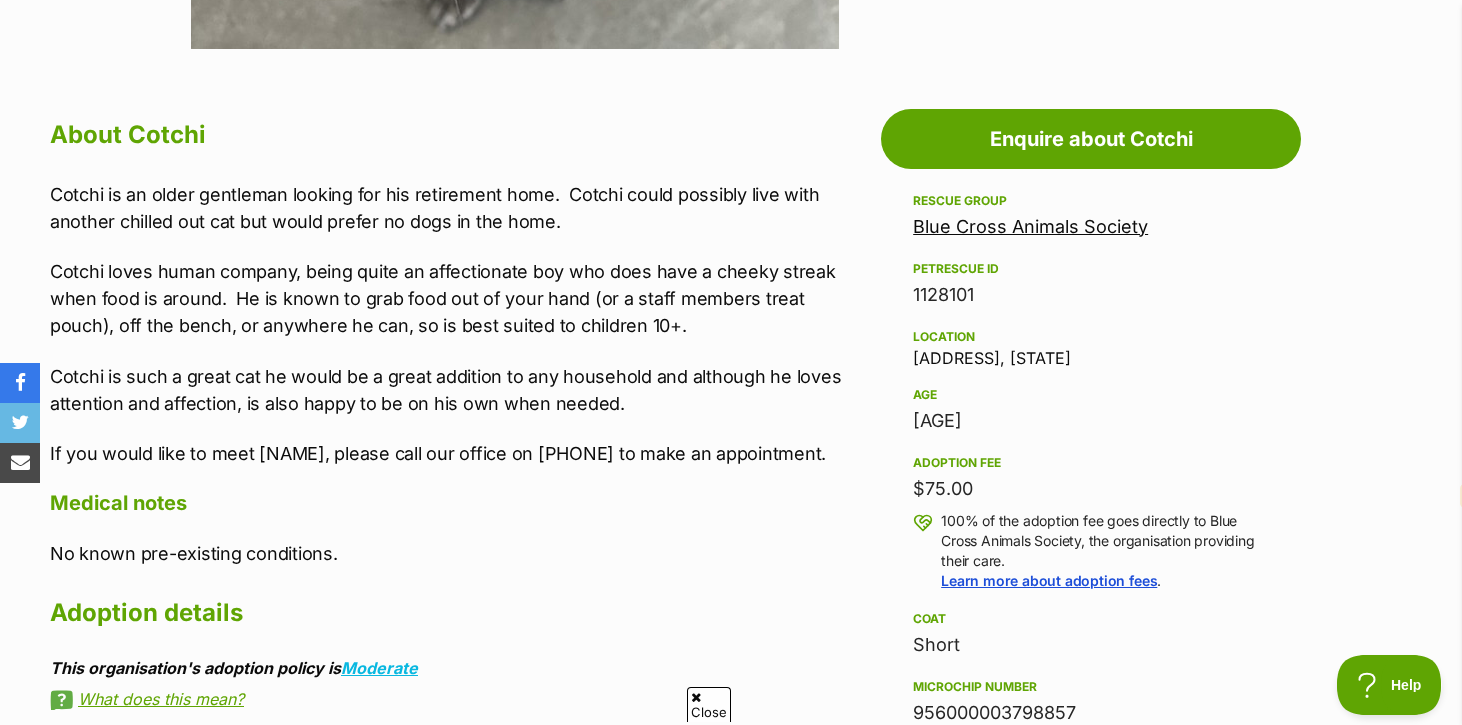 scroll, scrollTop: 0, scrollLeft: 0, axis: both 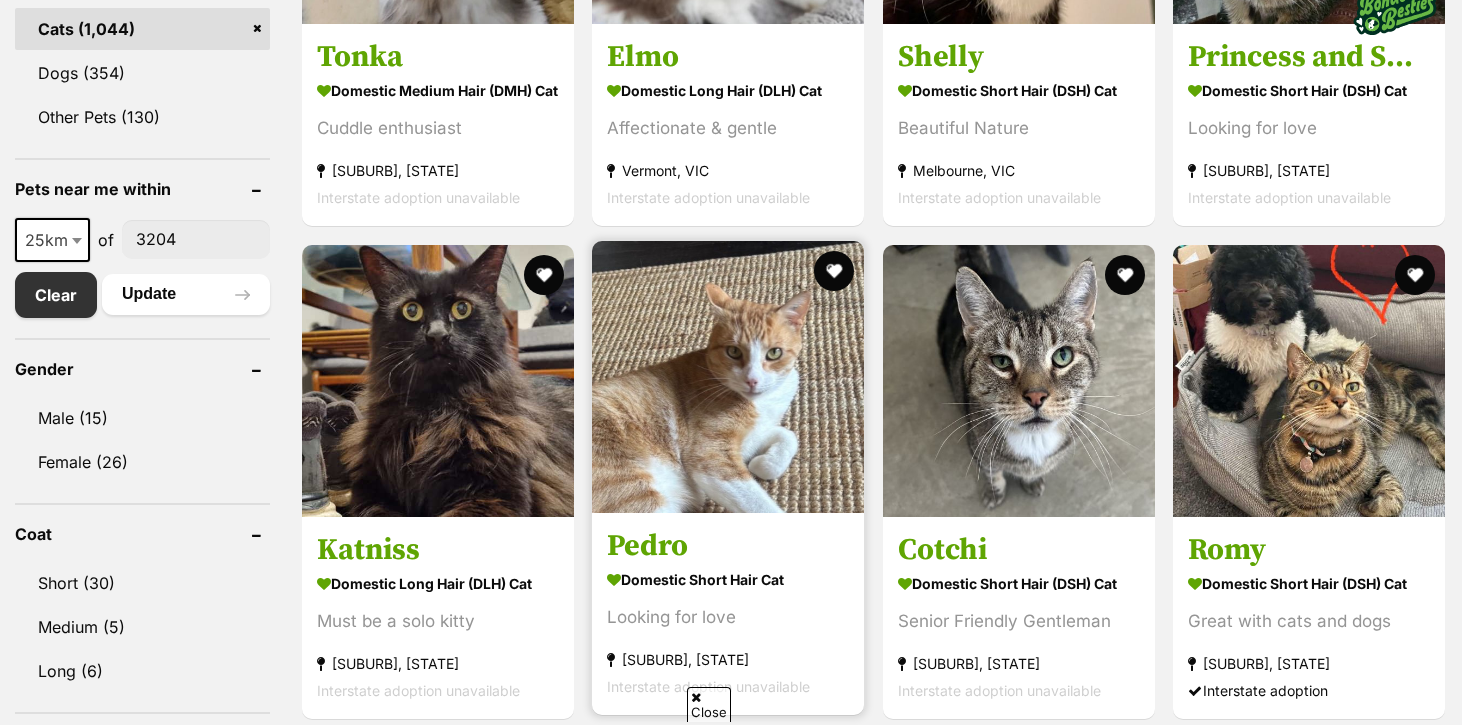 select on "en" 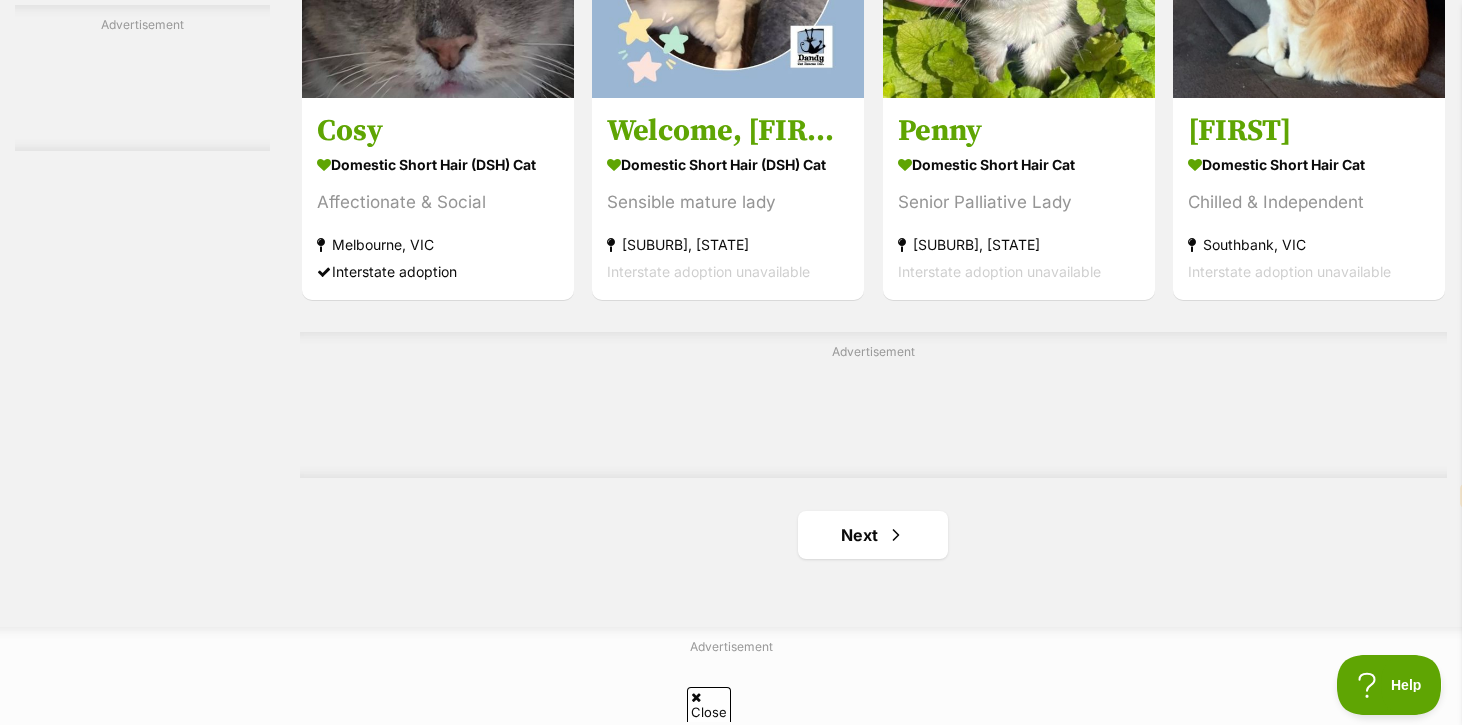 scroll, scrollTop: 3352, scrollLeft: 0, axis: vertical 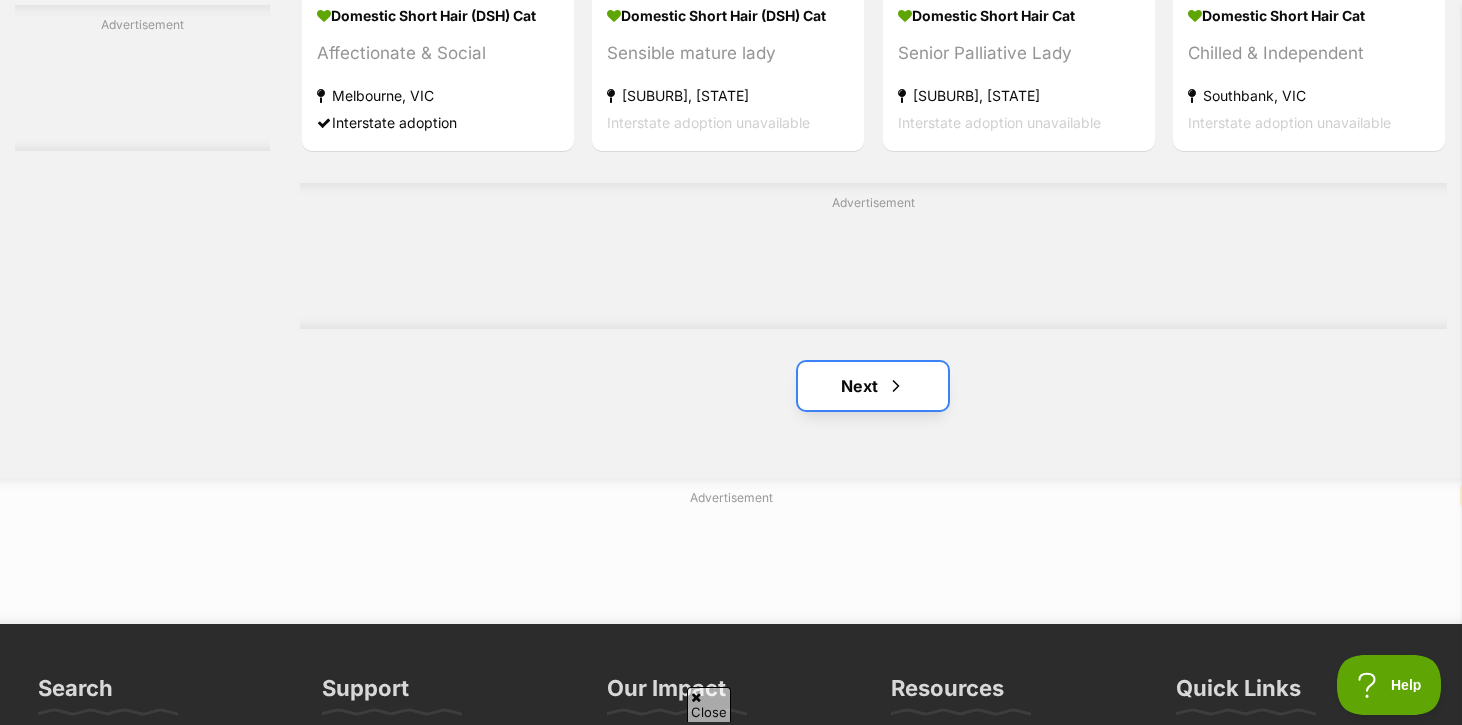 click on "Next" at bounding box center (873, 386) 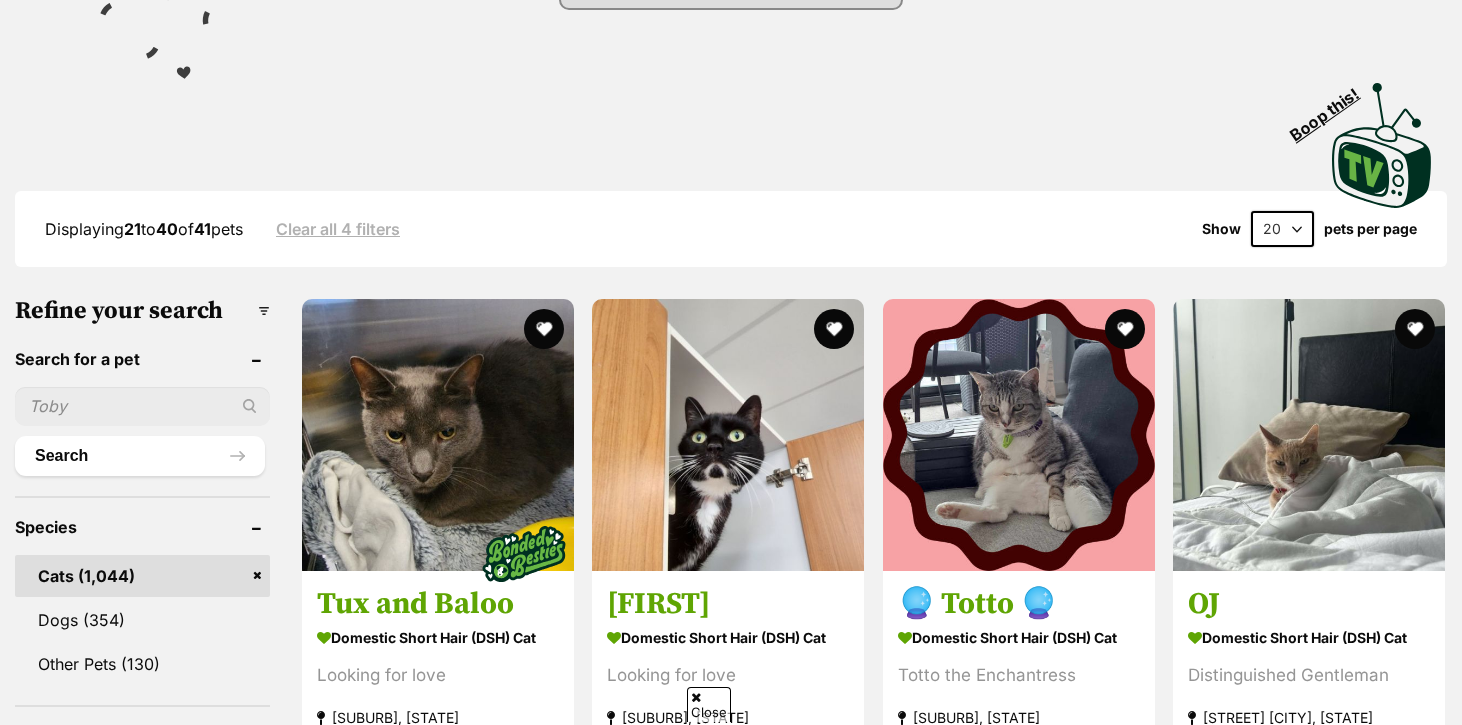 select on "en" 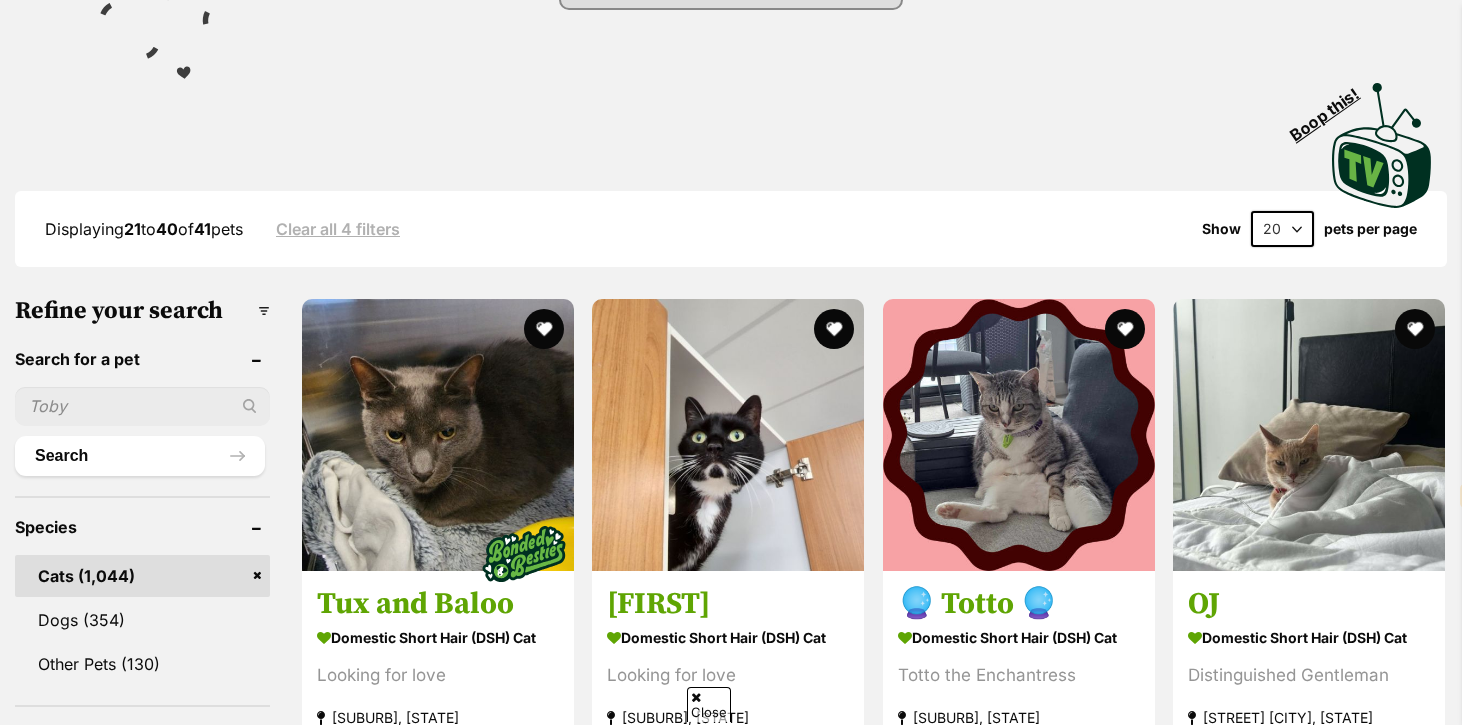 scroll, scrollTop: 354, scrollLeft: 0, axis: vertical 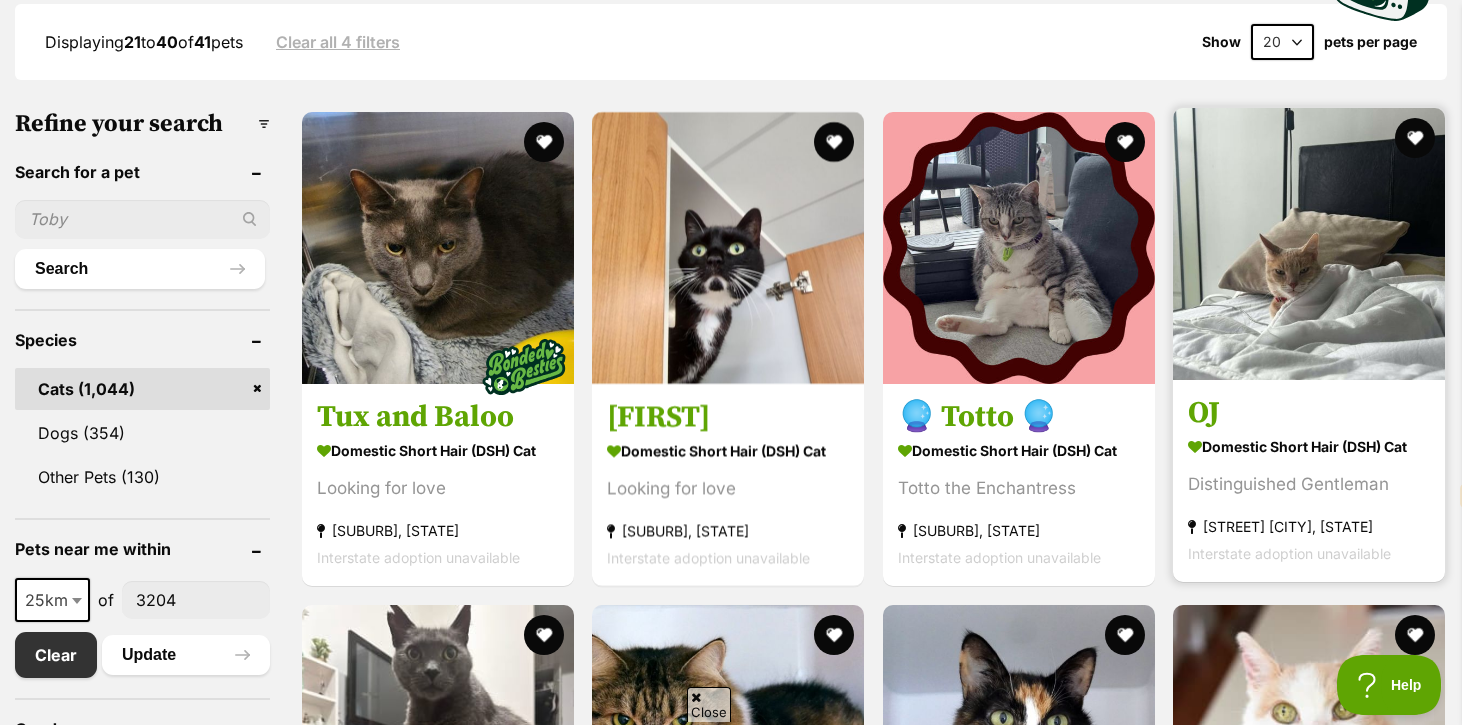 click on "Domestic Short Hair (DSH) Cat" at bounding box center (1309, 446) 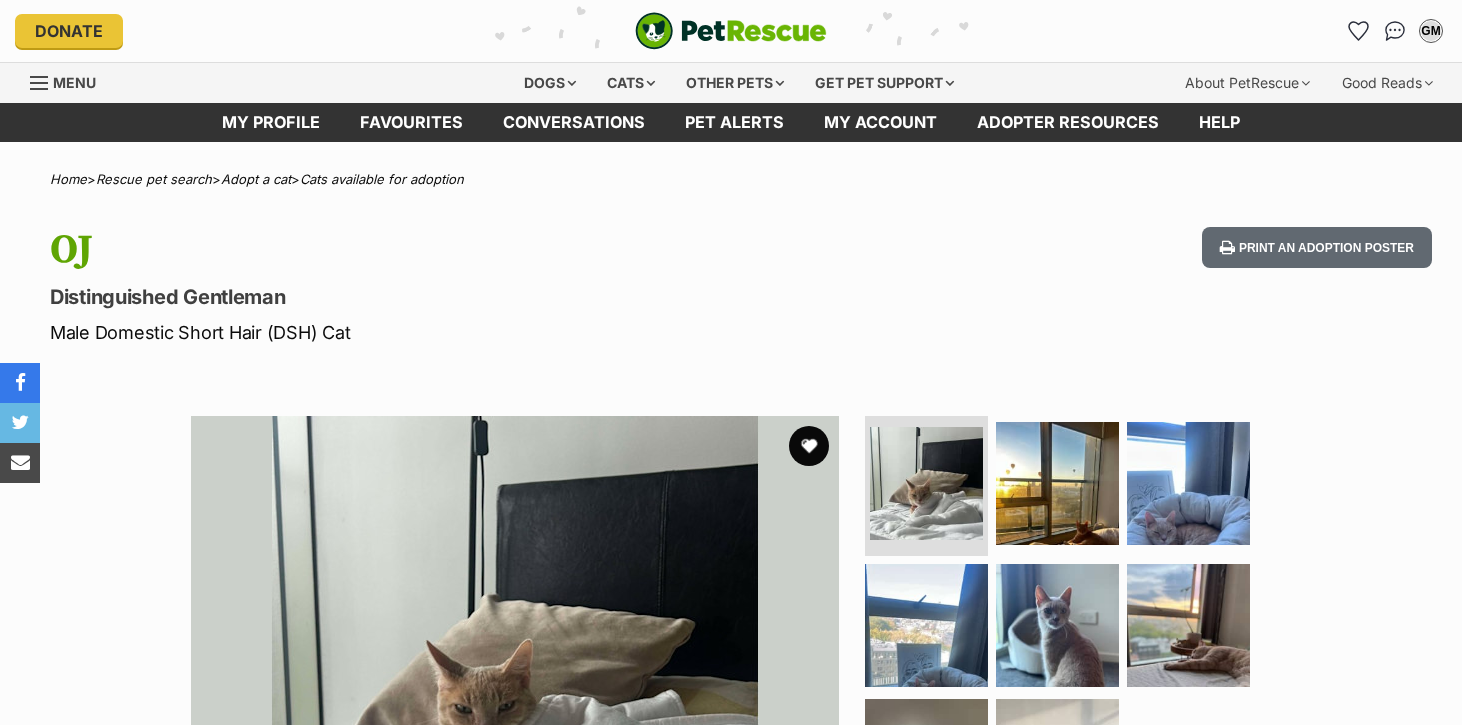 scroll, scrollTop: 0, scrollLeft: 0, axis: both 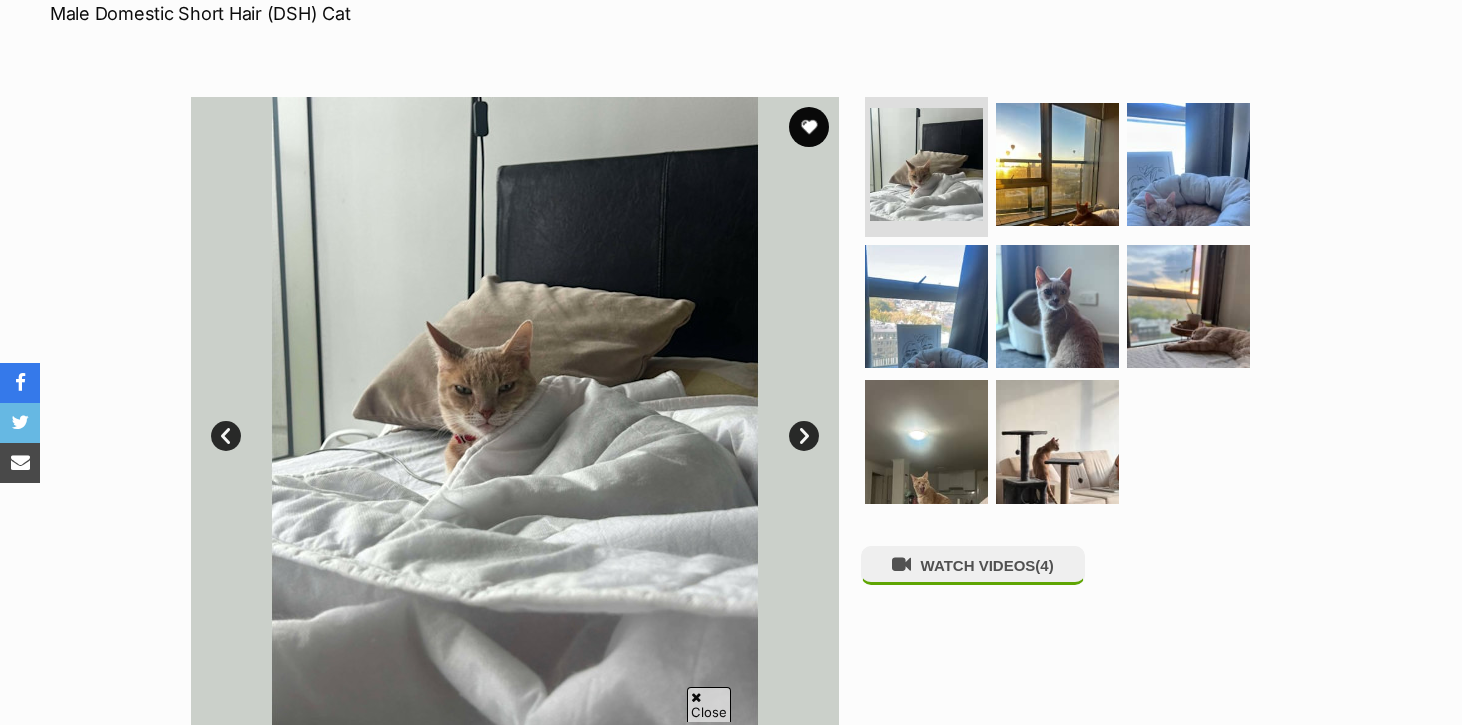select on "en" 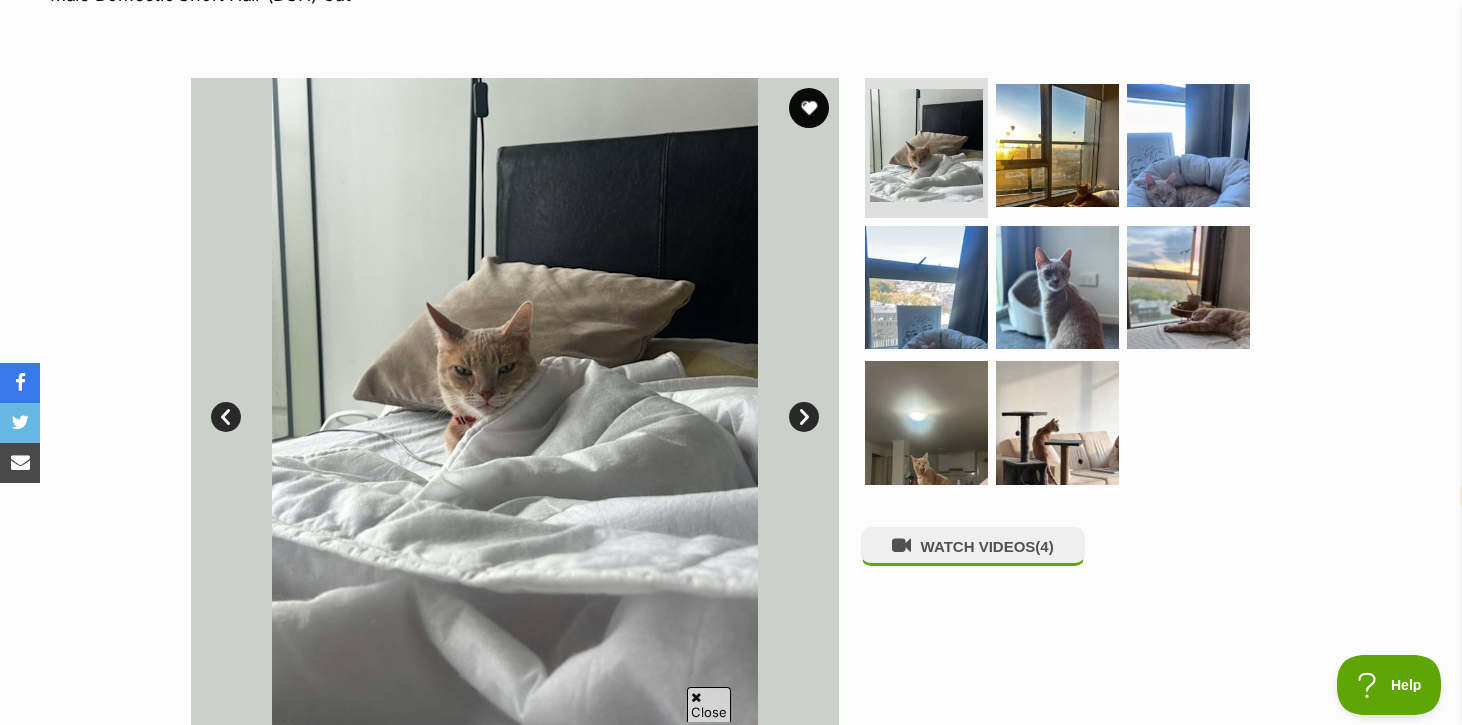 scroll, scrollTop: 355, scrollLeft: 0, axis: vertical 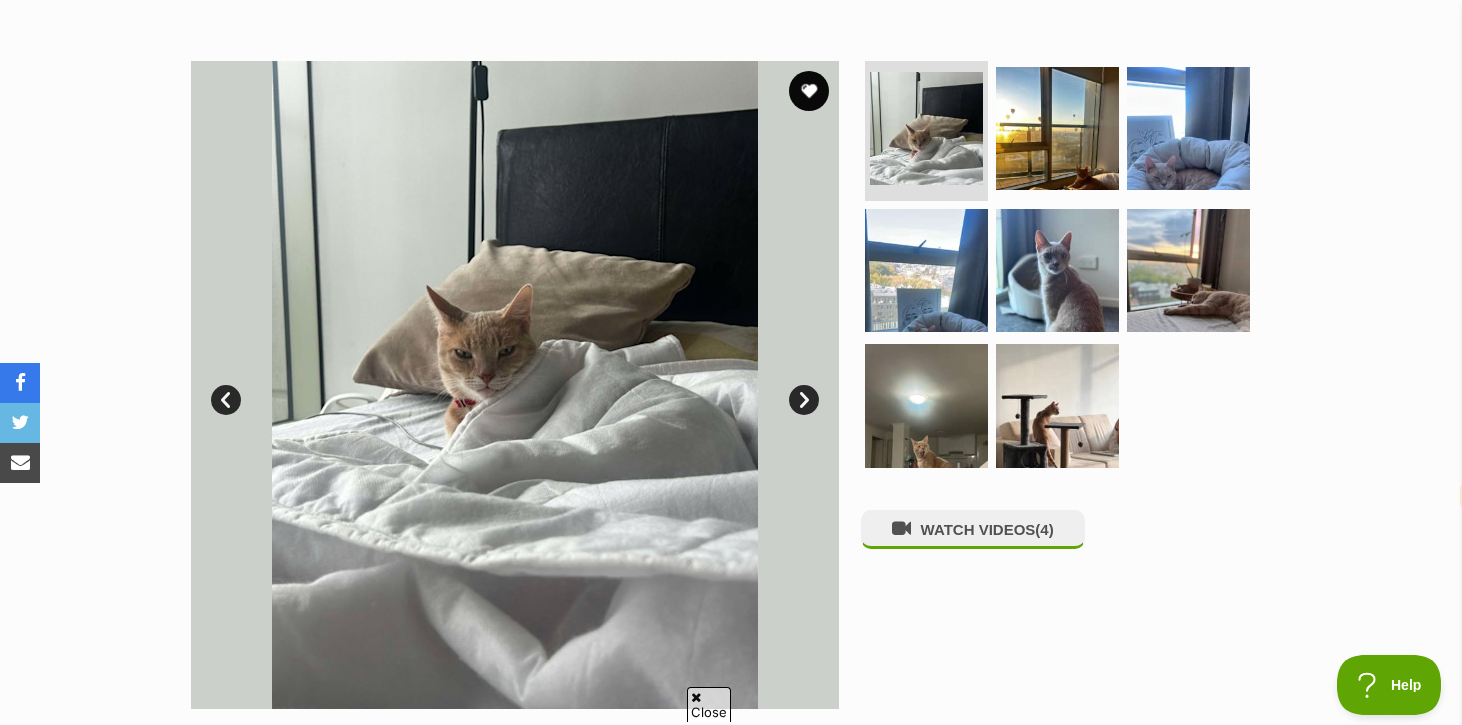 click on "Next" at bounding box center (804, 400) 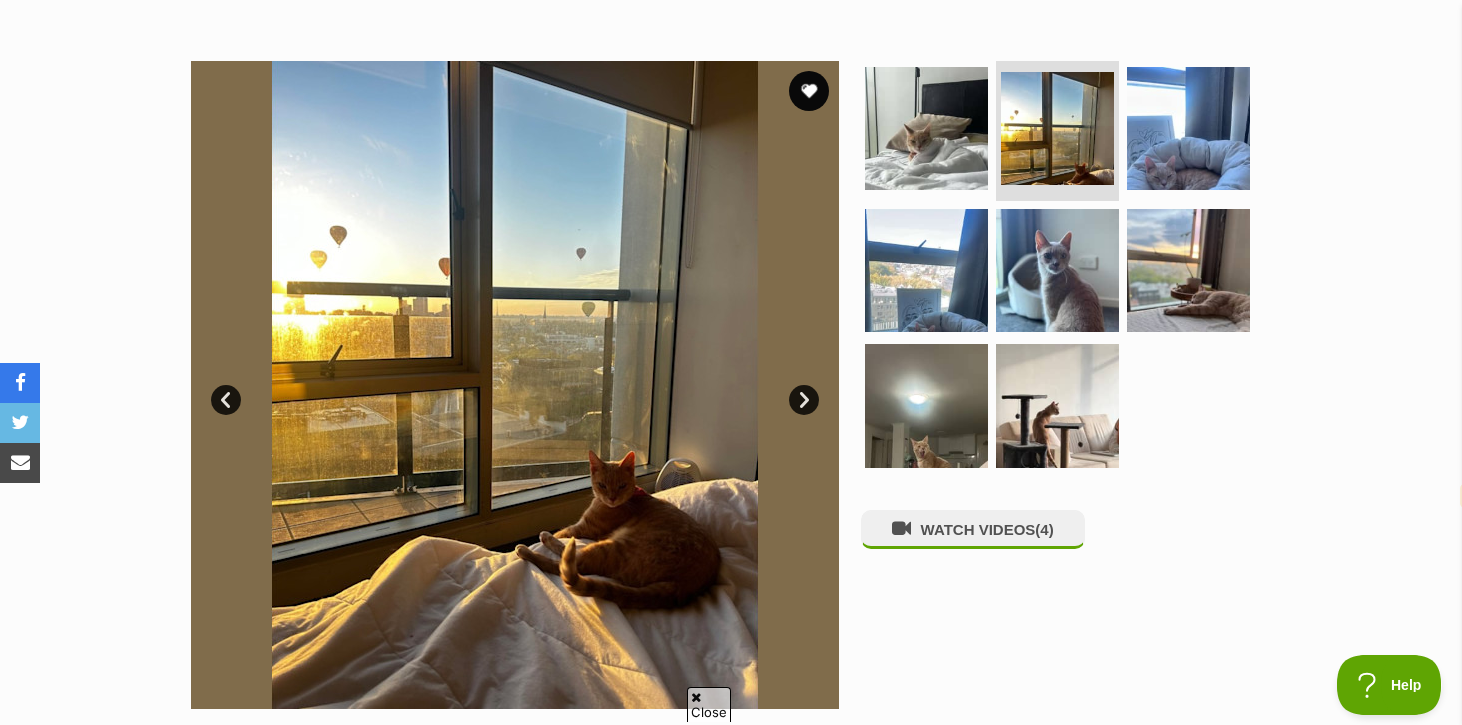 click on "Next" at bounding box center [804, 400] 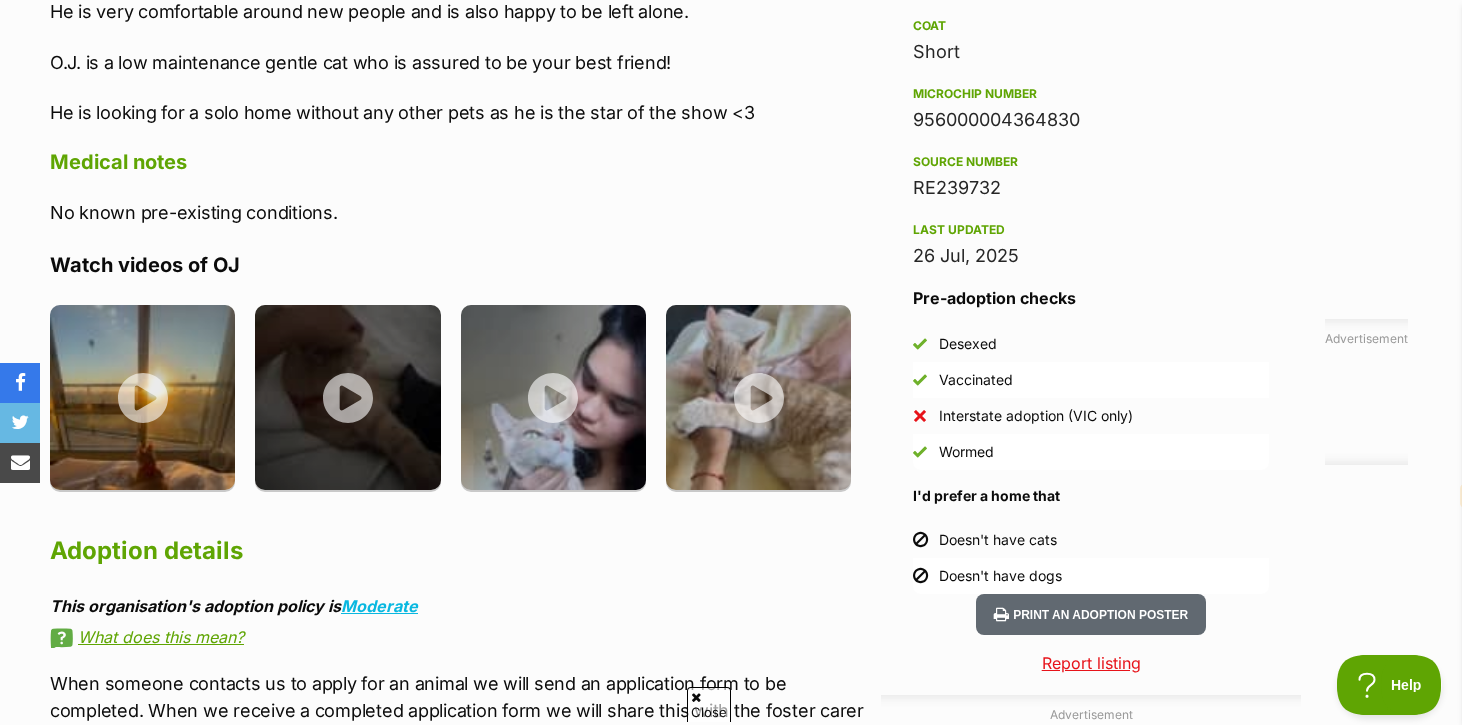 scroll, scrollTop: 1680, scrollLeft: 0, axis: vertical 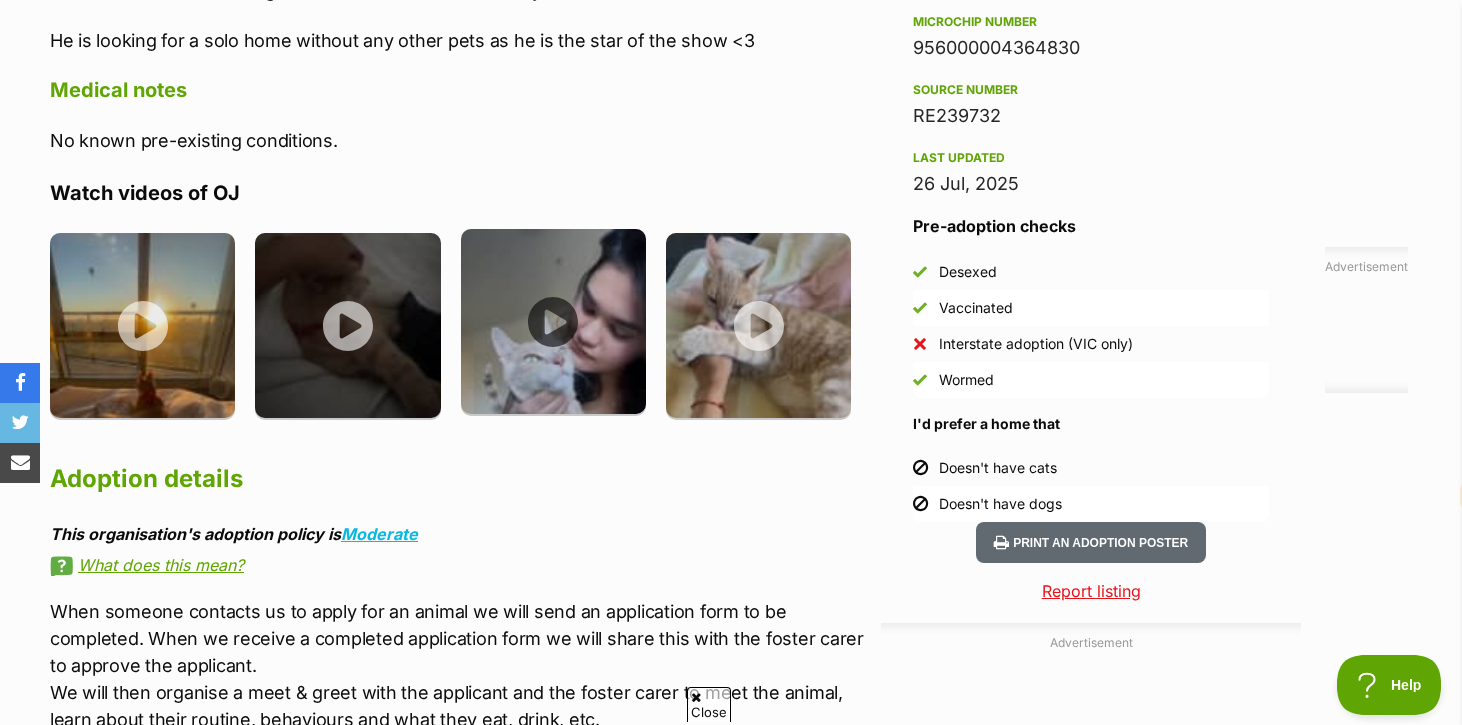 click at bounding box center (553, 321) 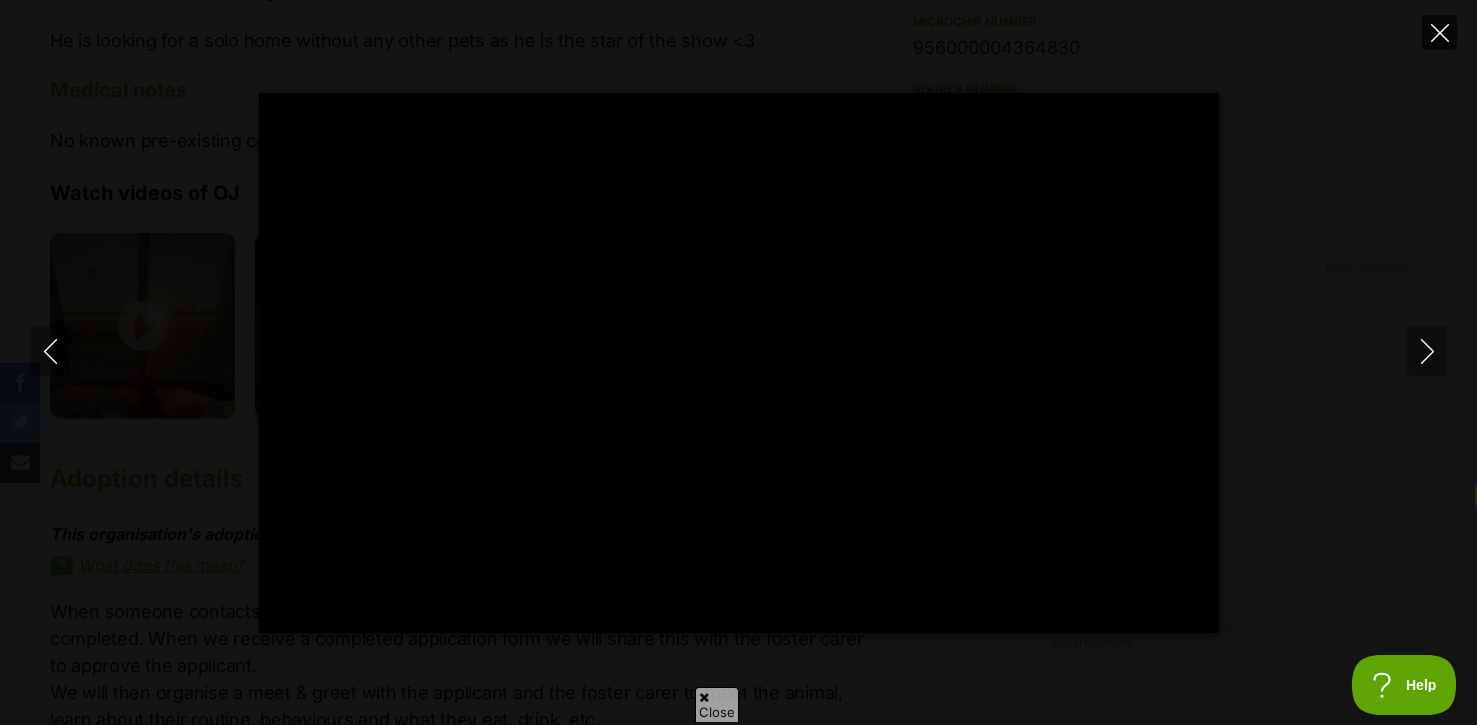 click 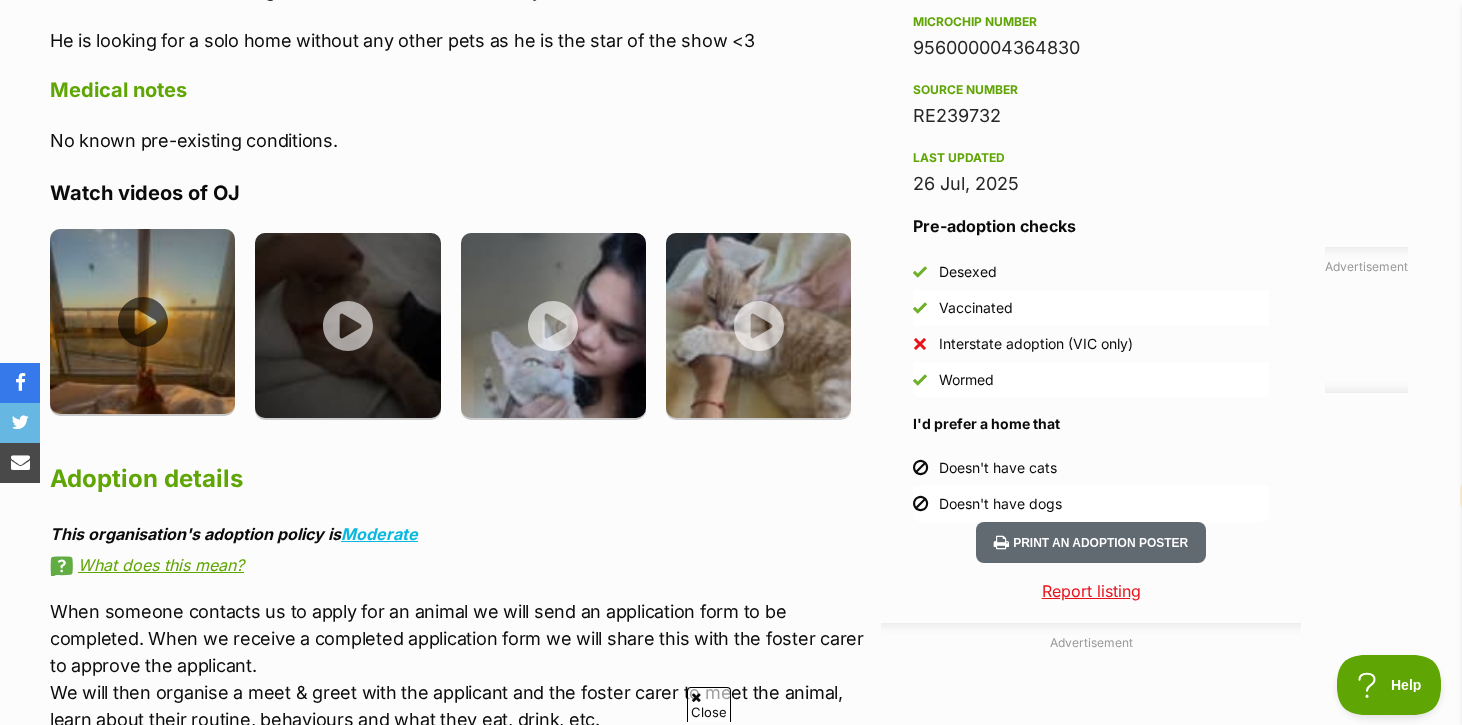 click at bounding box center (142, 321) 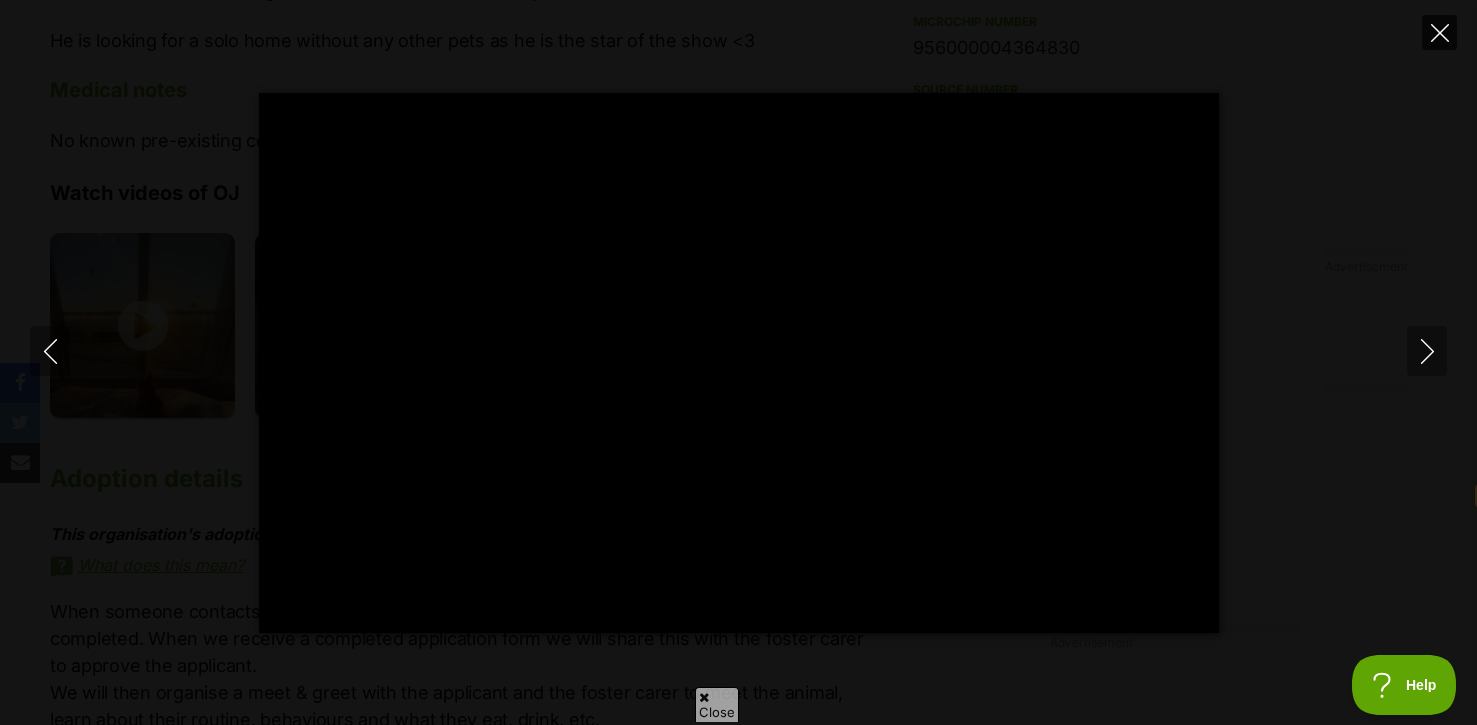 click 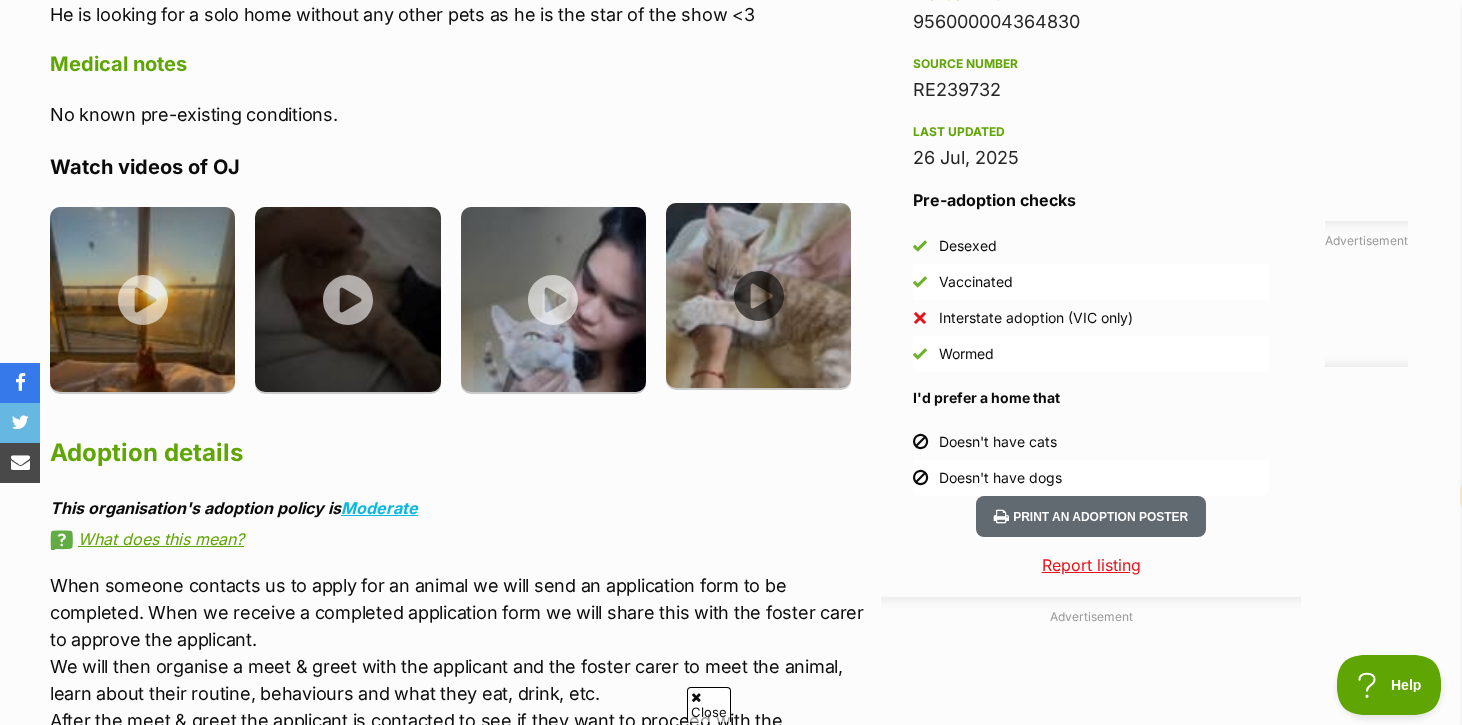 scroll, scrollTop: 439, scrollLeft: 0, axis: vertical 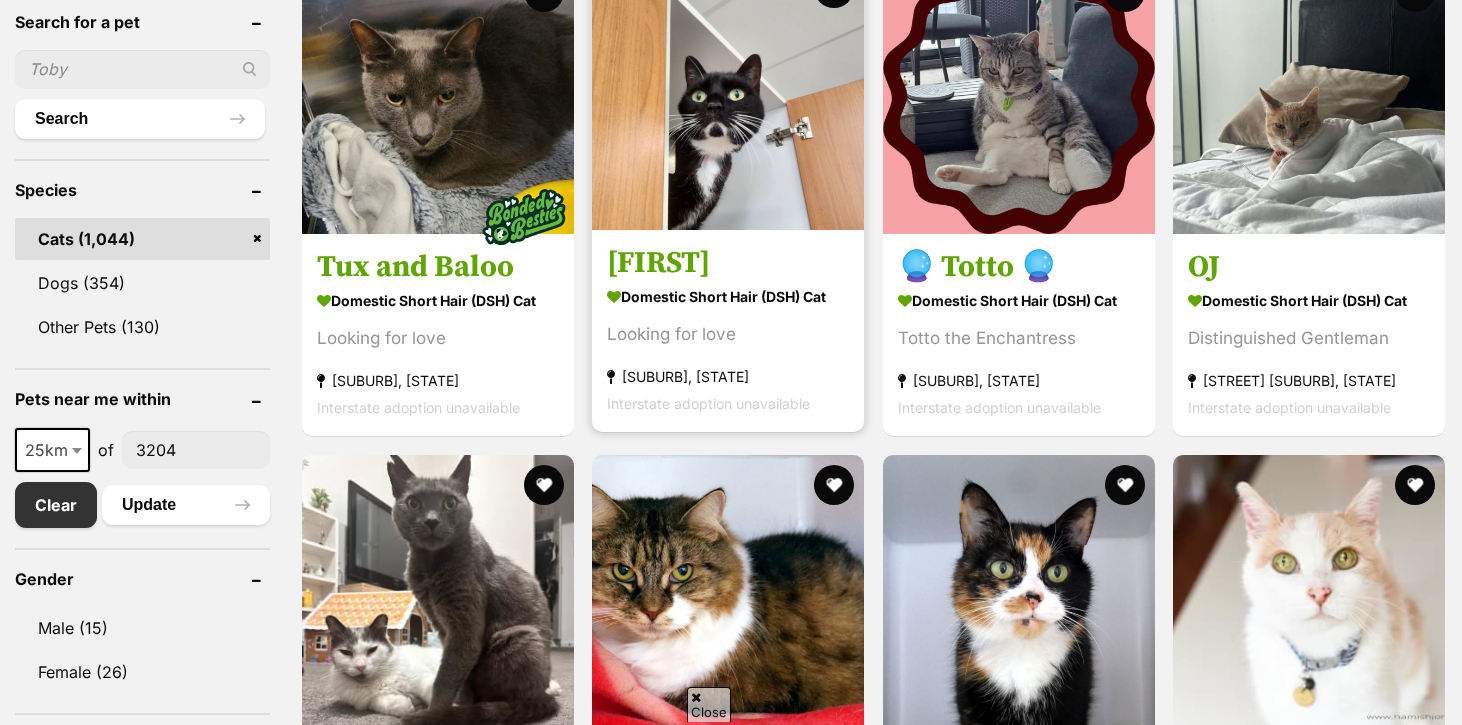select on "en" 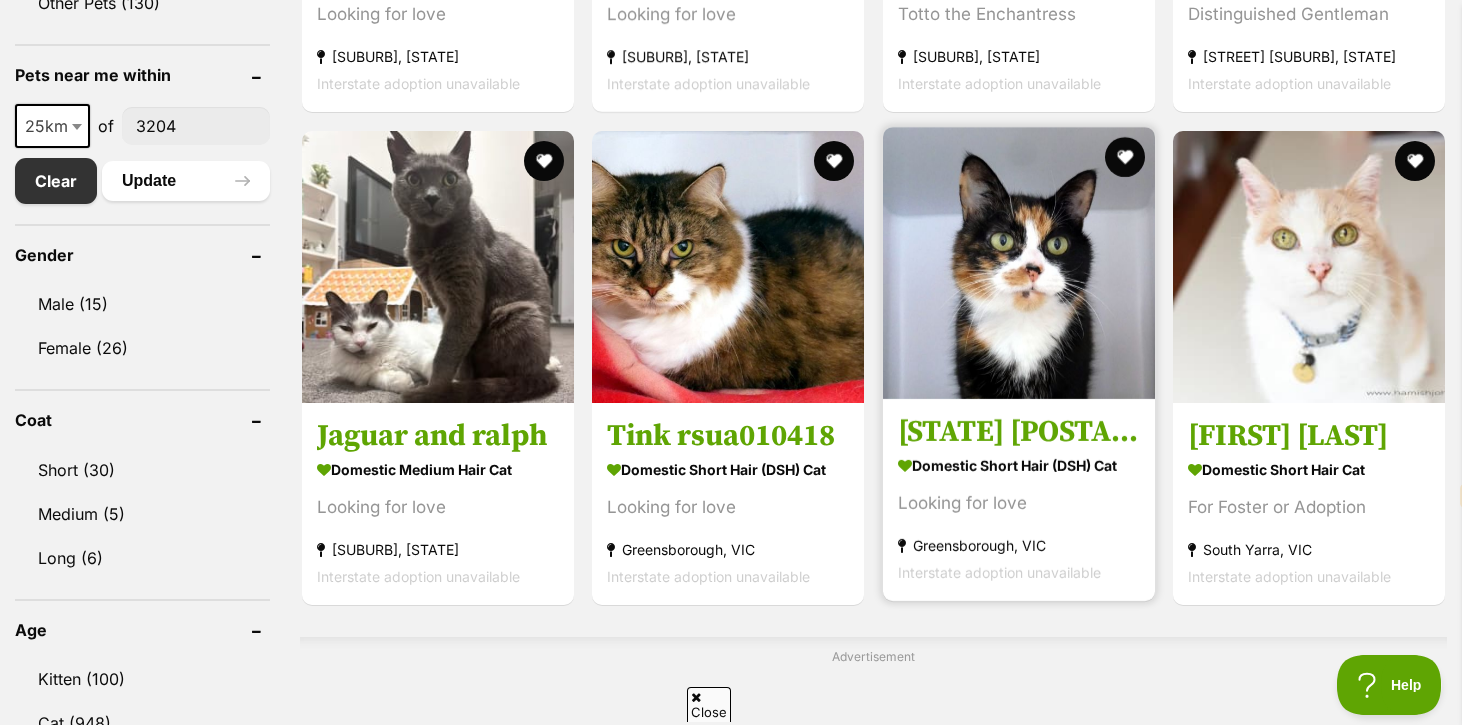 scroll, scrollTop: 0, scrollLeft: 0, axis: both 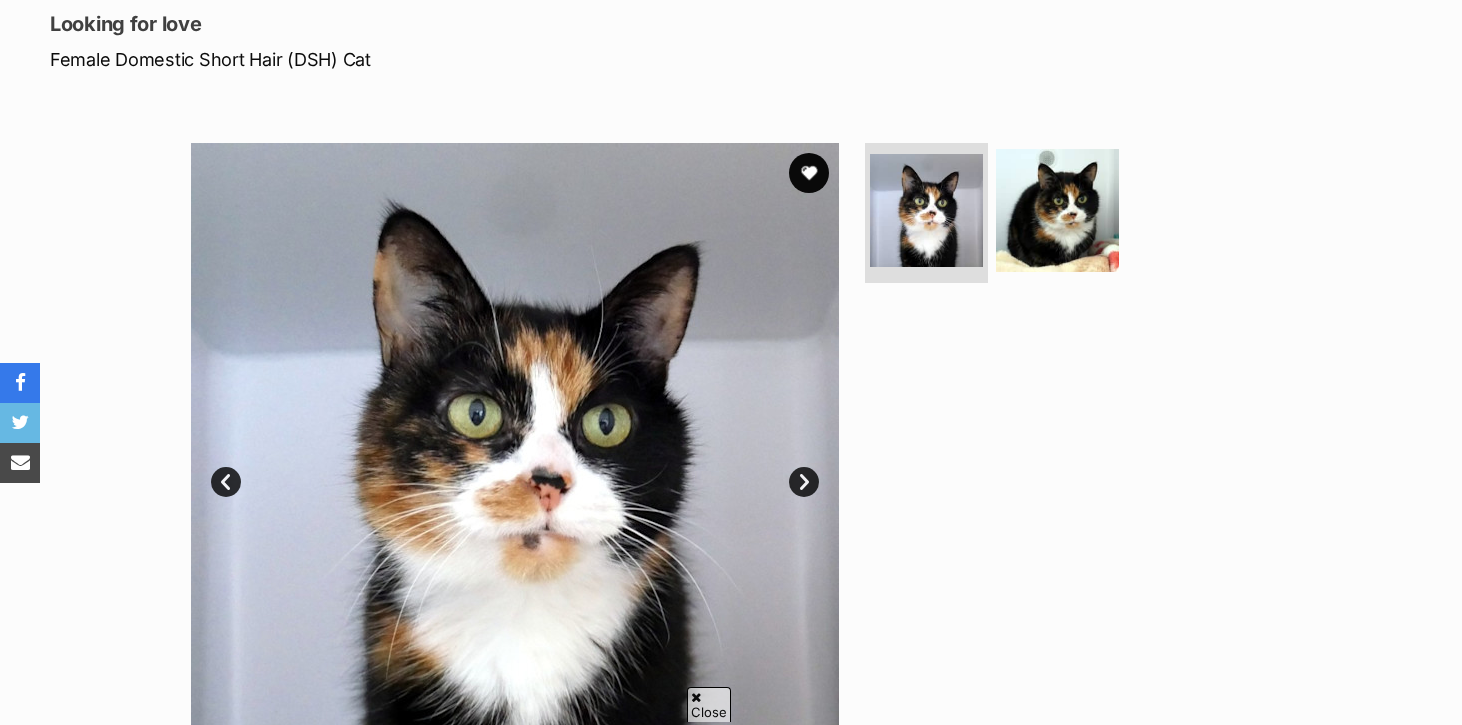select on "en" 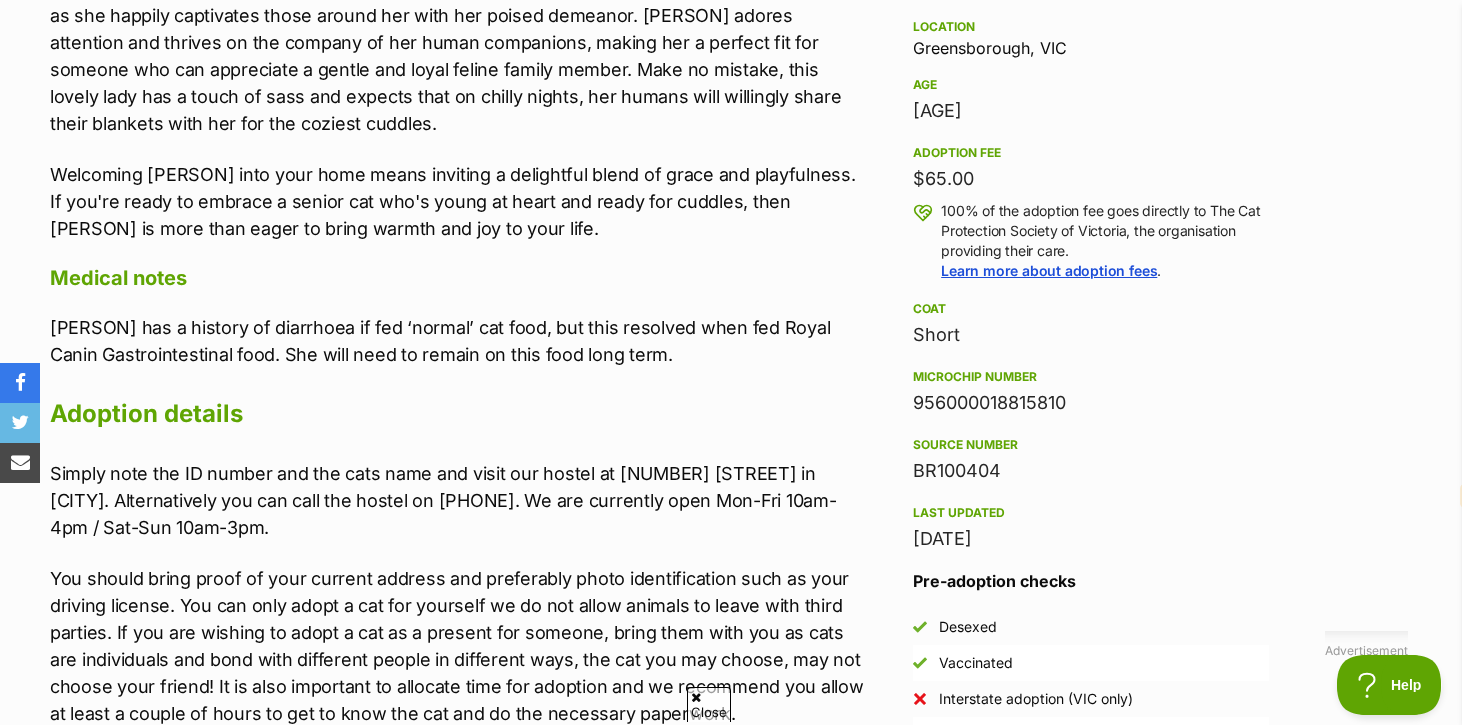 scroll, scrollTop: 1359, scrollLeft: 0, axis: vertical 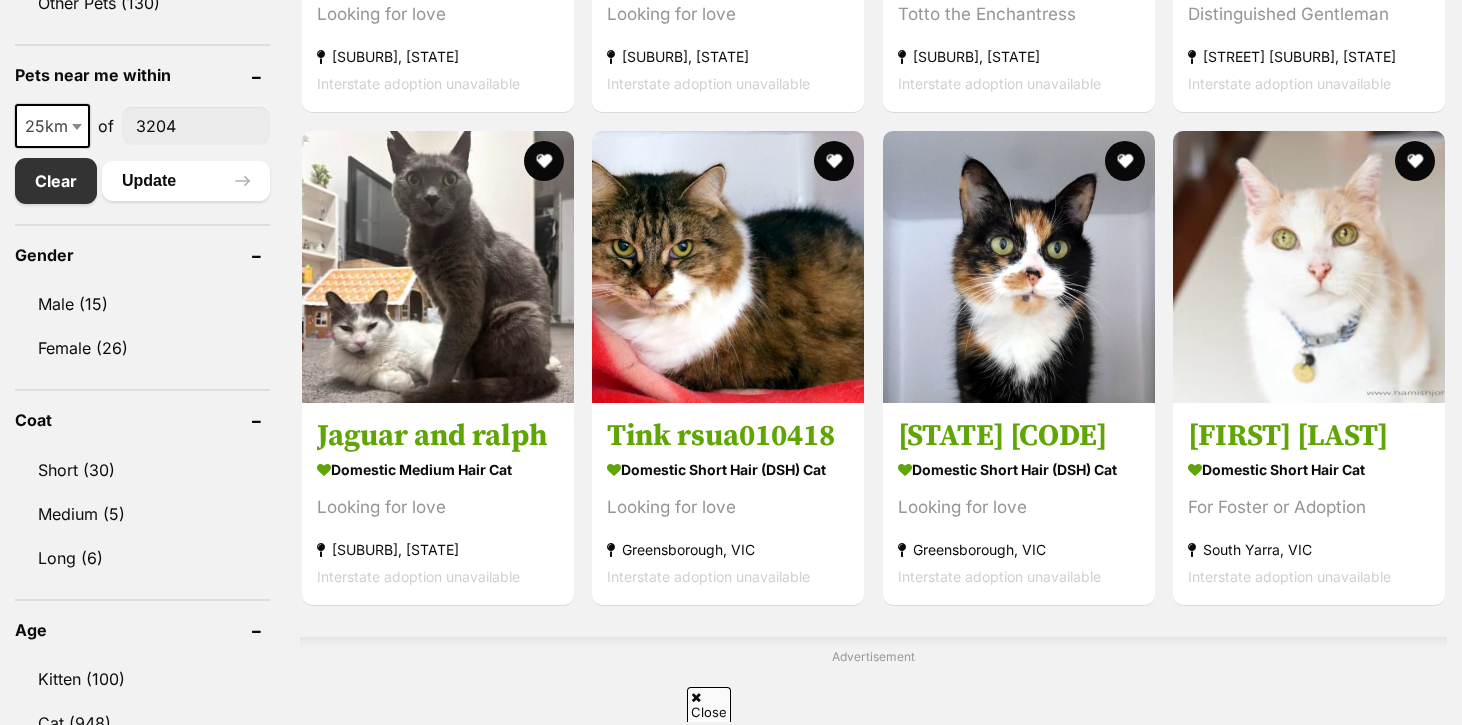select on "en" 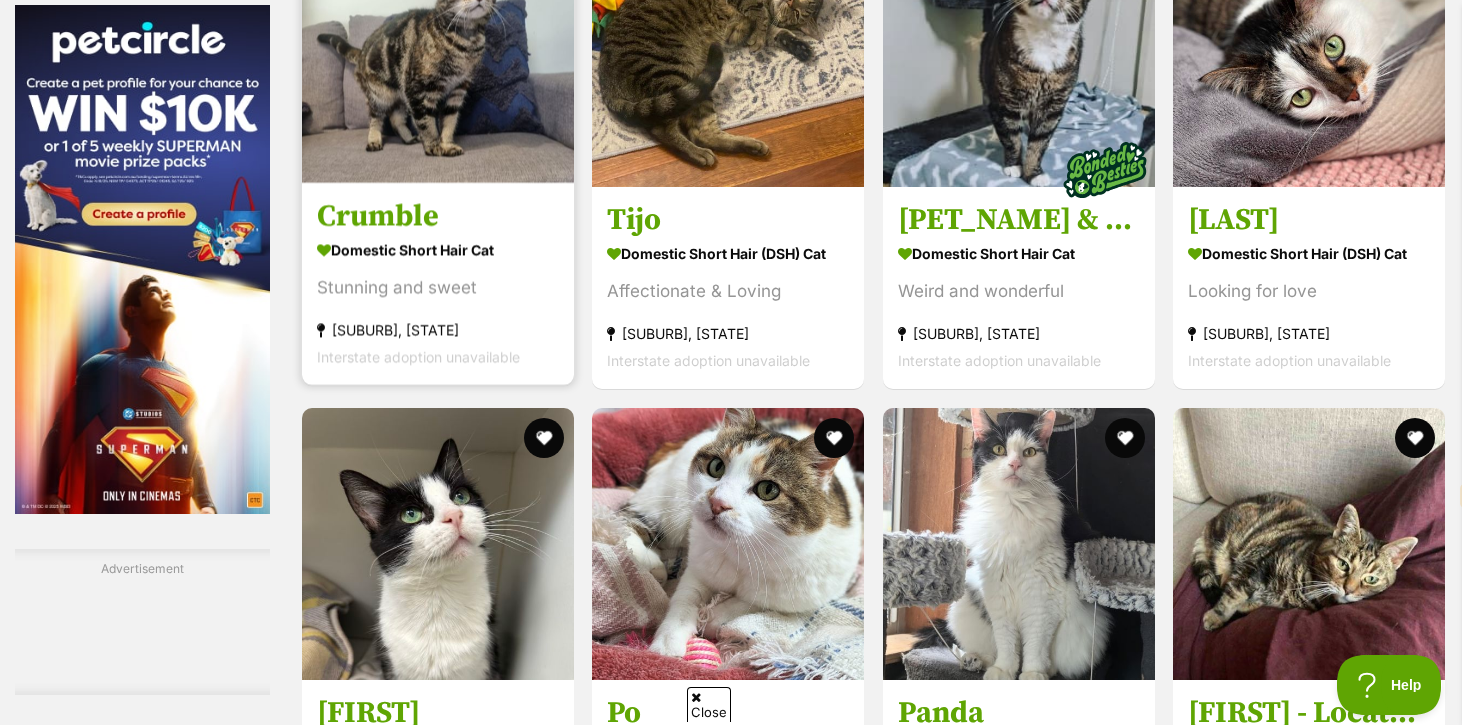scroll, scrollTop: 2802, scrollLeft: 0, axis: vertical 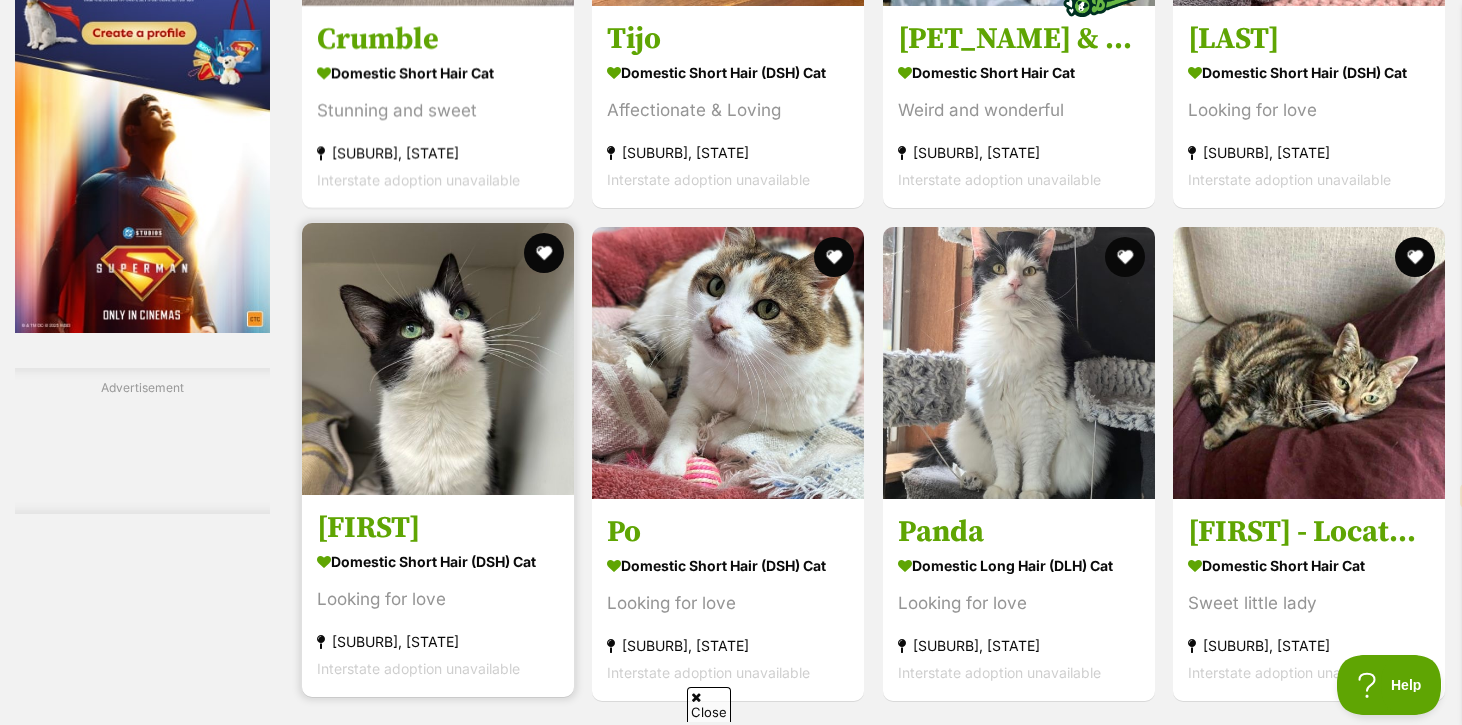 click on "[FIRST]" at bounding box center [438, 528] 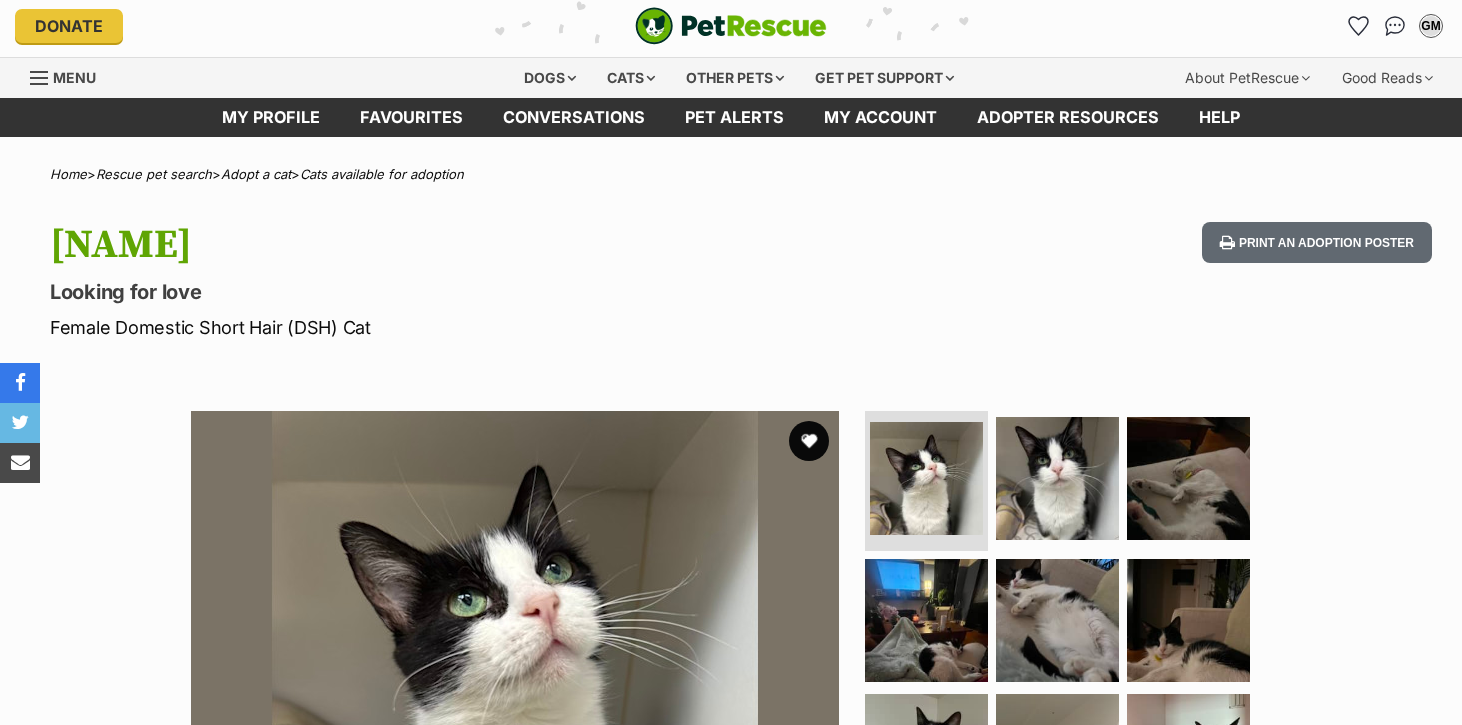 select on "en" 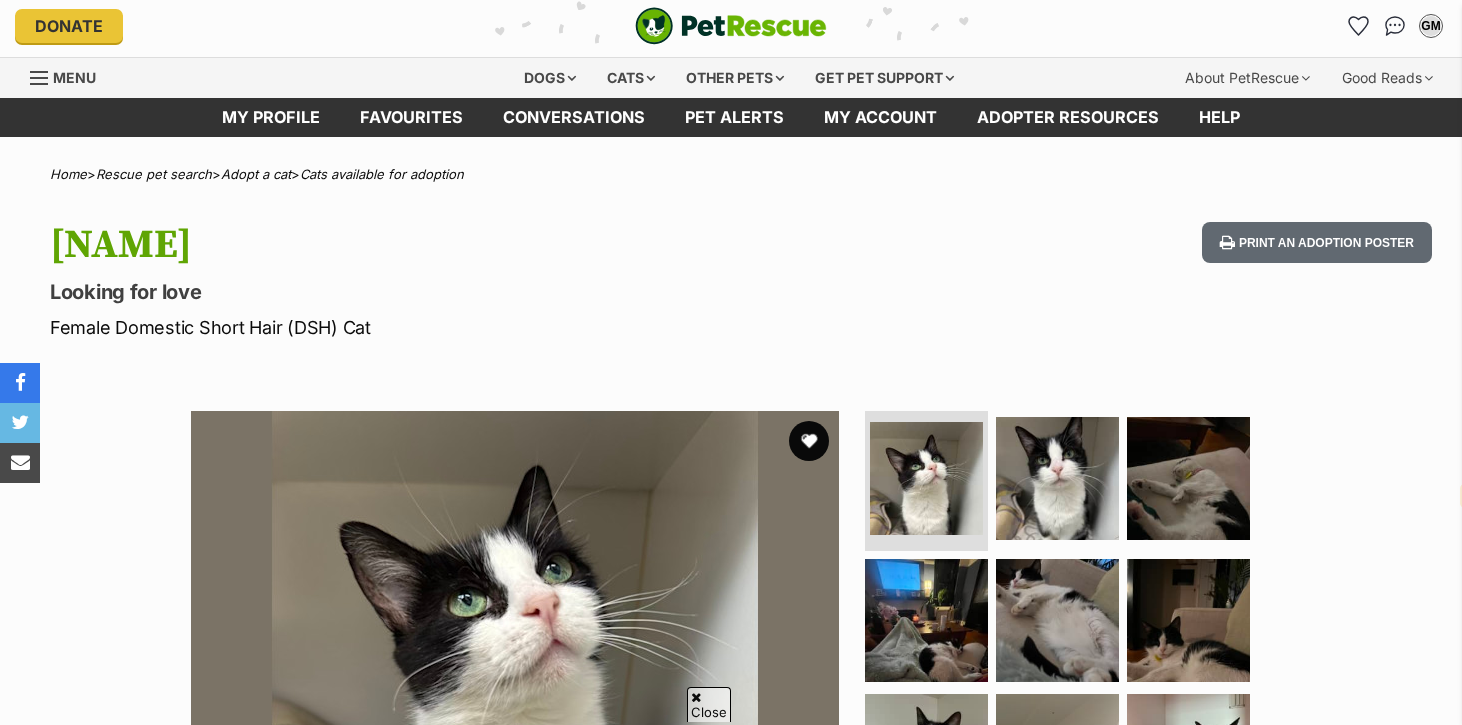 scroll, scrollTop: 348, scrollLeft: 0, axis: vertical 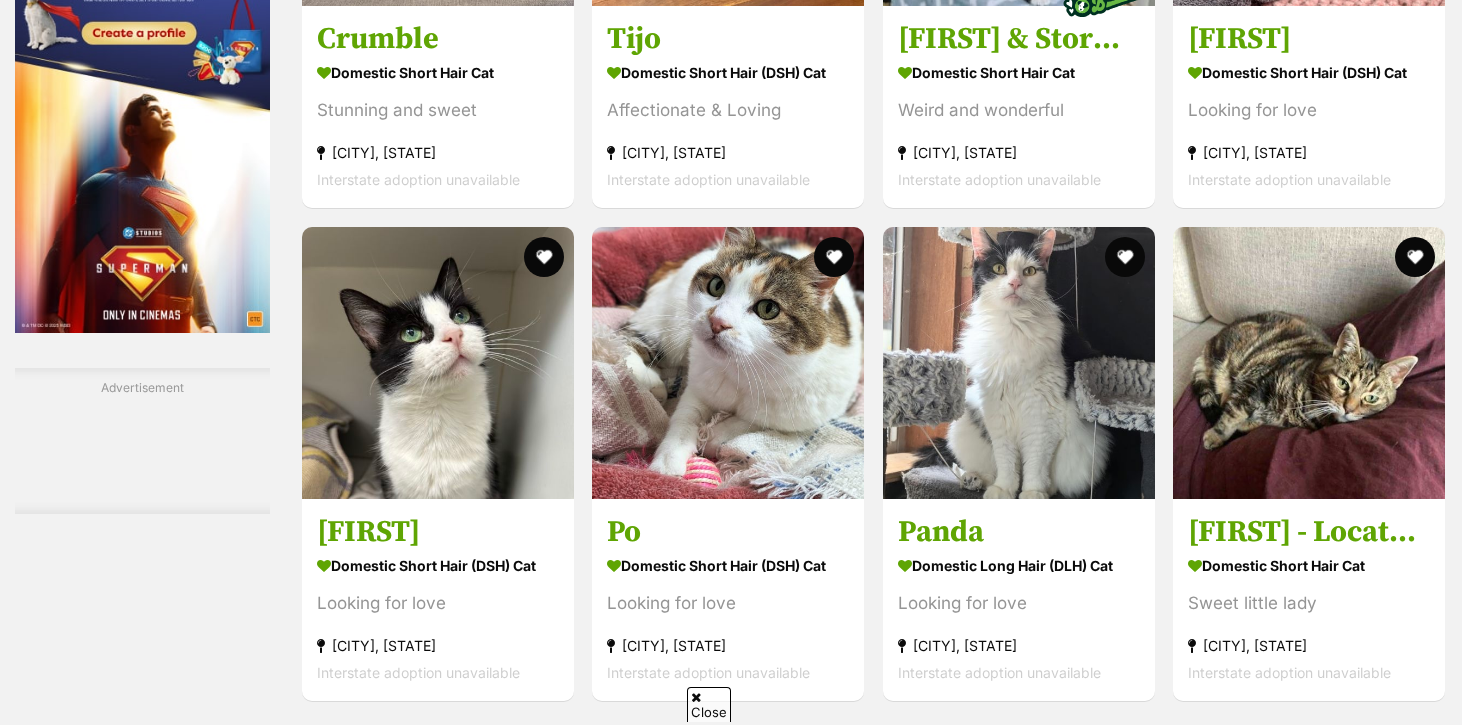 select on "en" 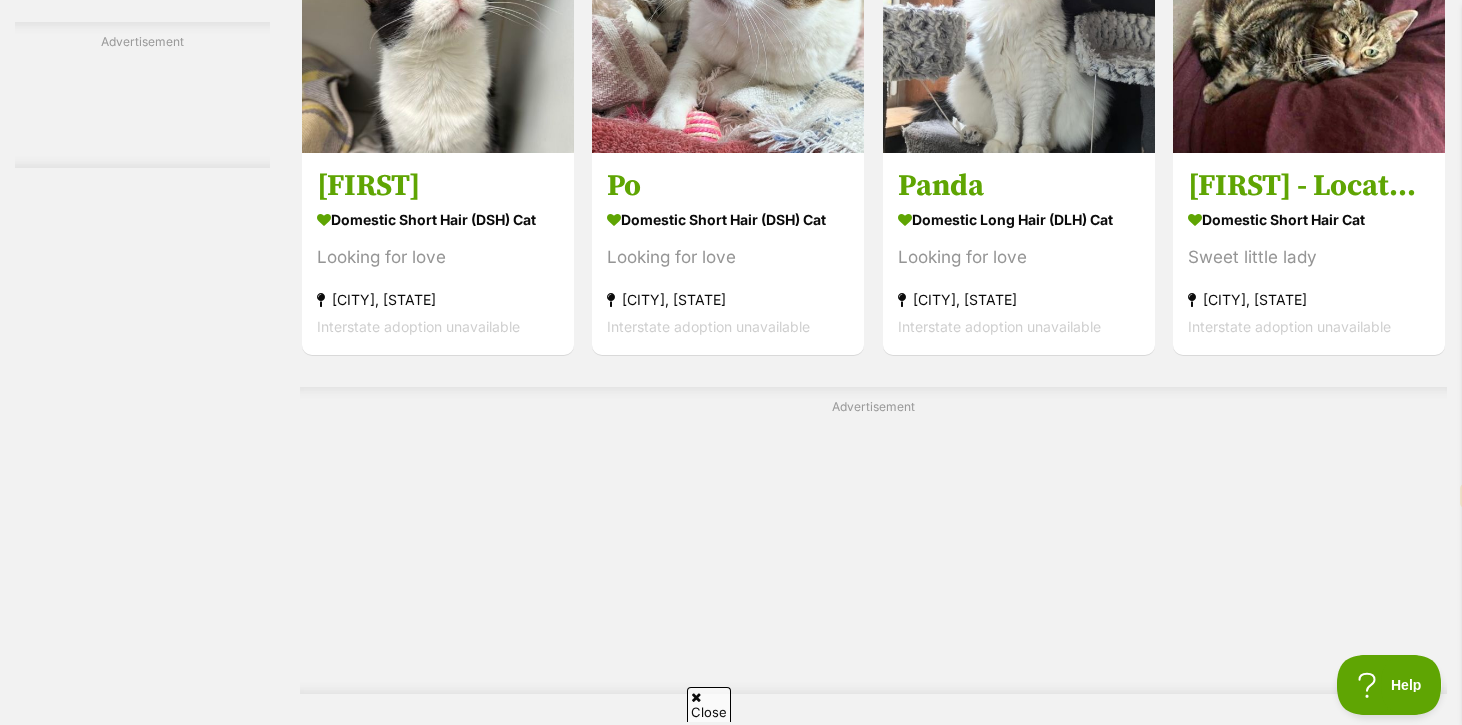 scroll, scrollTop: 3523, scrollLeft: 0, axis: vertical 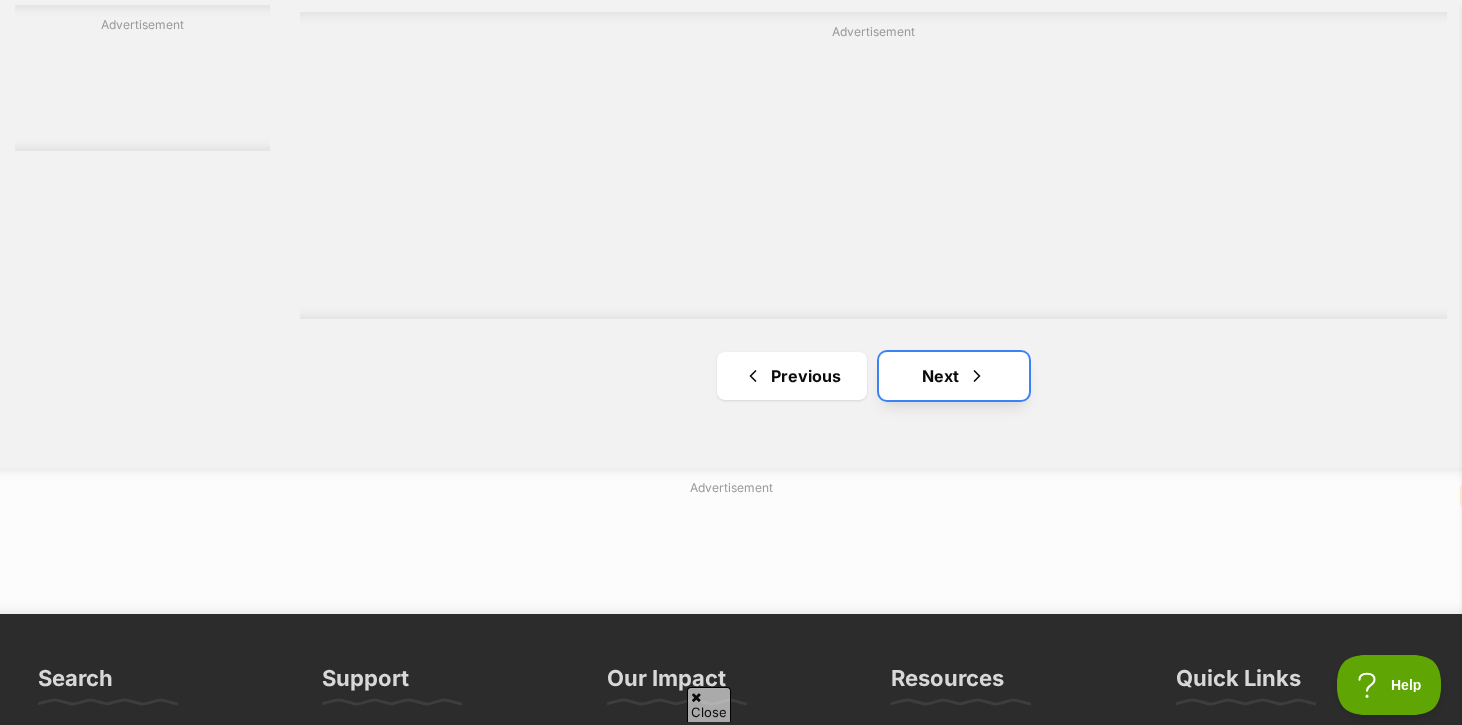 click on "Next" at bounding box center (954, 376) 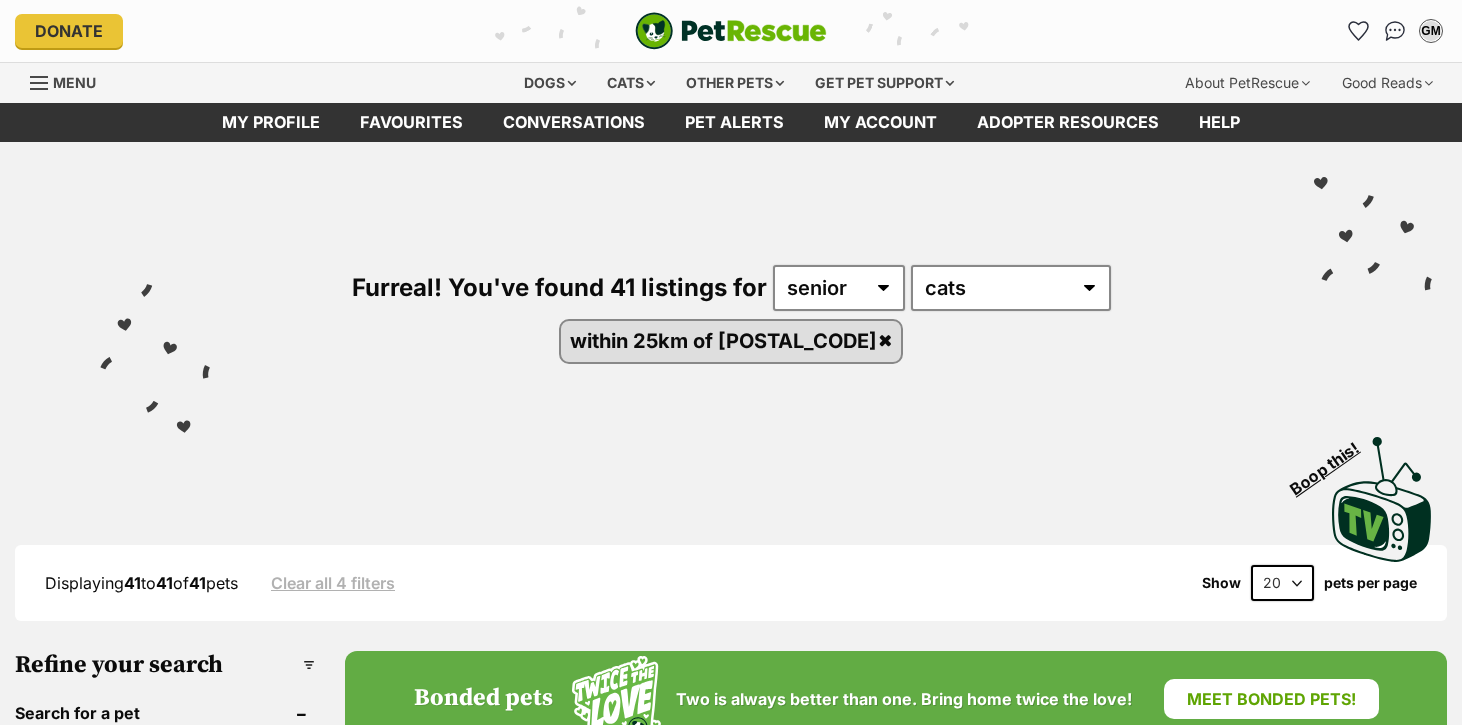 scroll, scrollTop: 0, scrollLeft: 0, axis: both 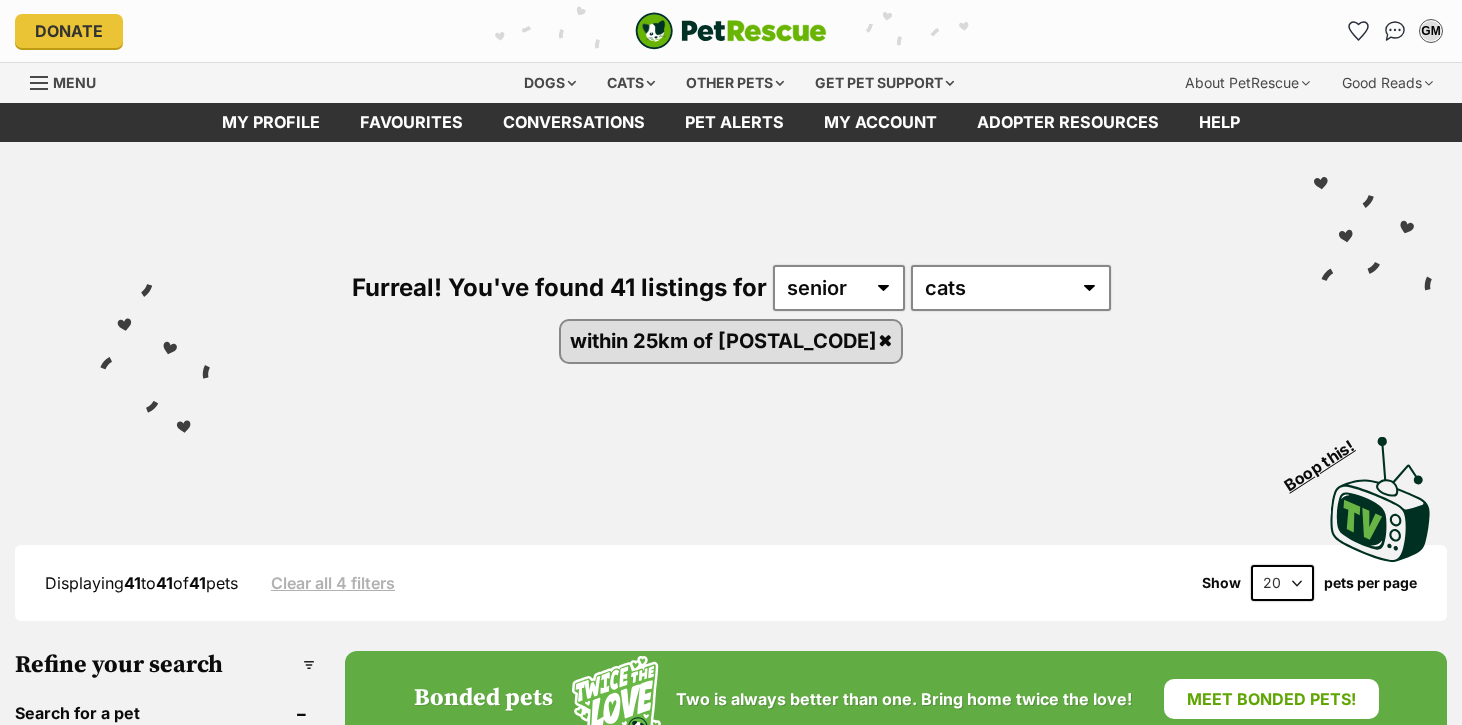 select on "en" 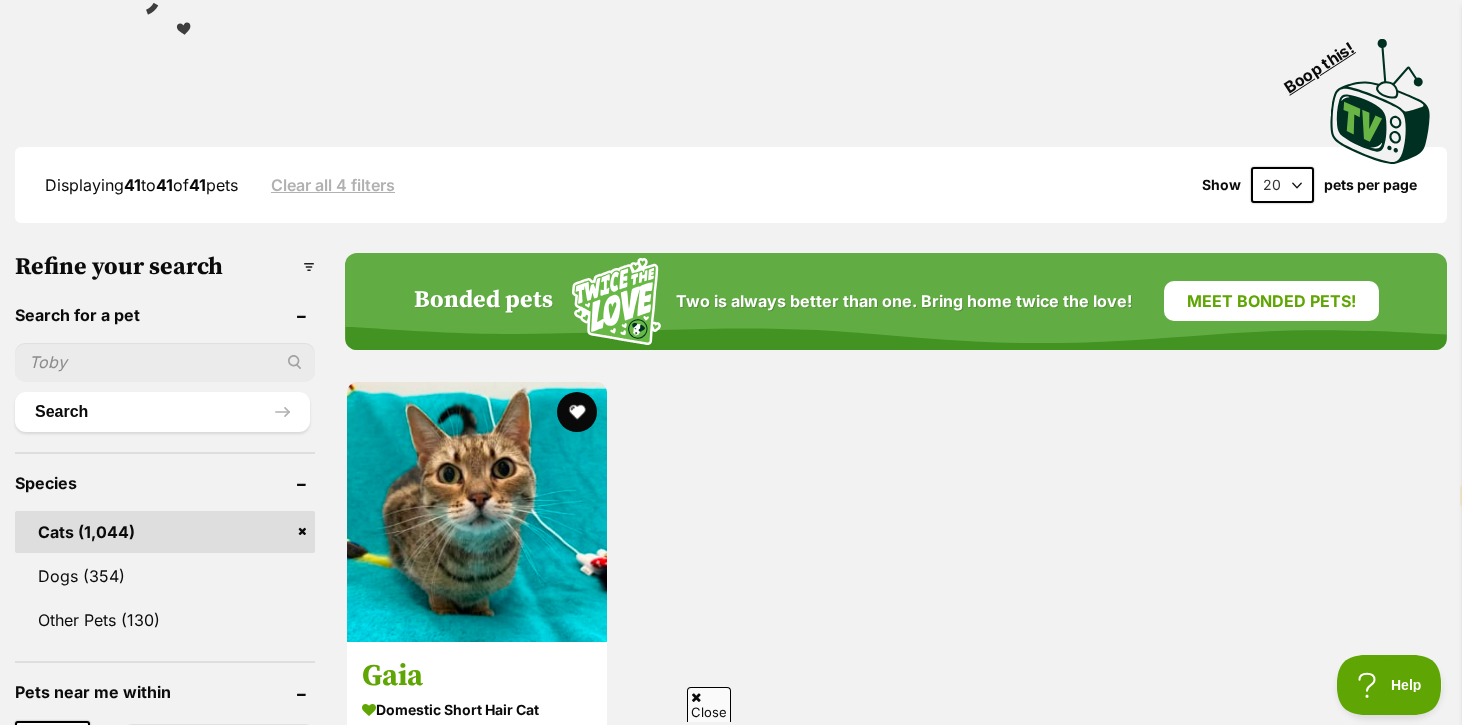 scroll, scrollTop: 500, scrollLeft: 0, axis: vertical 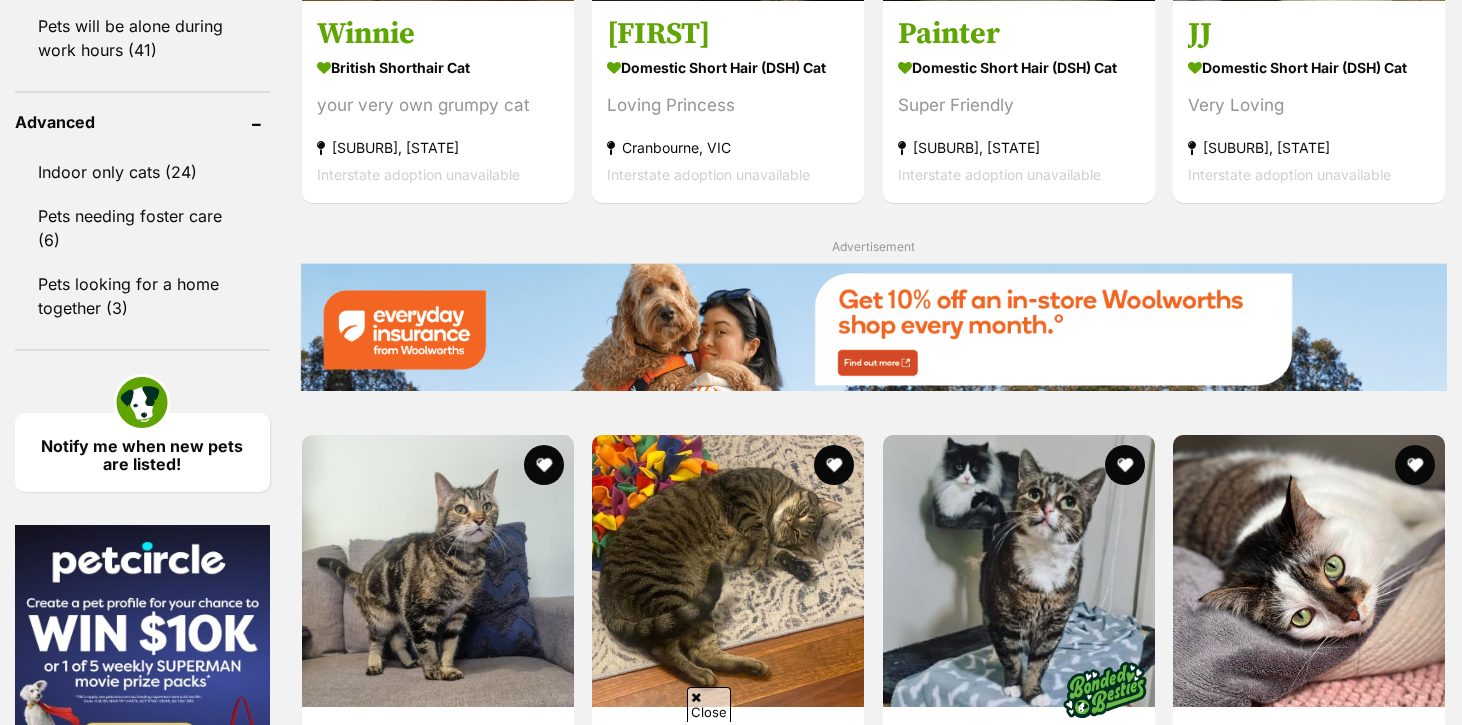 select on "en" 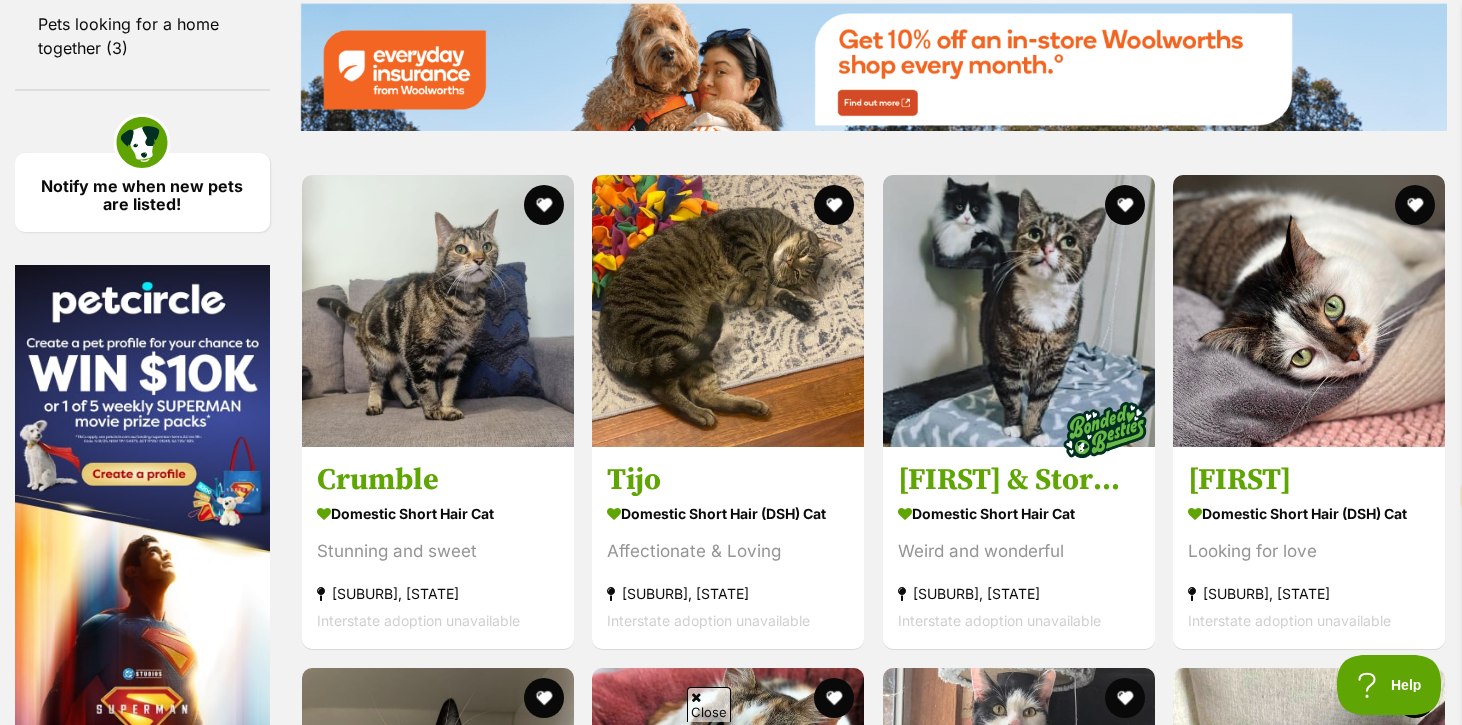 scroll, scrollTop: 0, scrollLeft: 0, axis: both 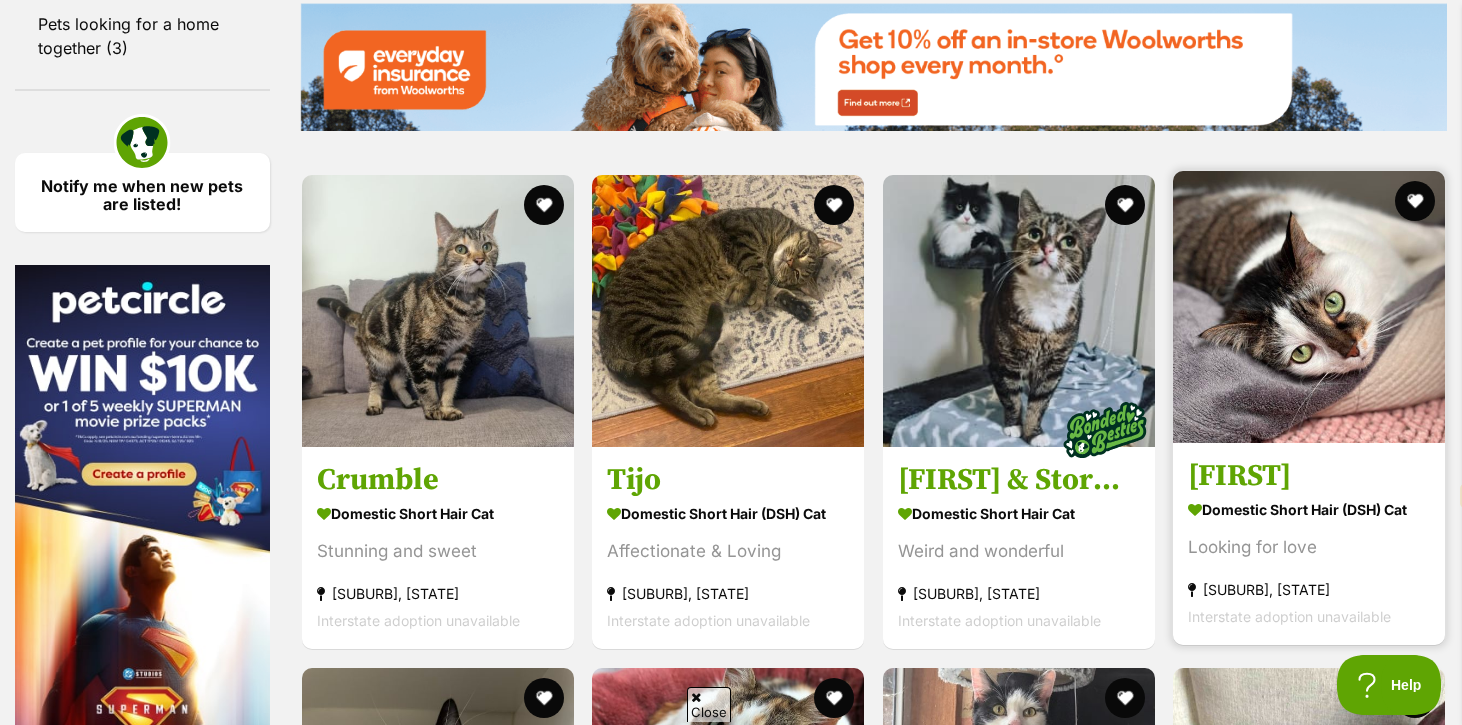 click on "[FIRST]" at bounding box center (1309, 476) 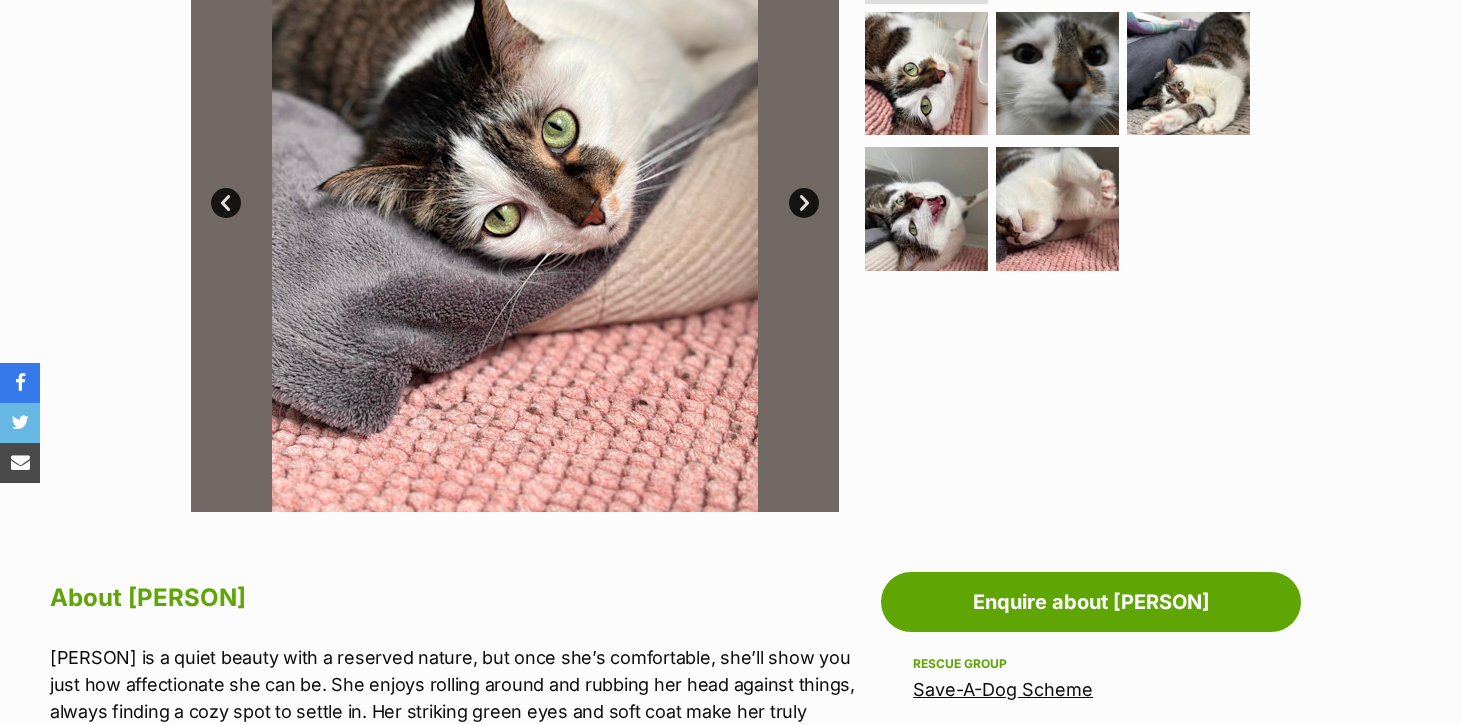 scroll, scrollTop: 552, scrollLeft: 0, axis: vertical 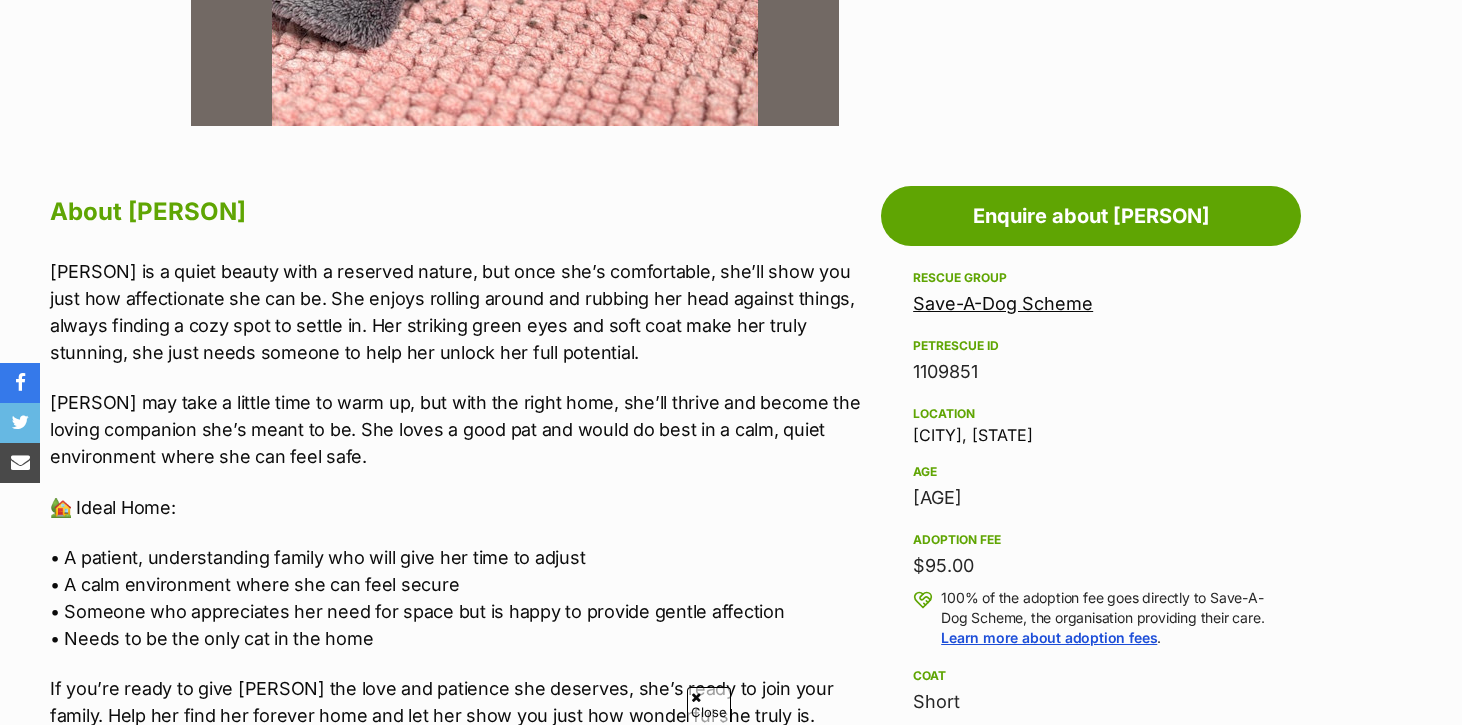select on "en" 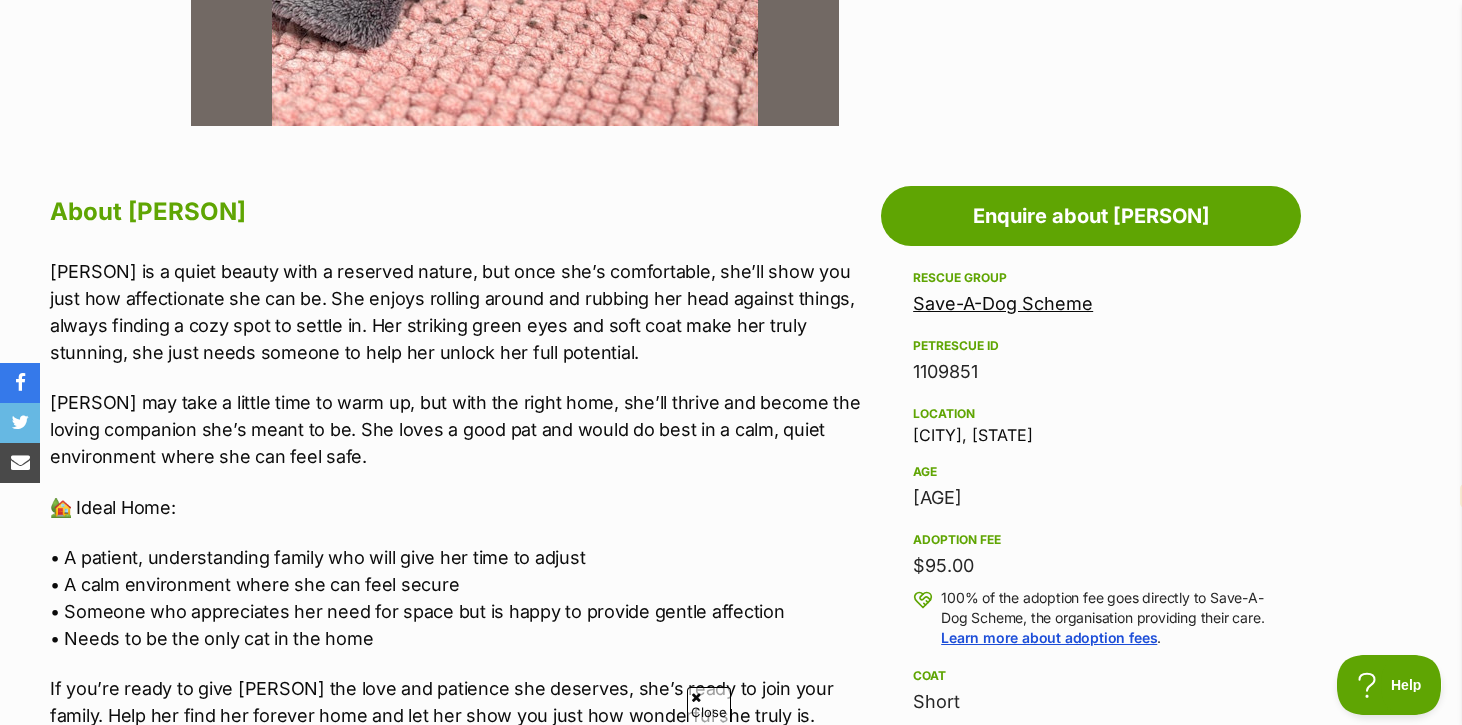 scroll, scrollTop: 0, scrollLeft: 0, axis: both 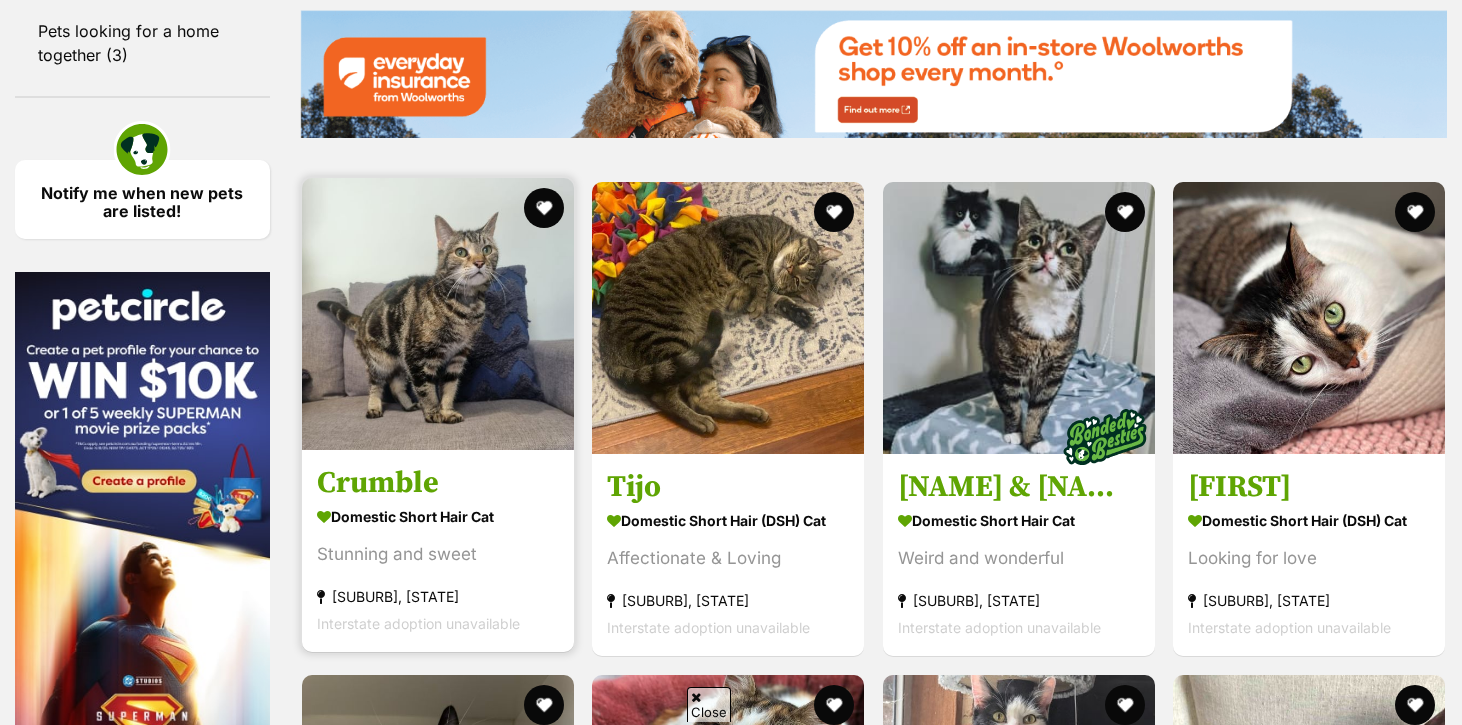 select on "en" 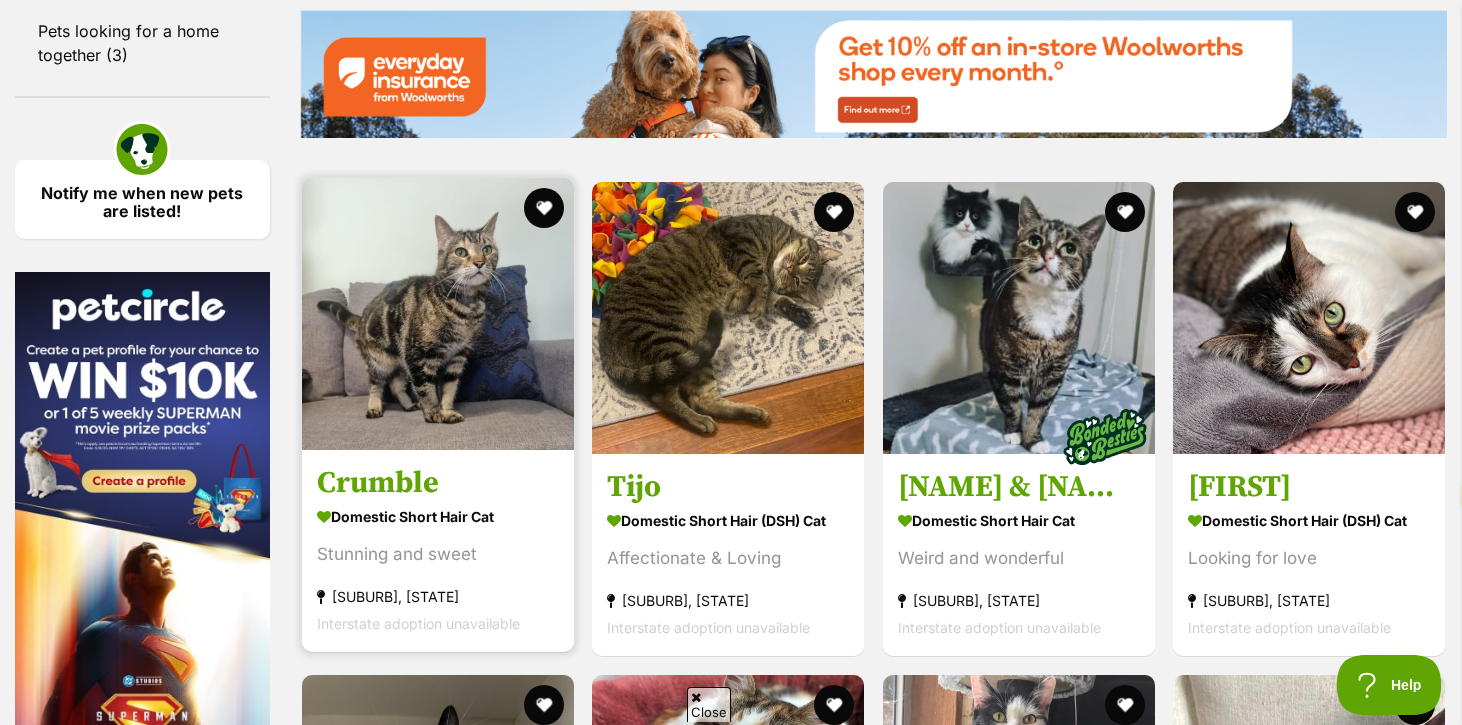 scroll, scrollTop: 0, scrollLeft: 0, axis: both 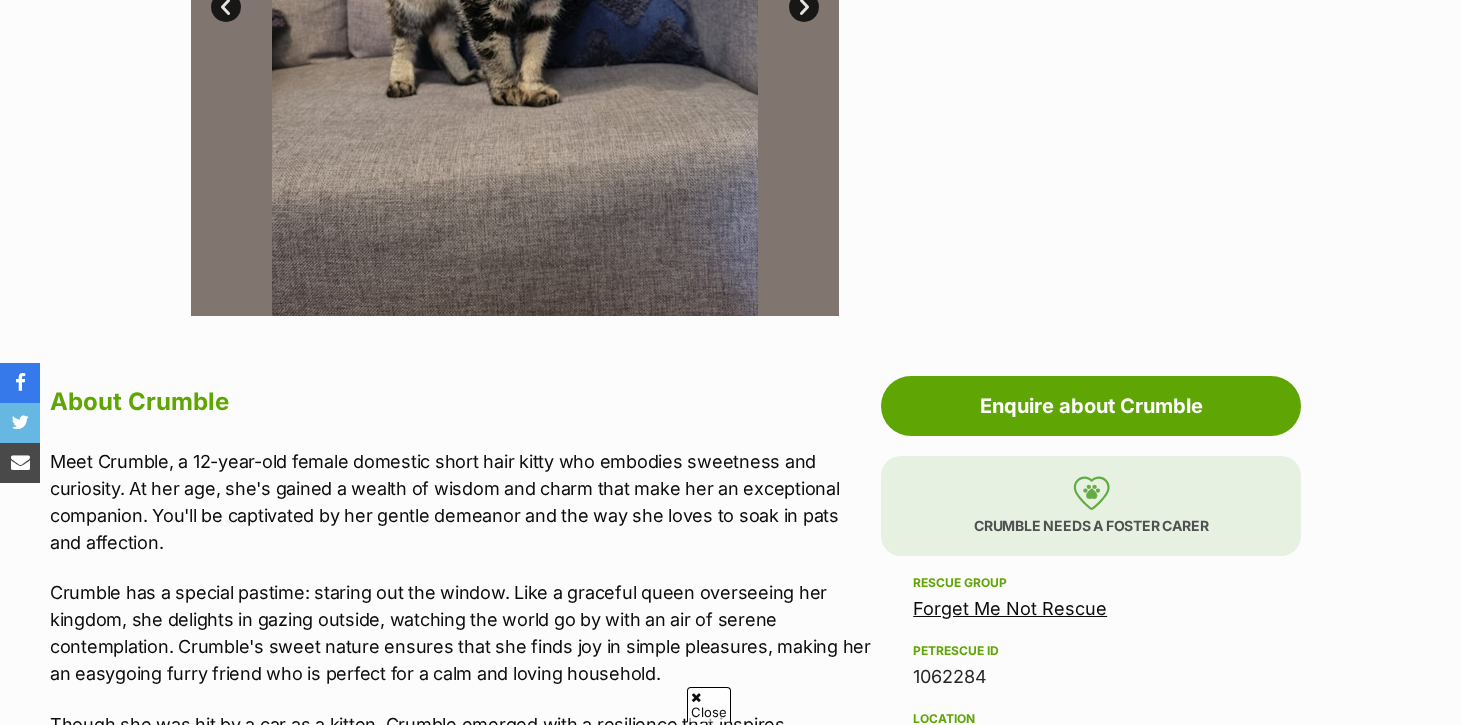 select on "en" 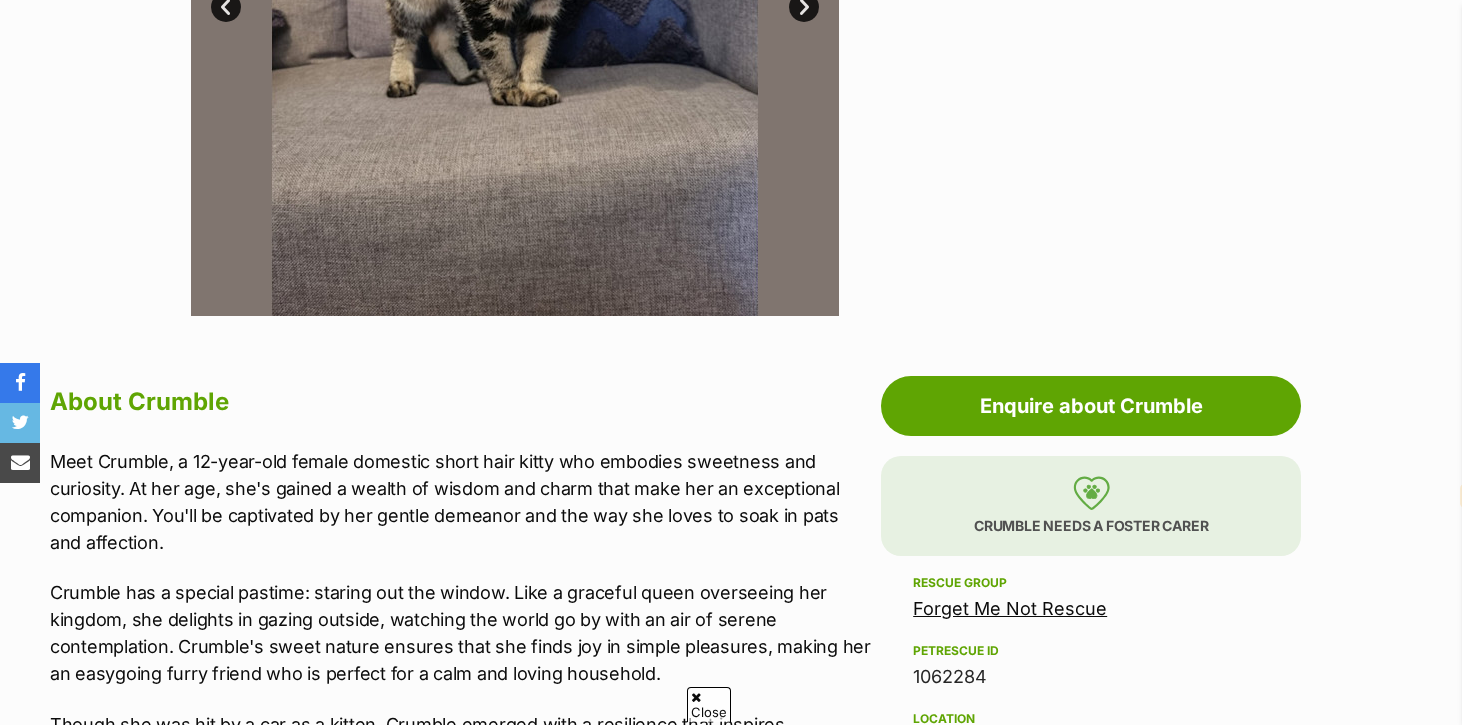 scroll, scrollTop: 748, scrollLeft: 0, axis: vertical 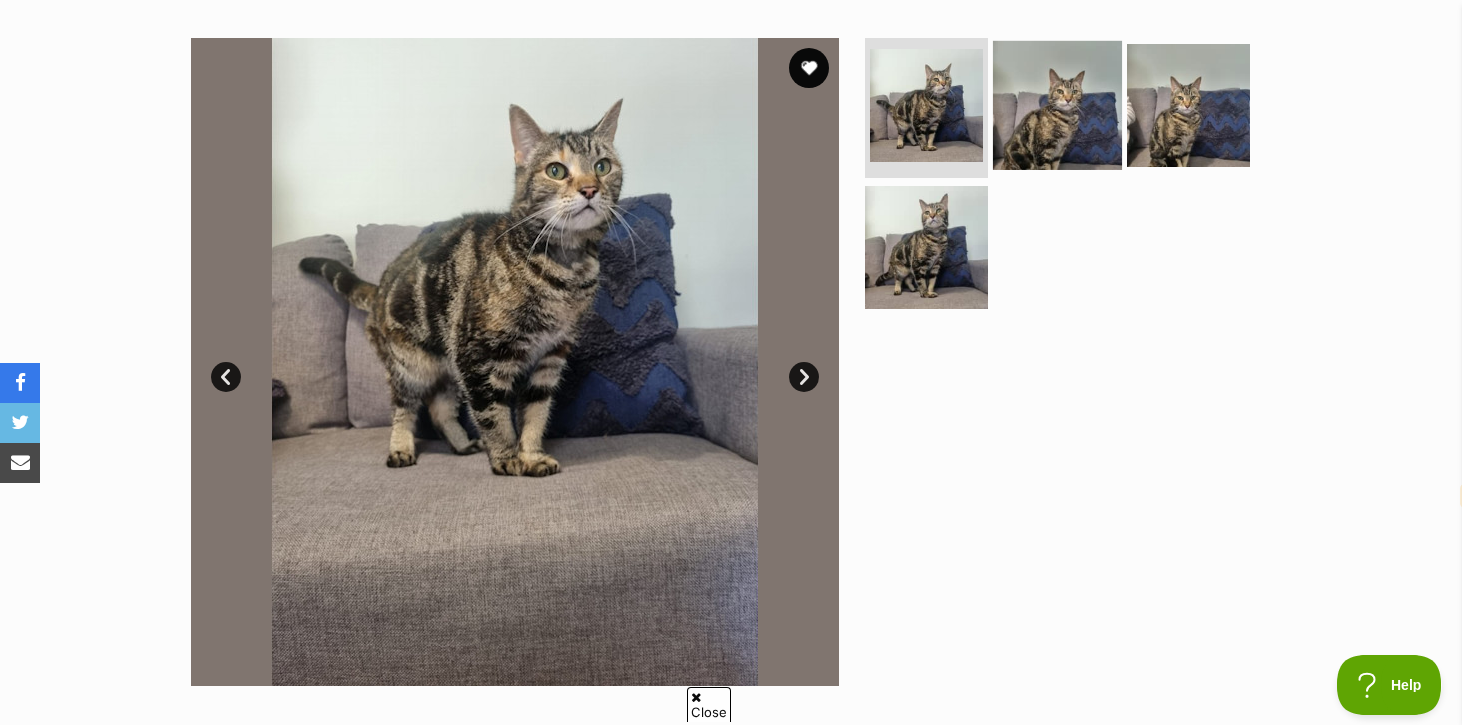 click at bounding box center (1057, 105) 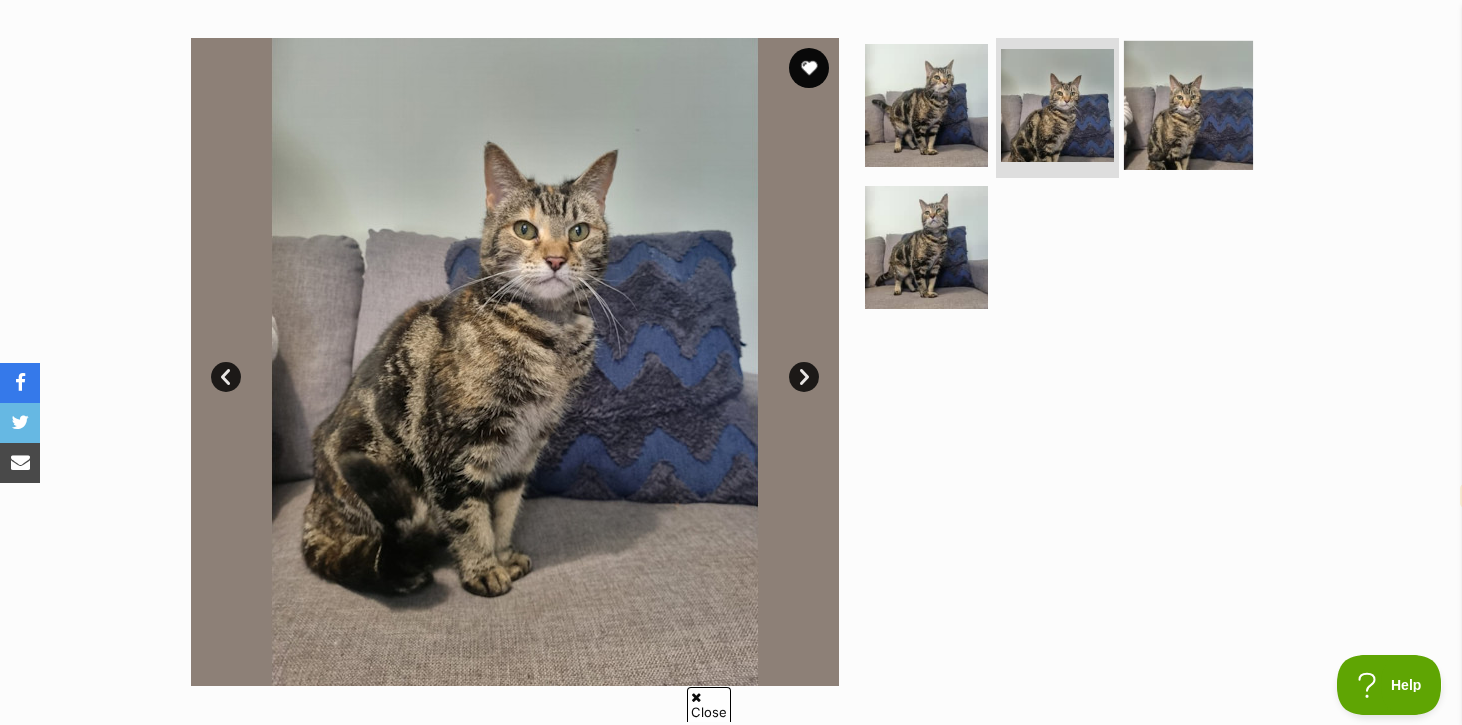 click at bounding box center [1188, 105] 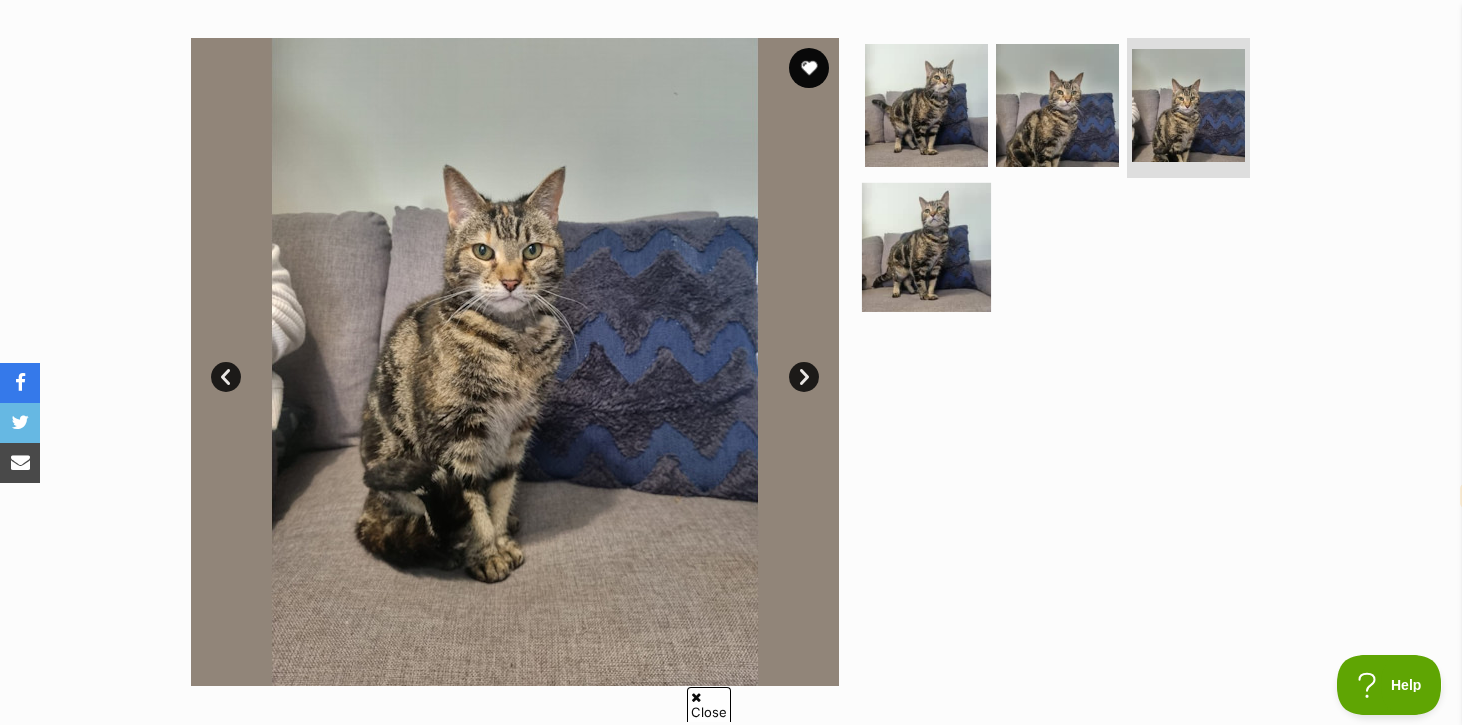 click at bounding box center [926, 246] 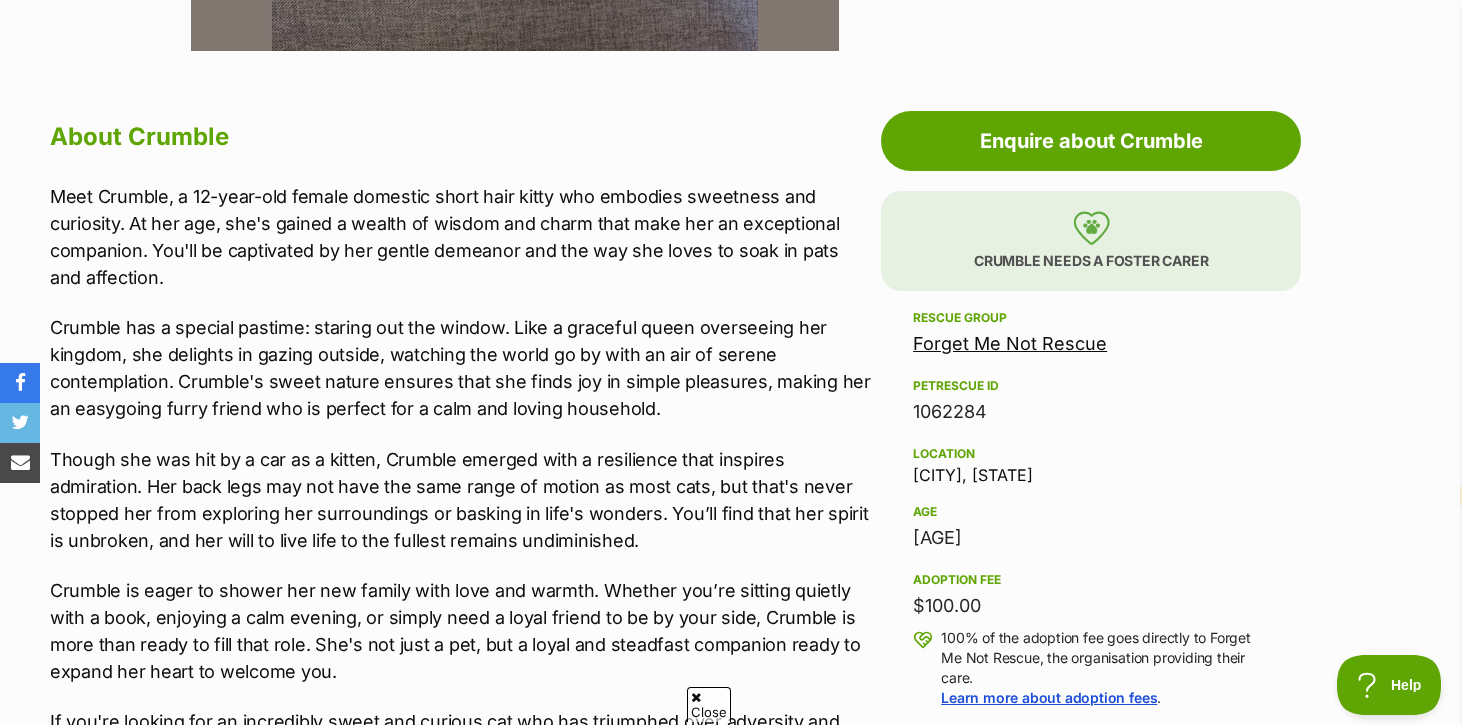 scroll, scrollTop: 1021, scrollLeft: 0, axis: vertical 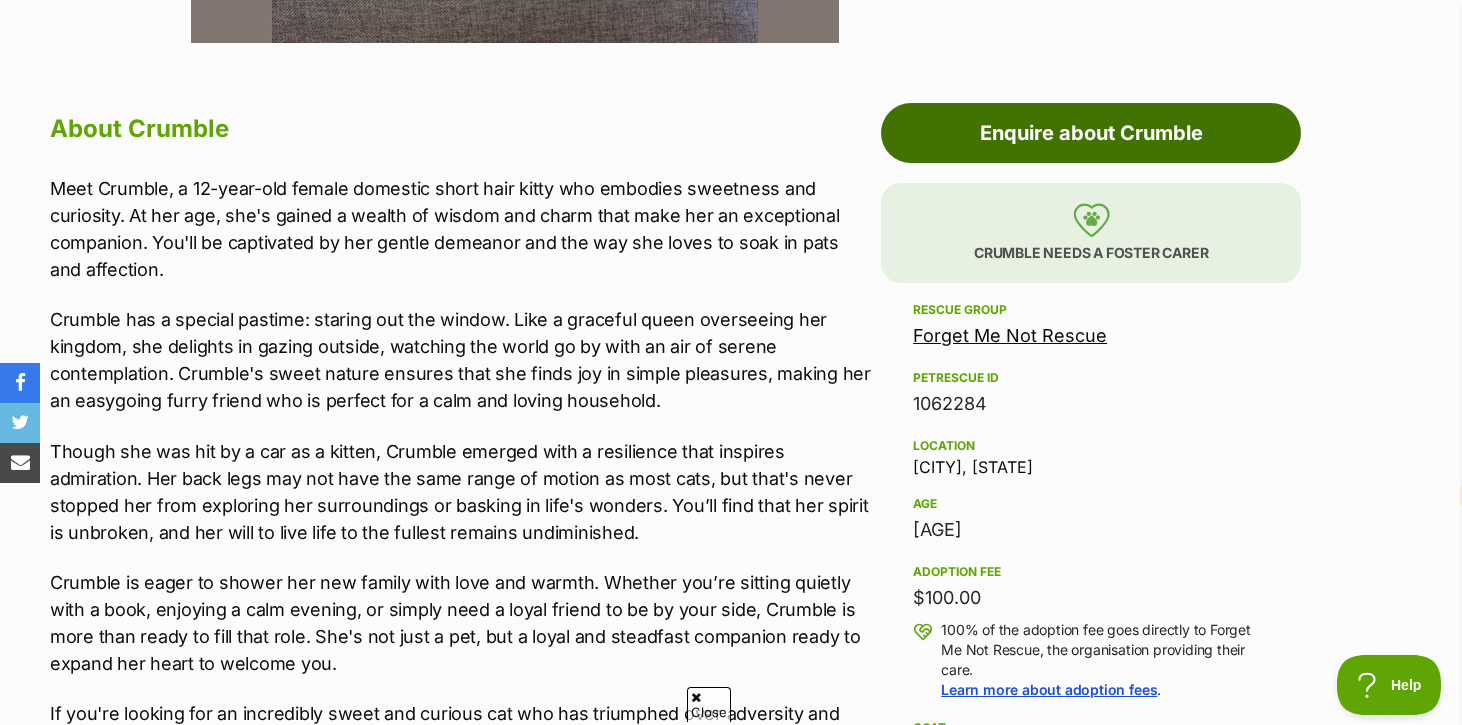 click on "Enquire about Crumble" at bounding box center (1091, 133) 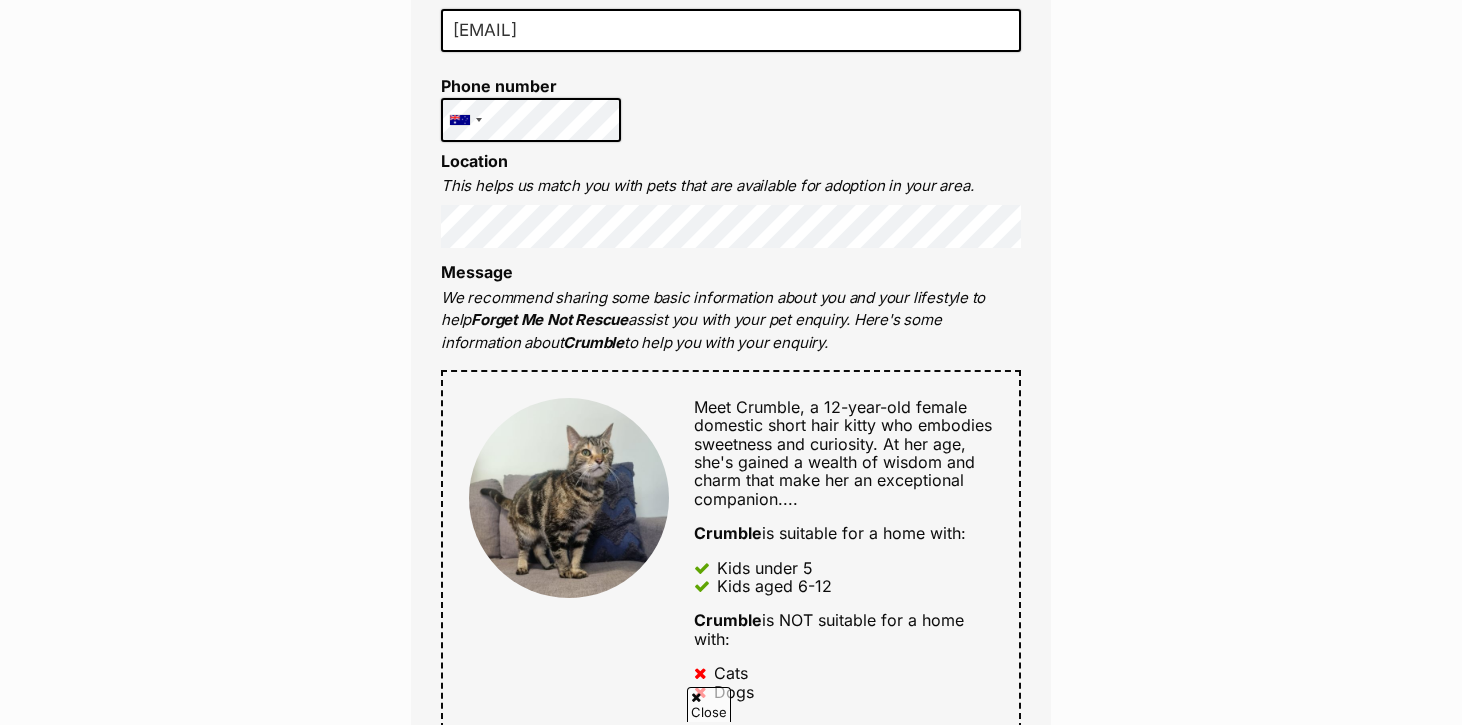 scroll, scrollTop: 639, scrollLeft: 0, axis: vertical 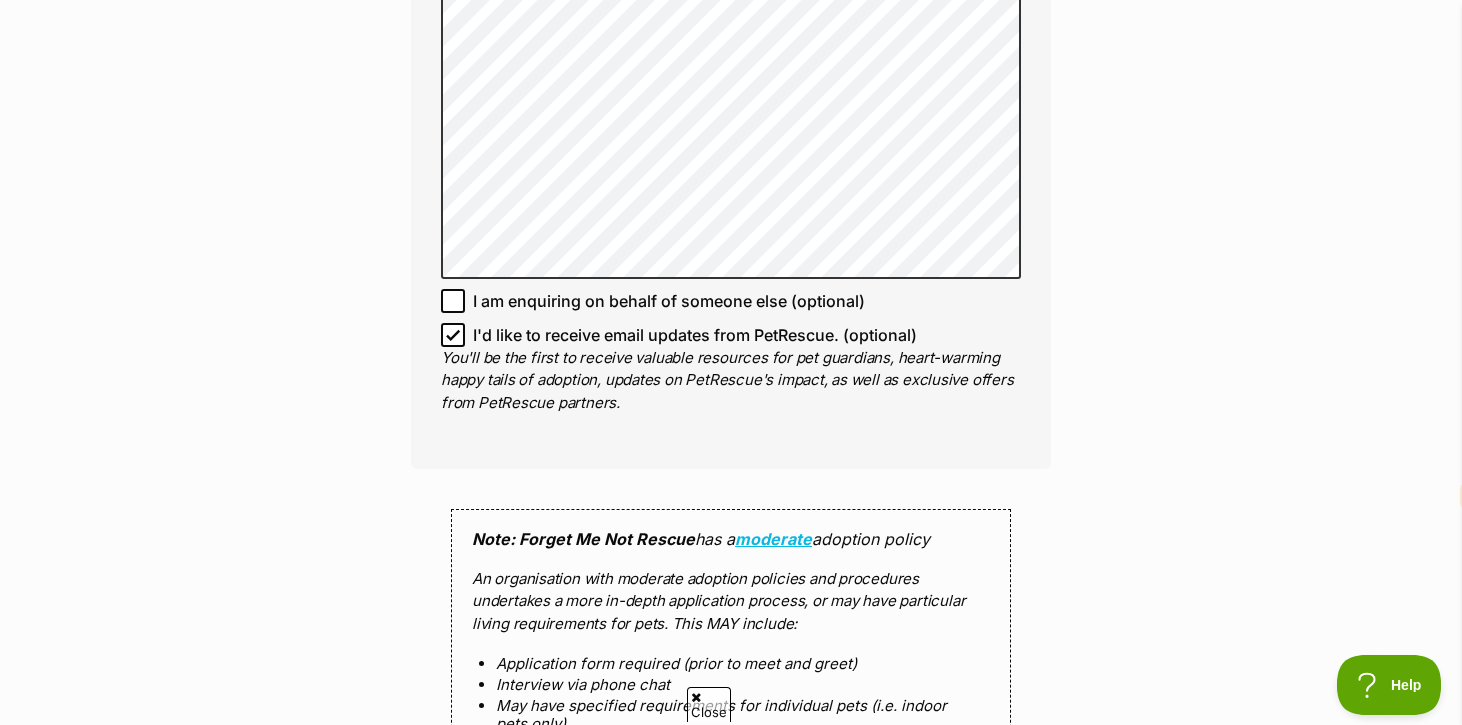 click 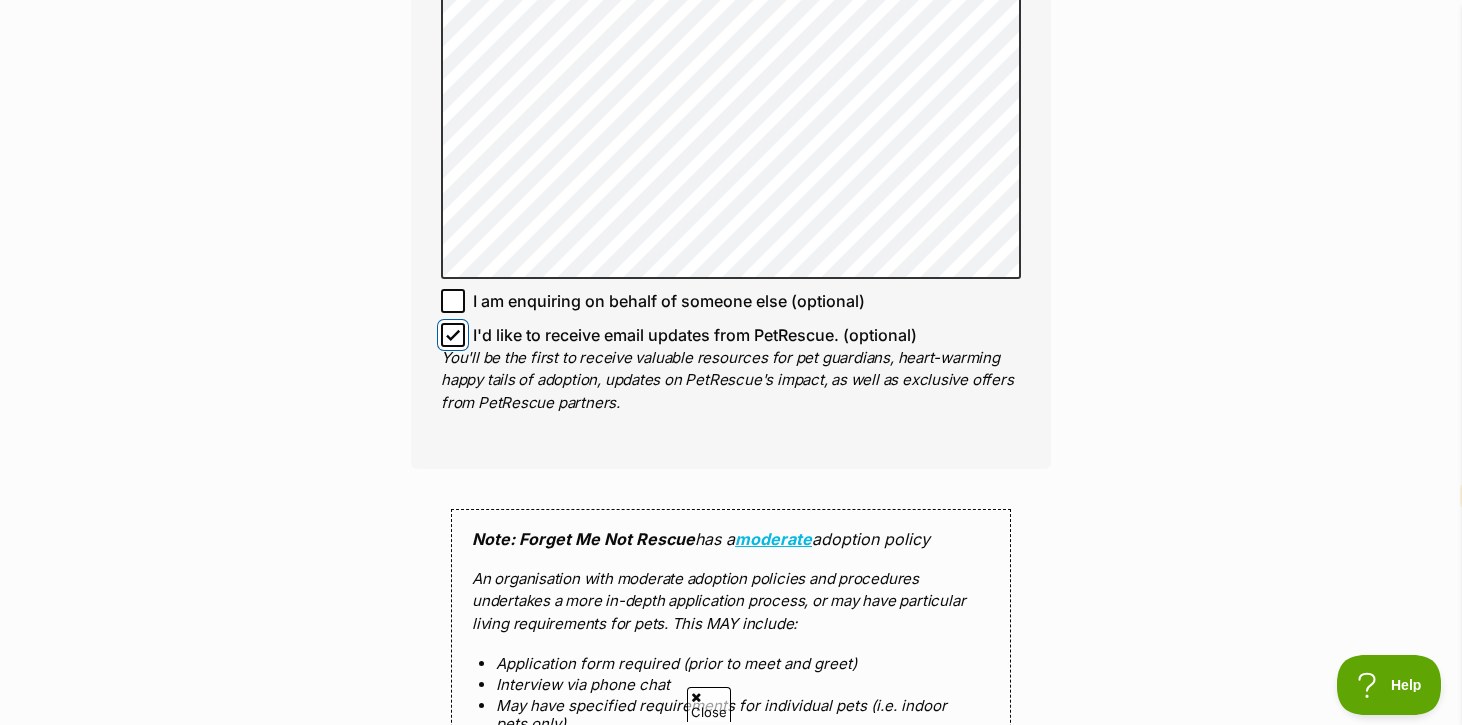 click on "I'd like to receive email updates from PetRescue. (optional)" at bounding box center (453, 335) 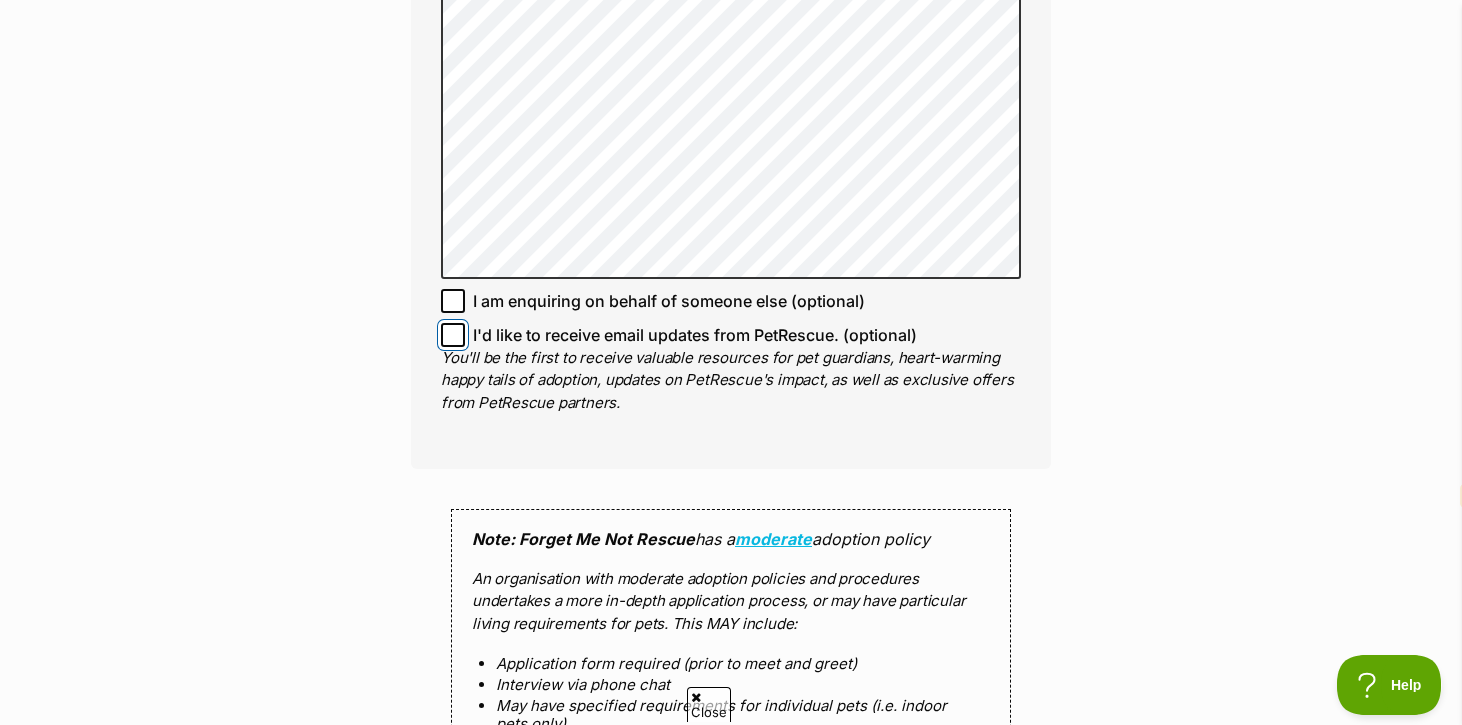 scroll, scrollTop: 1973, scrollLeft: 0, axis: vertical 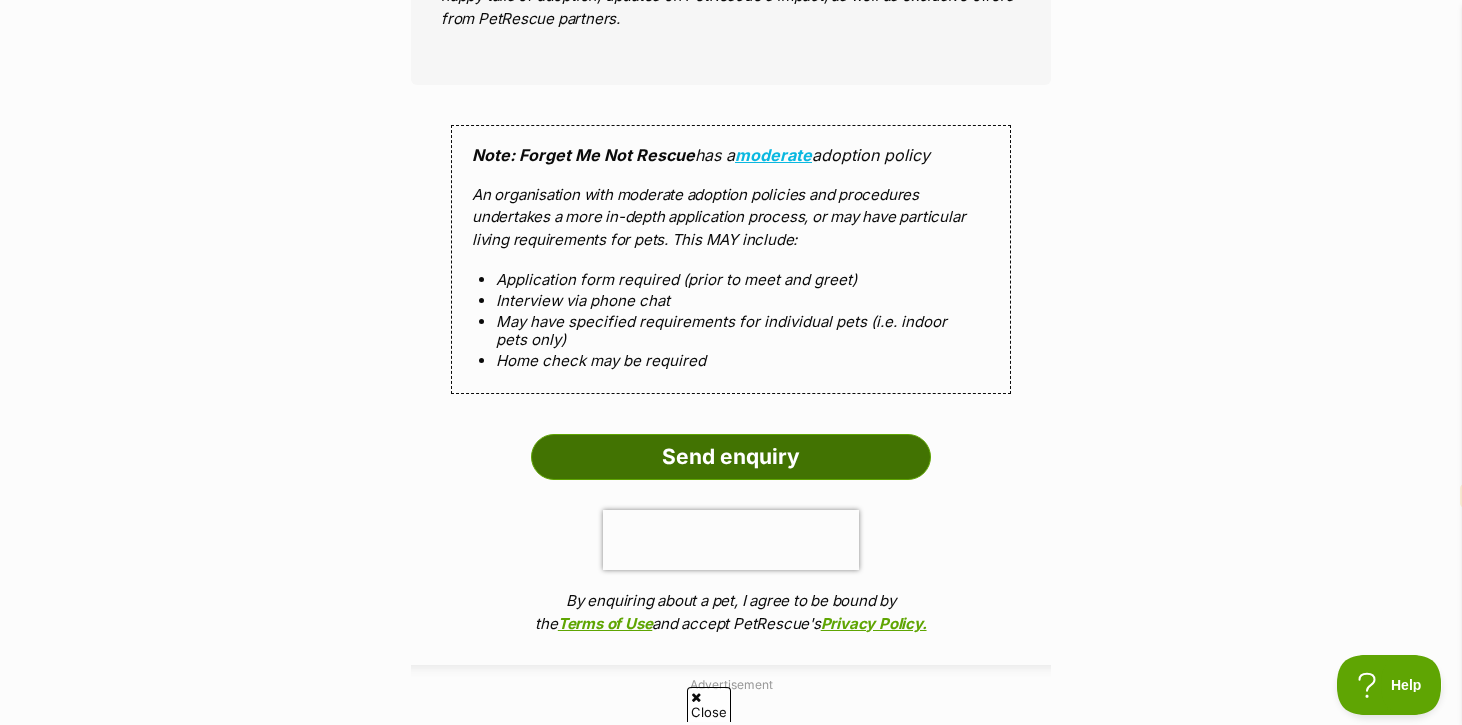 click on "Send enquiry" at bounding box center (731, 457) 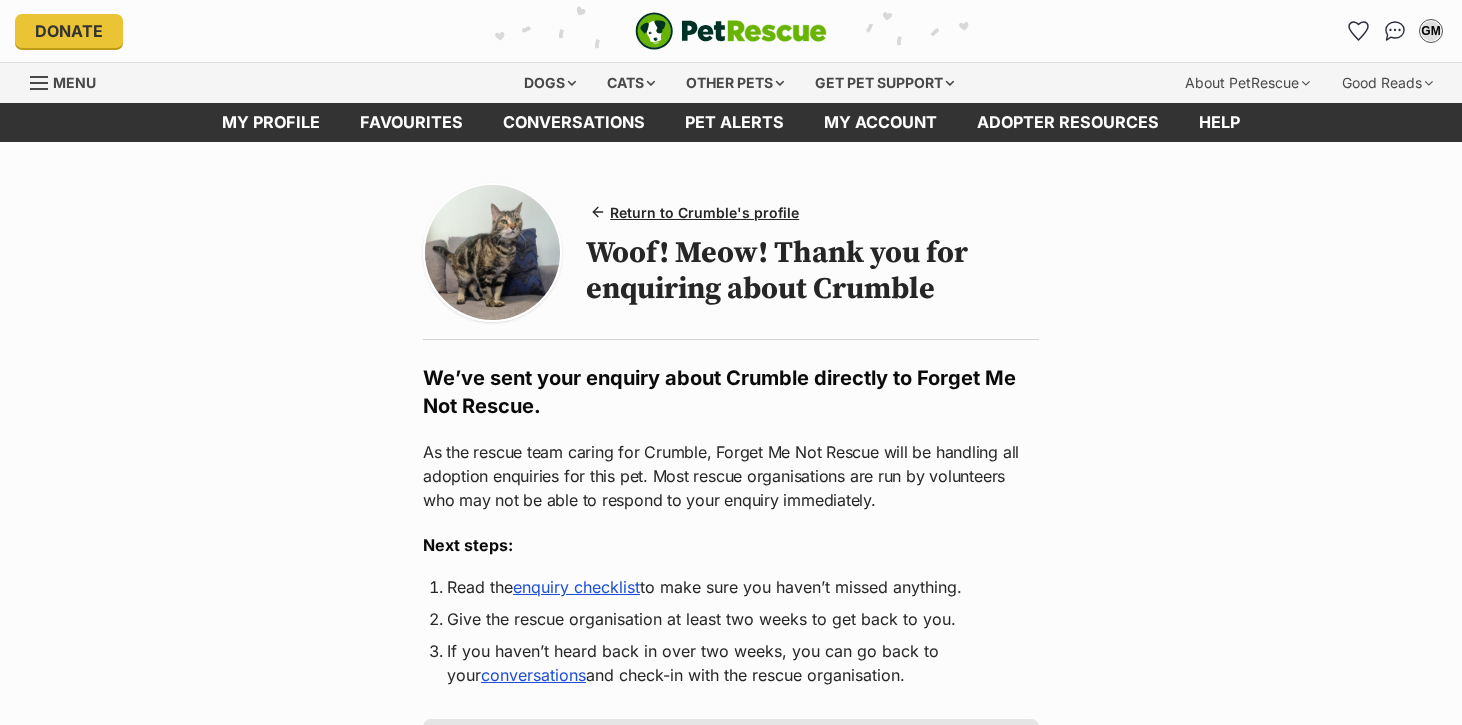 scroll, scrollTop: 0, scrollLeft: 0, axis: both 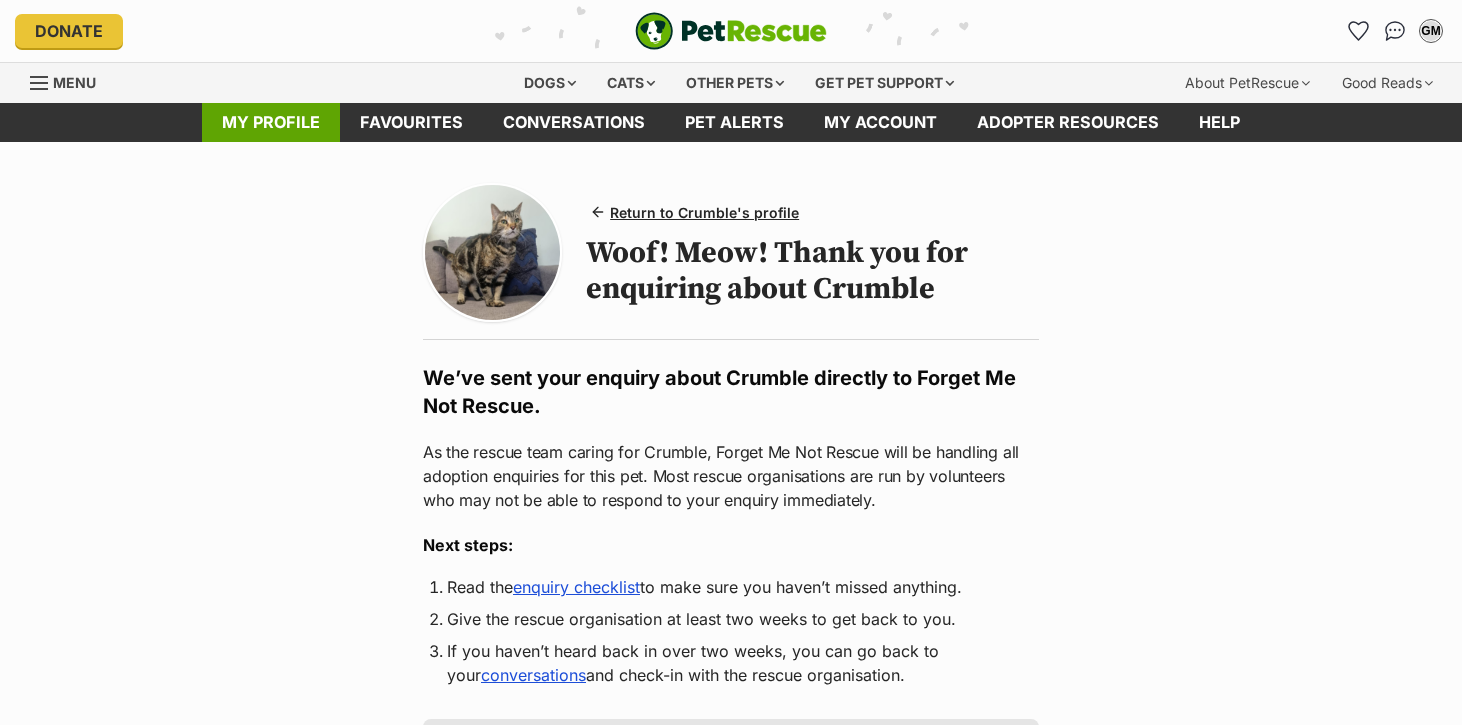 select on "en" 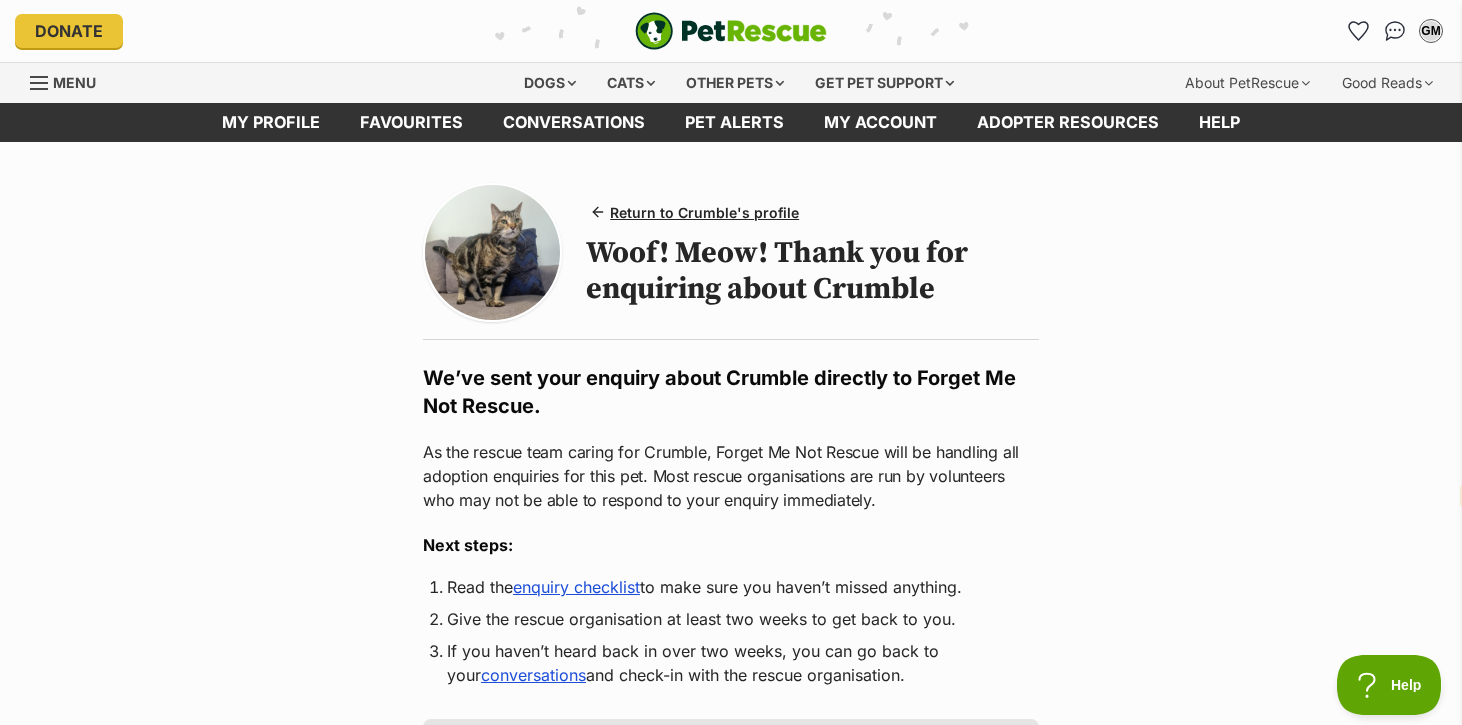 scroll, scrollTop: 0, scrollLeft: 0, axis: both 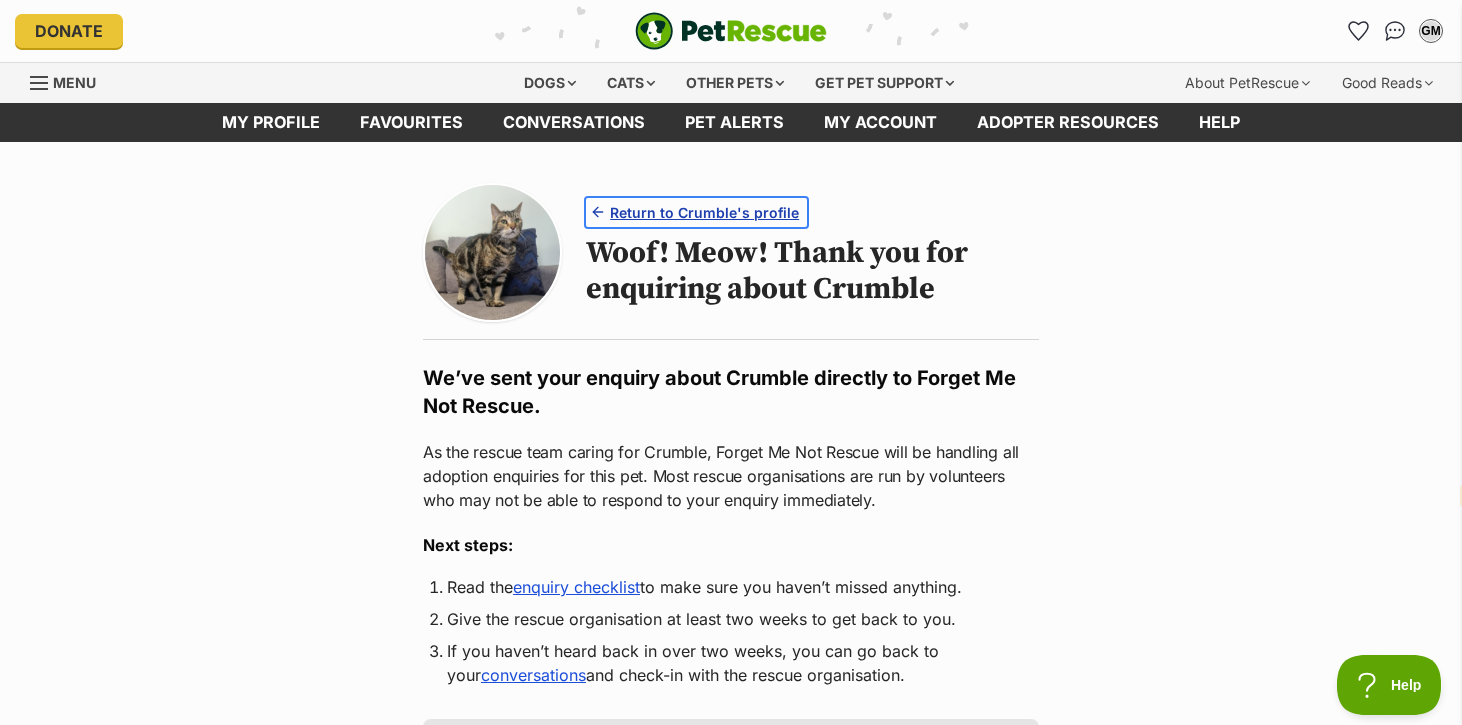 click on "Return to Crumble's profile" at bounding box center [704, 212] 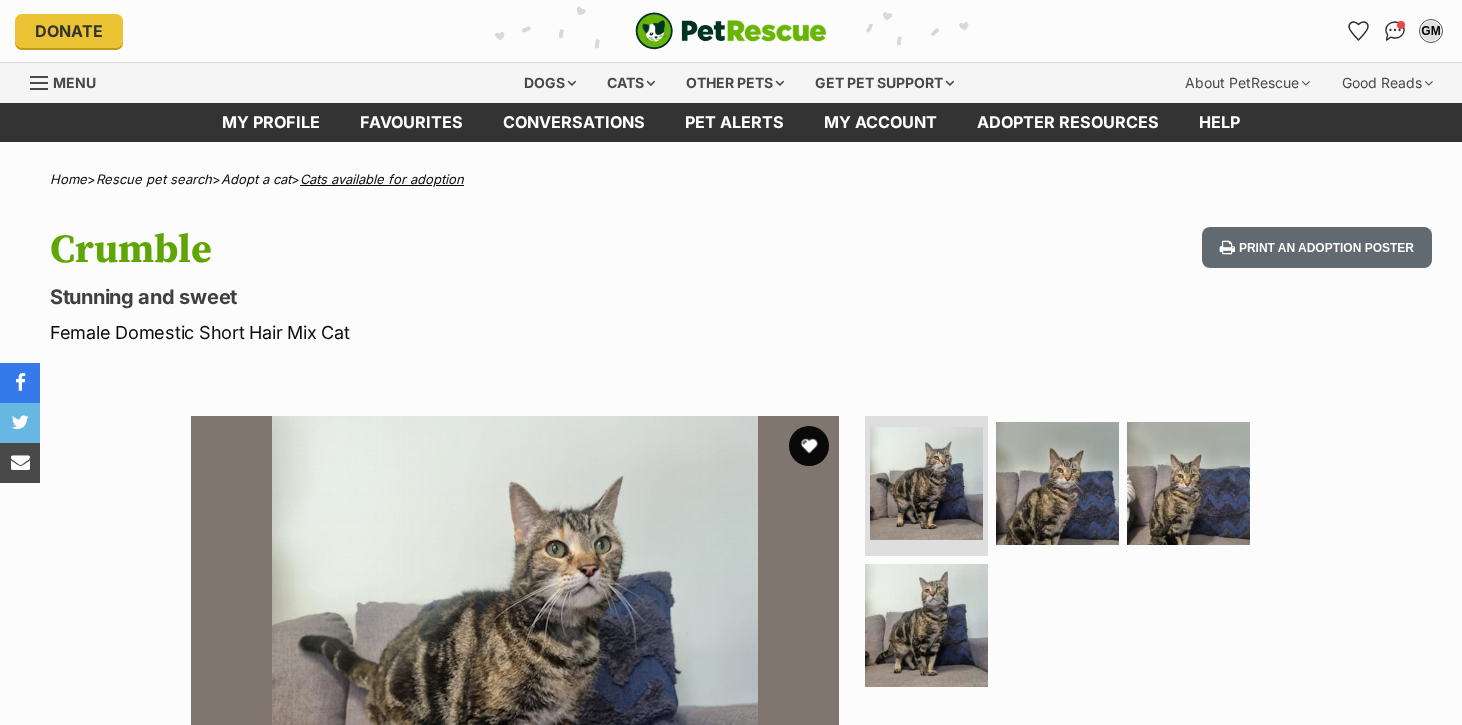 scroll, scrollTop: 0, scrollLeft: 0, axis: both 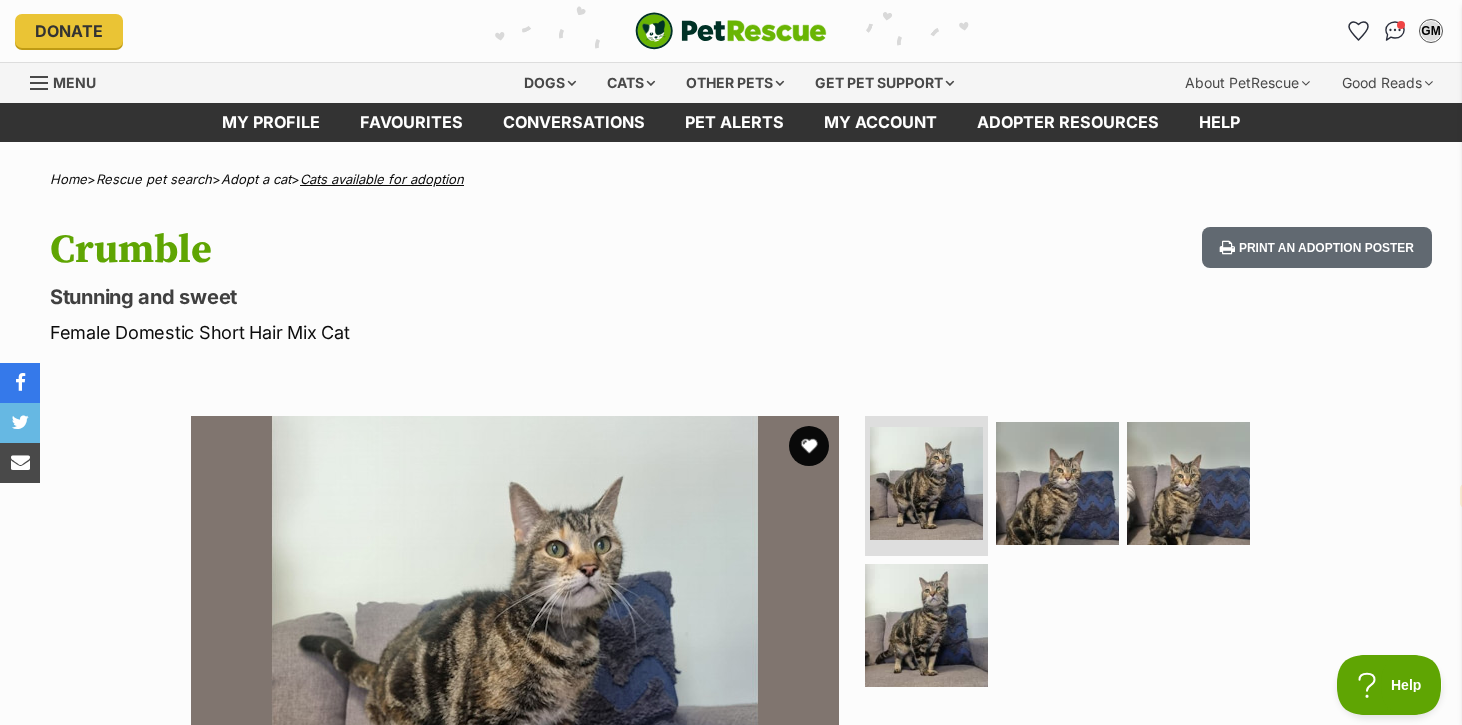 click on "Cats available for adoption" at bounding box center [382, 179] 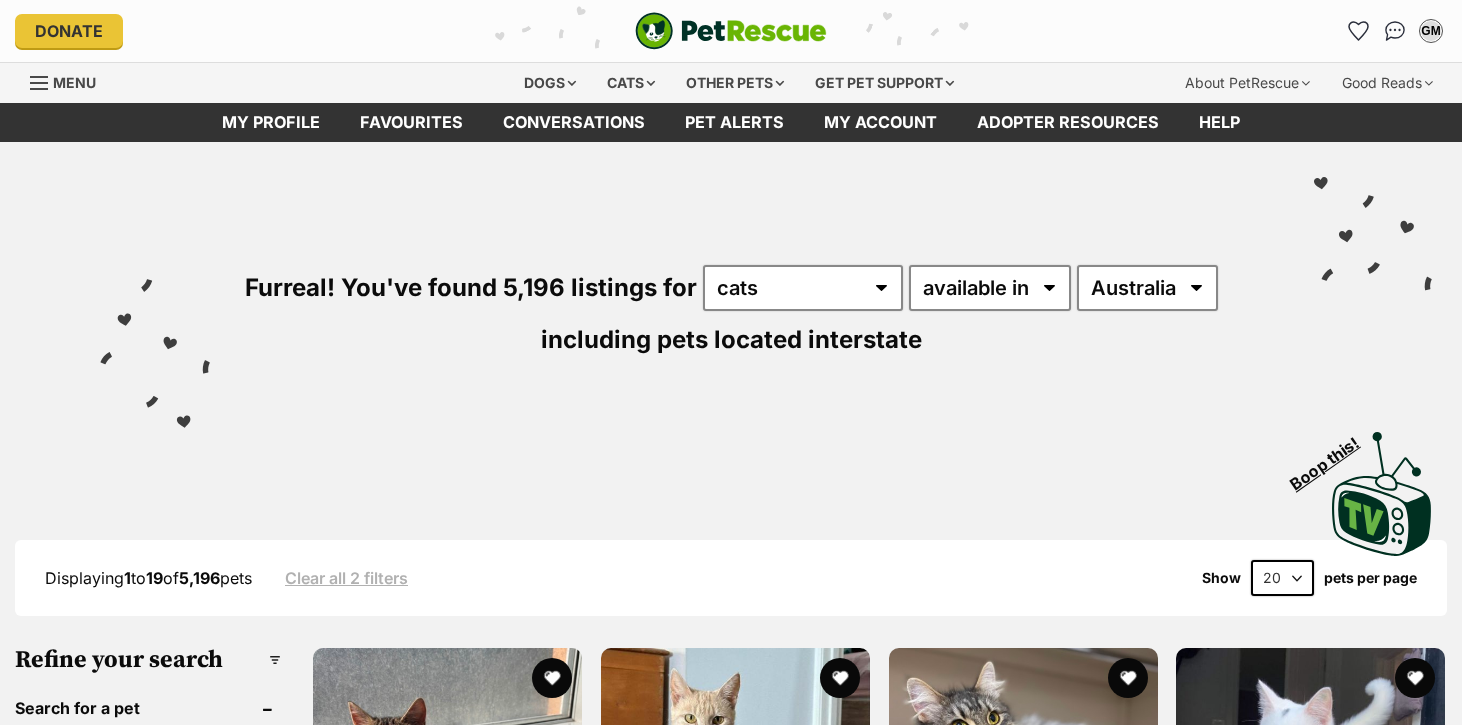 scroll, scrollTop: 0, scrollLeft: 0, axis: both 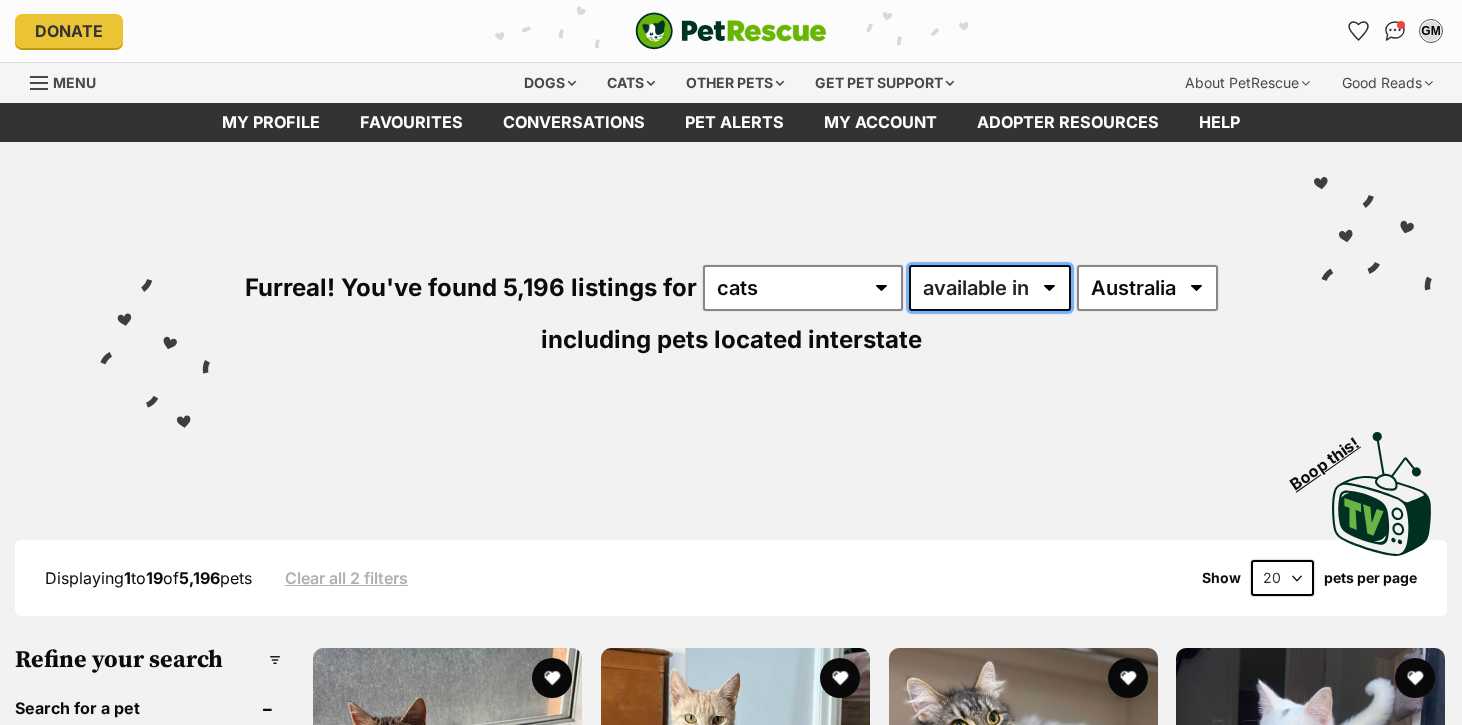 click on "available in
located in" at bounding box center [990, 288] 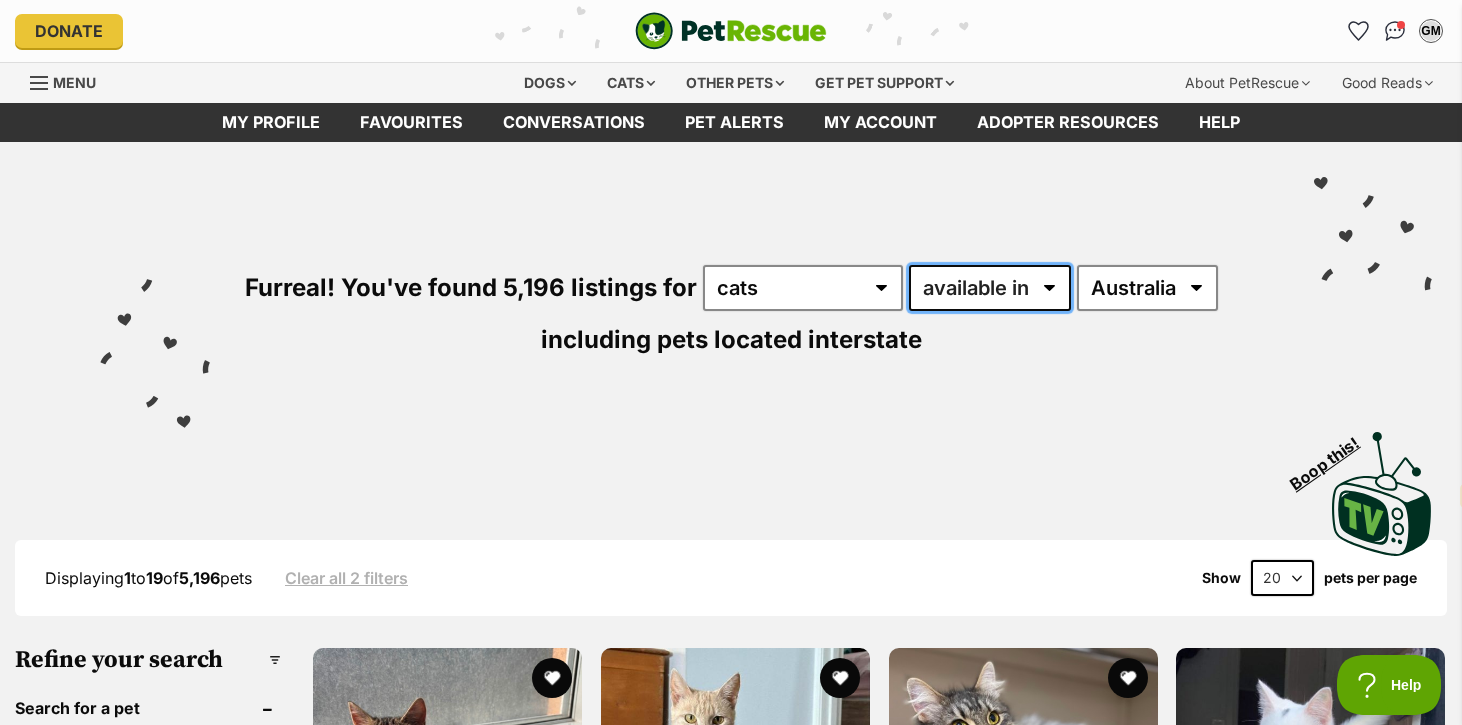scroll, scrollTop: 0, scrollLeft: 0, axis: both 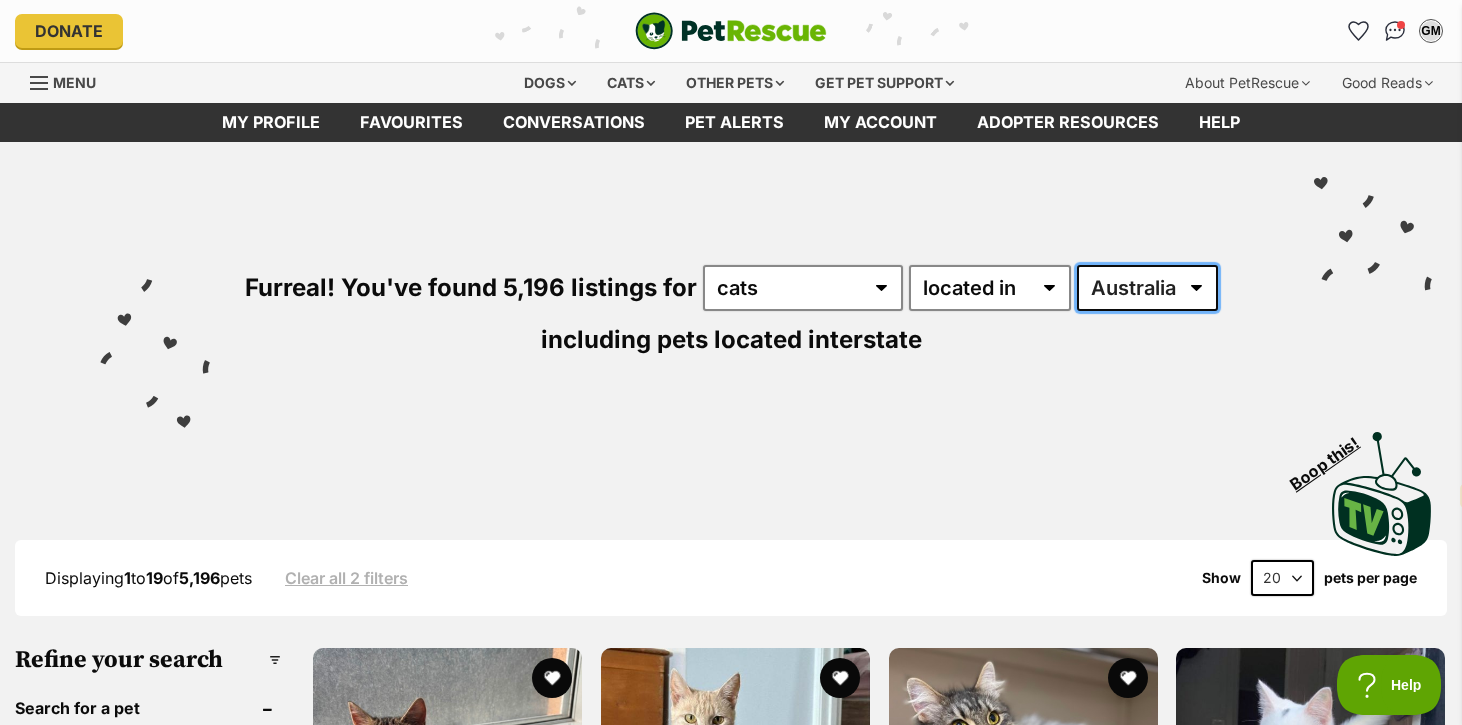 click on "Australia
ACT
NSW
NT
QLD
SA
TAS
VIC
WA" at bounding box center (1147, 288) 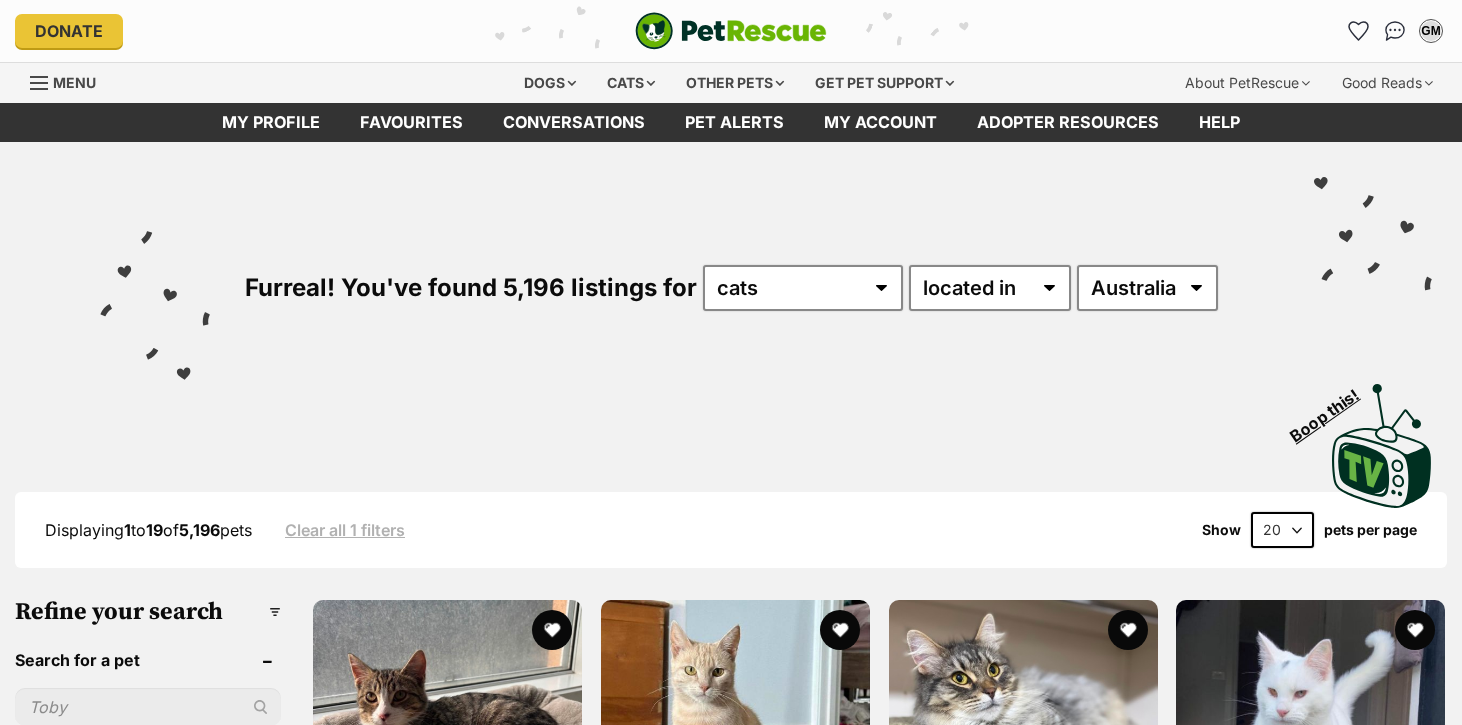 scroll, scrollTop: 0, scrollLeft: 0, axis: both 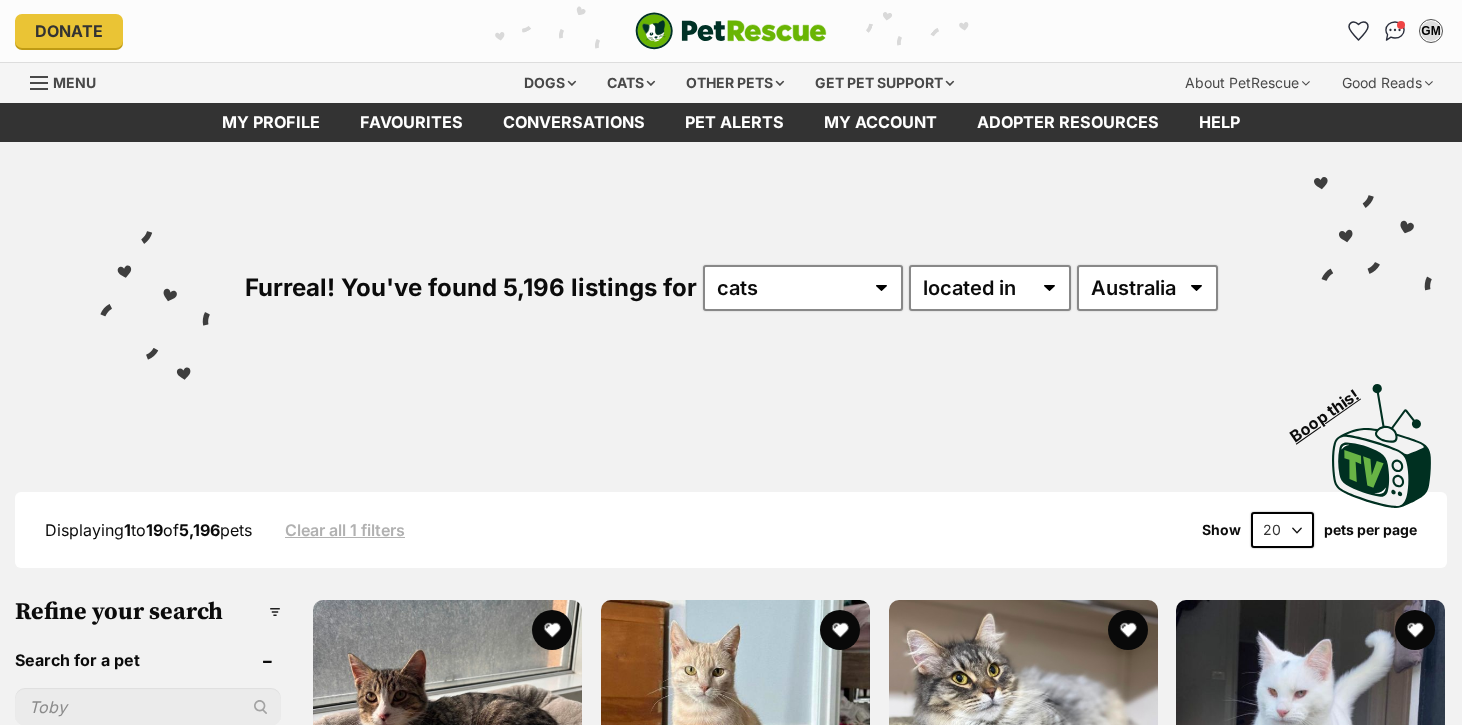 select on "VIC" 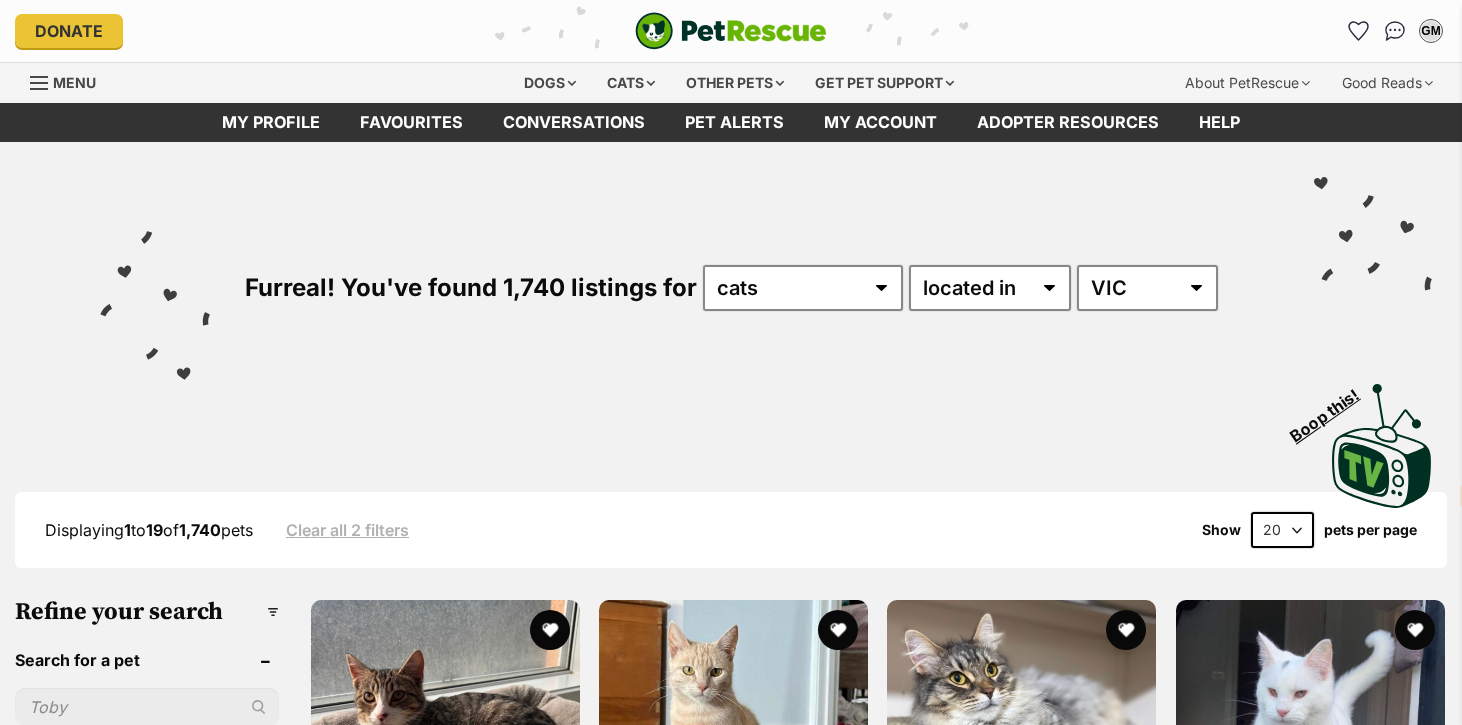 select on "en" 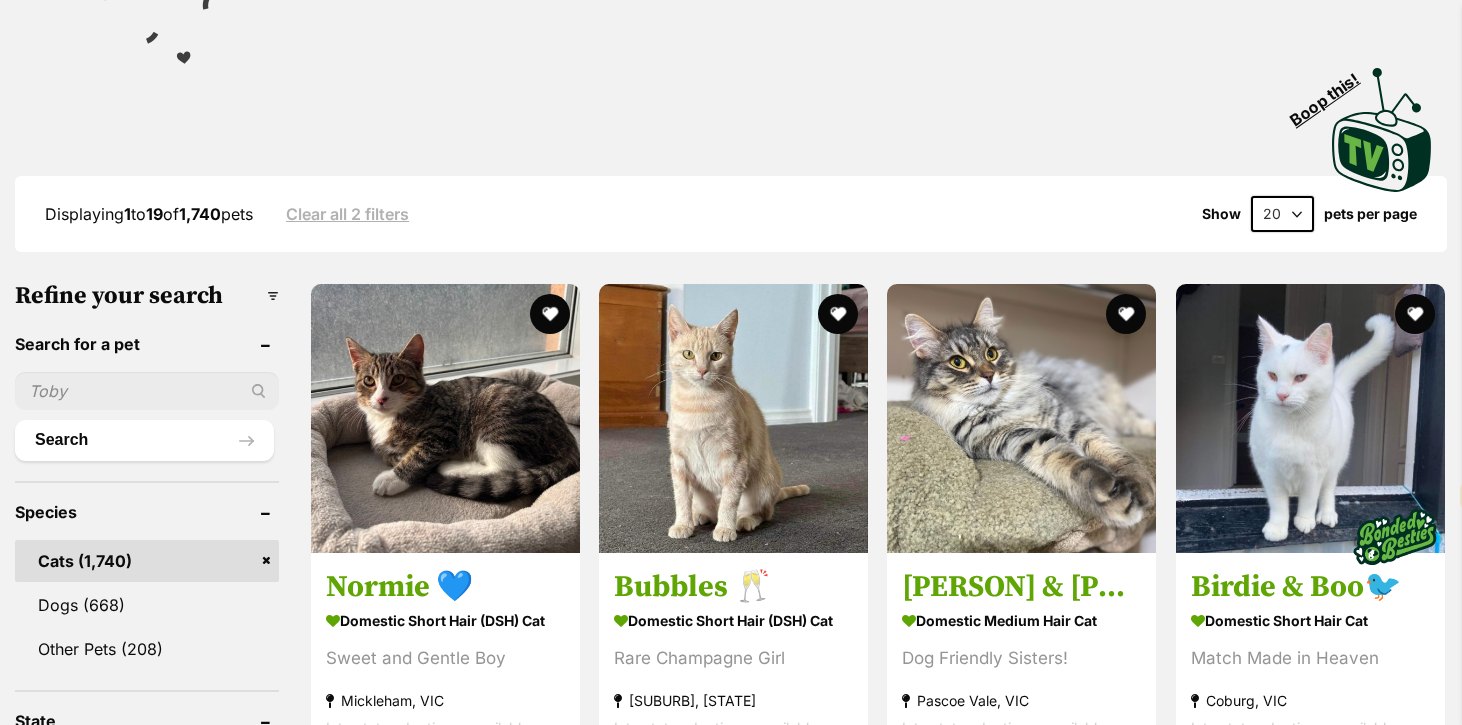 scroll, scrollTop: 0, scrollLeft: 0, axis: both 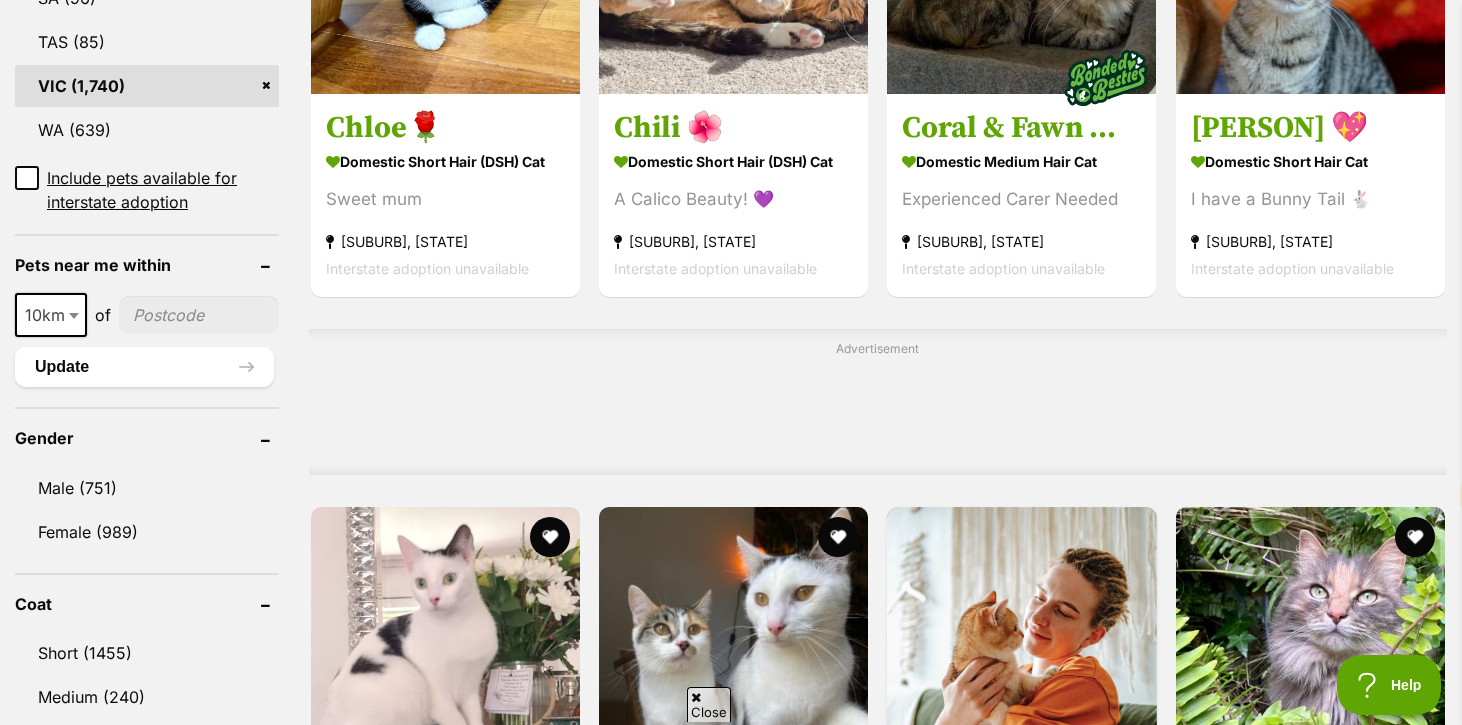 click at bounding box center [74, 316] 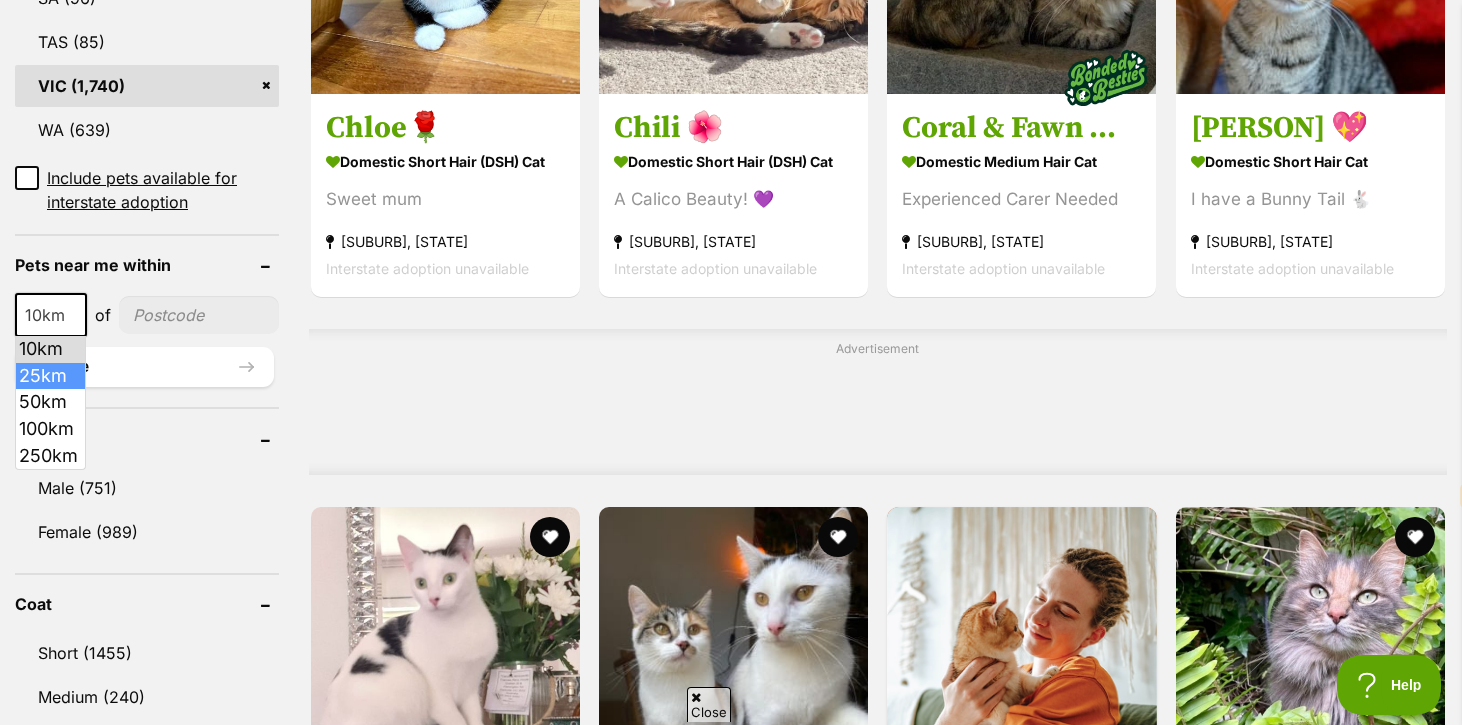 select on "25" 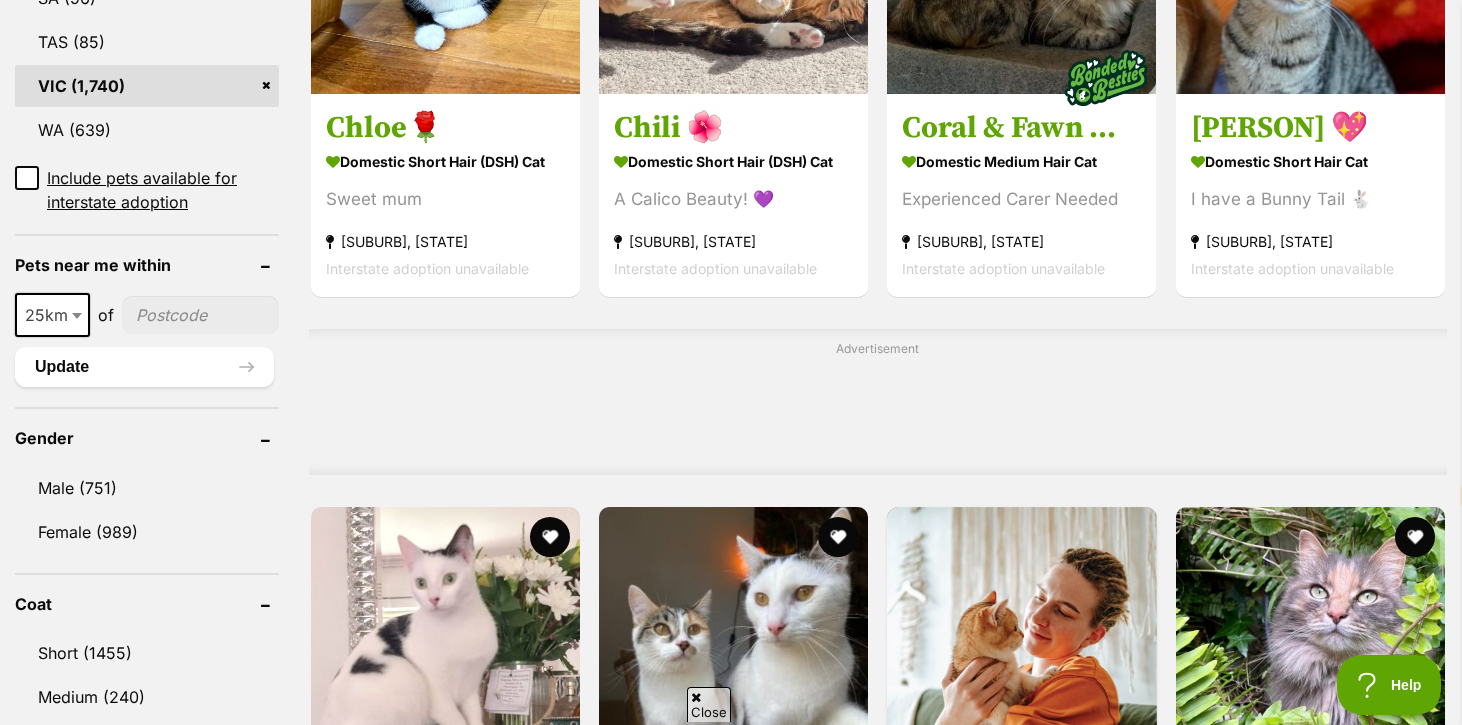 click at bounding box center [200, 315] 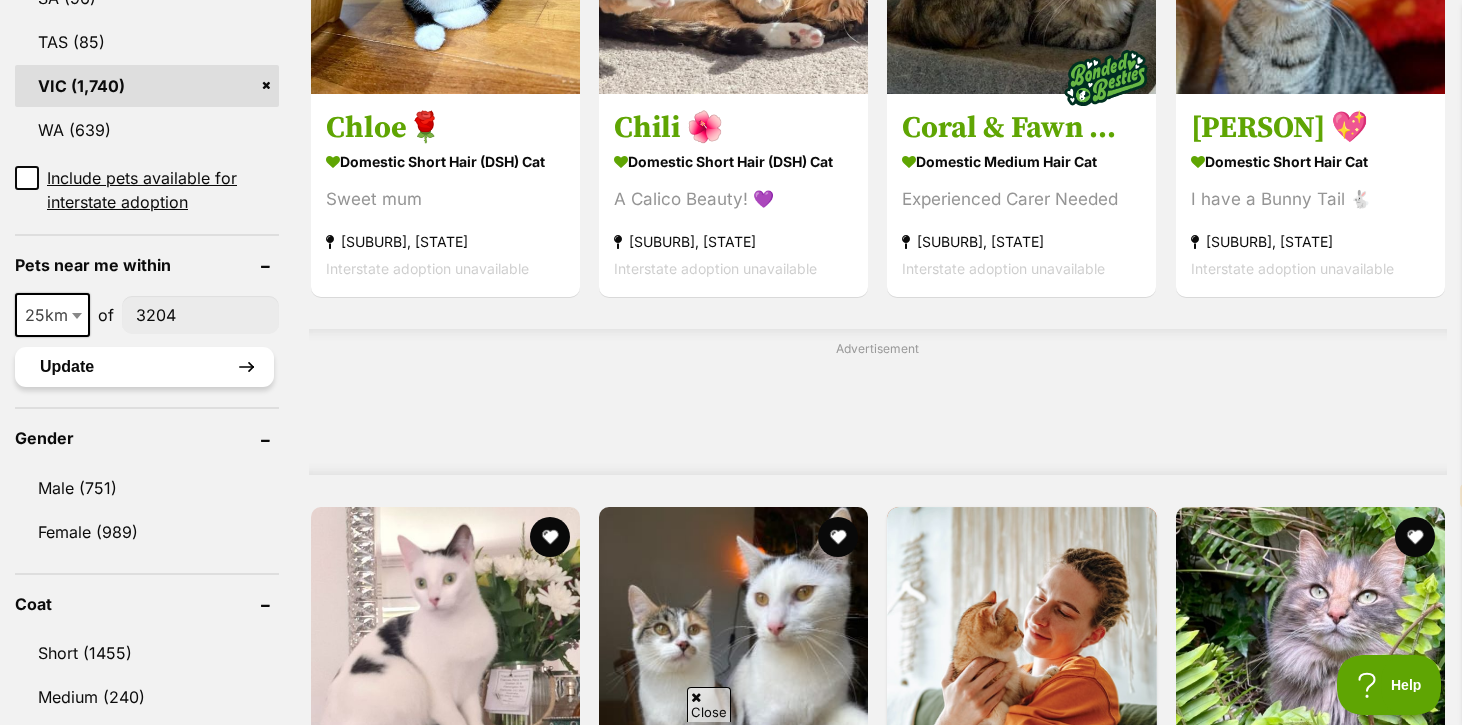 type on "3204" 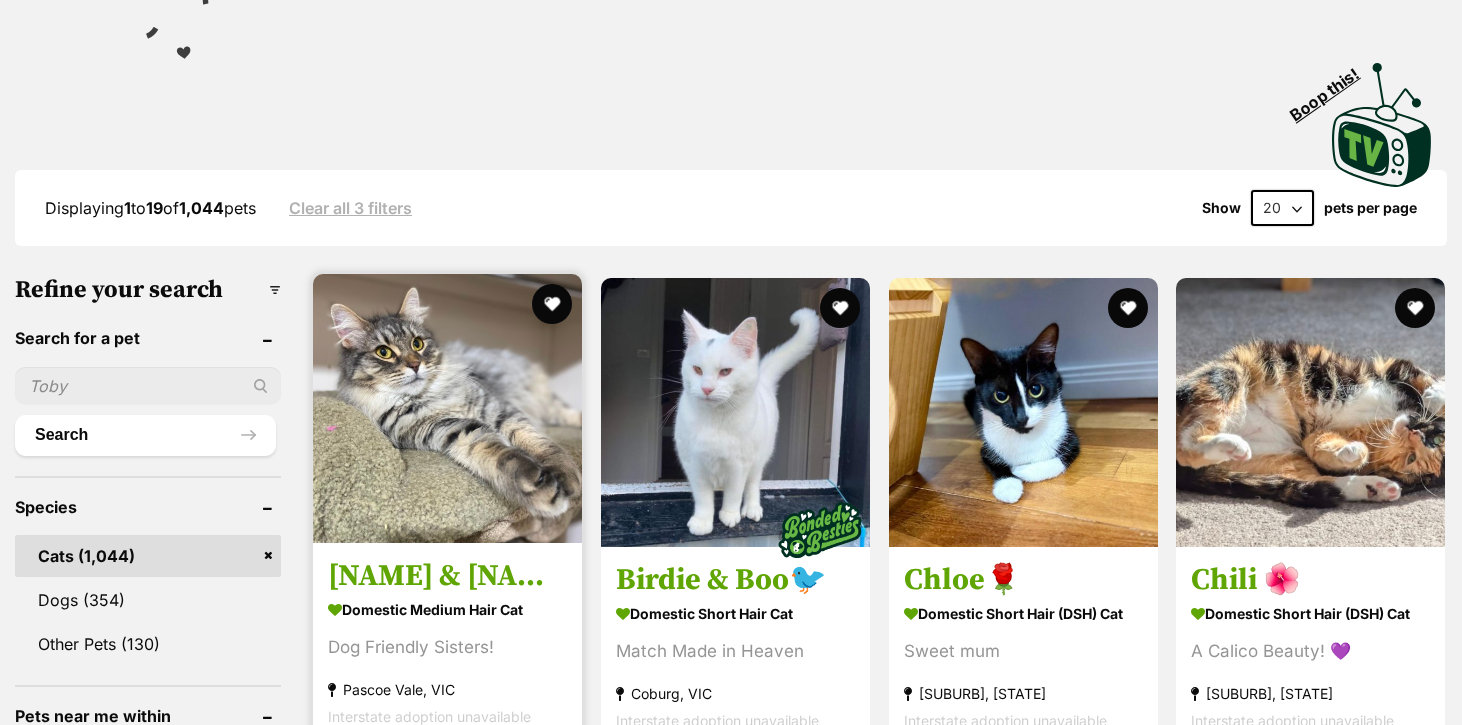 select on "en" 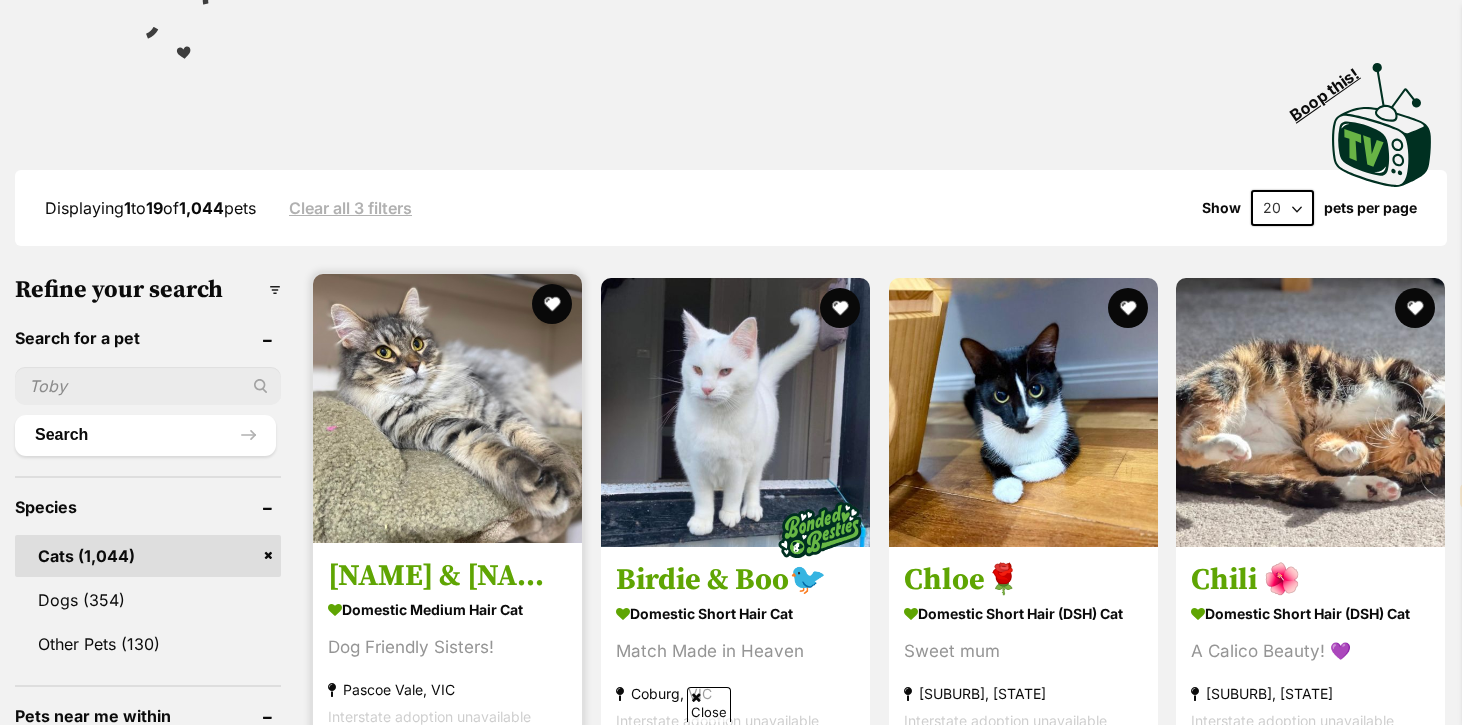 scroll, scrollTop: 351, scrollLeft: 0, axis: vertical 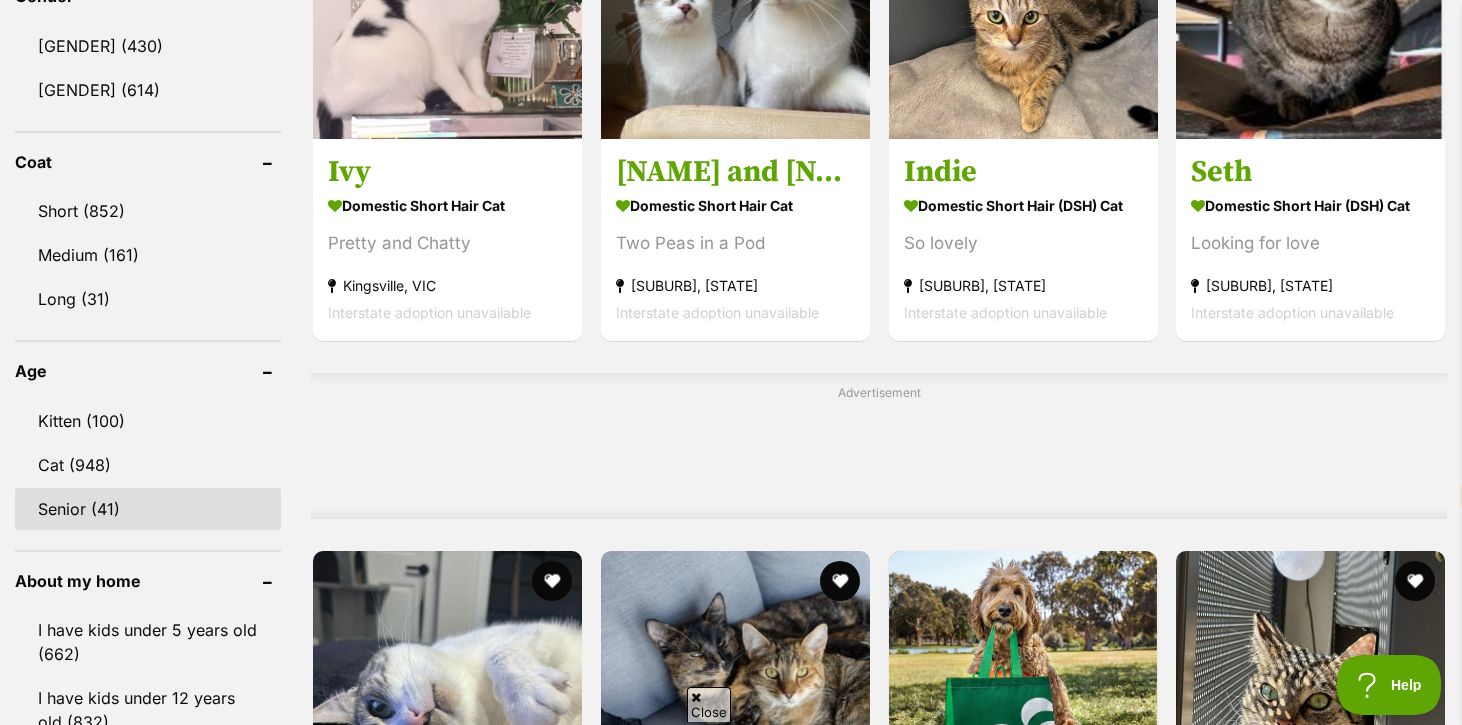 click on "Senior (41)" at bounding box center [148, 509] 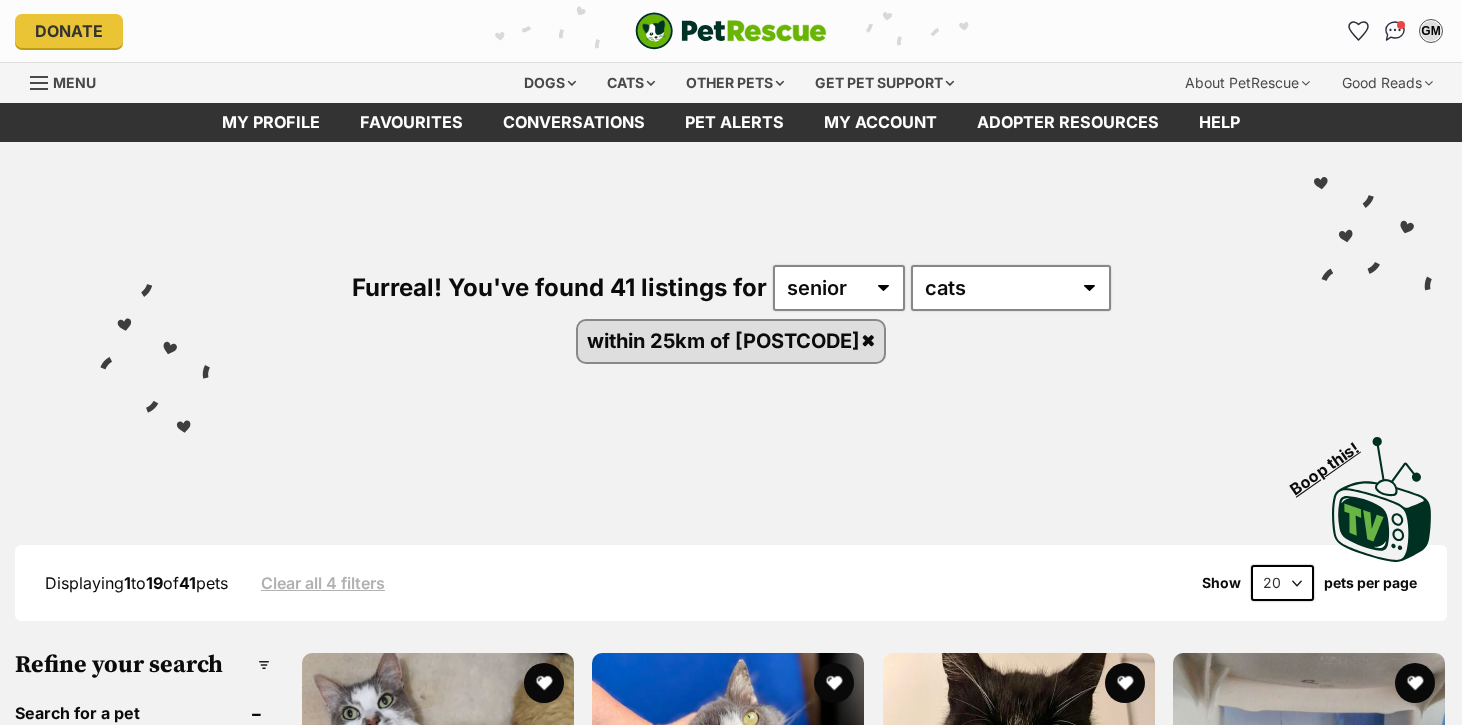 scroll, scrollTop: 356, scrollLeft: 0, axis: vertical 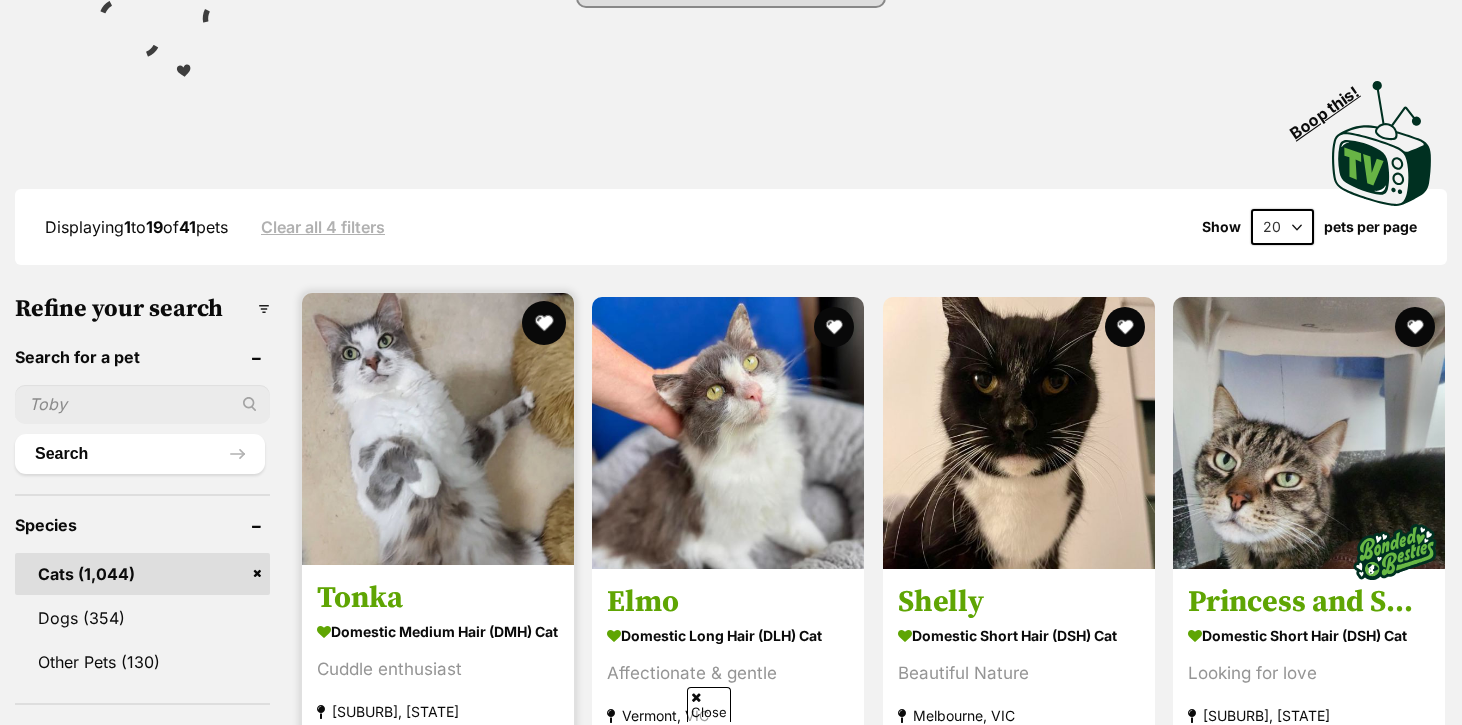 select on "en" 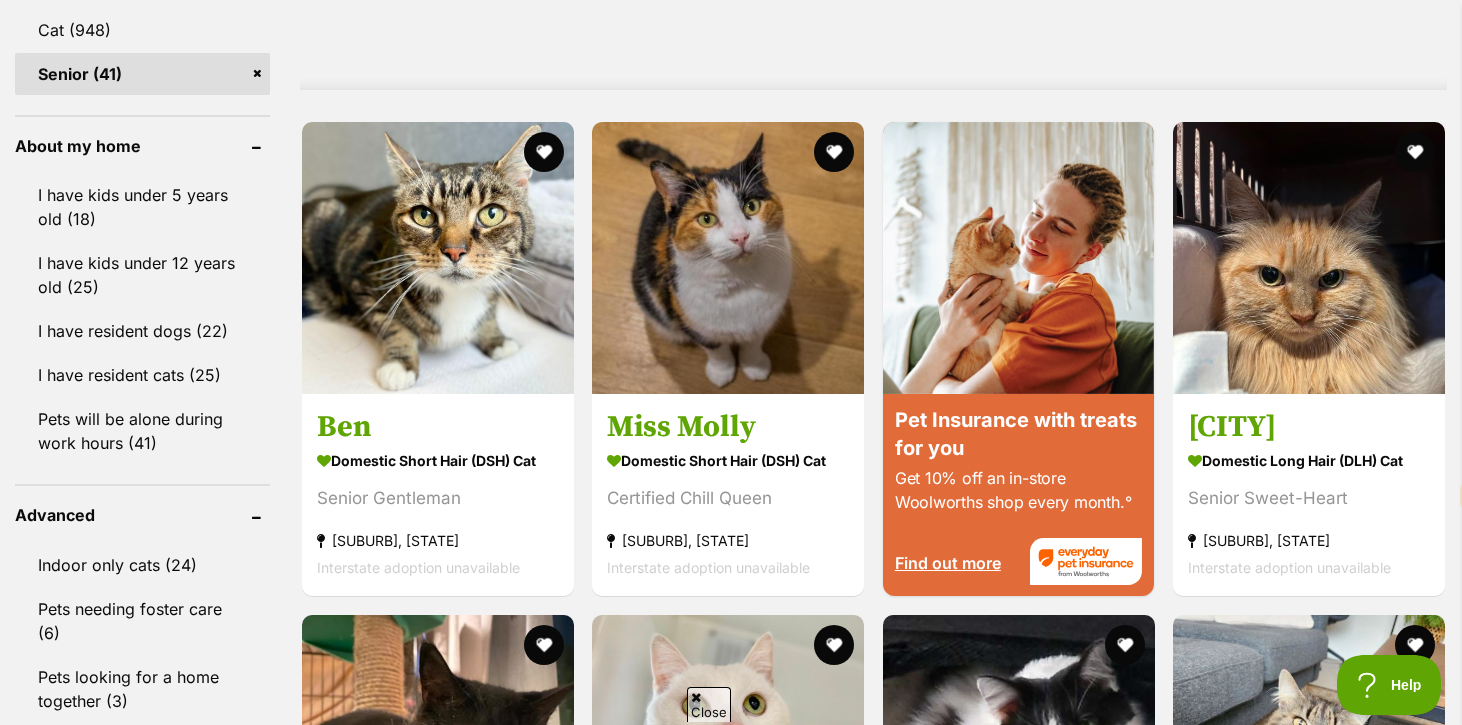 scroll, scrollTop: 1748, scrollLeft: 0, axis: vertical 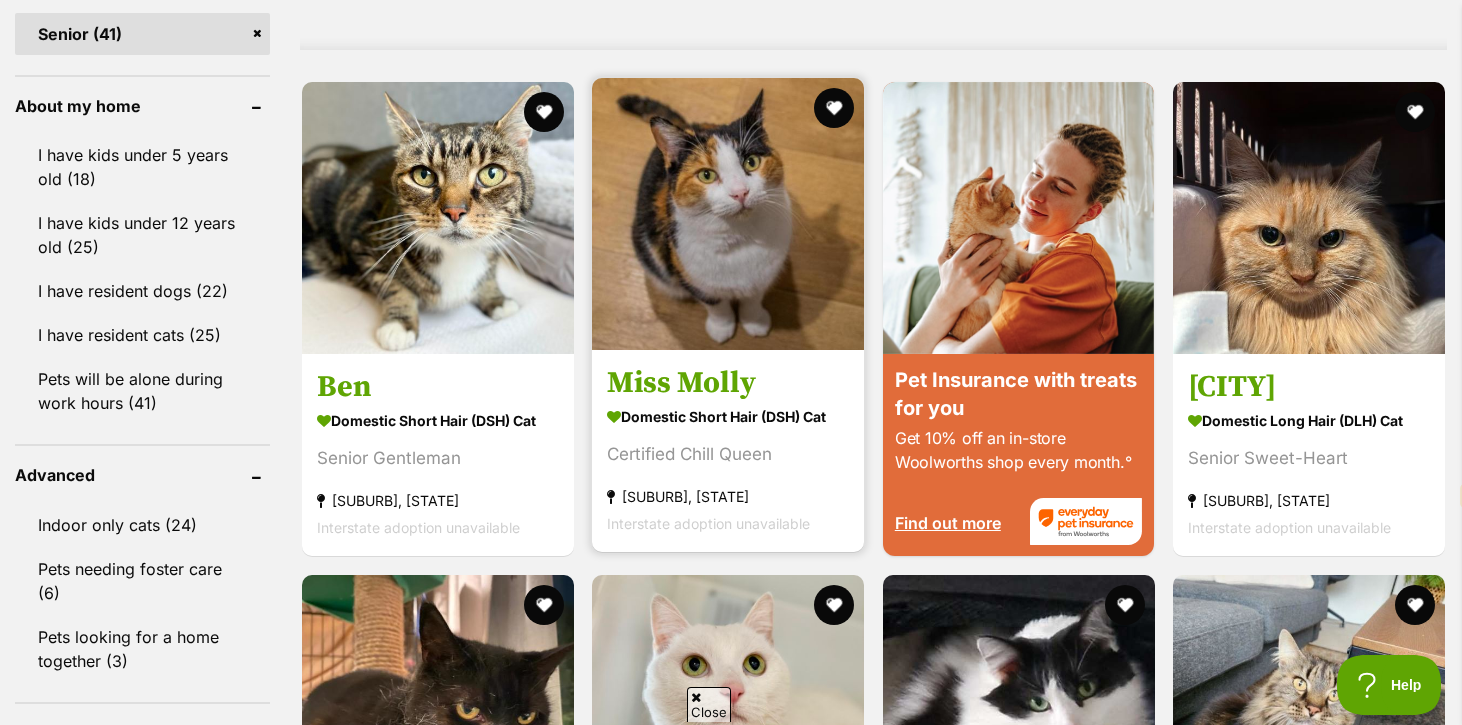 click on "Miss Molly" at bounding box center [728, 383] 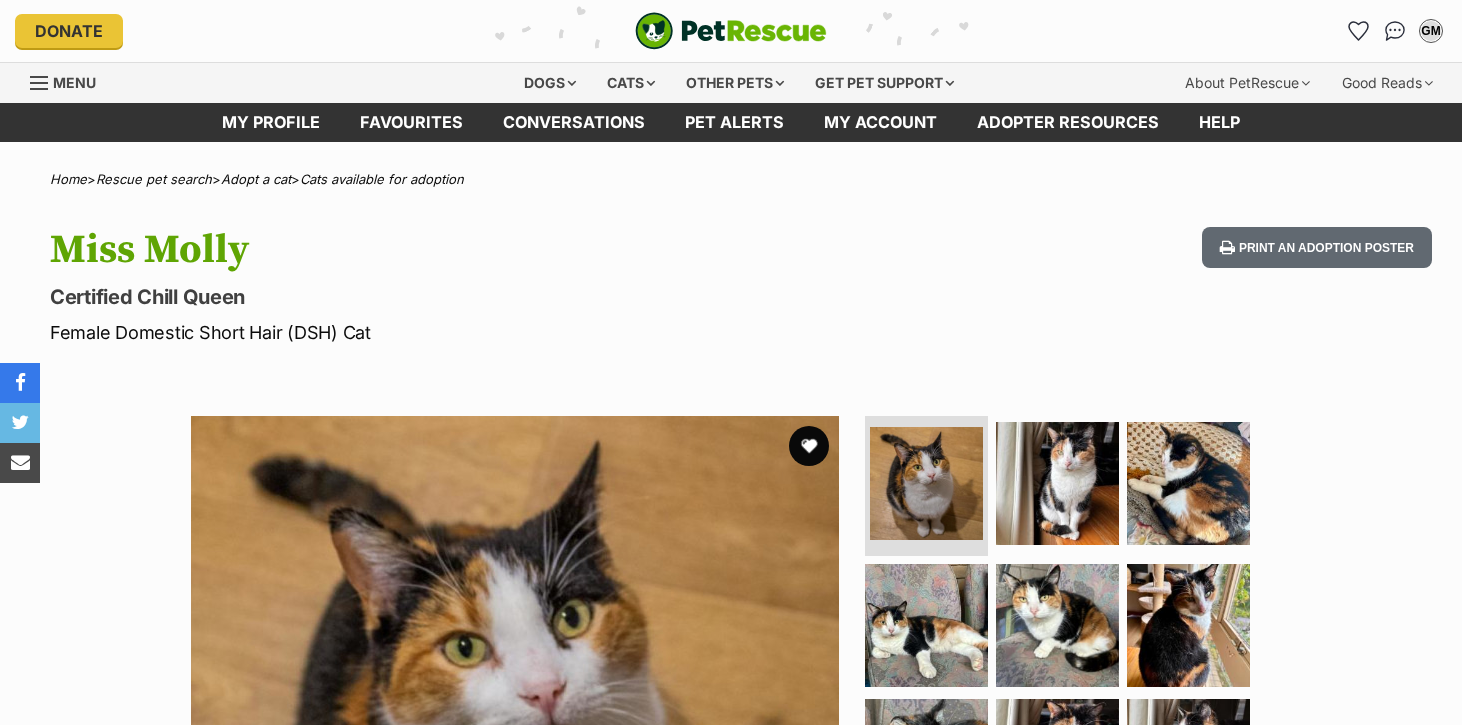 scroll, scrollTop: 422, scrollLeft: 0, axis: vertical 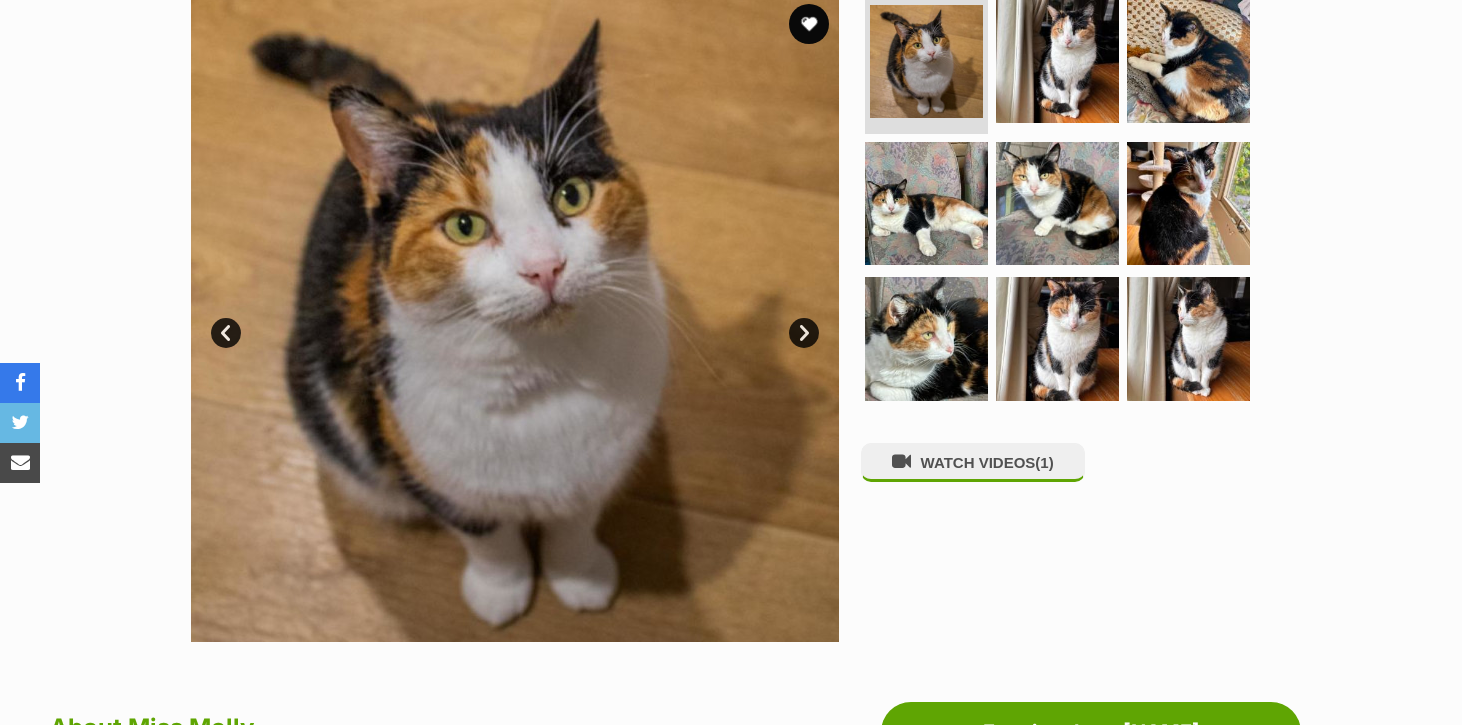 select on "en" 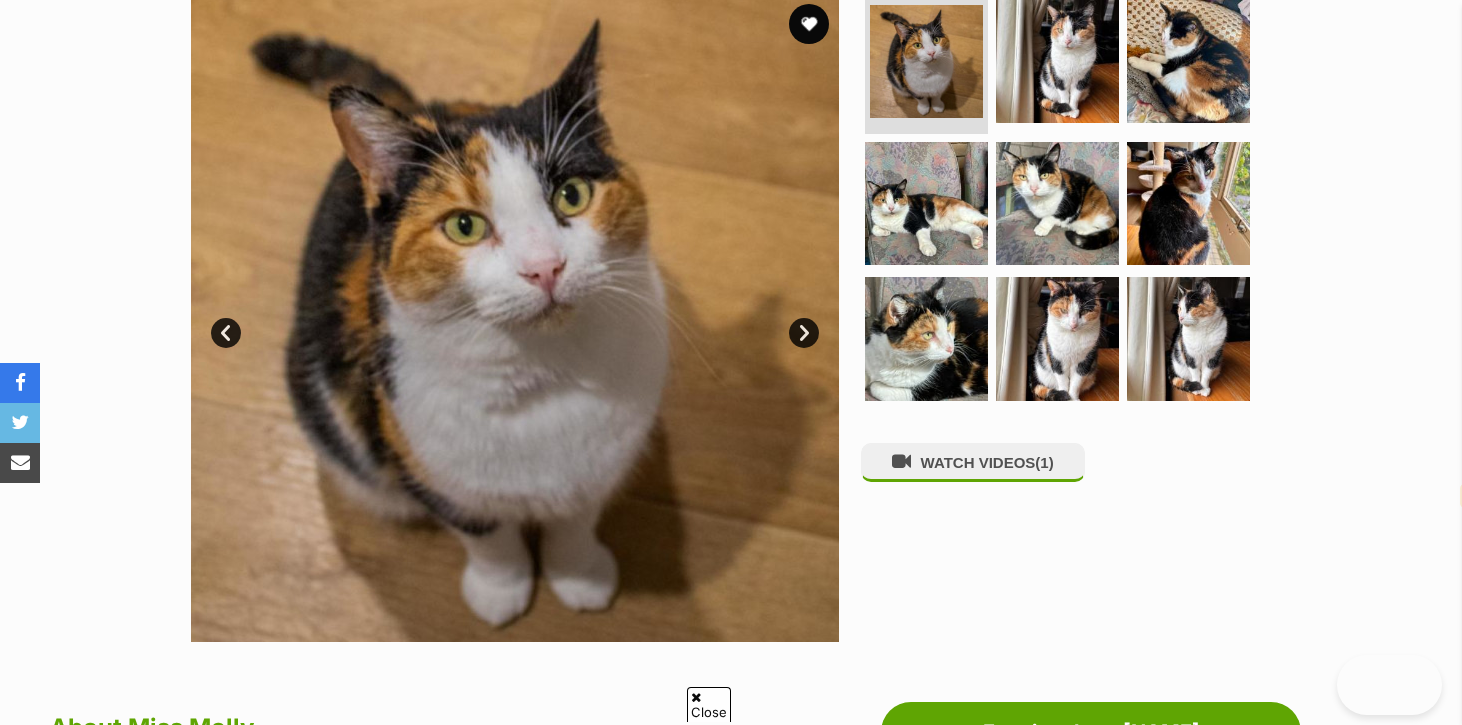 scroll, scrollTop: 0, scrollLeft: 0, axis: both 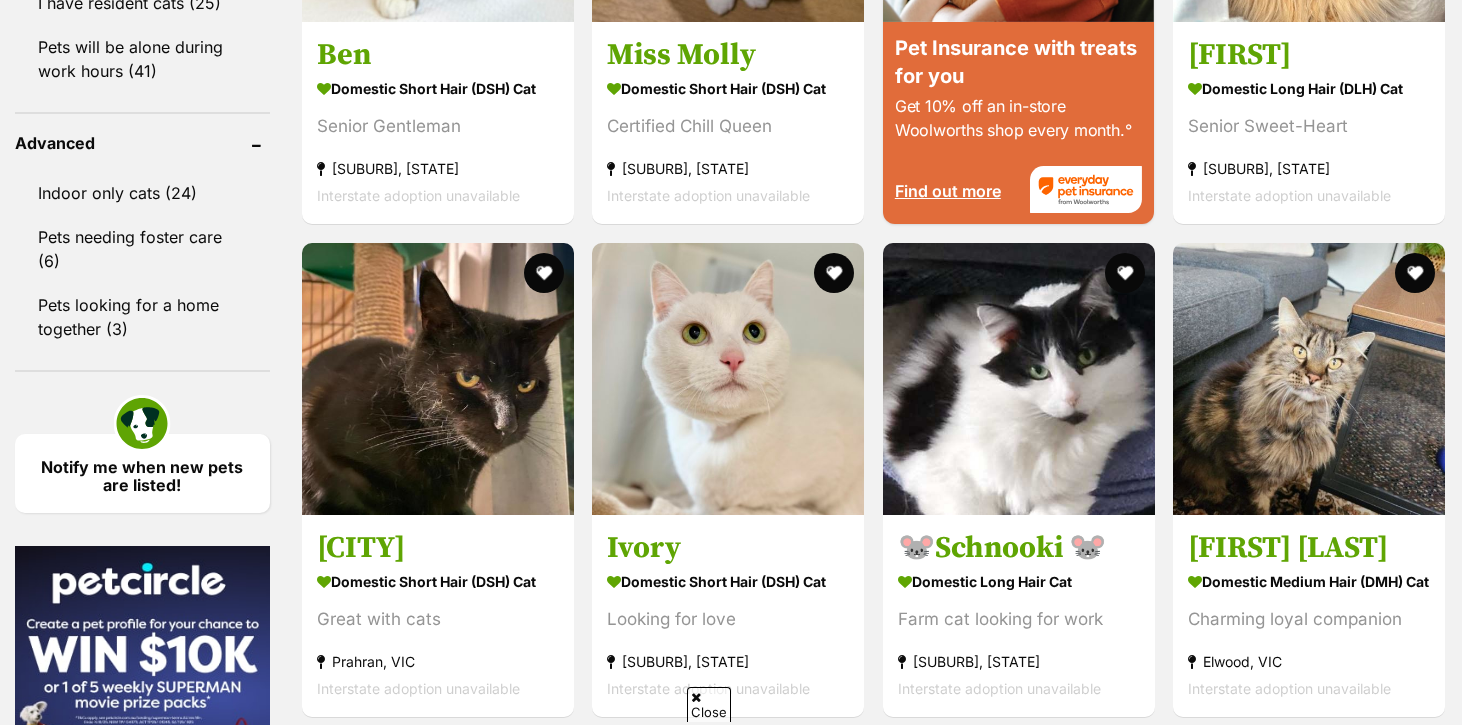 select on "en" 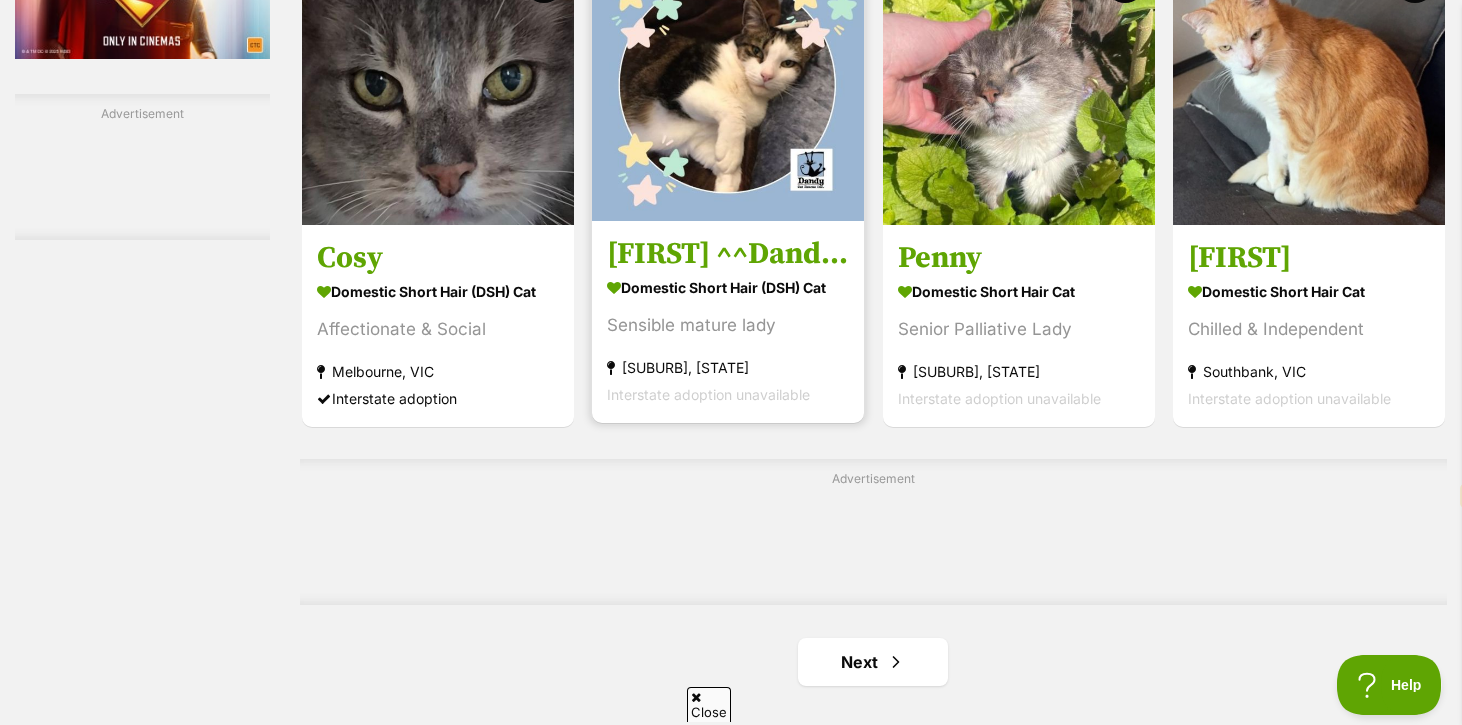 scroll, scrollTop: 3208, scrollLeft: 0, axis: vertical 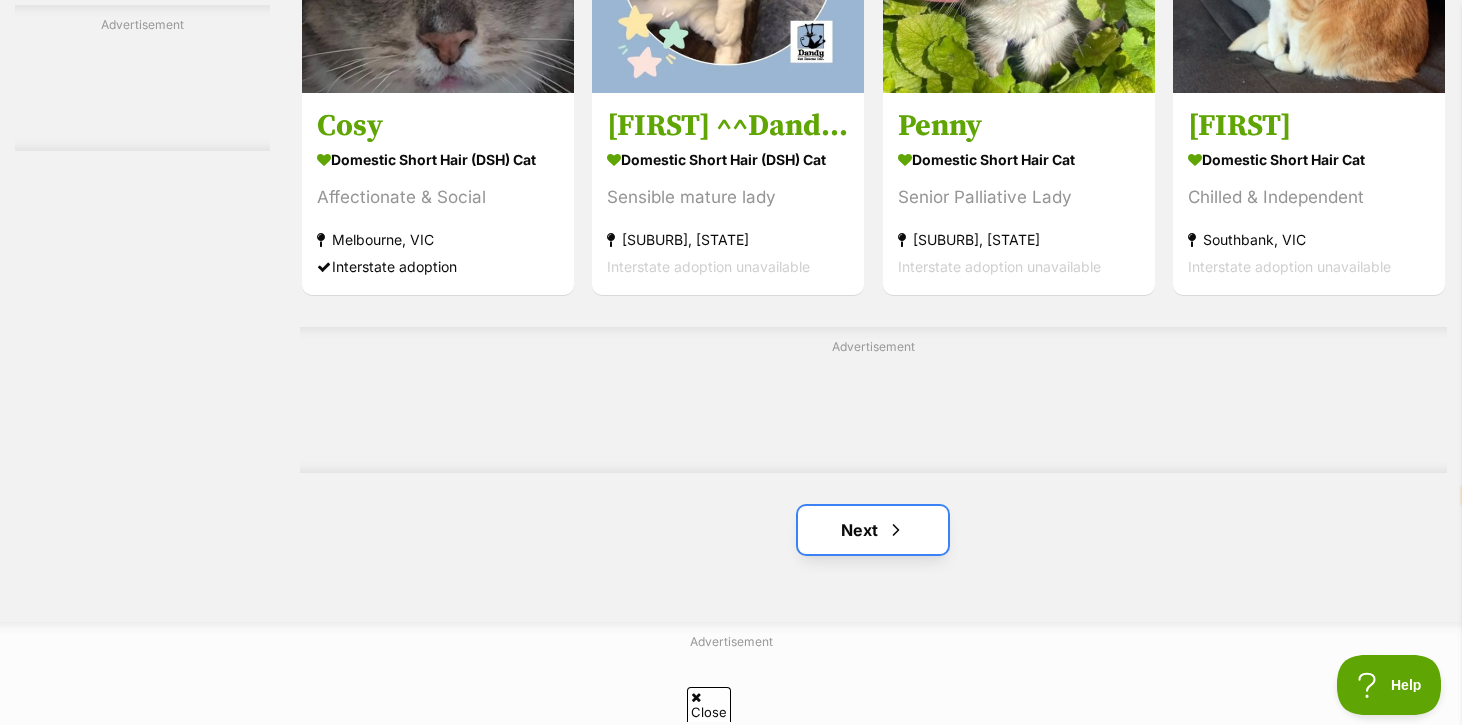 click at bounding box center (896, 530) 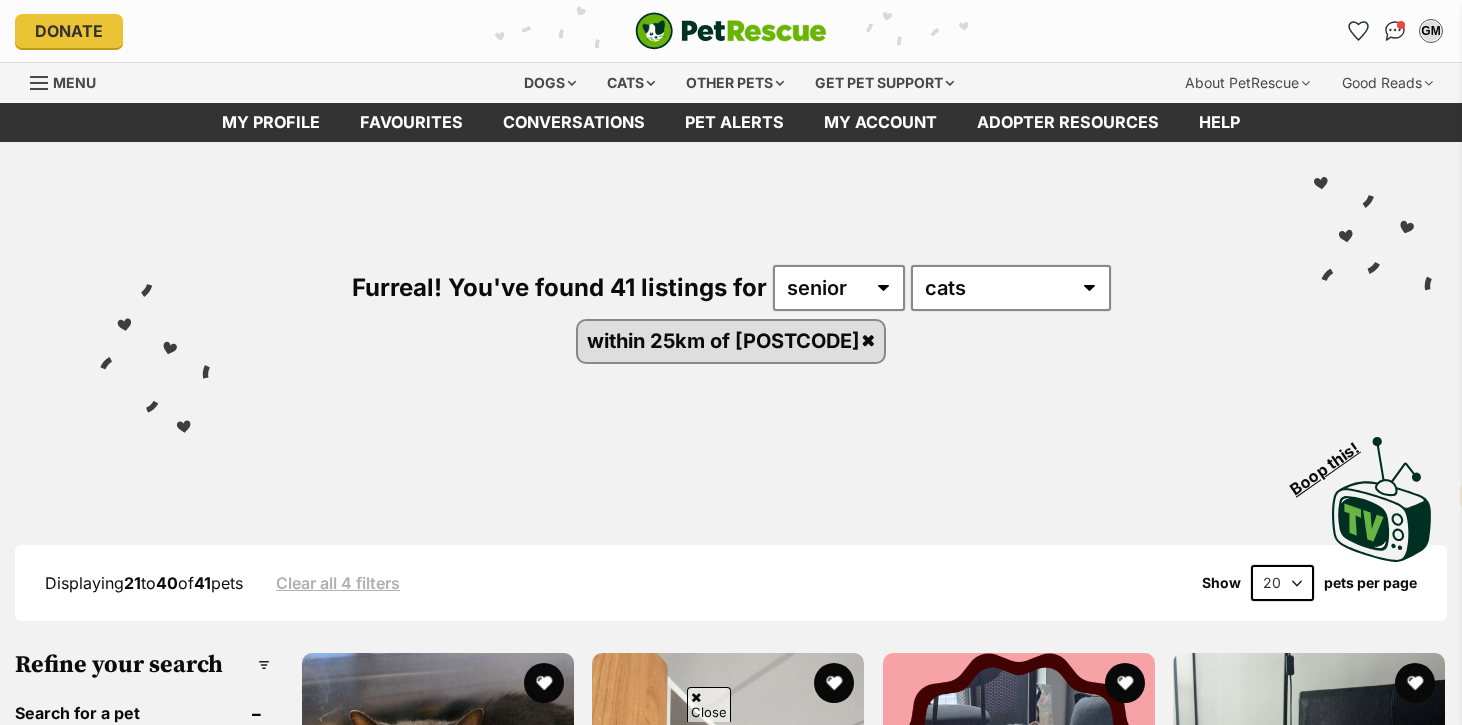 select on "en" 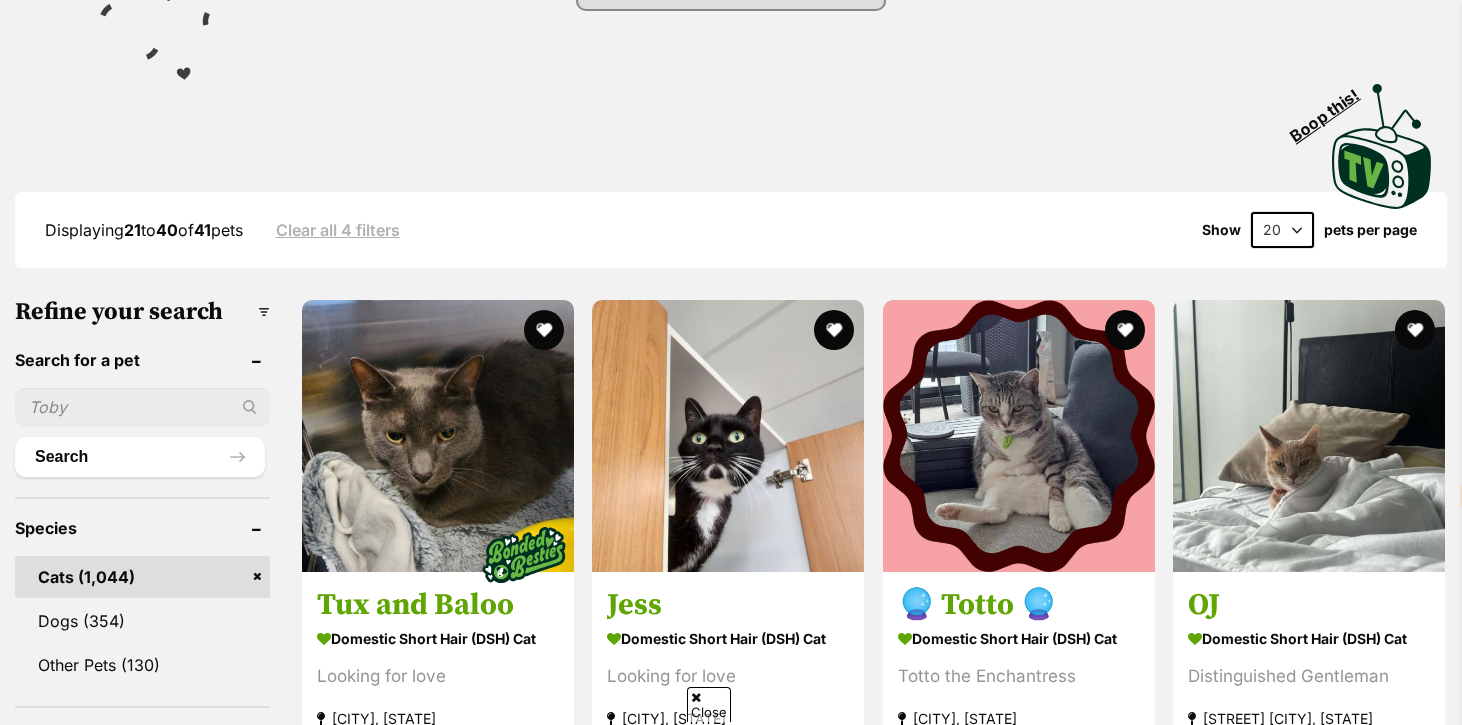 scroll, scrollTop: 0, scrollLeft: 0, axis: both 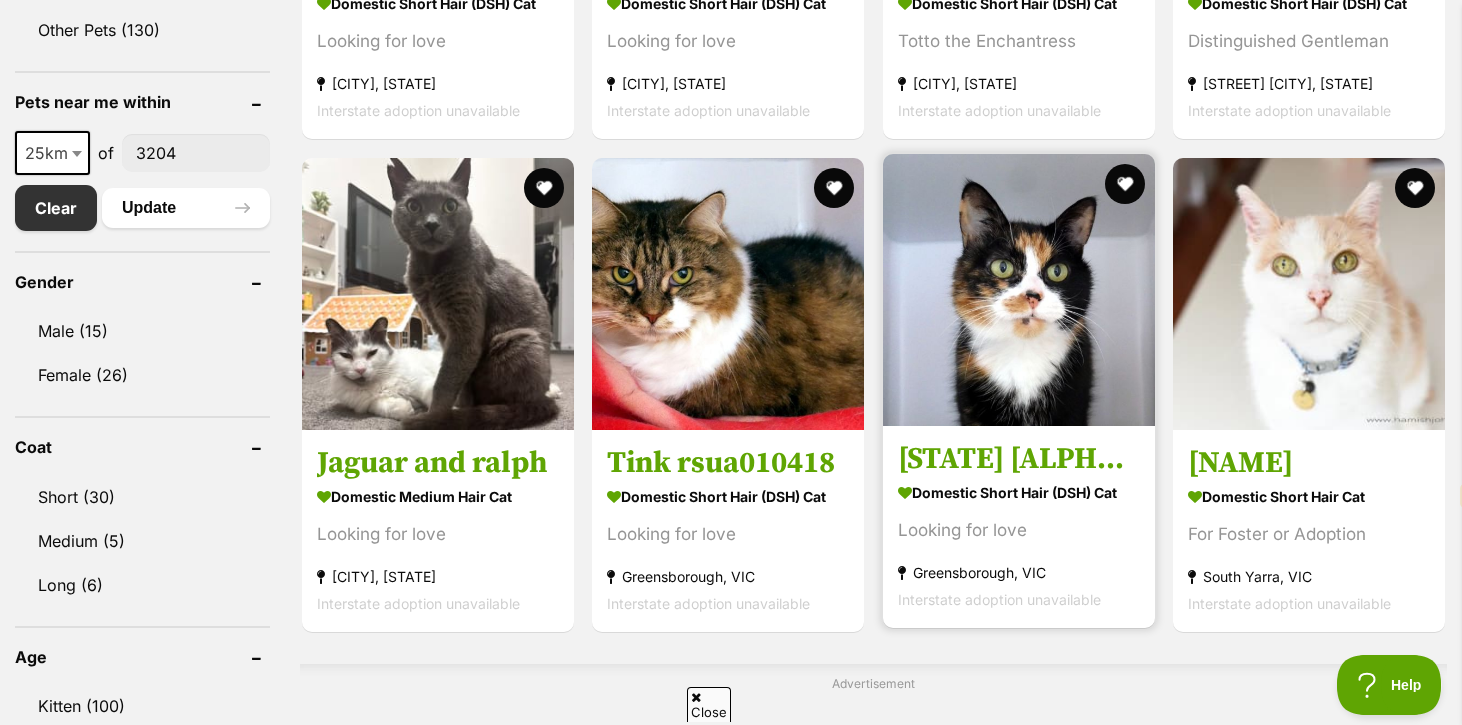 click on "[FIRST] [LAST]" at bounding box center (1019, 459) 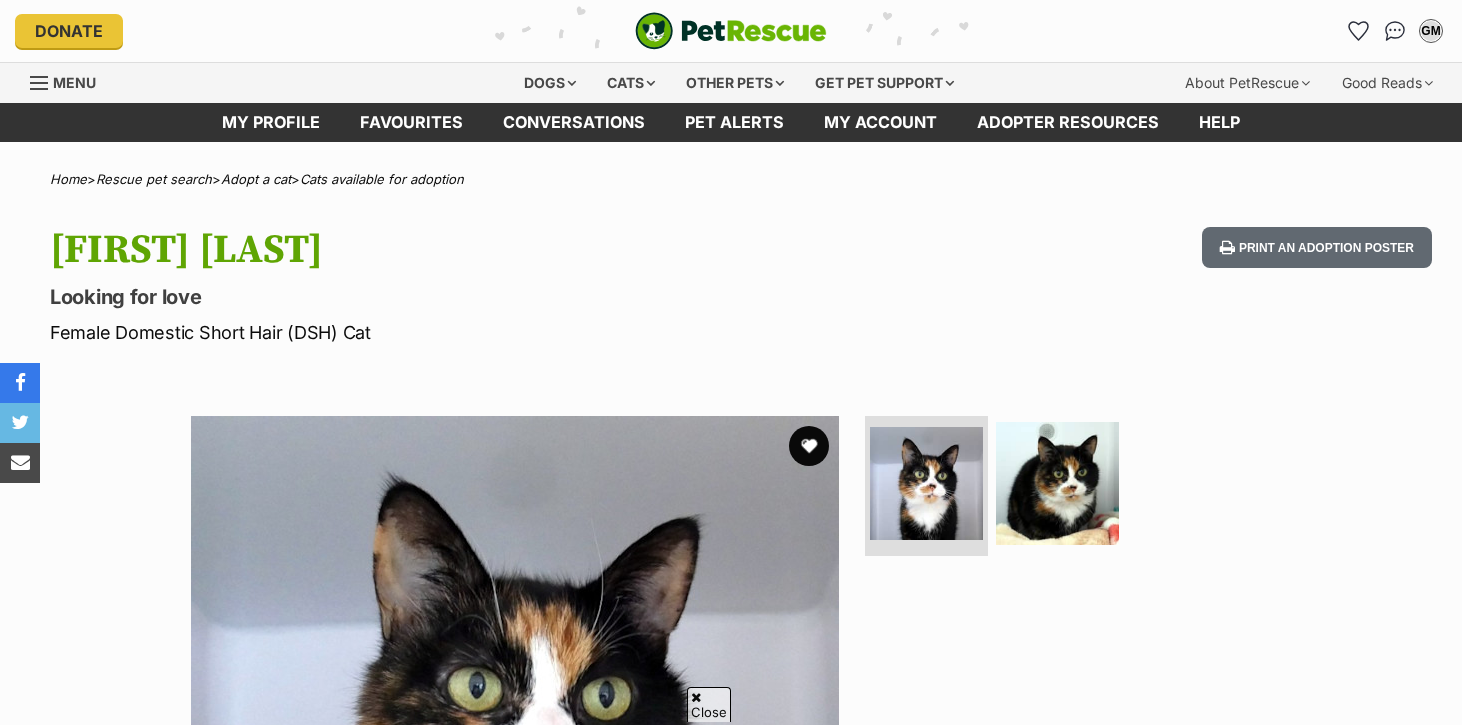 scroll, scrollTop: 642, scrollLeft: 0, axis: vertical 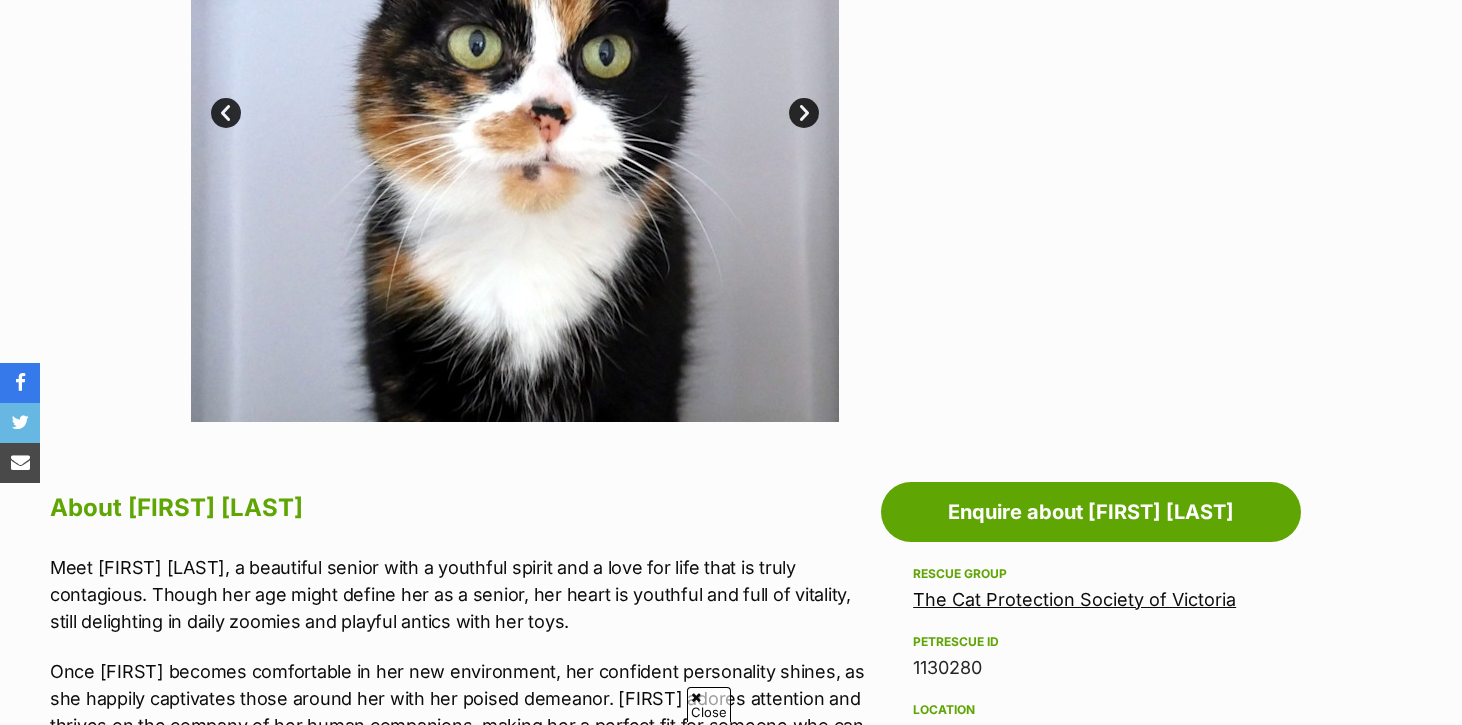 select on "en" 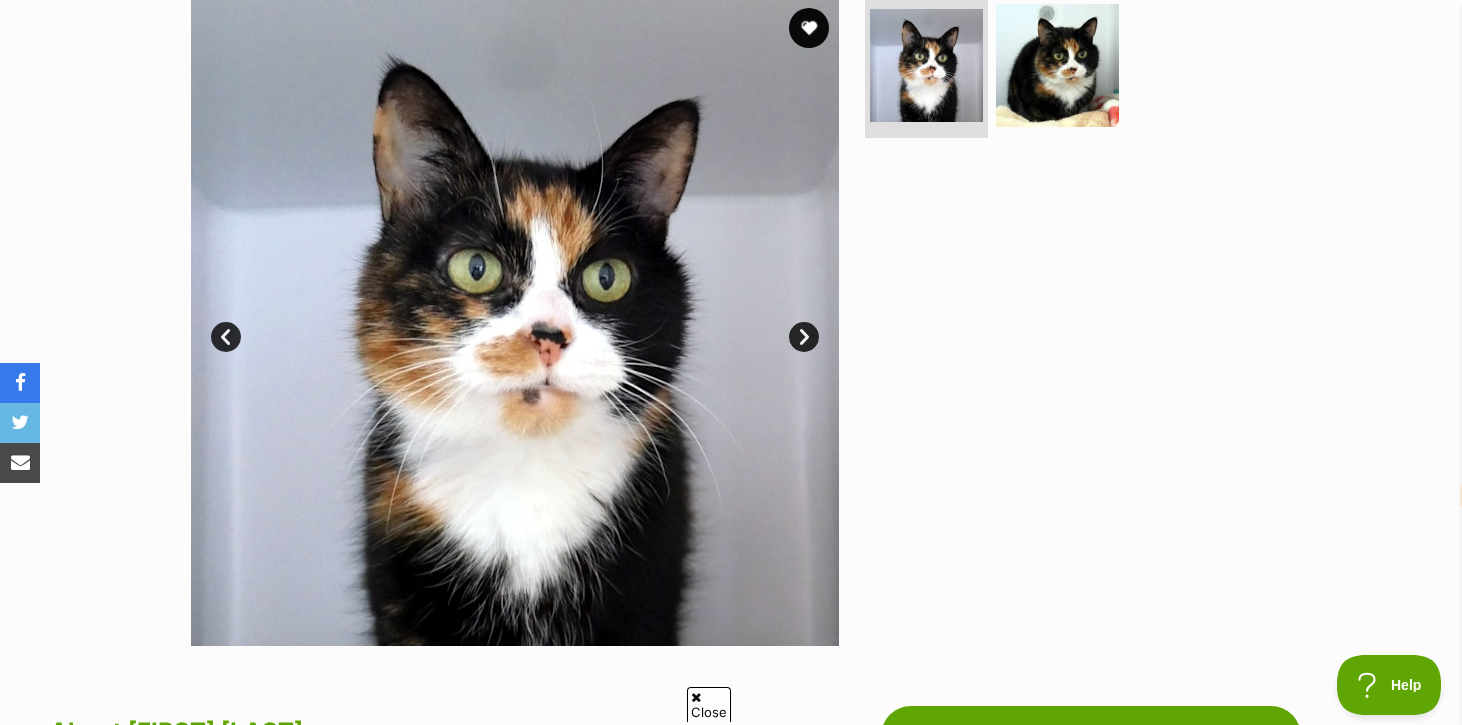 scroll, scrollTop: 417, scrollLeft: 0, axis: vertical 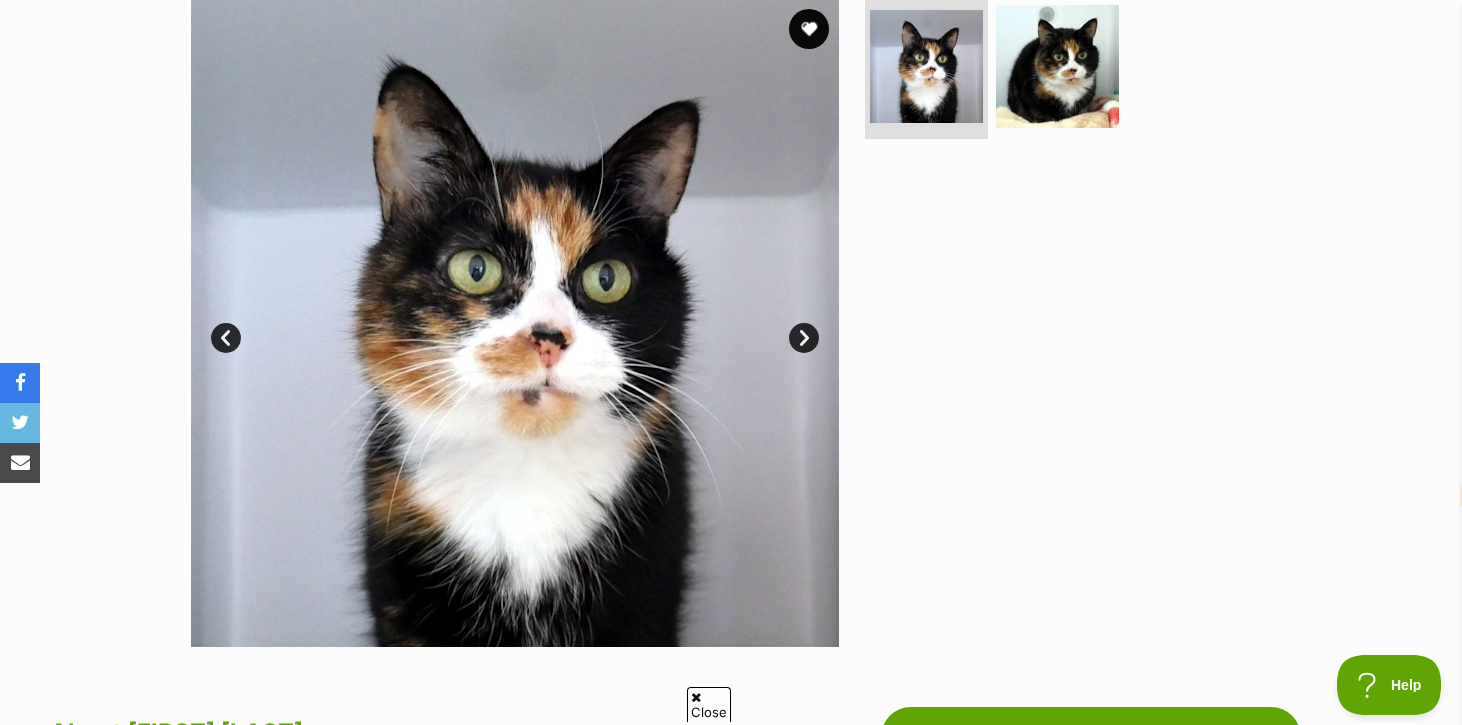 click on "Next" at bounding box center (804, 338) 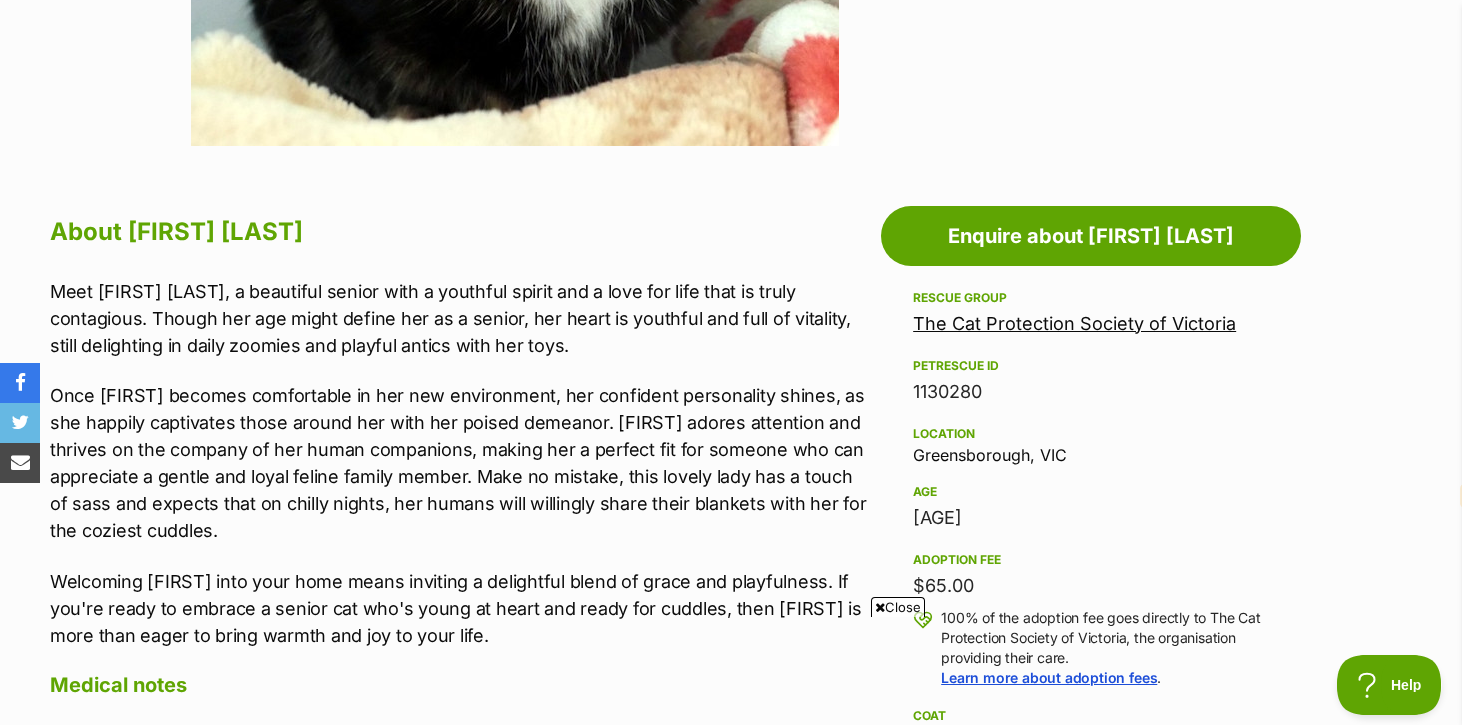 scroll, scrollTop: 914, scrollLeft: 0, axis: vertical 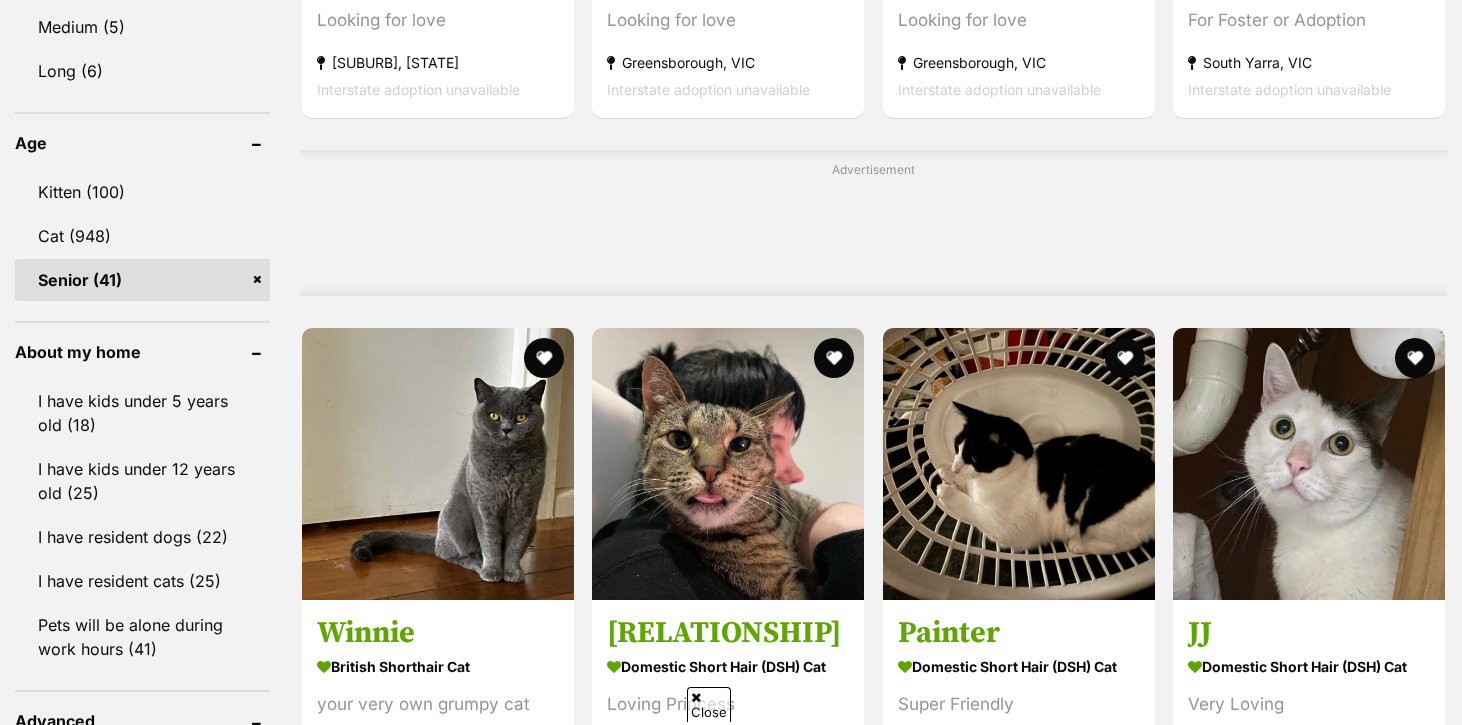 select on "en" 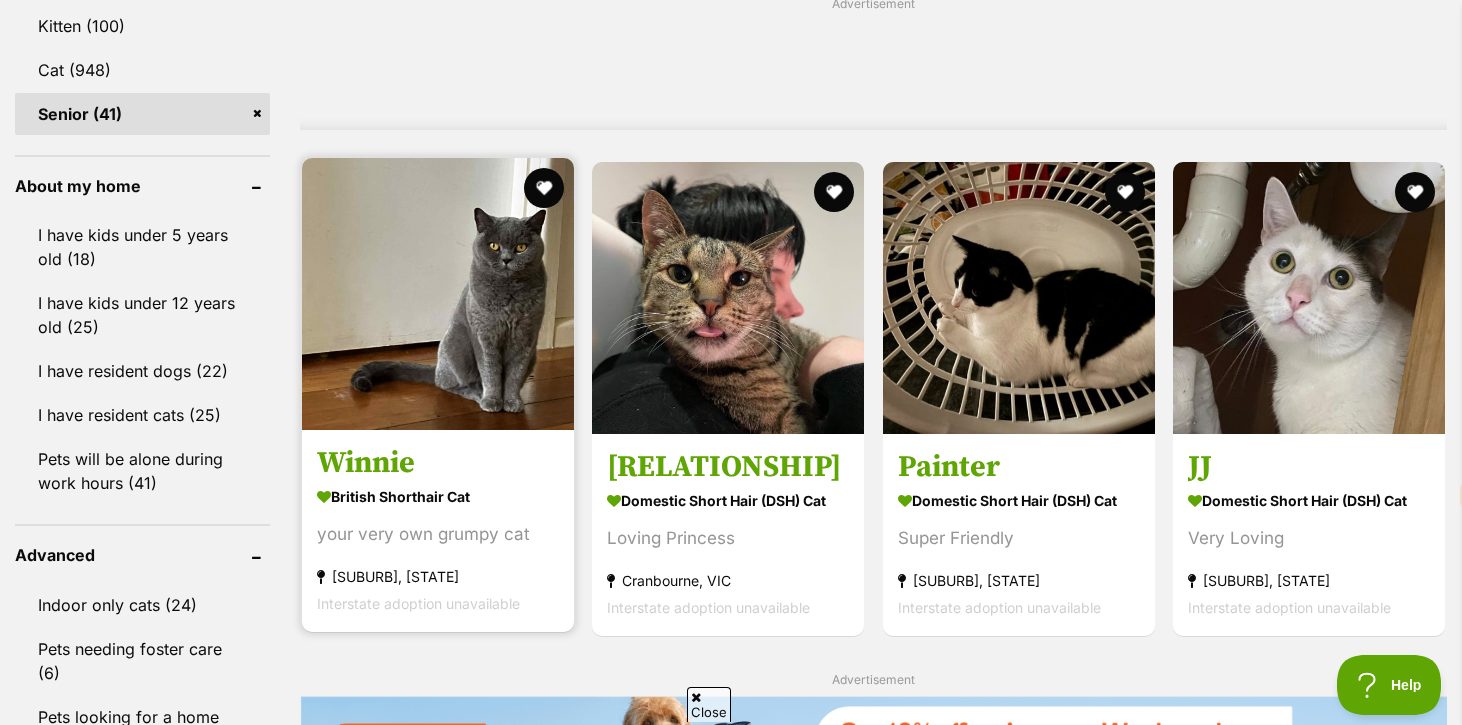 scroll, scrollTop: 0, scrollLeft: 0, axis: both 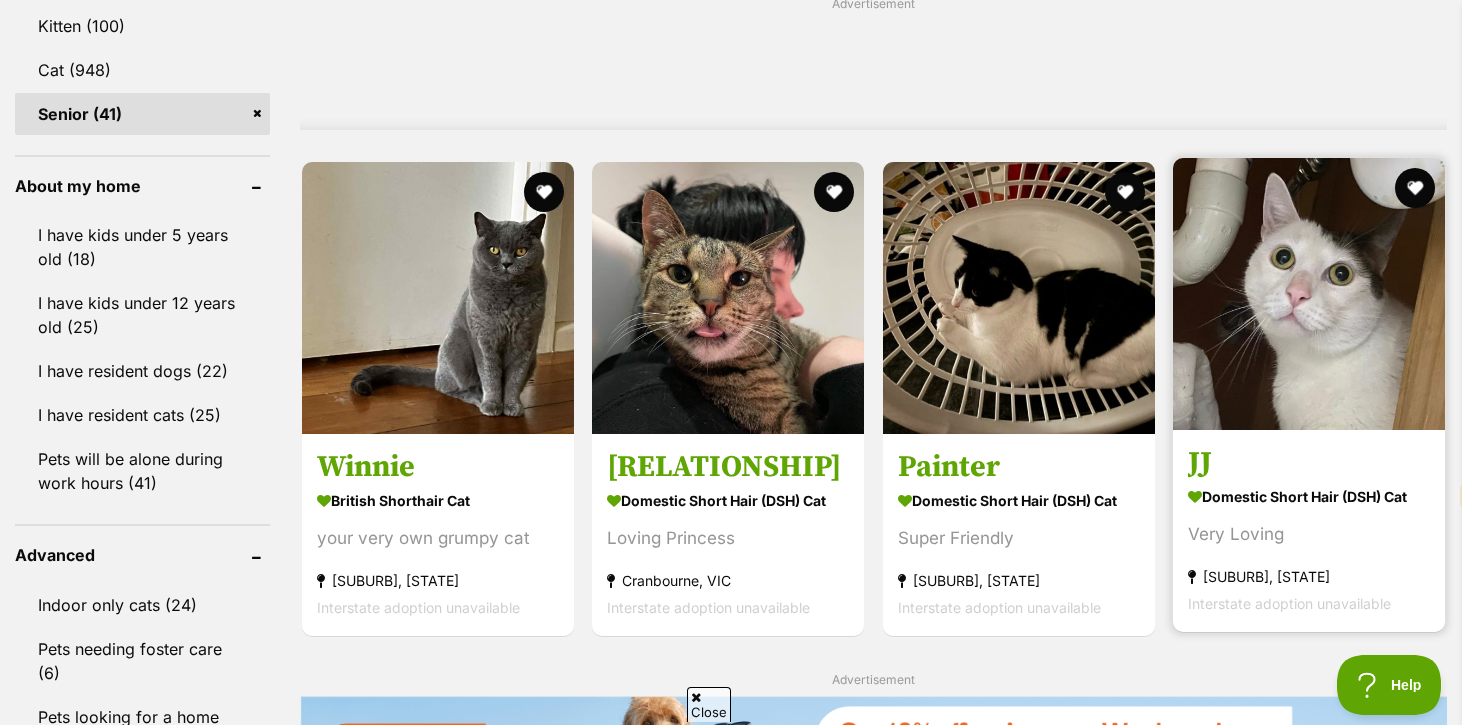 click on "JJ
Domestic Short Hair (DSH) Cat
Very Loving
Wantirna South, VIC
Interstate adoption unavailable" at bounding box center [1309, 530] 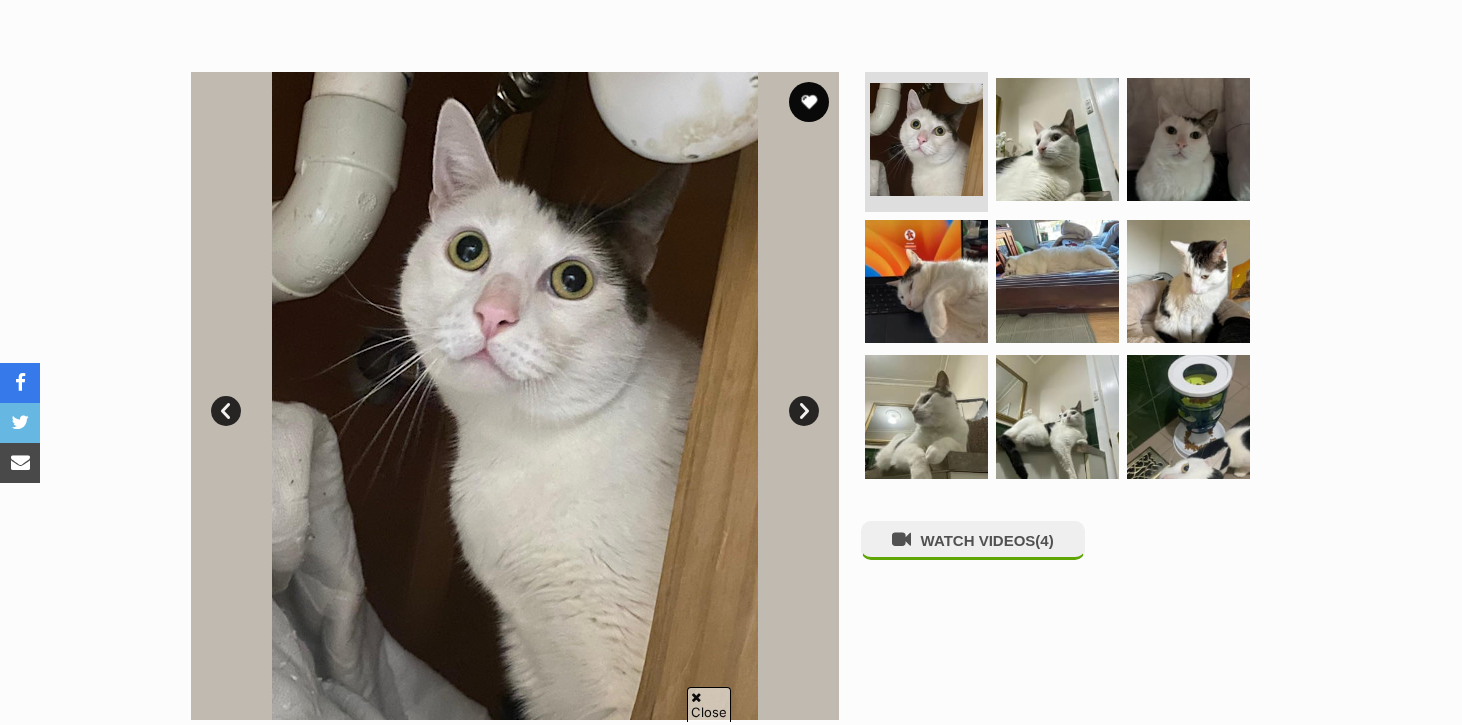 scroll, scrollTop: 361, scrollLeft: 0, axis: vertical 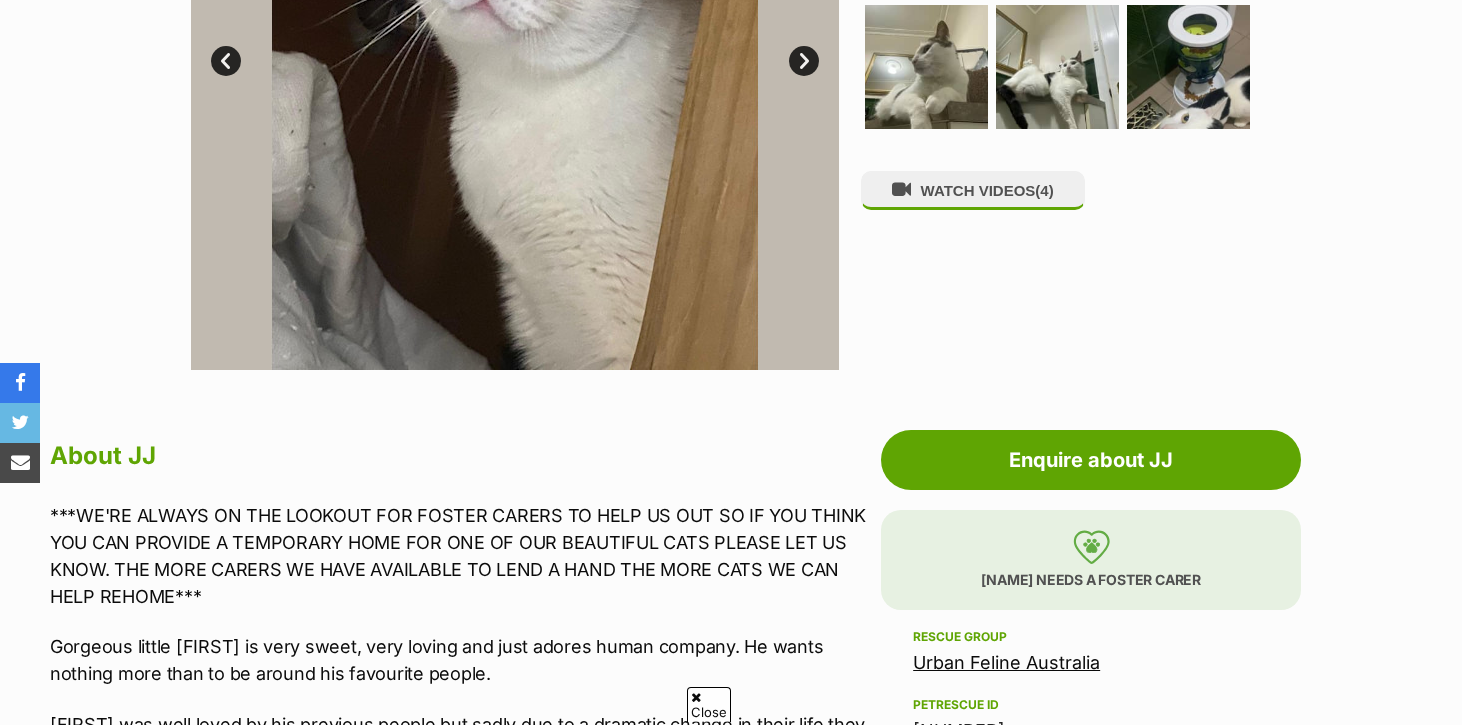 select on "en" 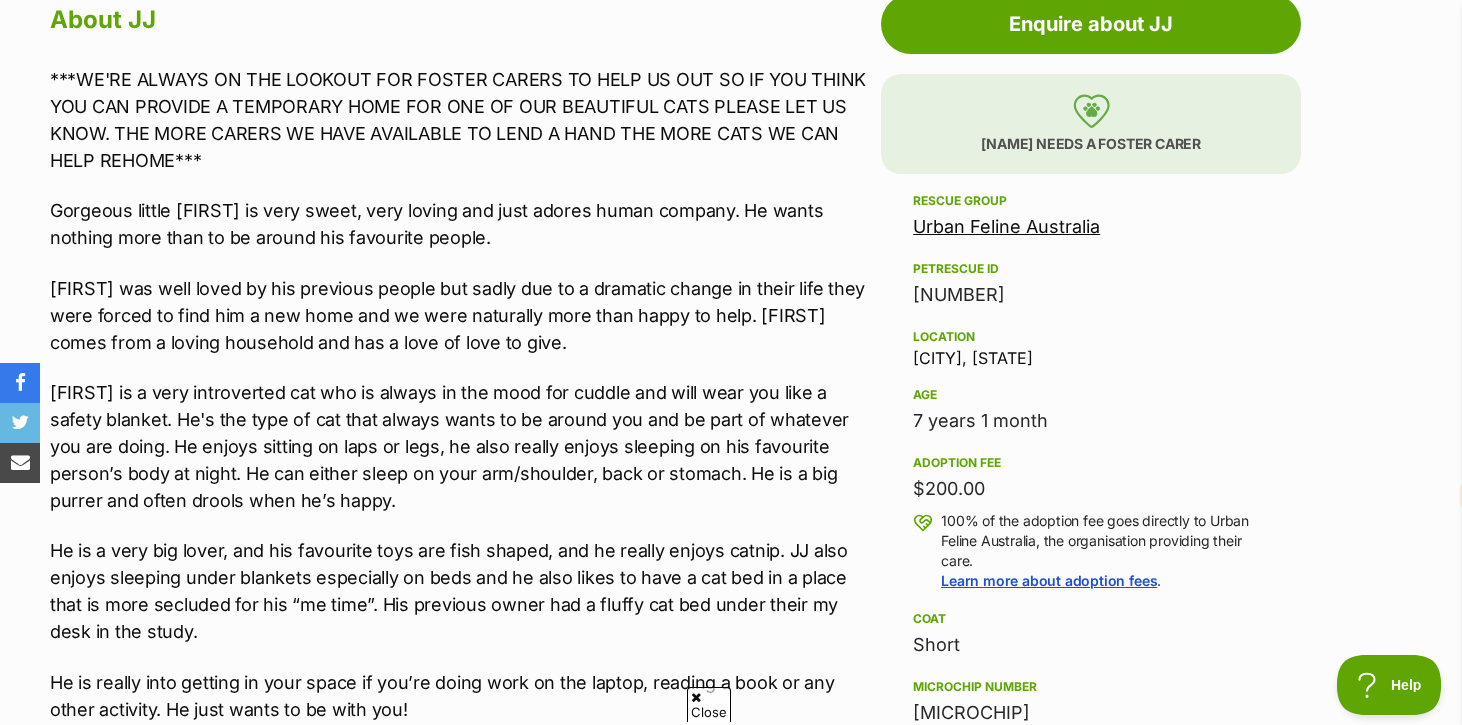 scroll, scrollTop: 1143, scrollLeft: 0, axis: vertical 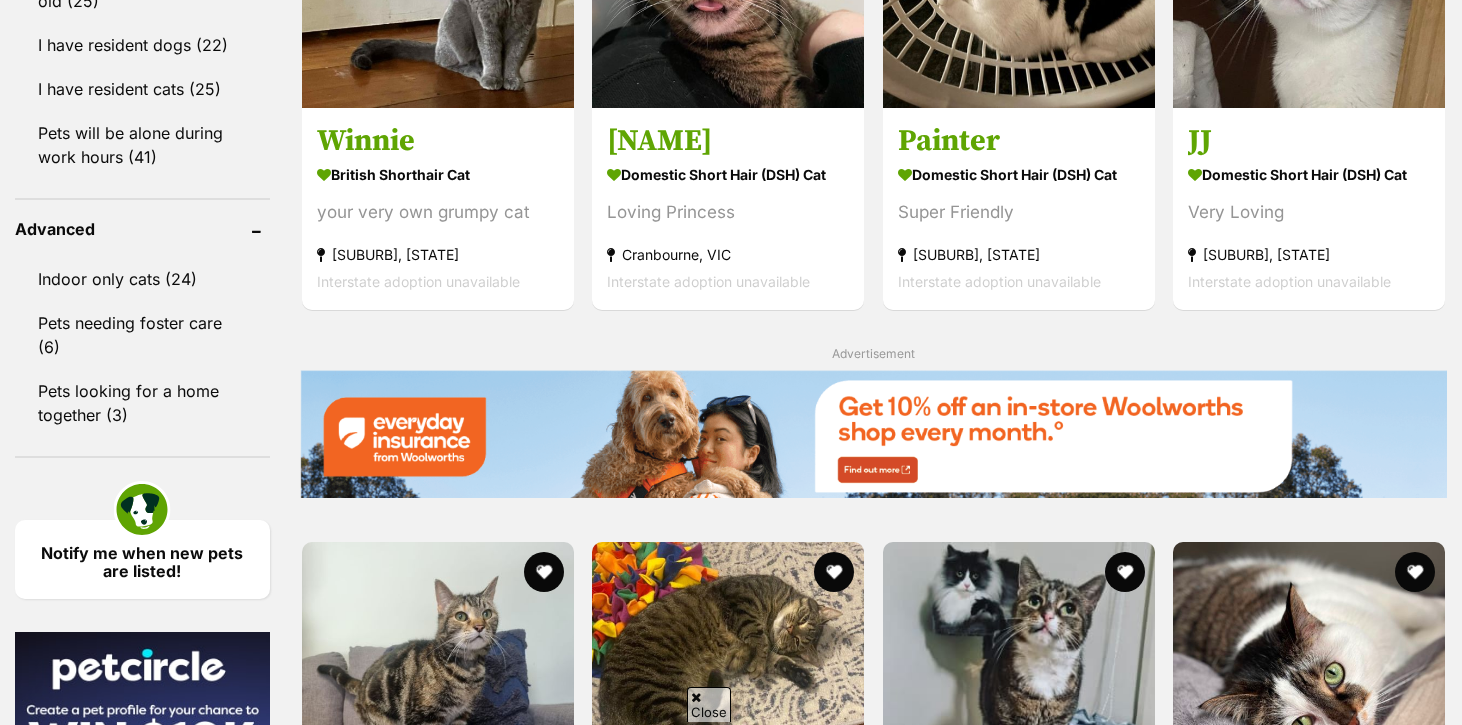select on "en" 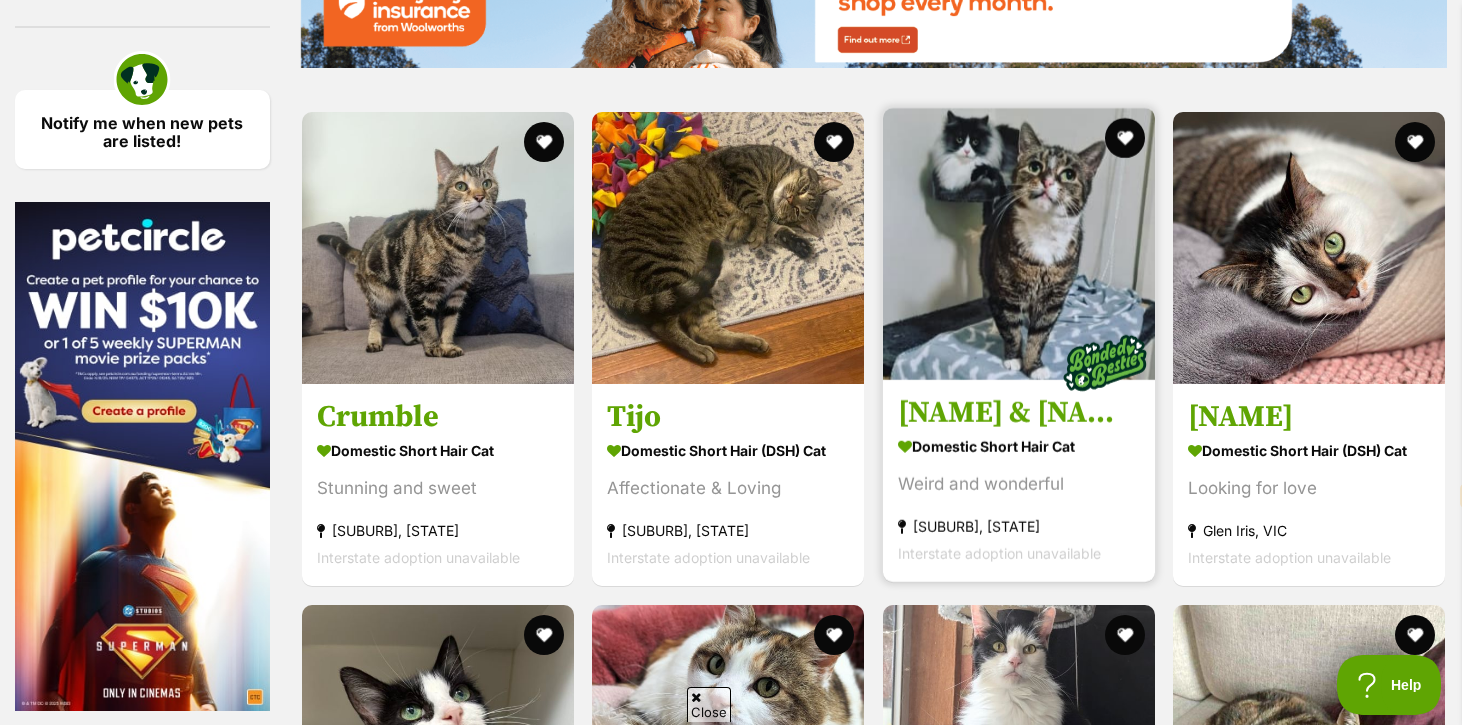 scroll, scrollTop: 0, scrollLeft: 0, axis: both 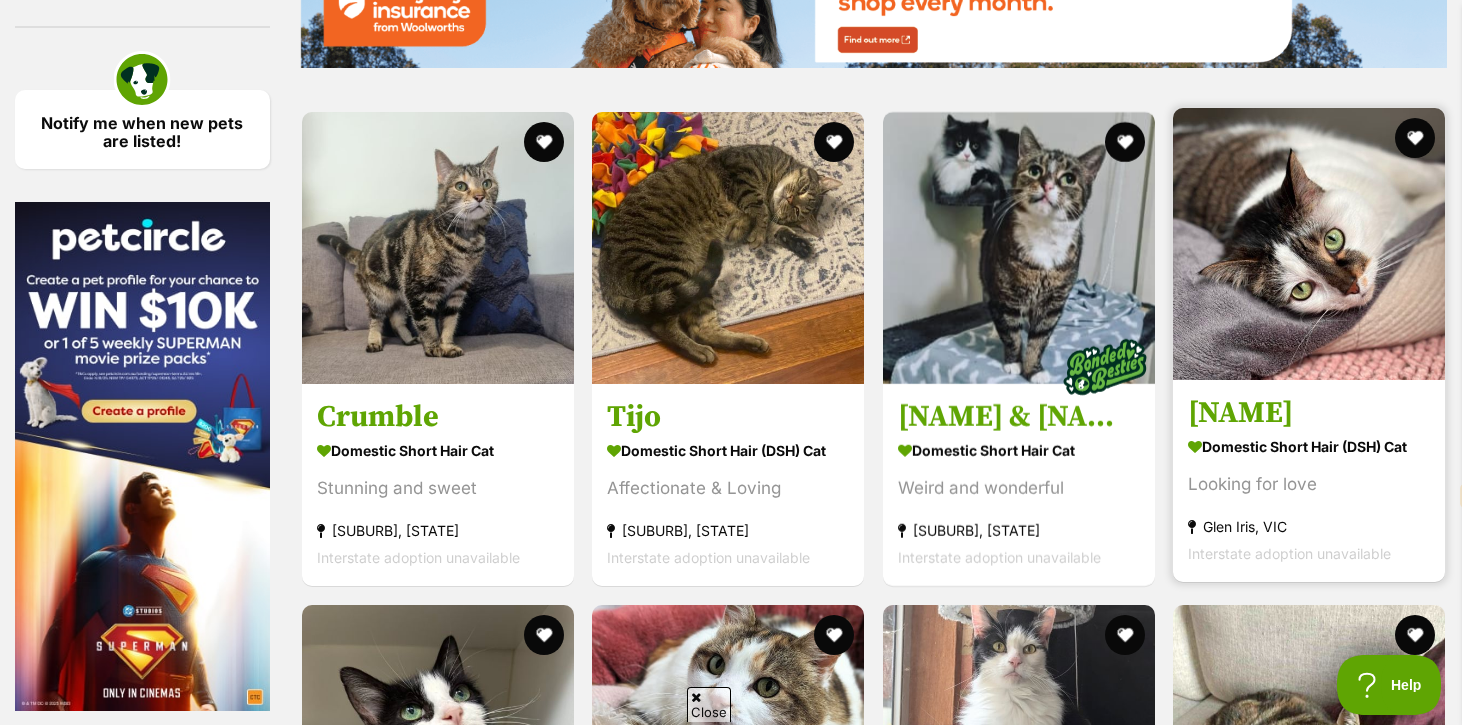 click on "[FIRST]" at bounding box center [1309, 413] 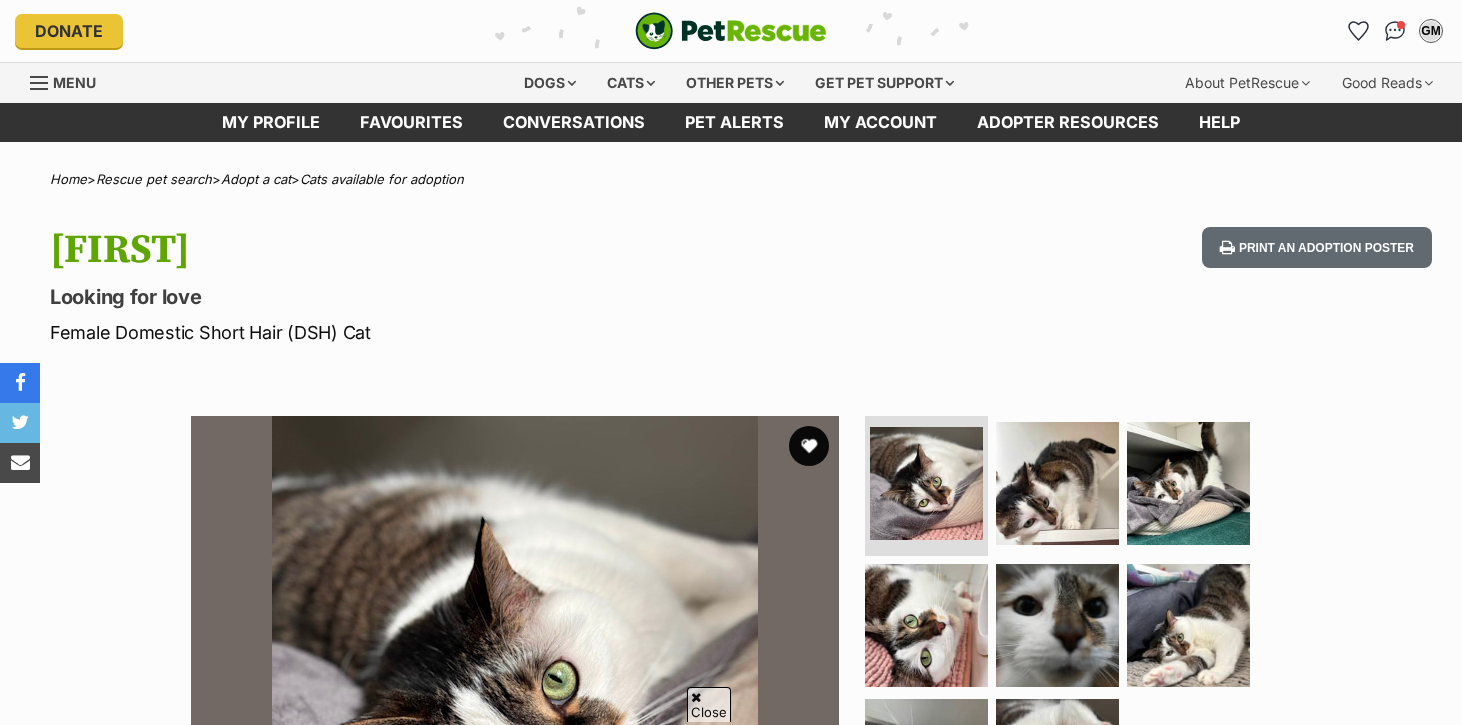 scroll, scrollTop: 567, scrollLeft: 0, axis: vertical 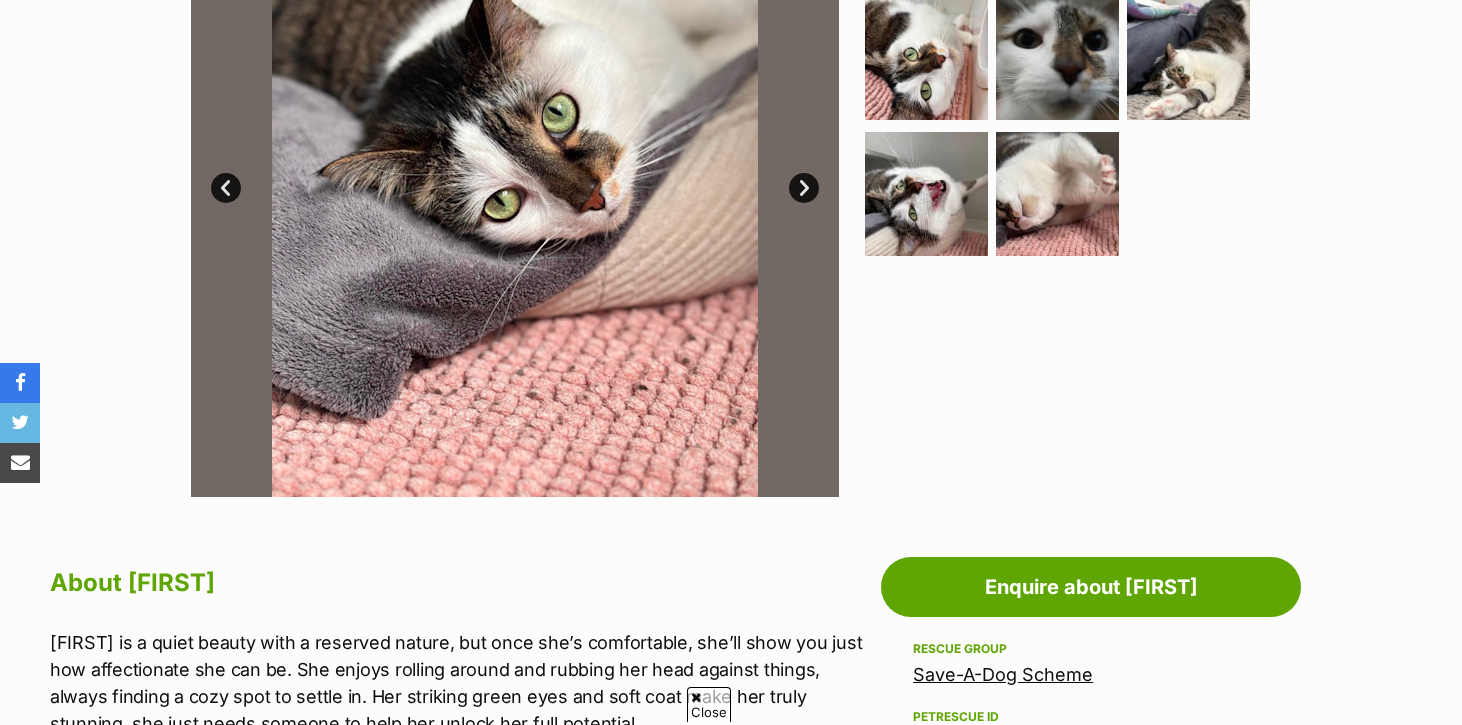 select on "en" 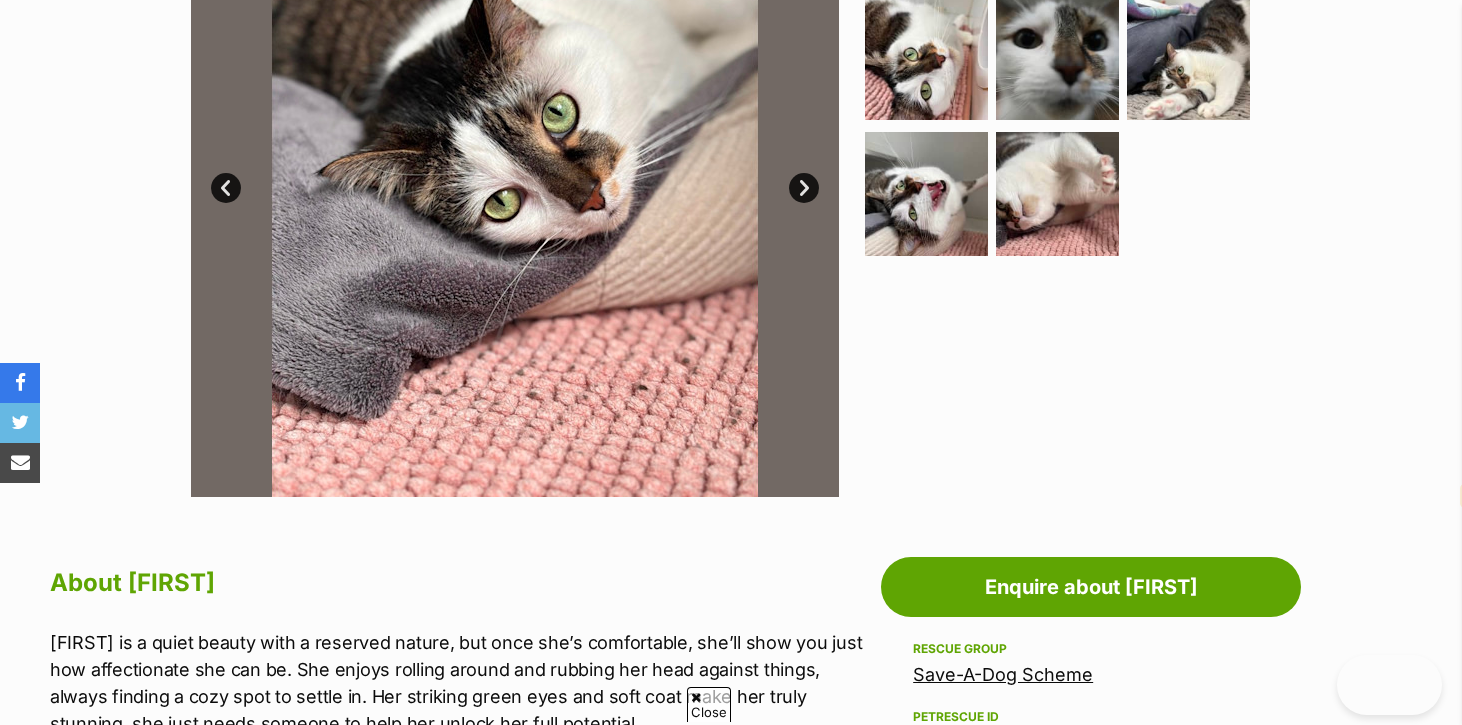 scroll, scrollTop: 607, scrollLeft: 0, axis: vertical 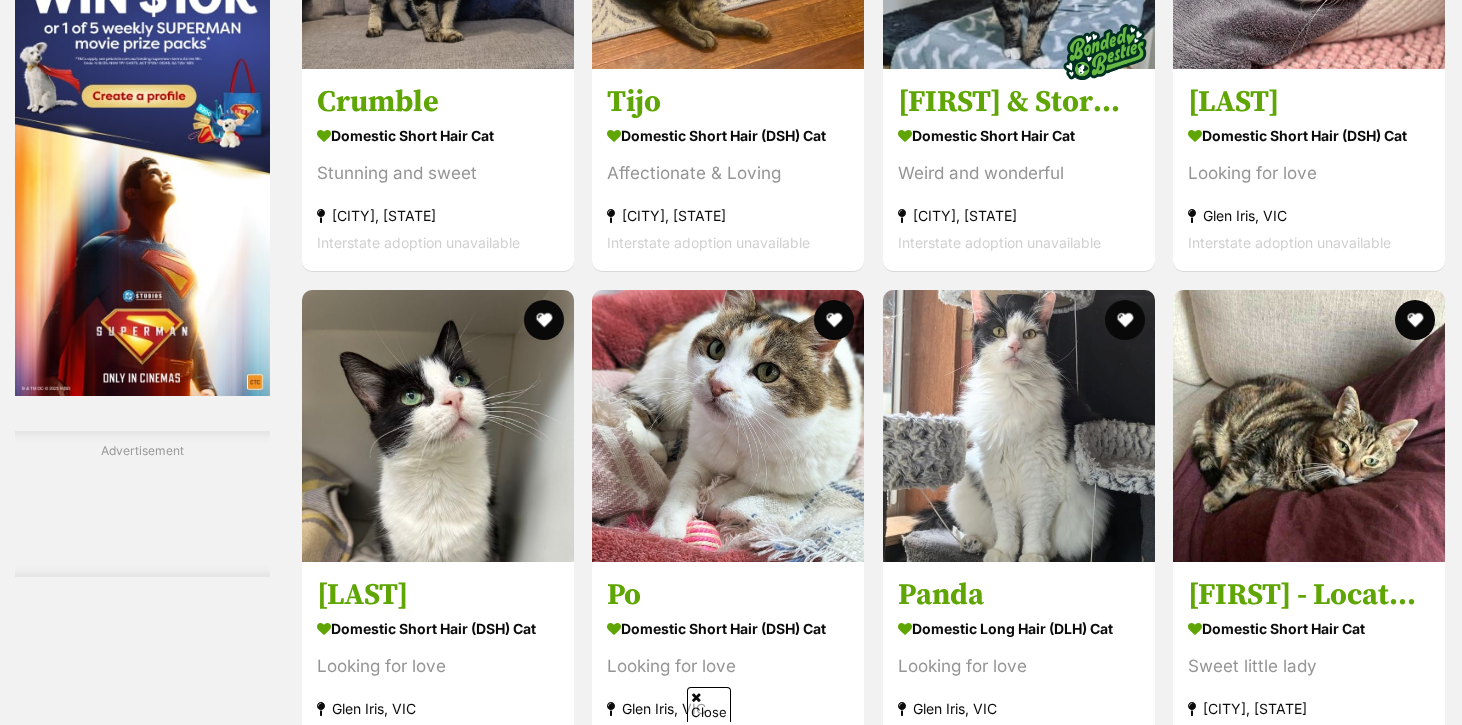 select on "en" 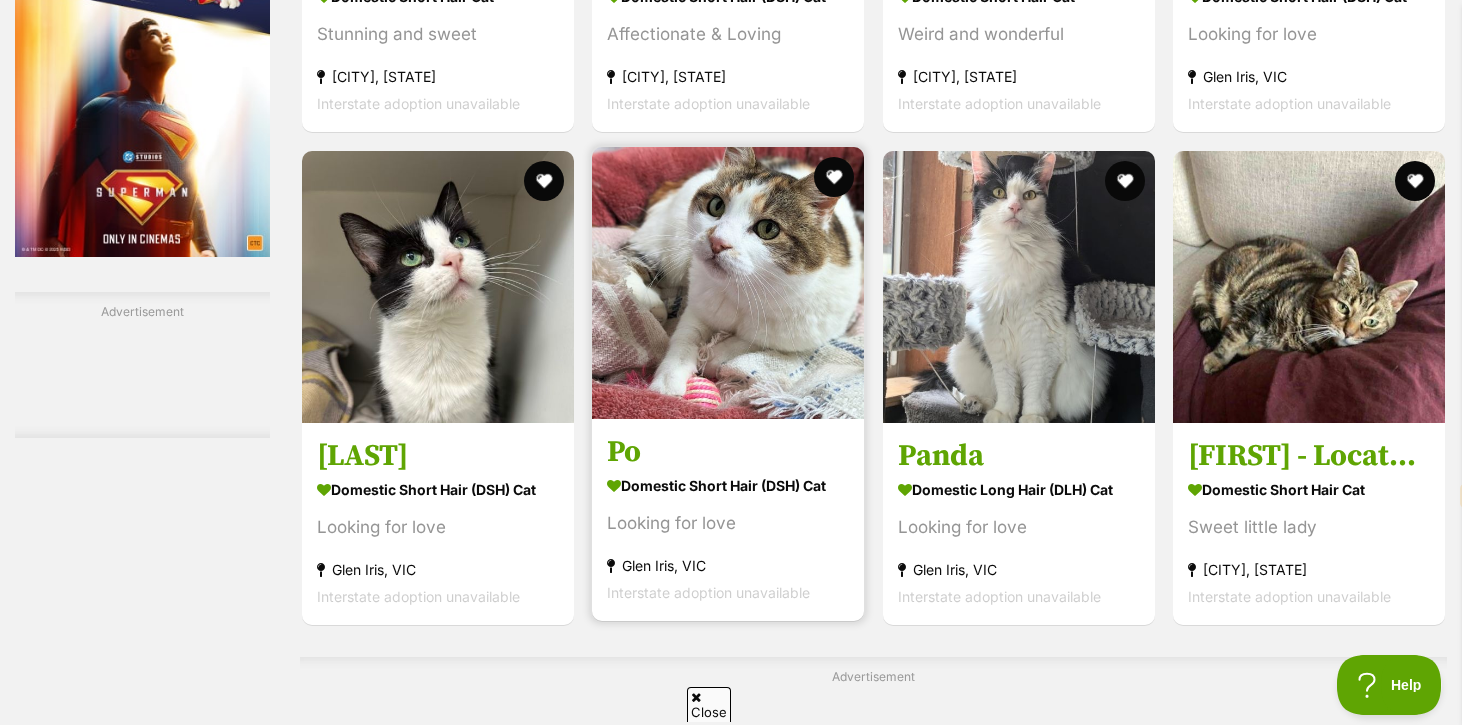 scroll, scrollTop: 2909, scrollLeft: 0, axis: vertical 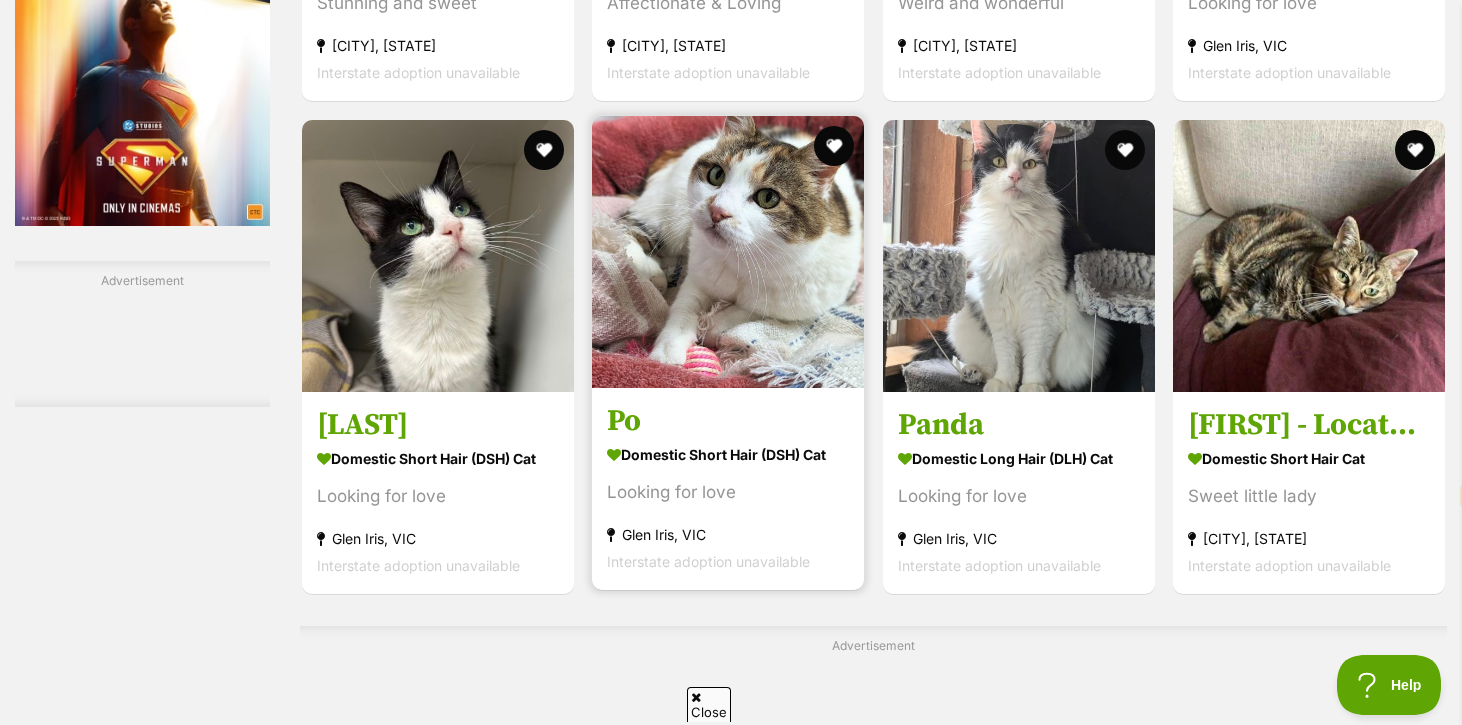 click on "Po" at bounding box center (728, 421) 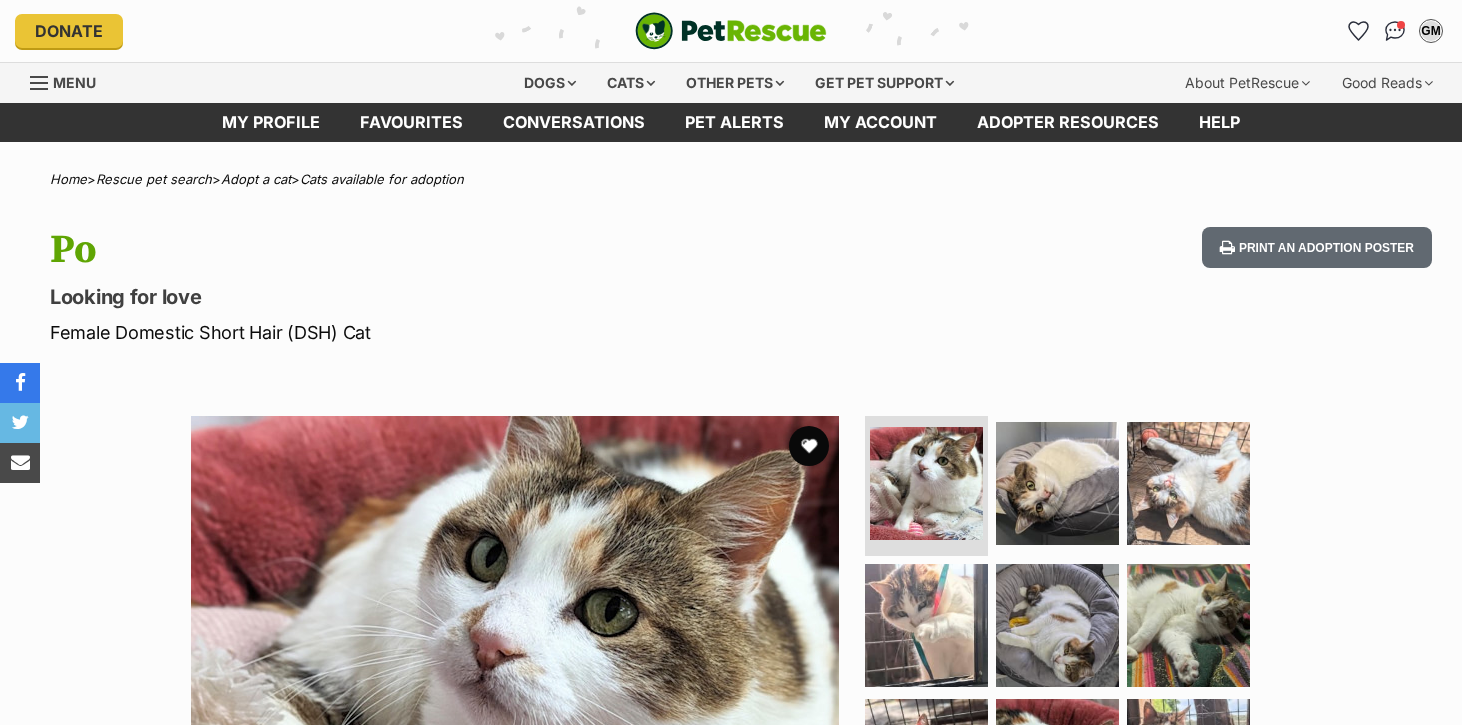 scroll, scrollTop: 0, scrollLeft: 0, axis: both 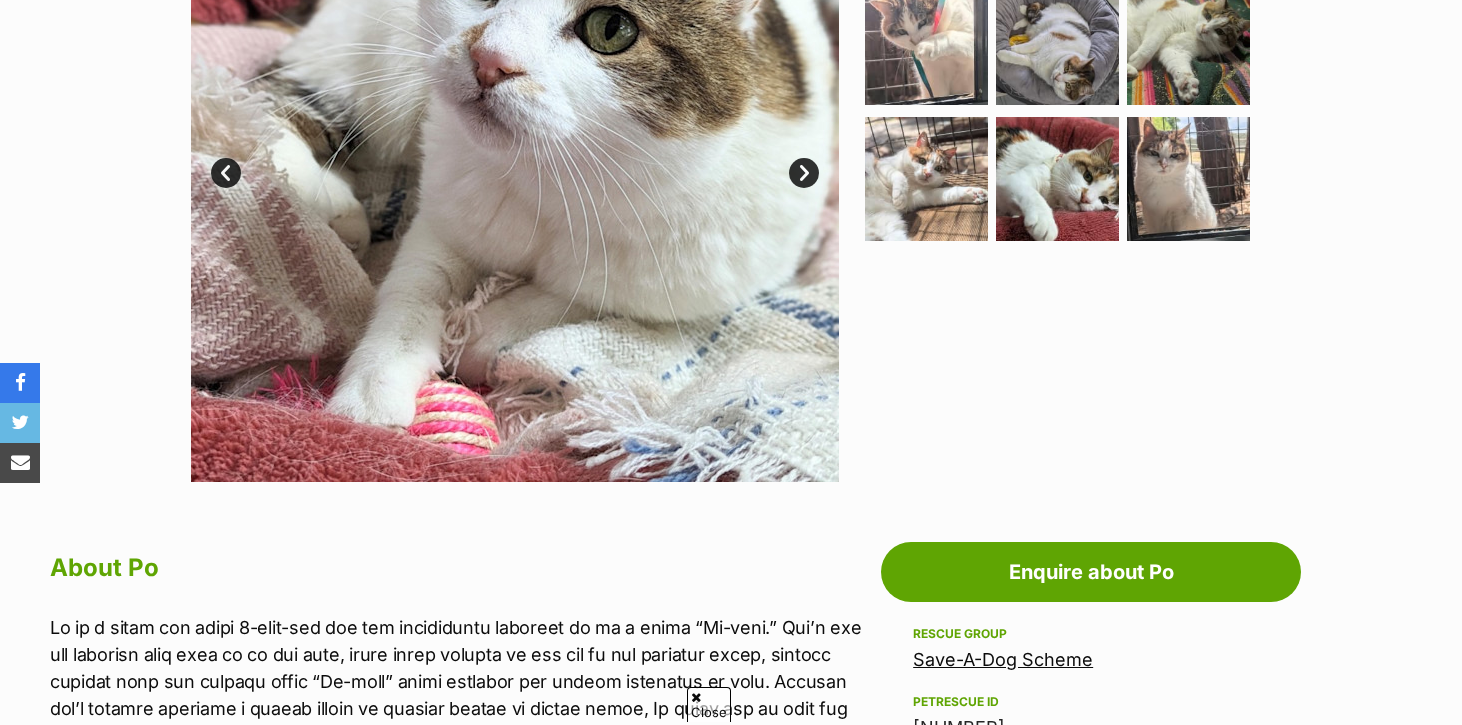 select on "en" 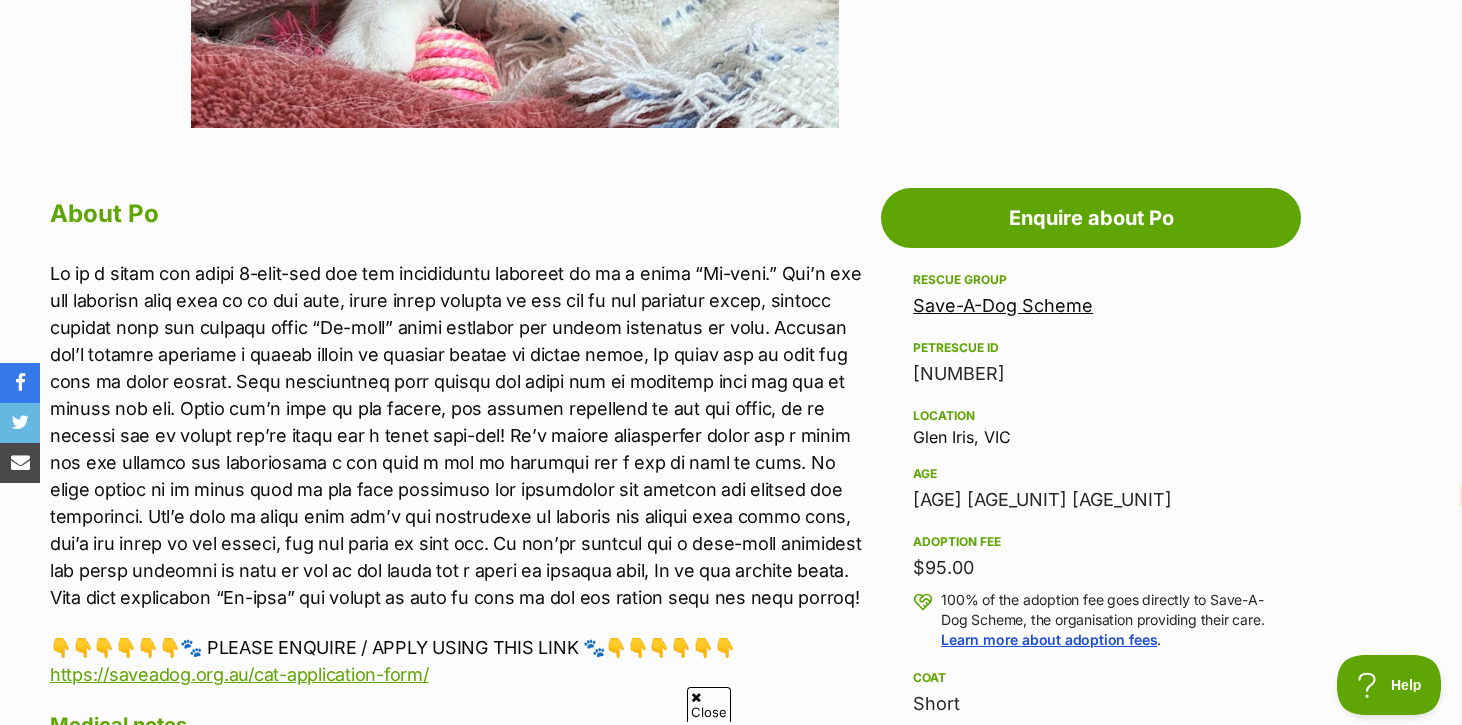 scroll, scrollTop: 958, scrollLeft: 0, axis: vertical 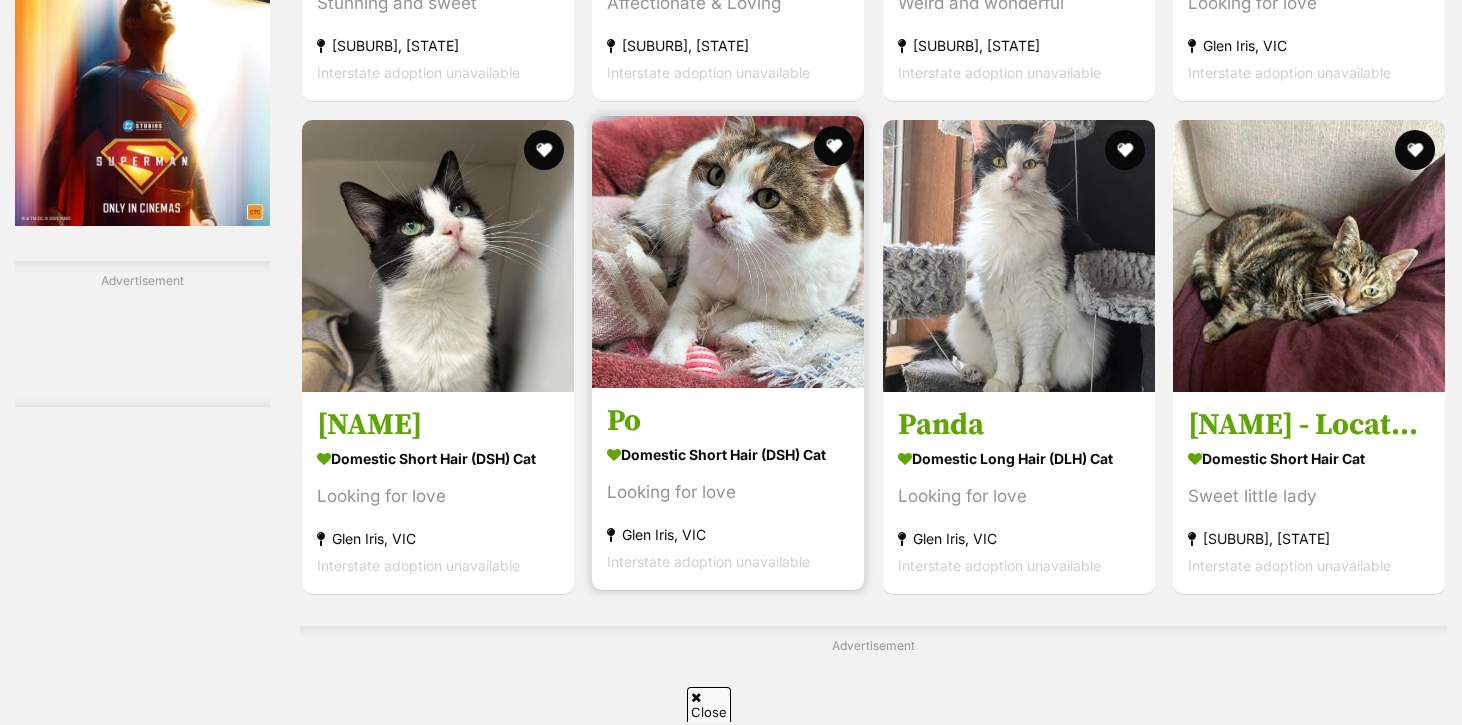 select on "en" 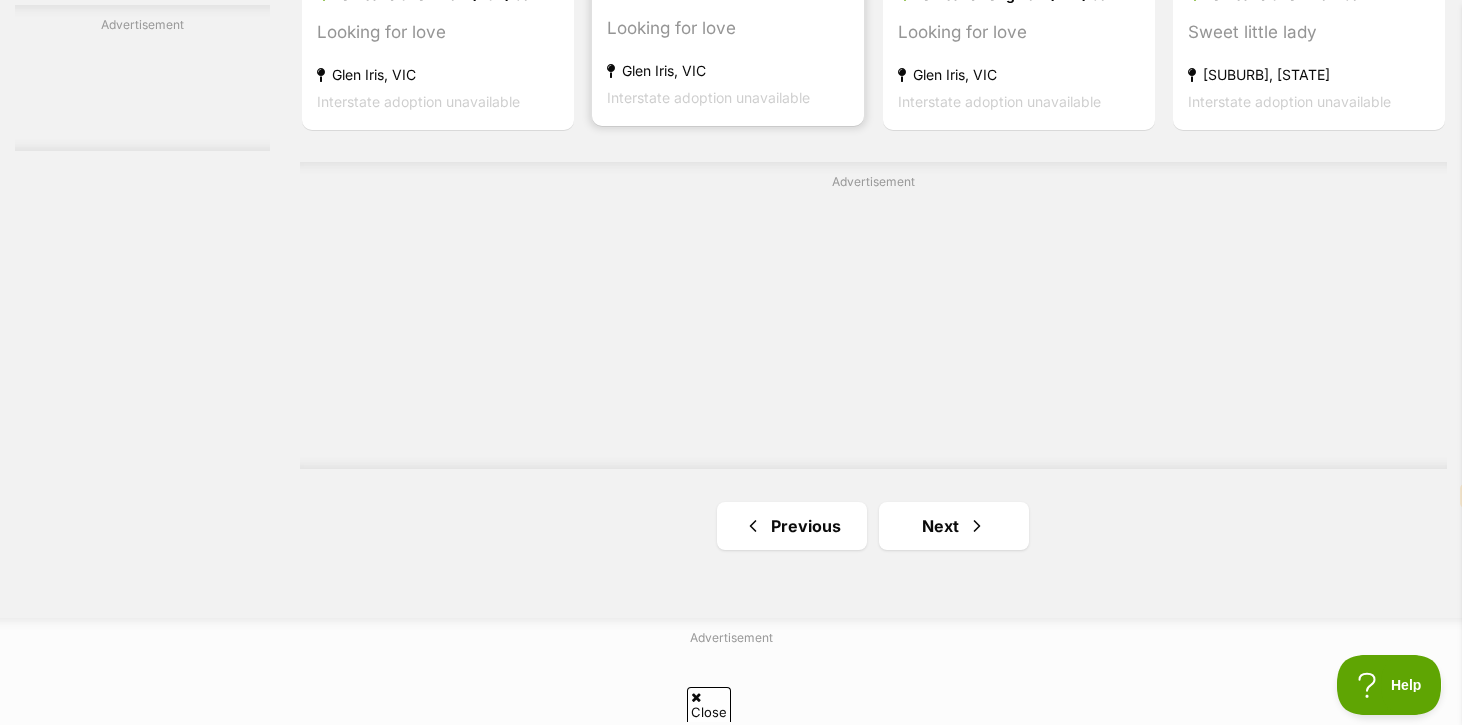 scroll, scrollTop: 3395, scrollLeft: 0, axis: vertical 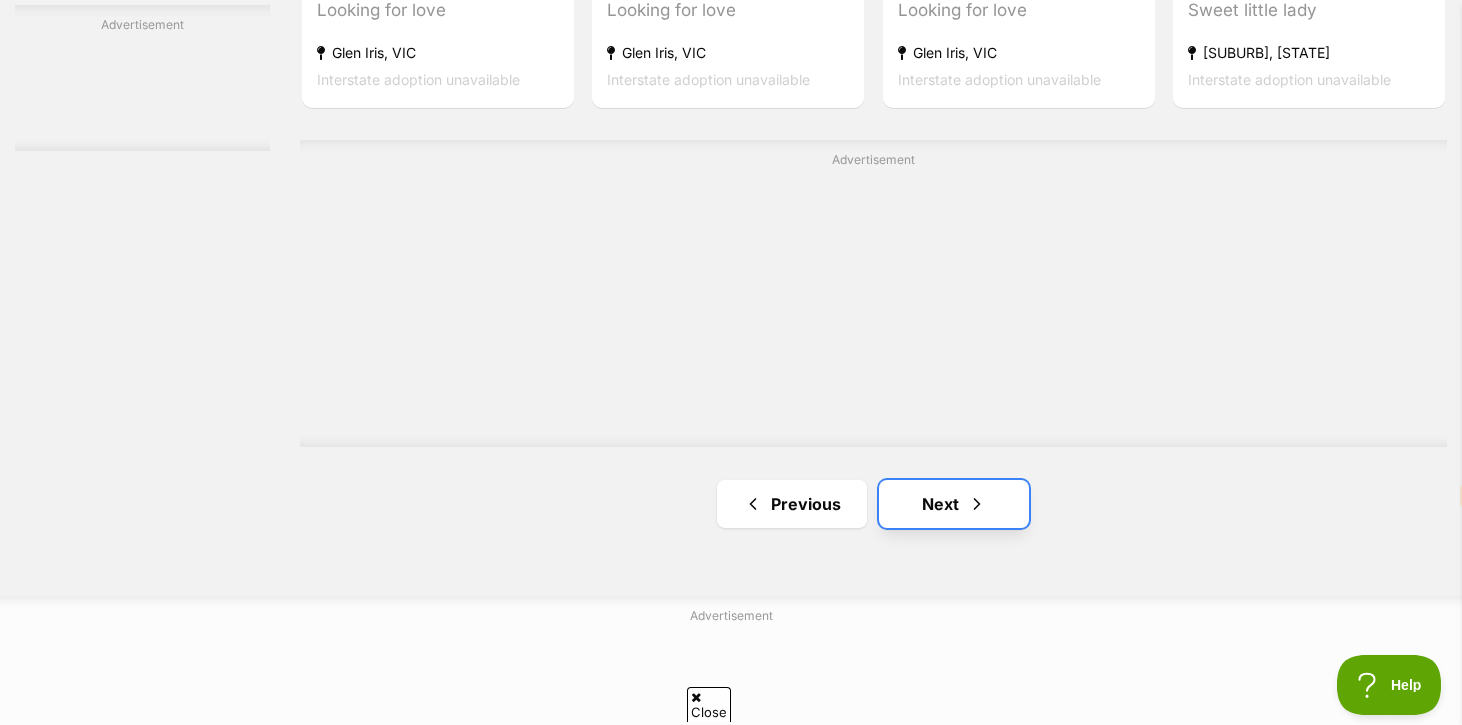 click on "Next" at bounding box center (954, 504) 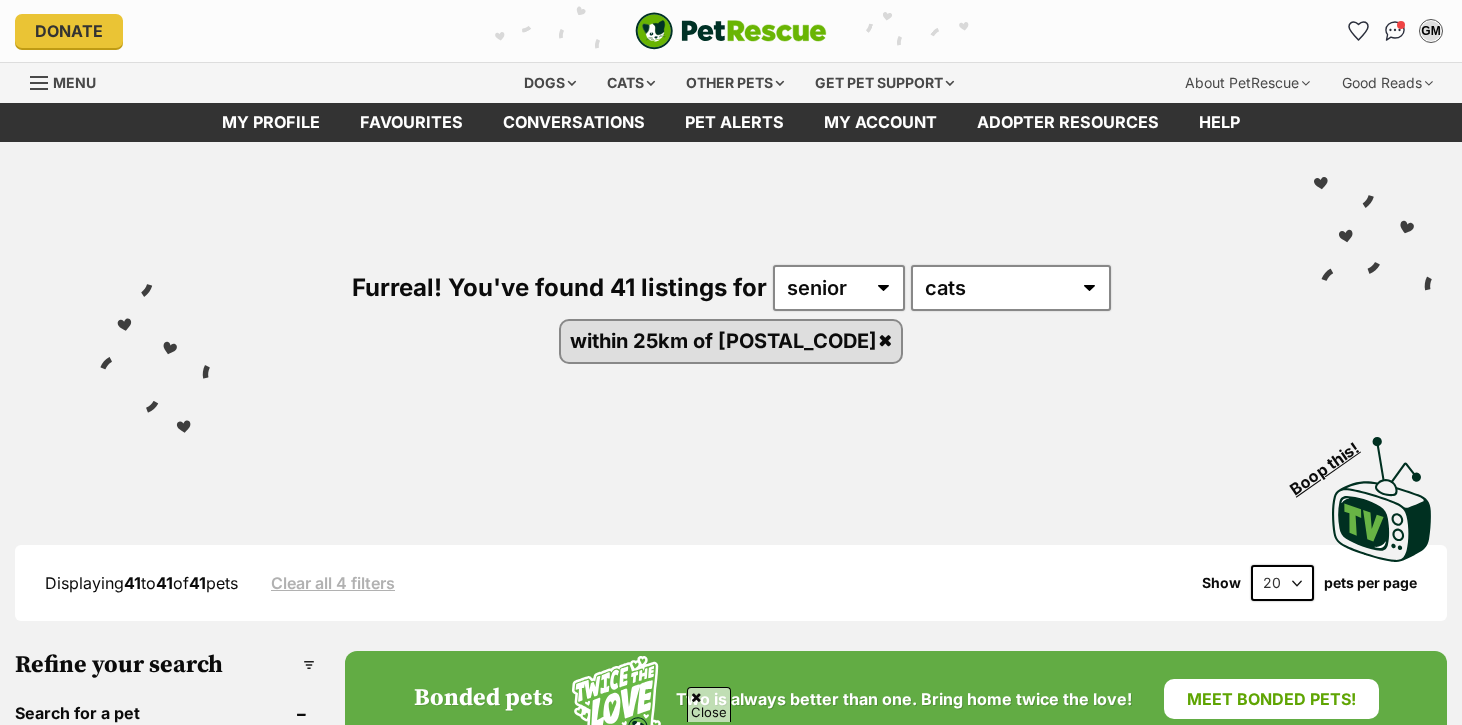 scroll, scrollTop: 362, scrollLeft: 0, axis: vertical 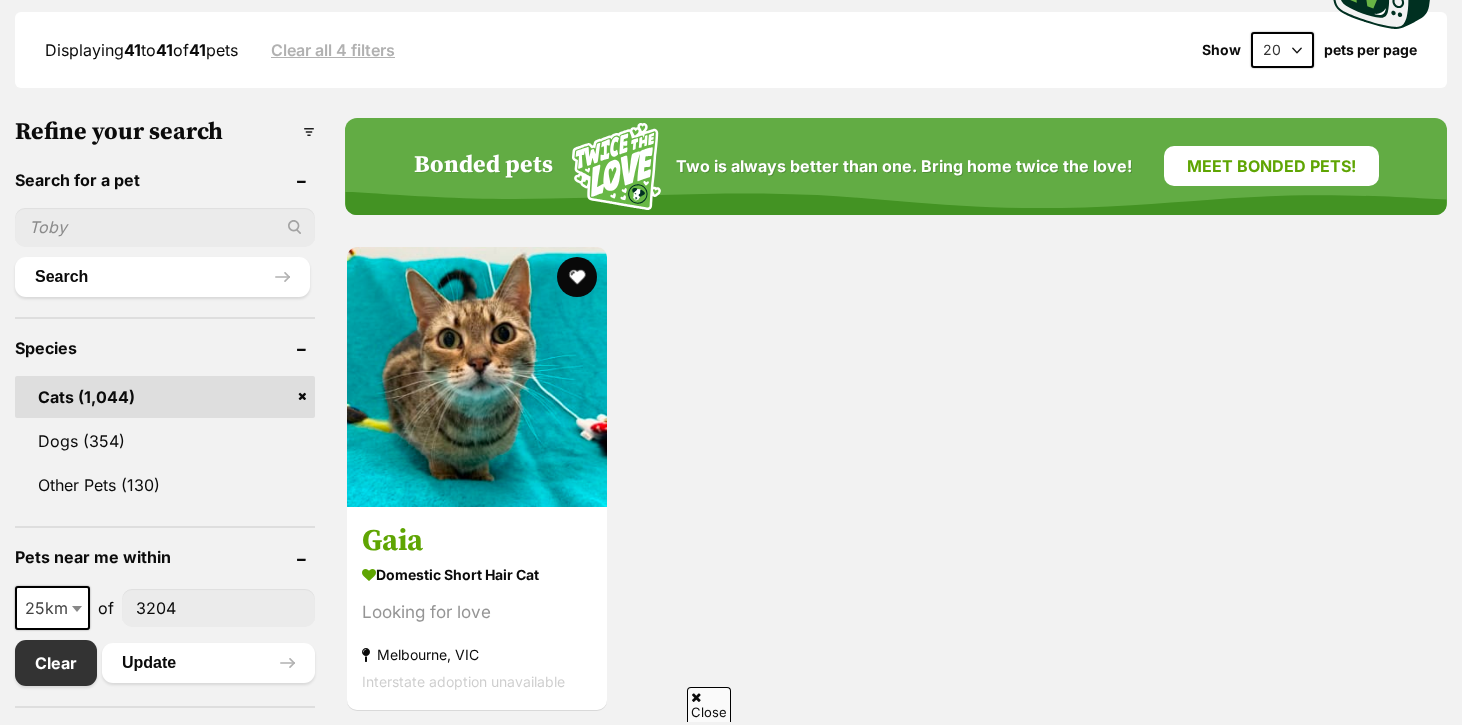 select on "en" 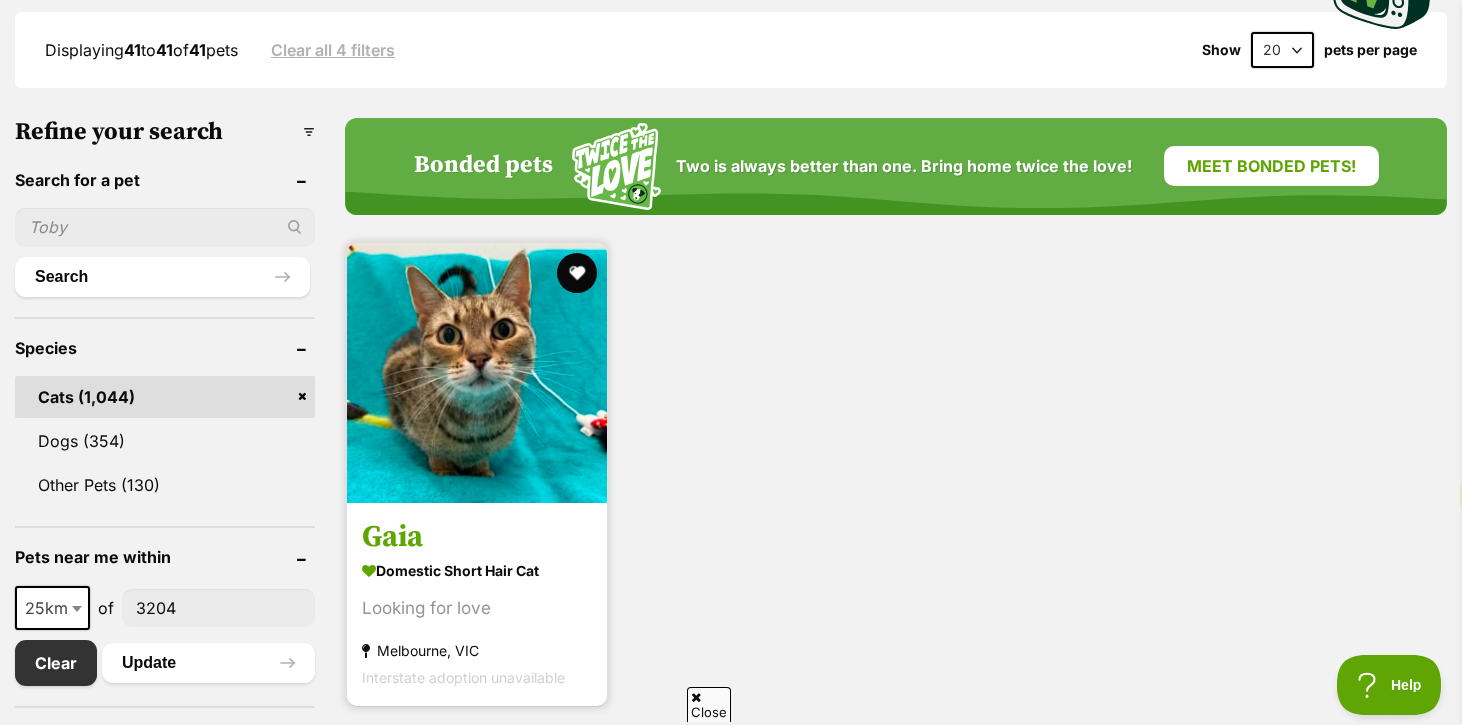 scroll, scrollTop: 0, scrollLeft: 0, axis: both 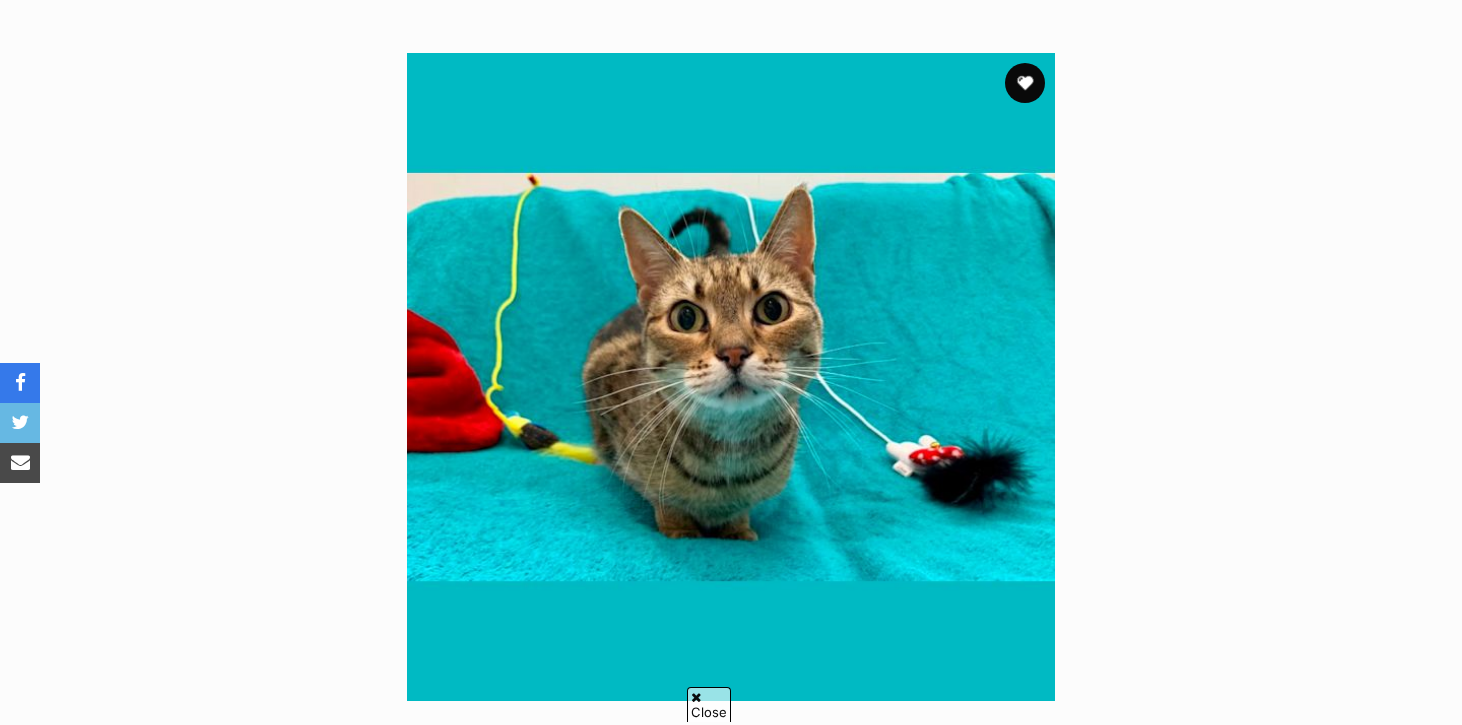 select on "en" 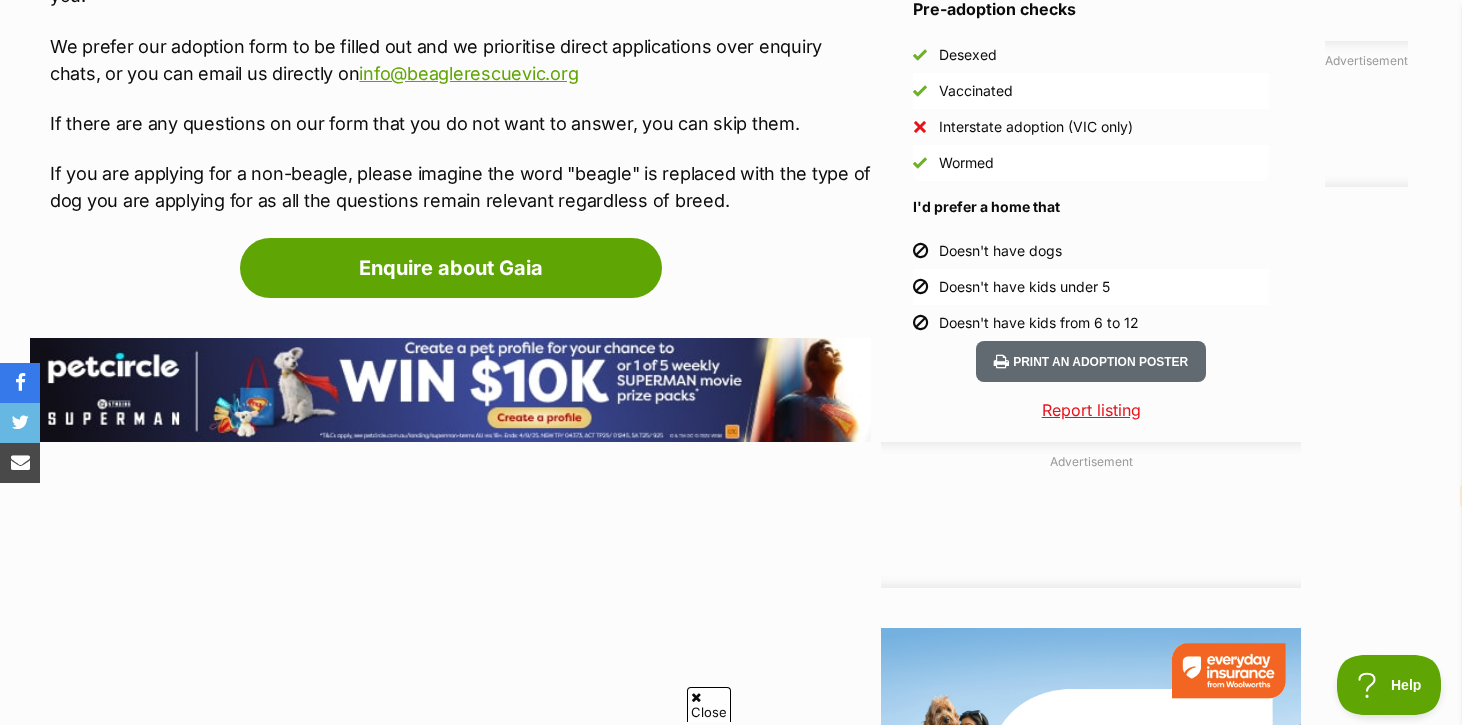 scroll, scrollTop: 311, scrollLeft: 0, axis: vertical 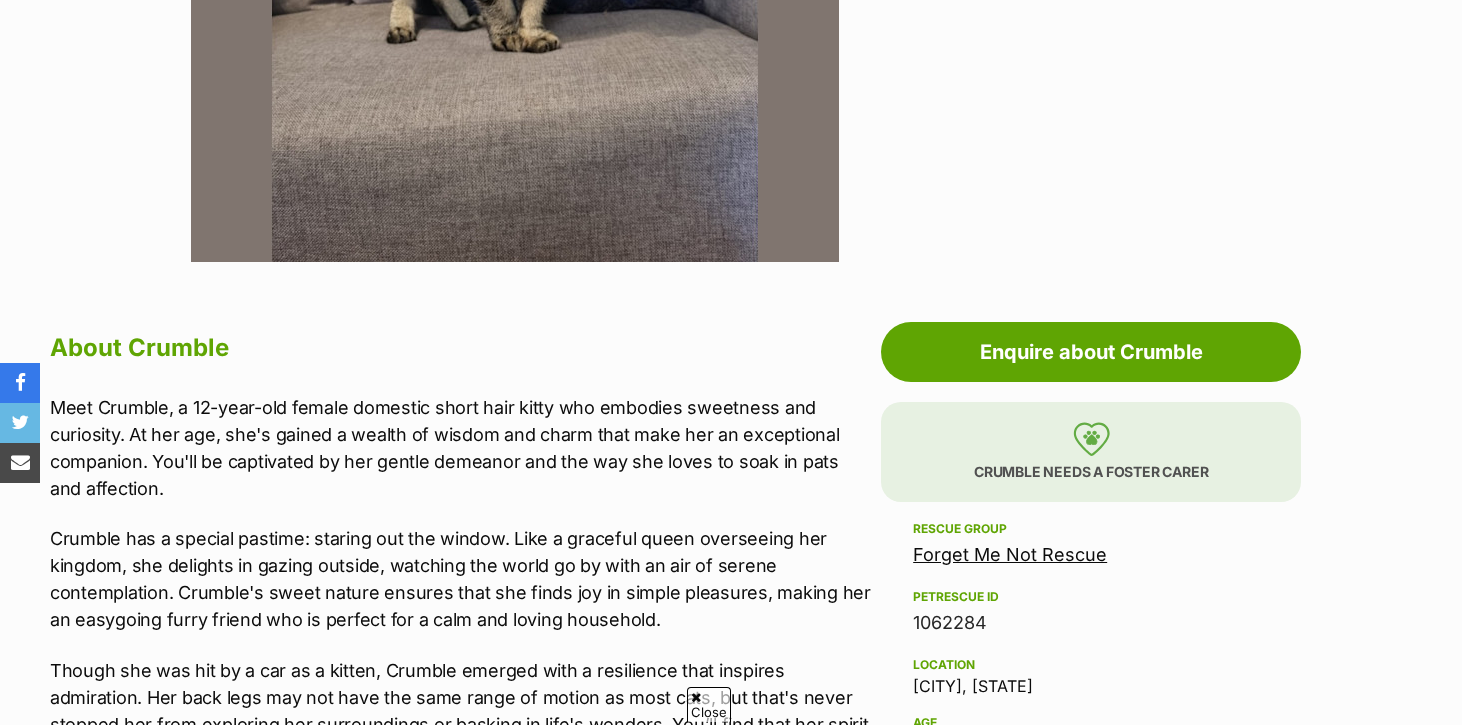 select on "en" 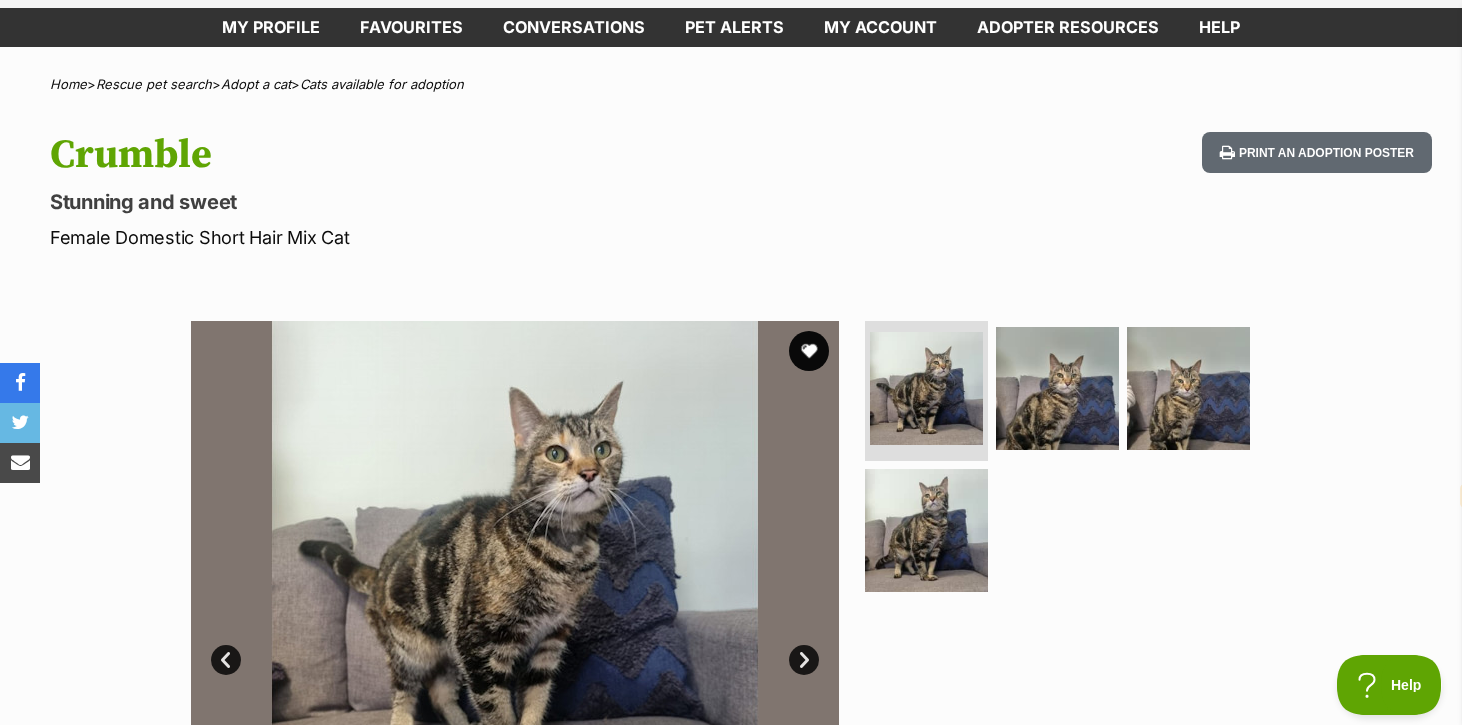 scroll, scrollTop: 345, scrollLeft: 0, axis: vertical 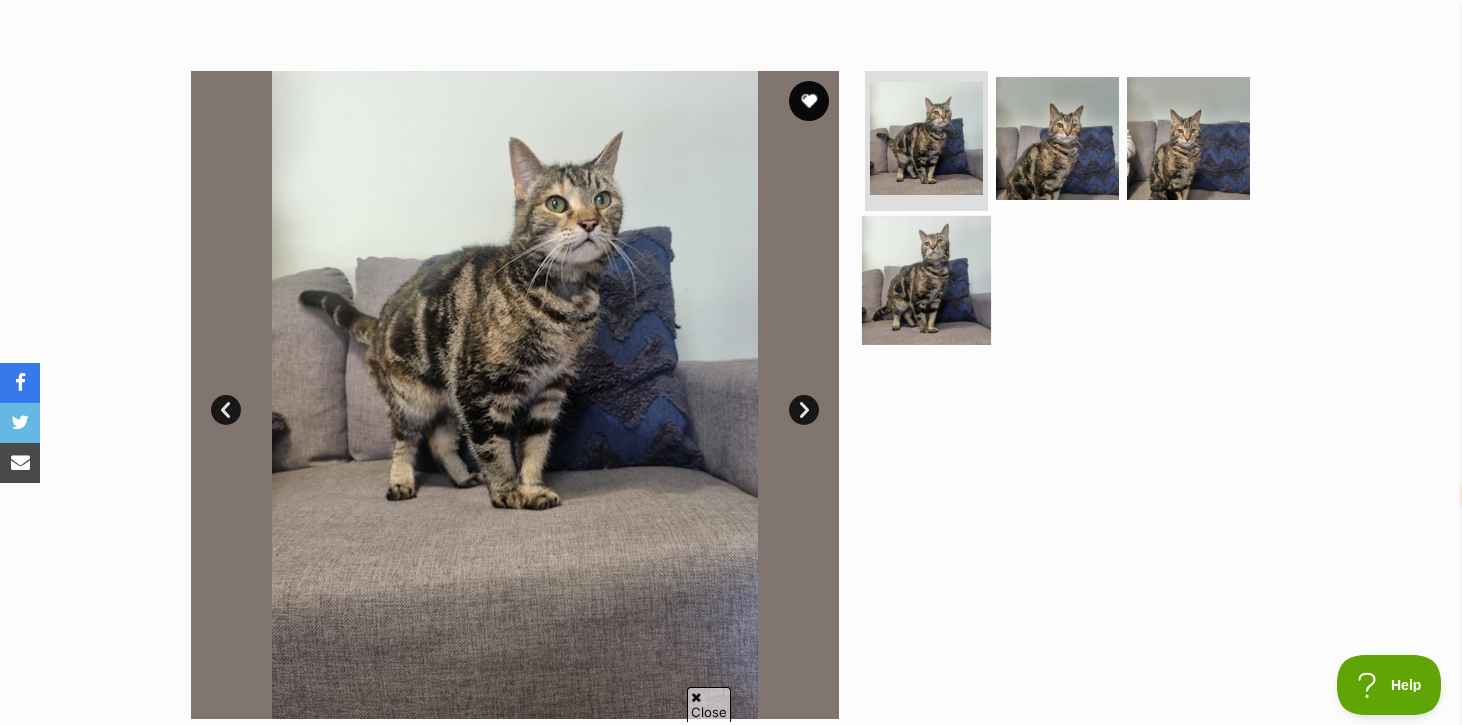 click at bounding box center (926, 279) 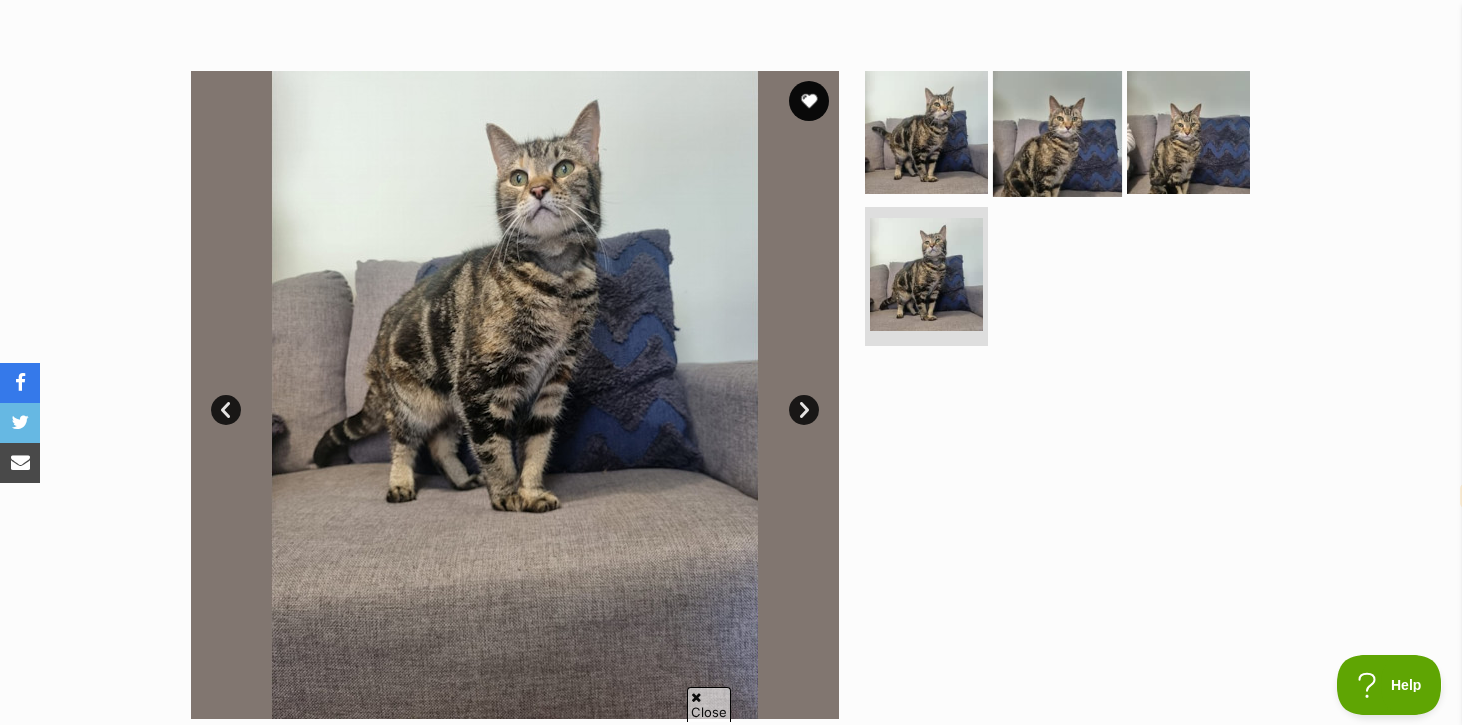 click at bounding box center (1057, 132) 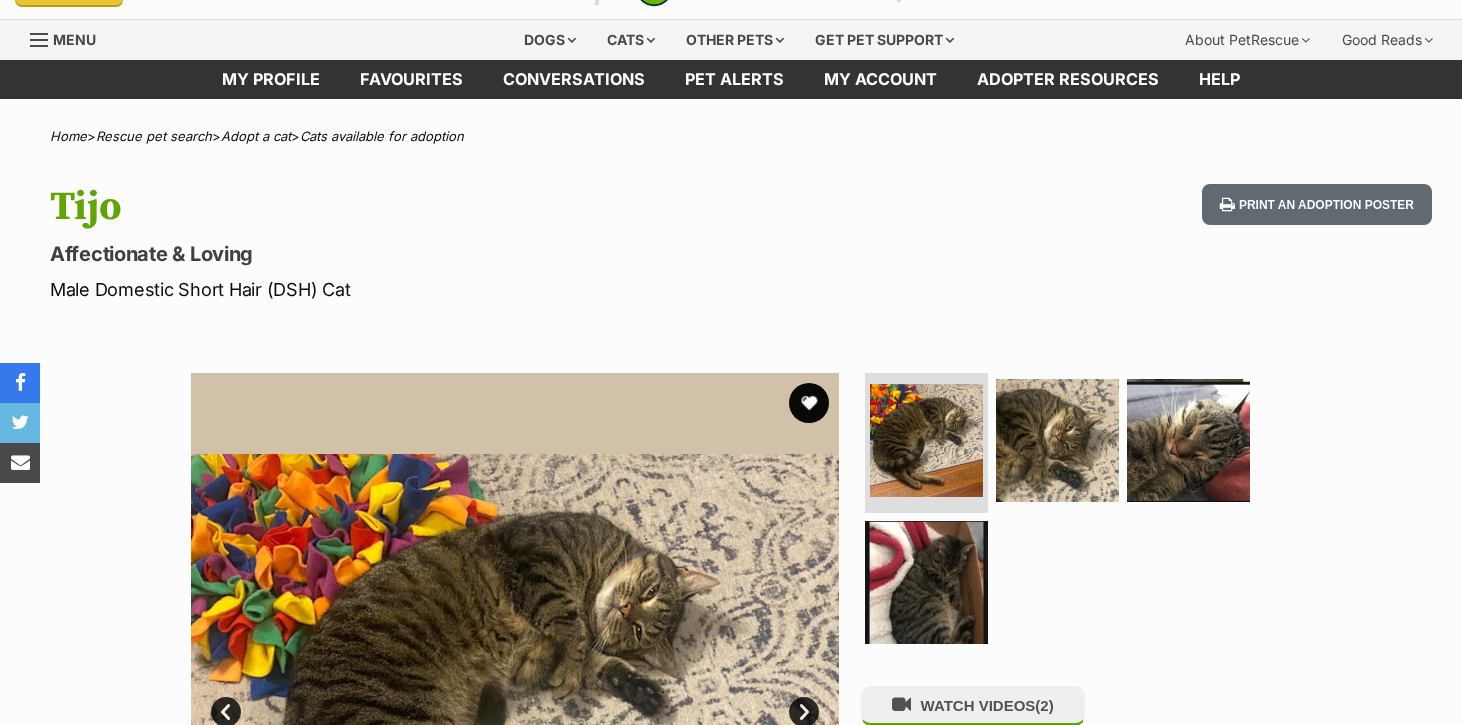 scroll, scrollTop: 399, scrollLeft: 0, axis: vertical 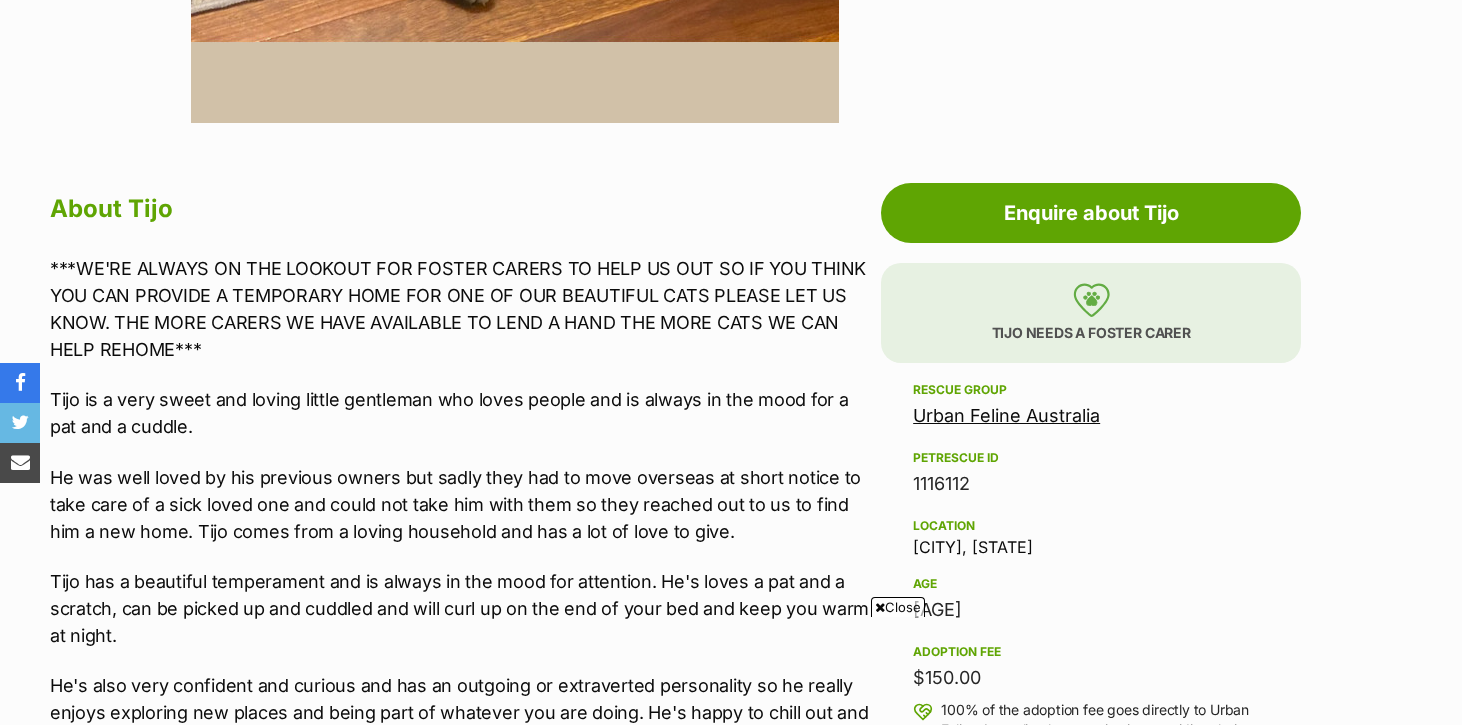 select on "en" 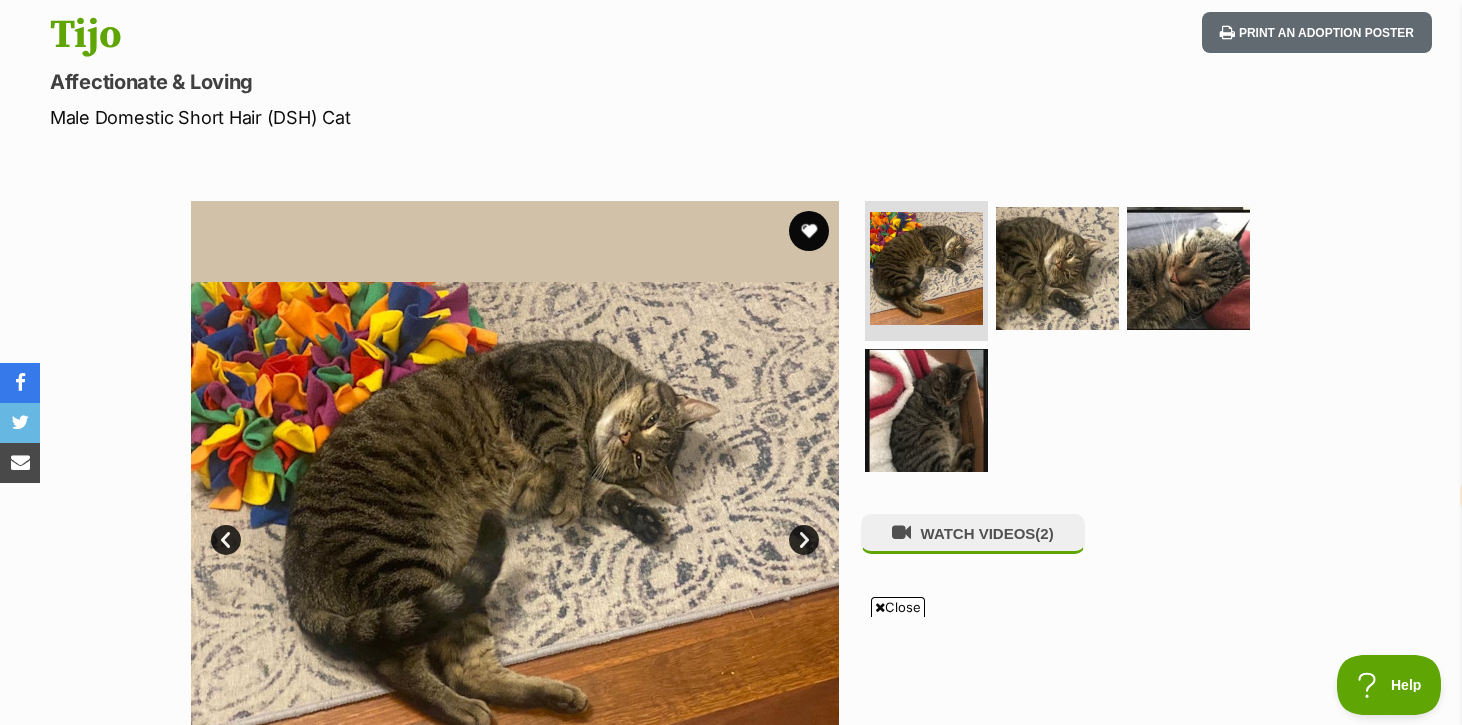 scroll, scrollTop: 297, scrollLeft: 0, axis: vertical 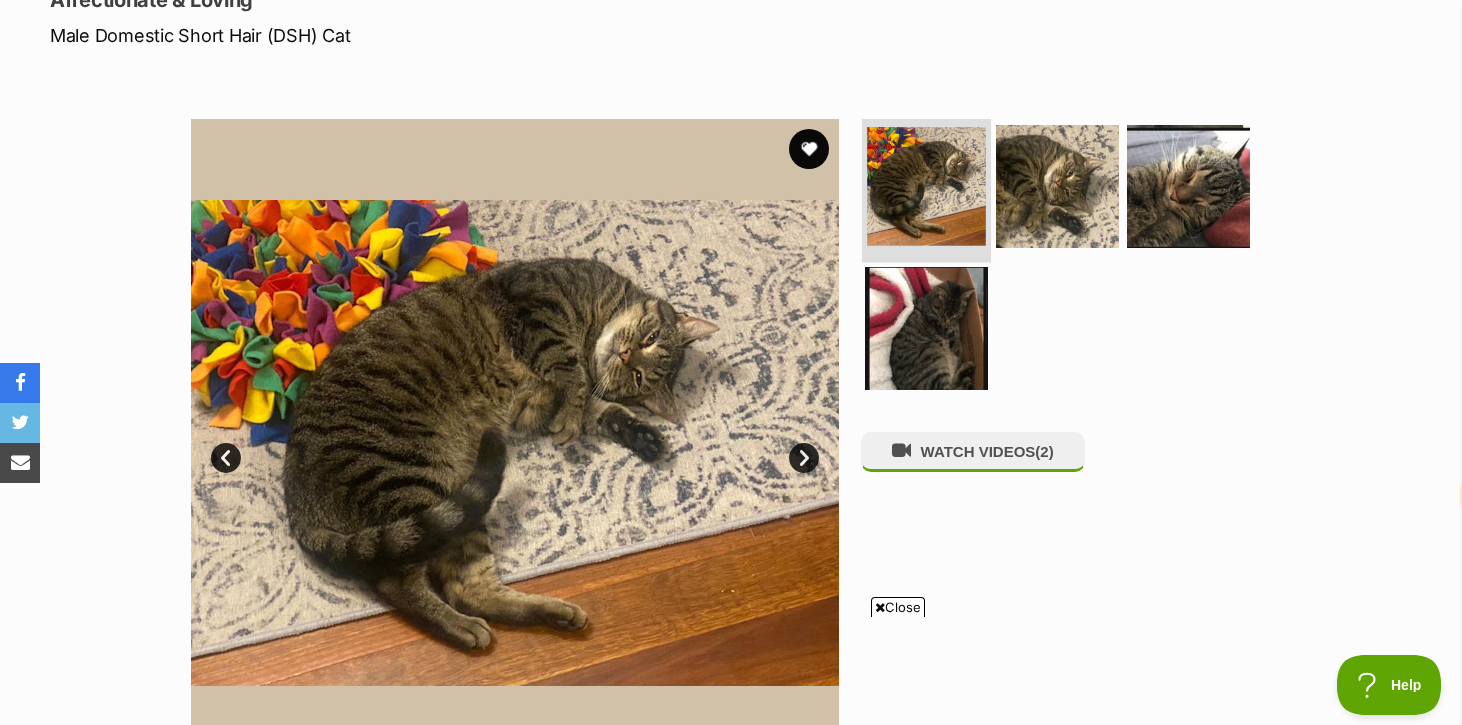 click at bounding box center (926, 186) 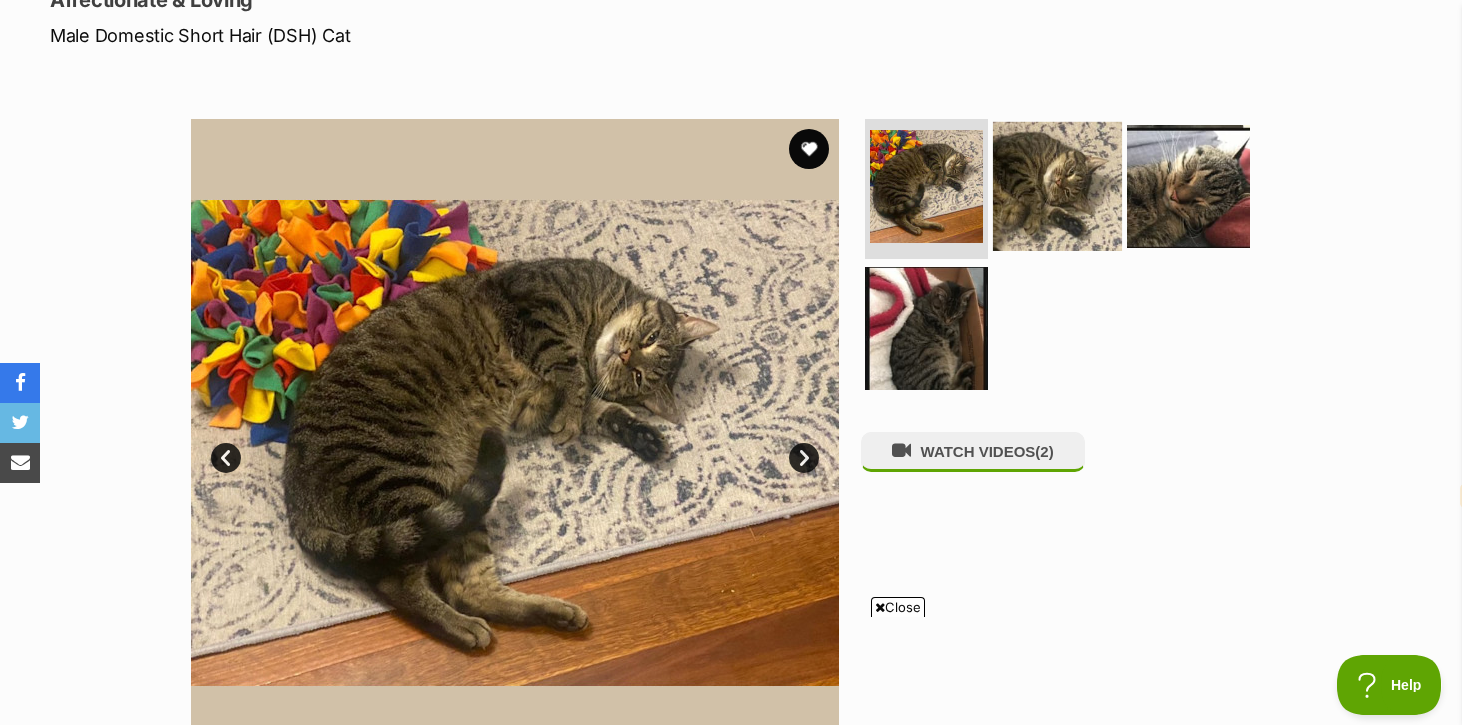 click at bounding box center (1057, 186) 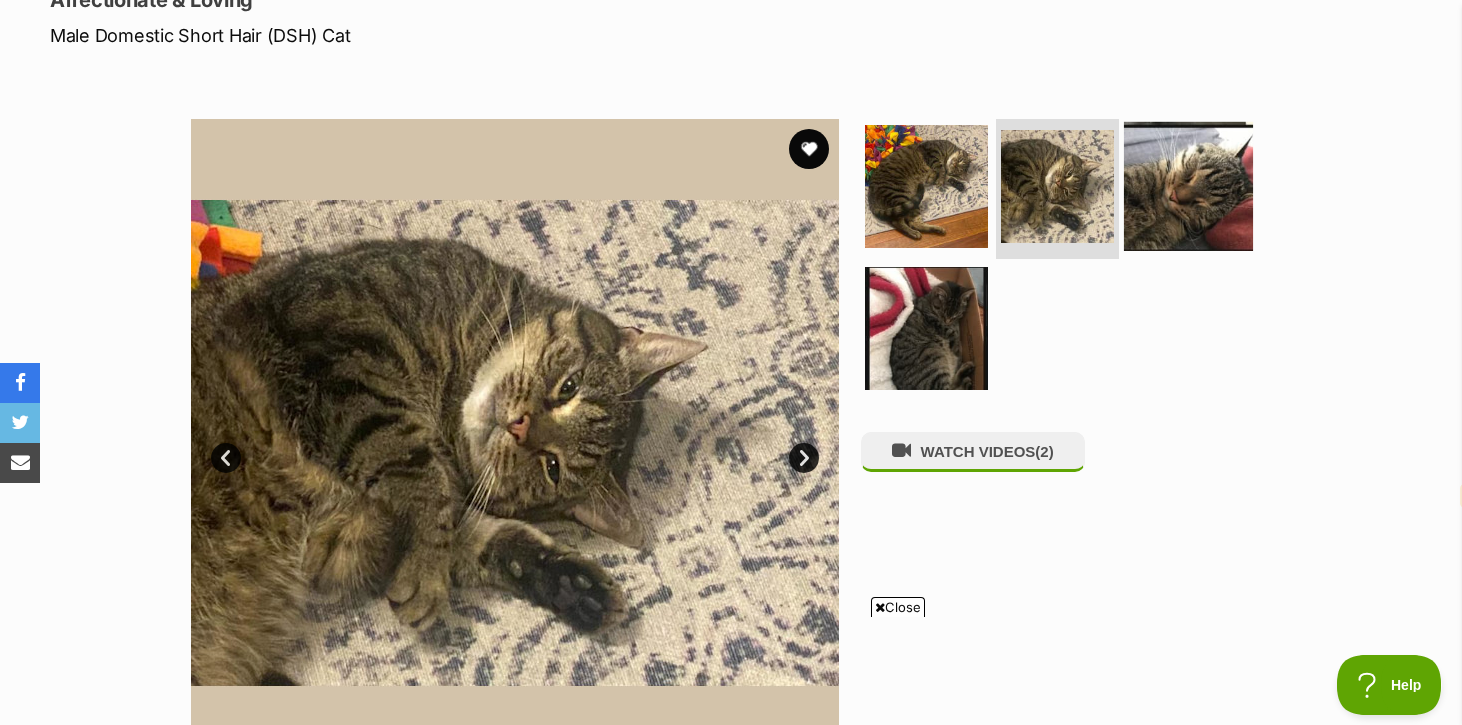 click at bounding box center [1188, 186] 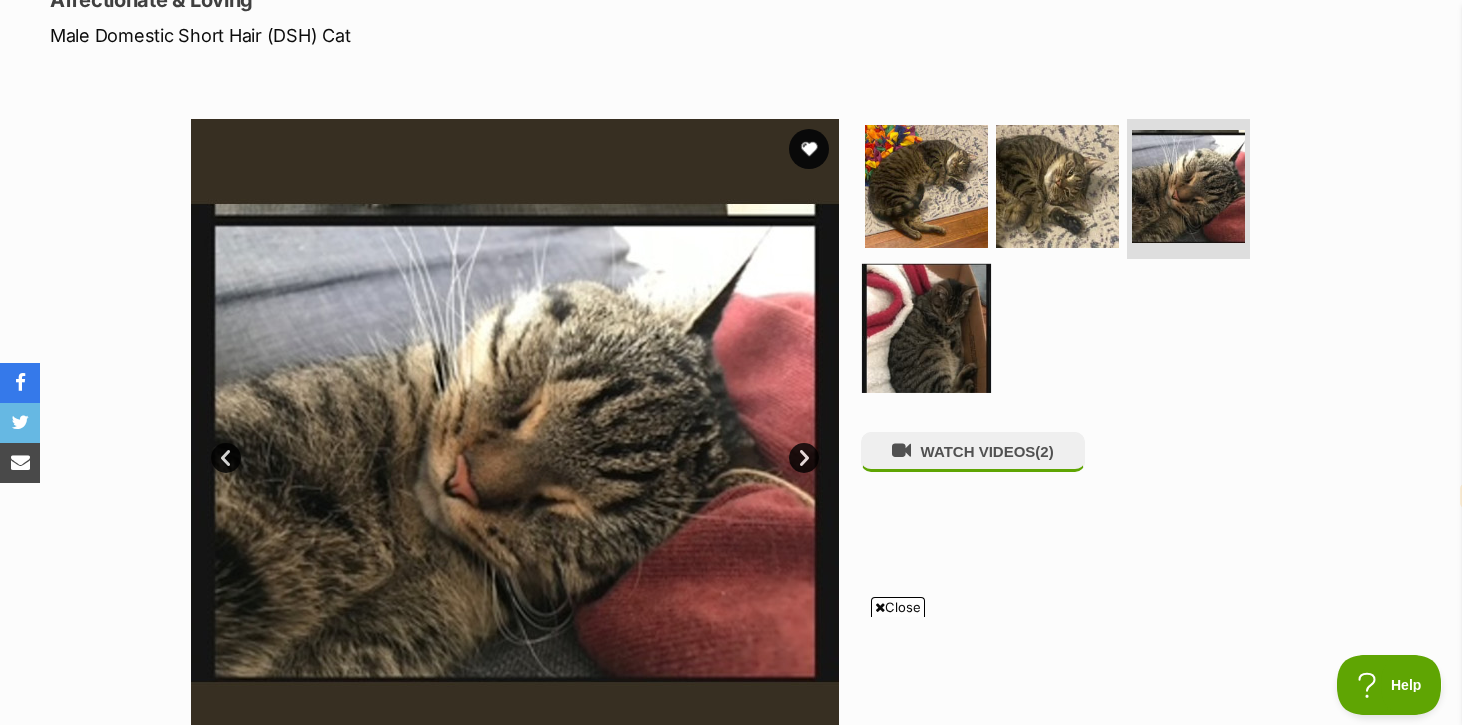click at bounding box center (926, 327) 